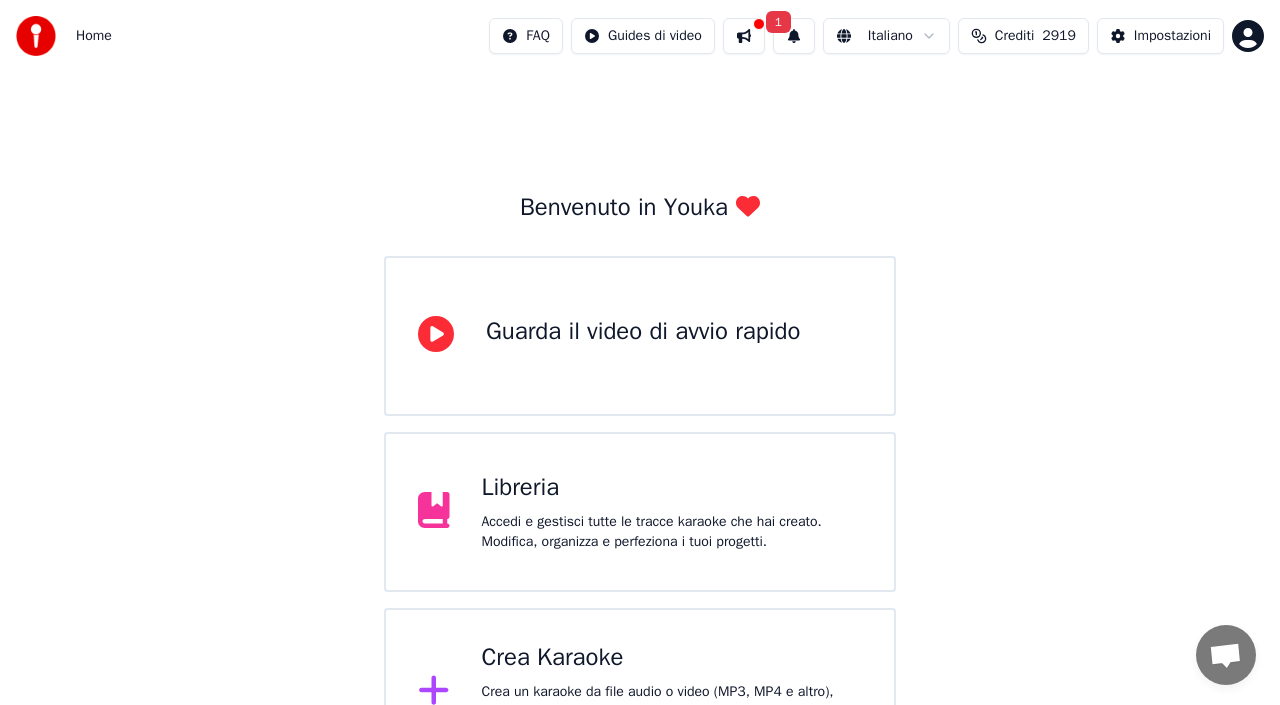 scroll, scrollTop: 0, scrollLeft: 0, axis: both 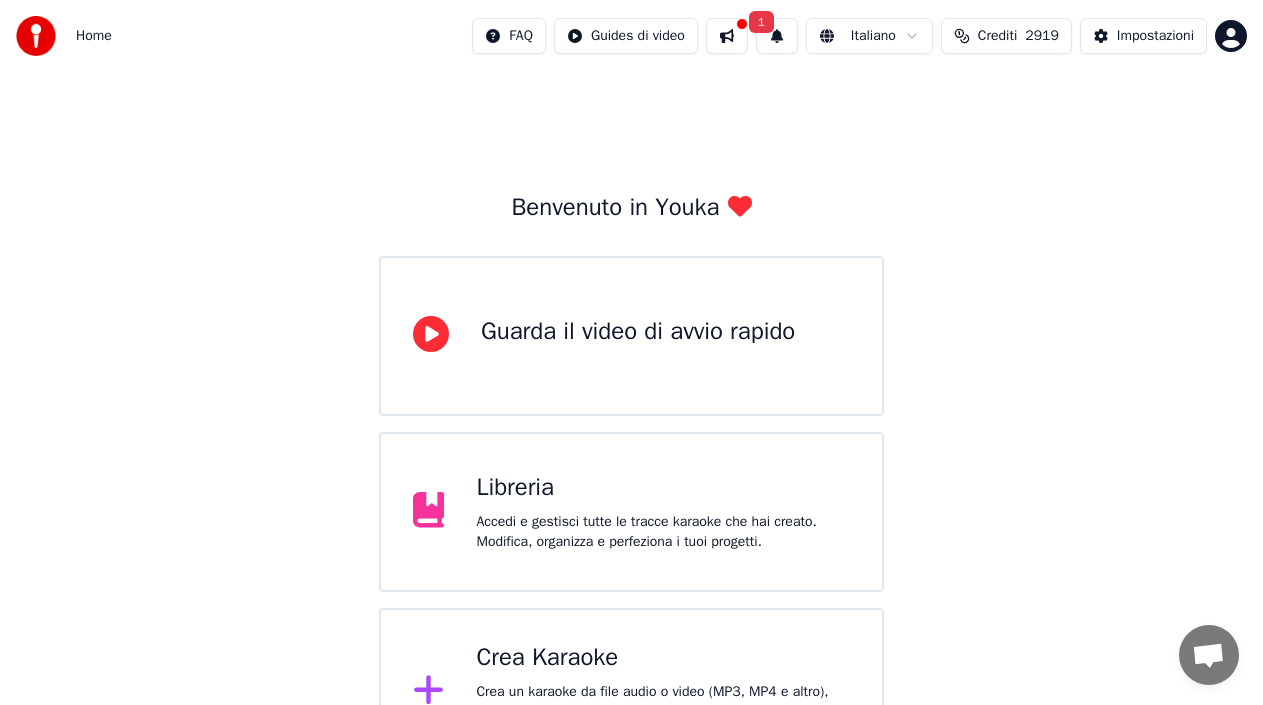 click on "FAQ Guides di video 1 Italiano Crediti 2919 Impostazioni" at bounding box center [859, 36] 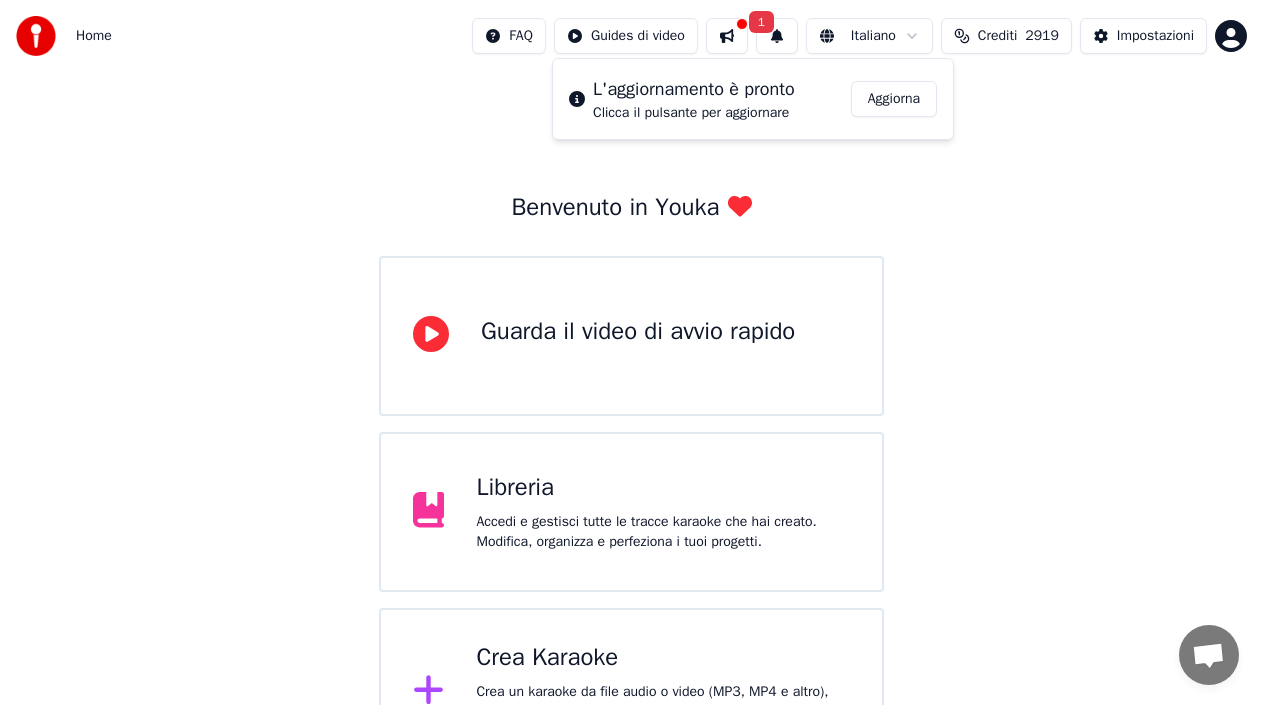click on "Benvenuto in Youka Guarda il video di avvio rapido Libreria Accedi e gestisci tutte le tracce karaoke che hai creato. Modifica, organizza e perfeziona i tuoi progetti. Crea Karaoke Crea un karaoke da file audio o video (MP3, MP4 e altro), oppure incolla un URL per generare istantaneamente un video karaoke con testi sincronizzati. Per favore, aggiorna alla versione più recente La tua versione di Youka è obsoleta. Per favore, salva la tua libreria e i tuoi parametri (Impostazioni > Zona pericolosa > Esporta impostazioni) e aggiorna alla versione più recente per continuare a utilizzare Youka." at bounding box center (631, 542) 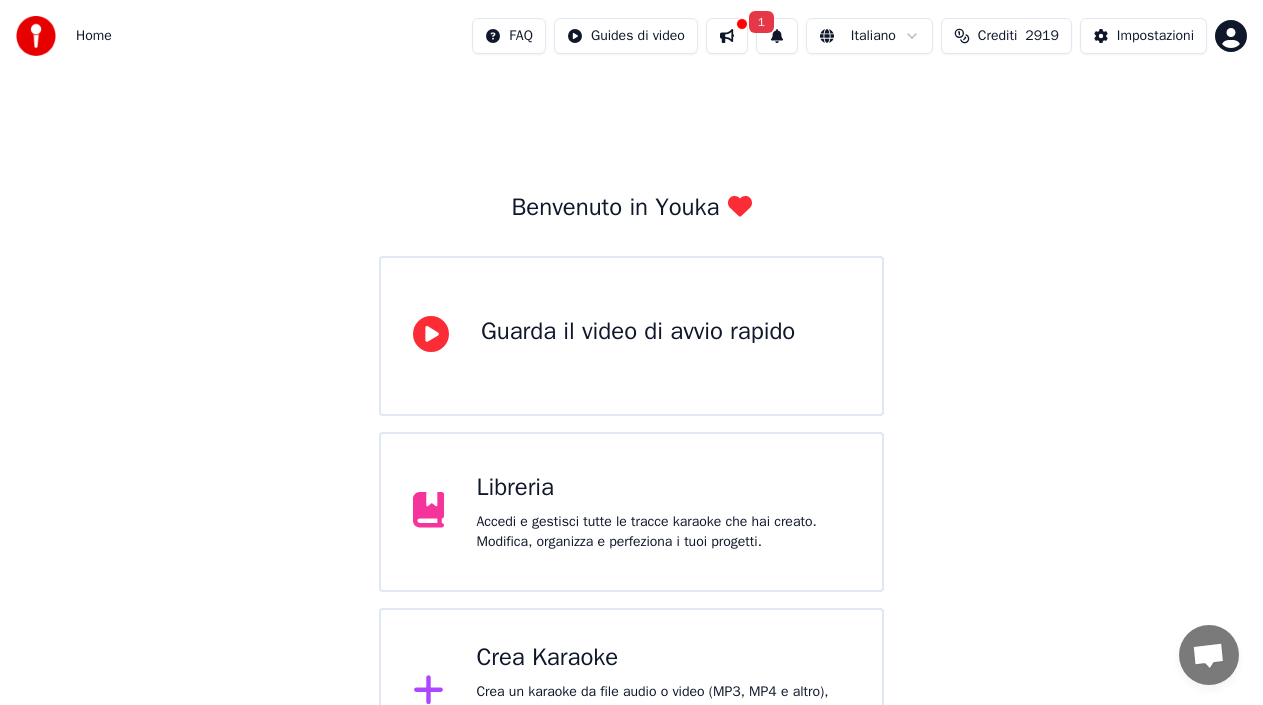 click on "Libreria" at bounding box center (663, 488) 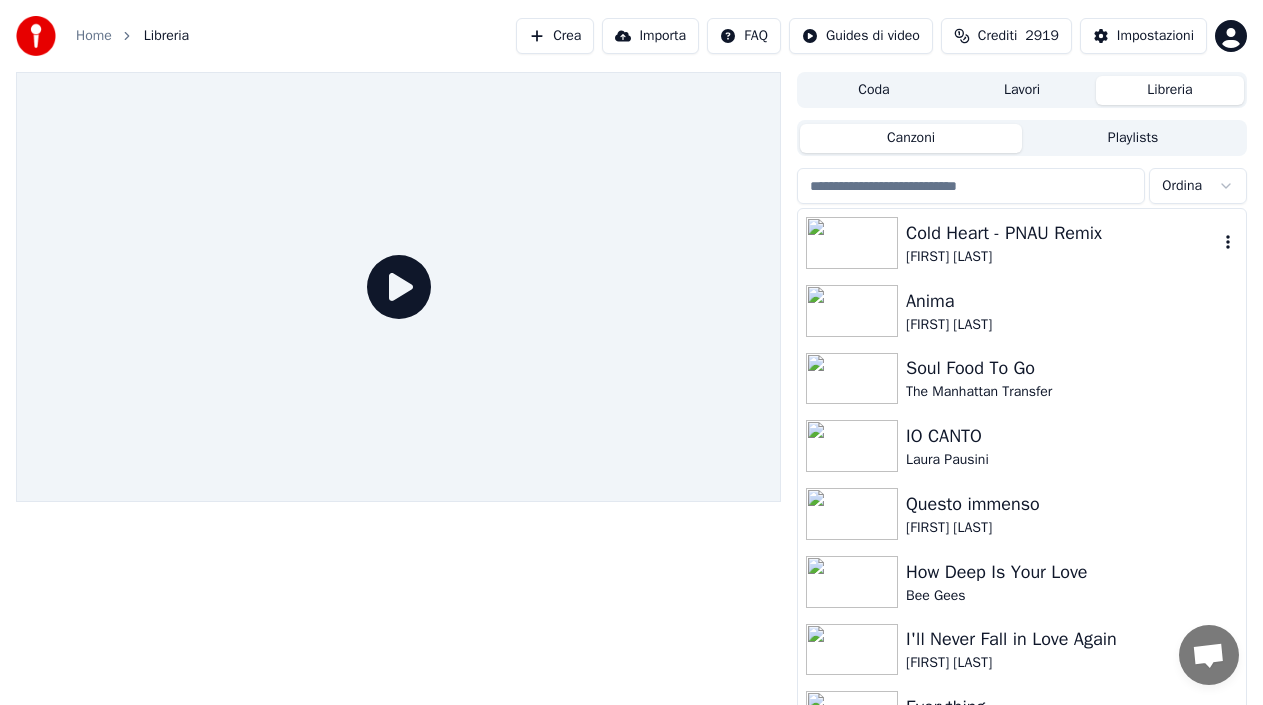 click on "[FIRST] [LAST]" at bounding box center (1062, 257) 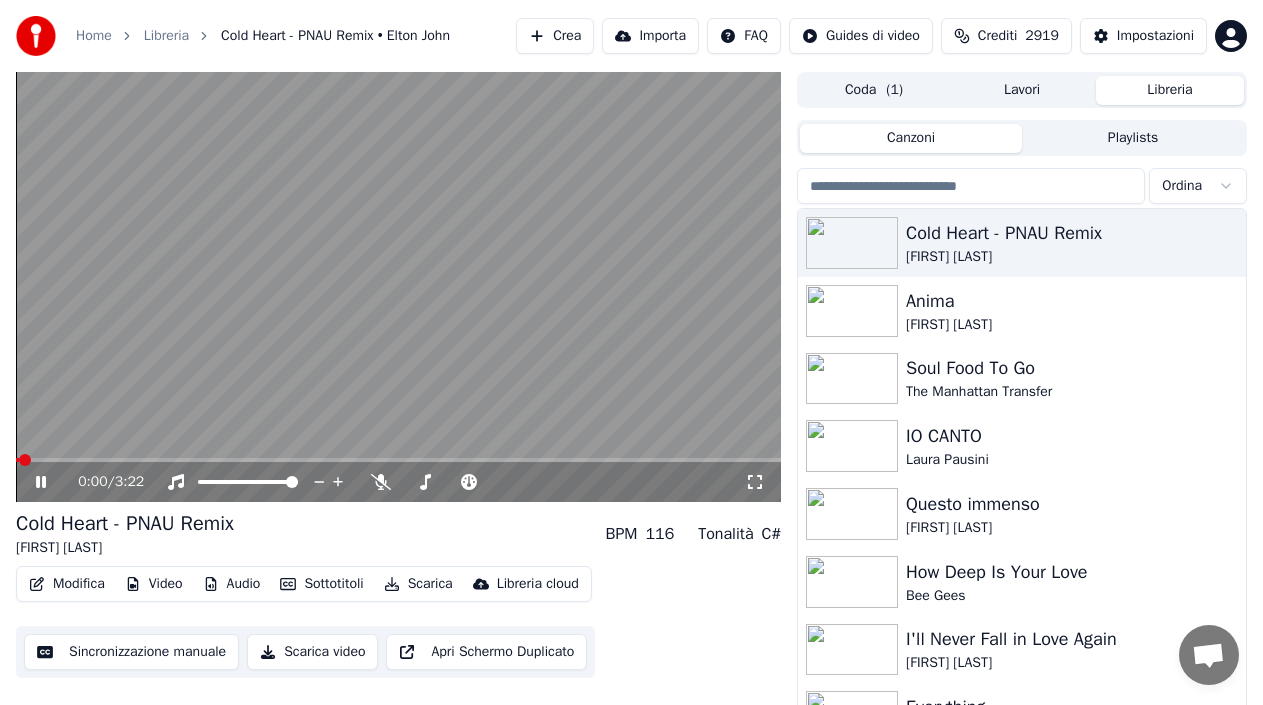 click on "Modifica" at bounding box center (67, 584) 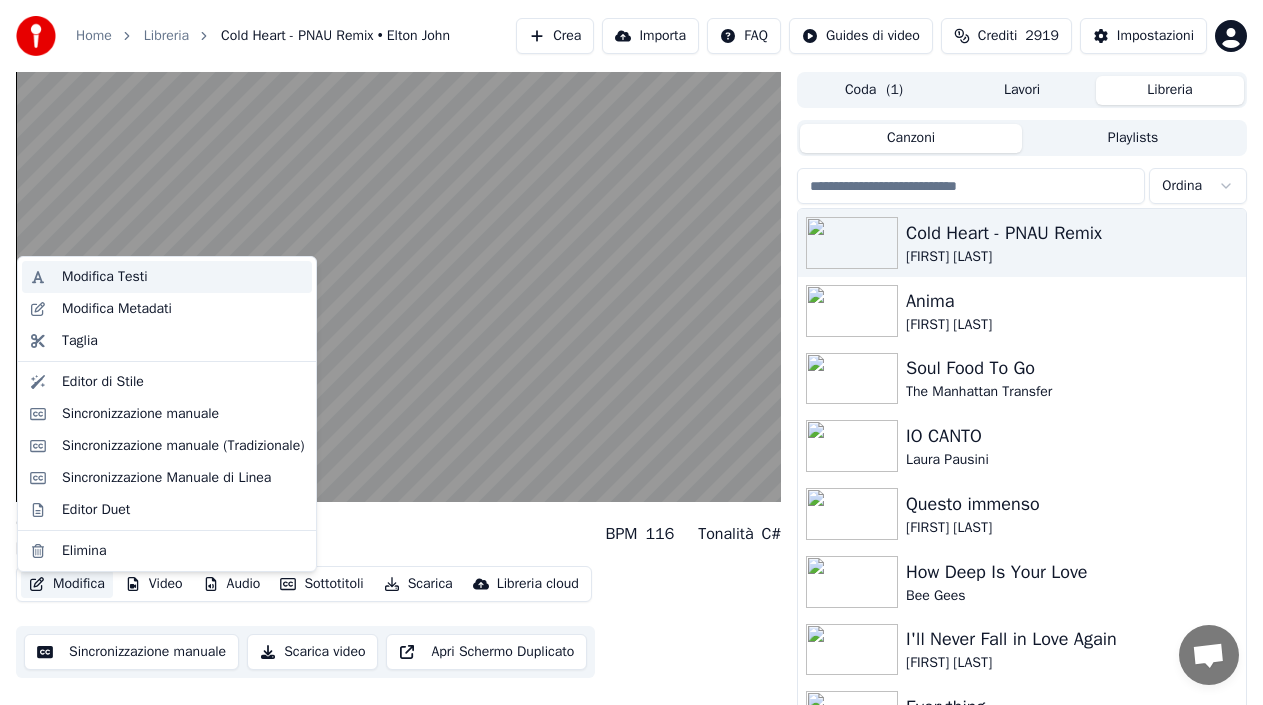 click on "Modifica Testi" at bounding box center (105, 277) 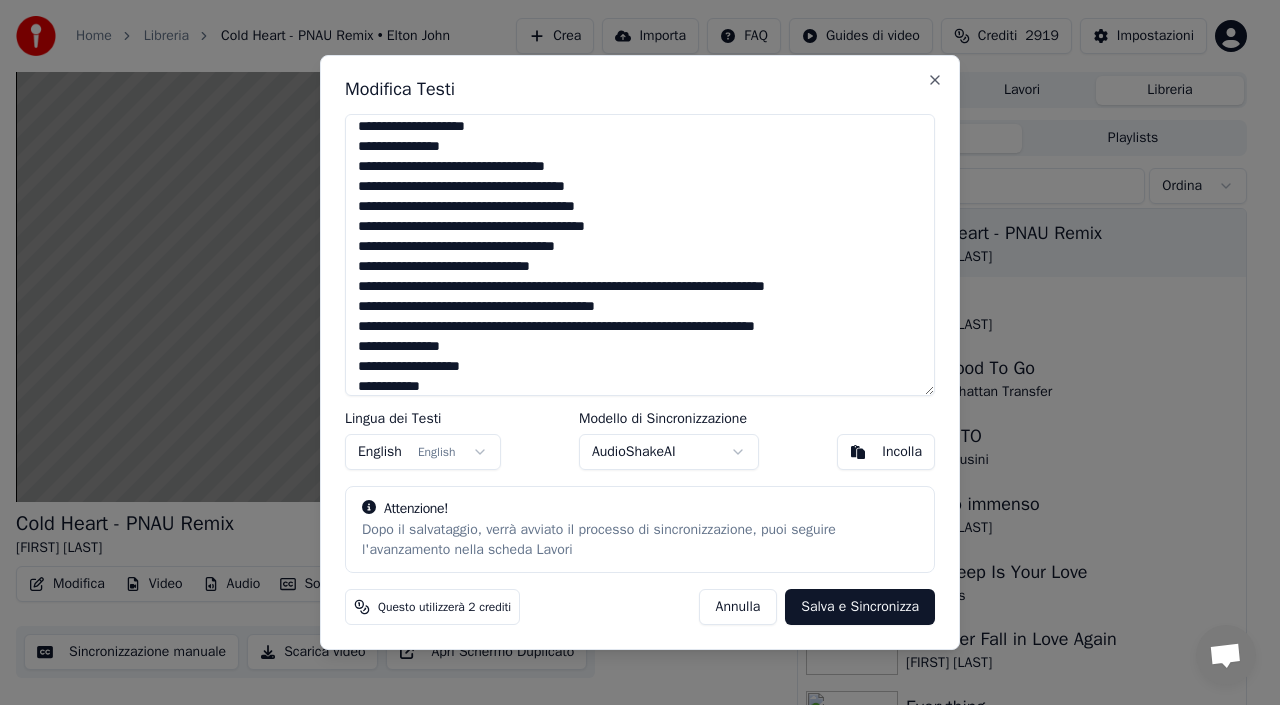scroll, scrollTop: 575, scrollLeft: 0, axis: vertical 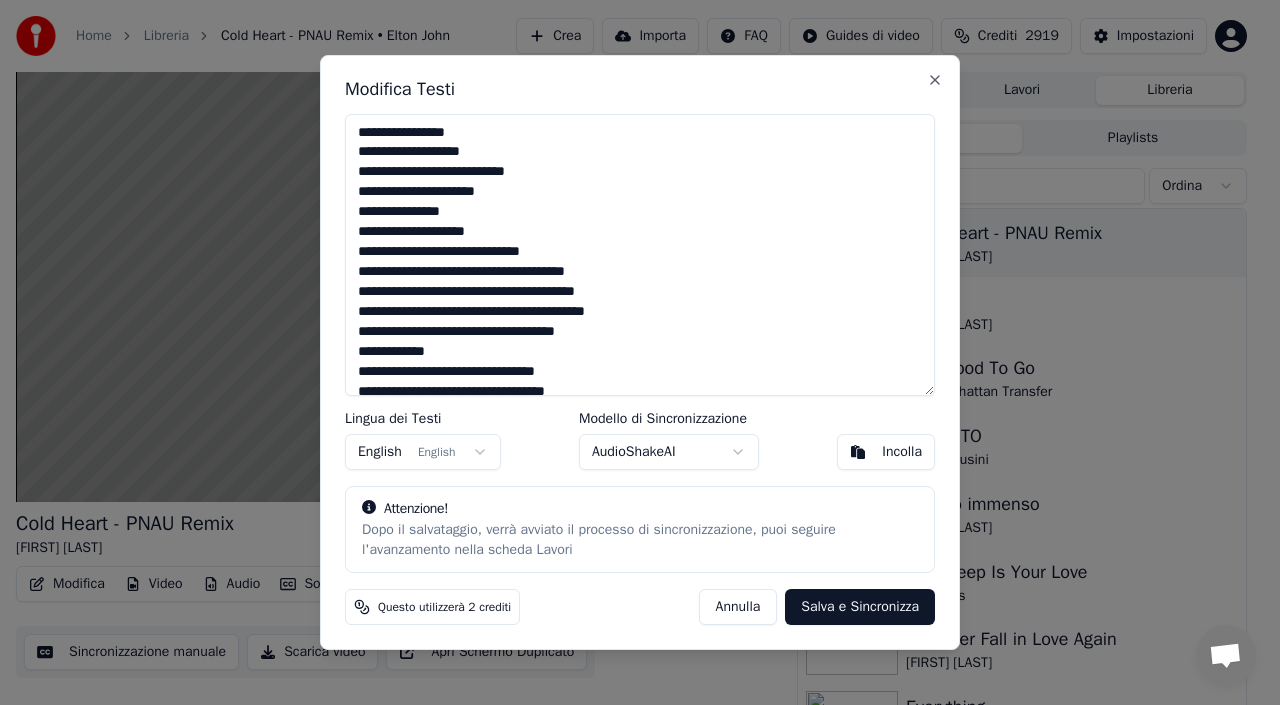 drag, startPoint x: 503, startPoint y: 370, endPoint x: 158, endPoint y: -23, distance: 522.9474 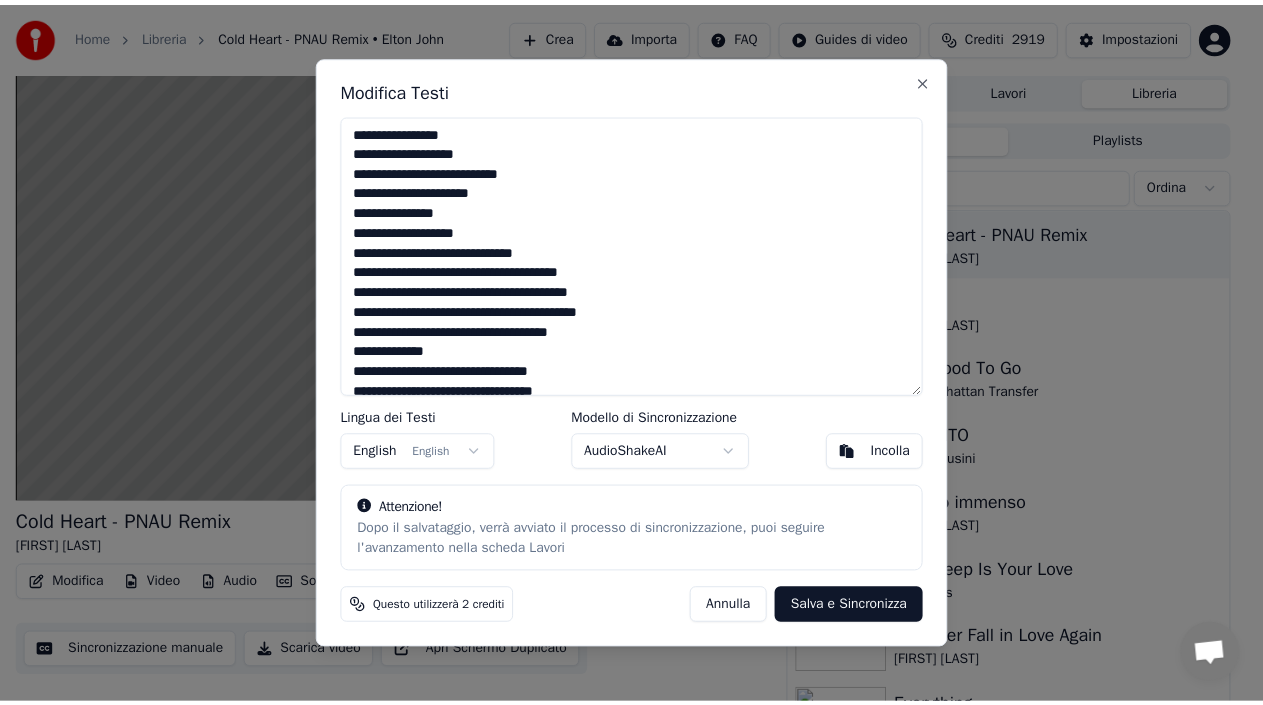 scroll, scrollTop: 506, scrollLeft: 0, axis: vertical 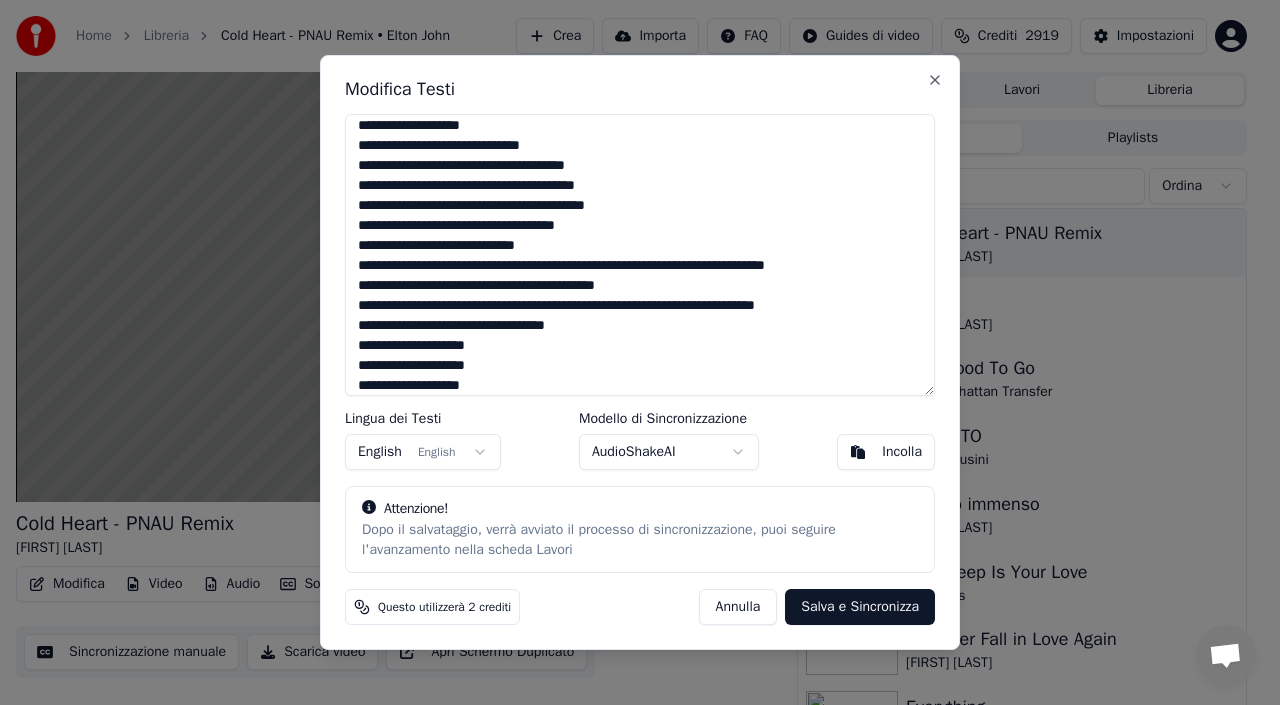 type on "**********" 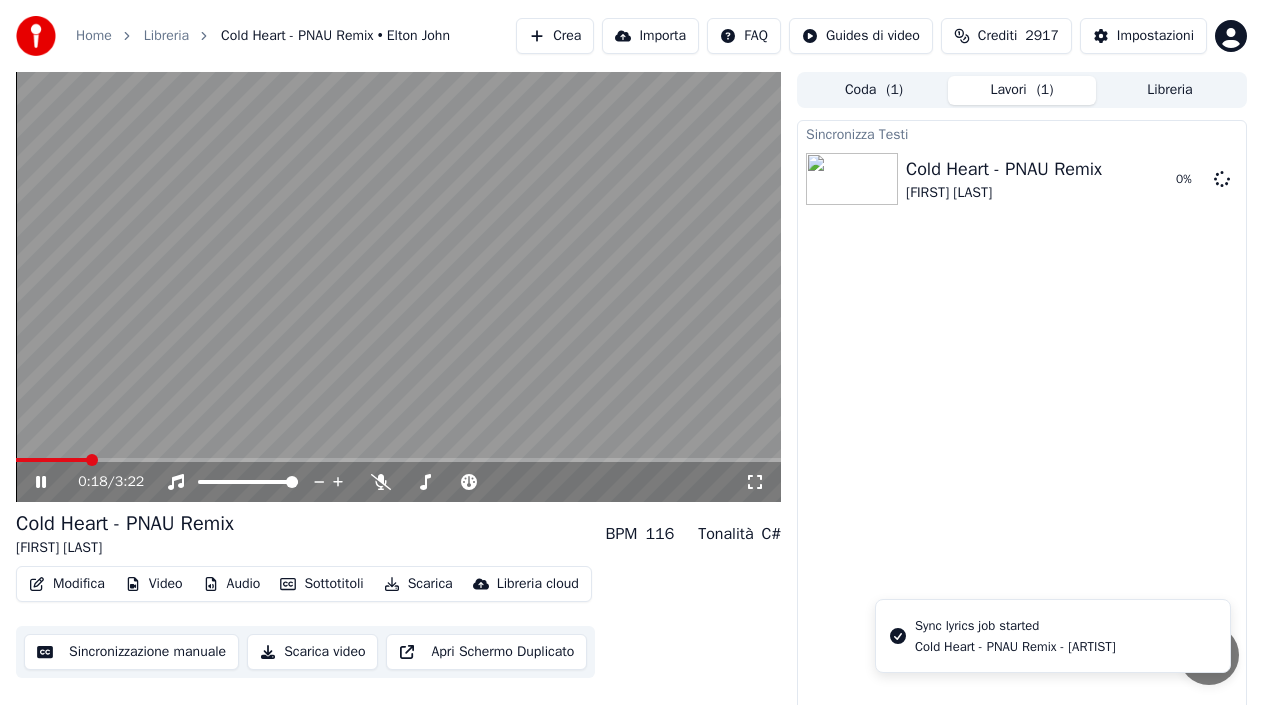 click 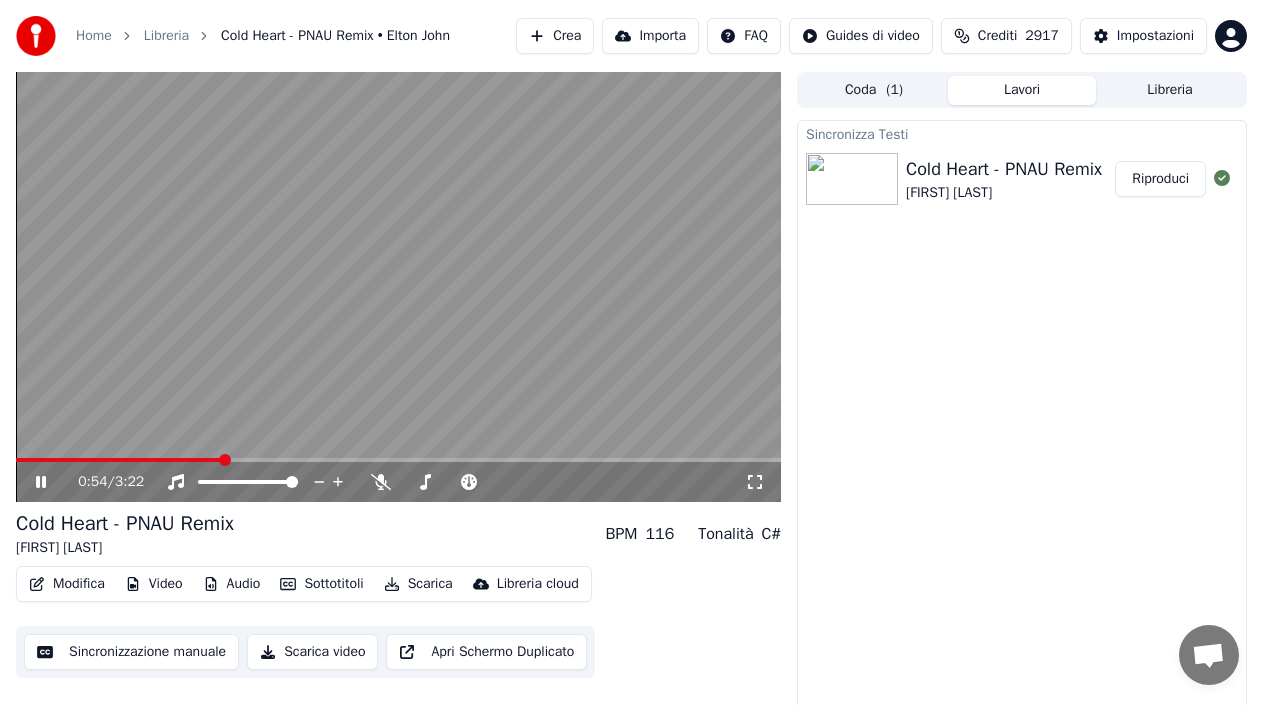 click 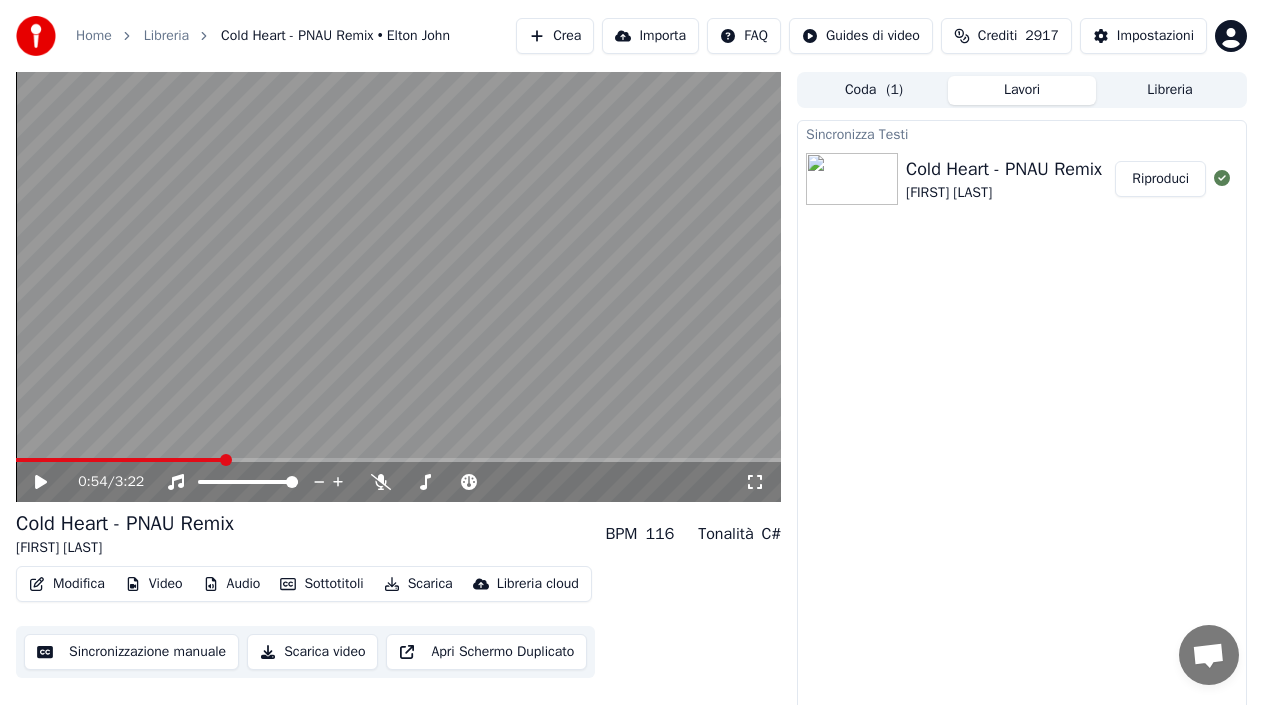 click on "Riproduci" at bounding box center [1160, 179] 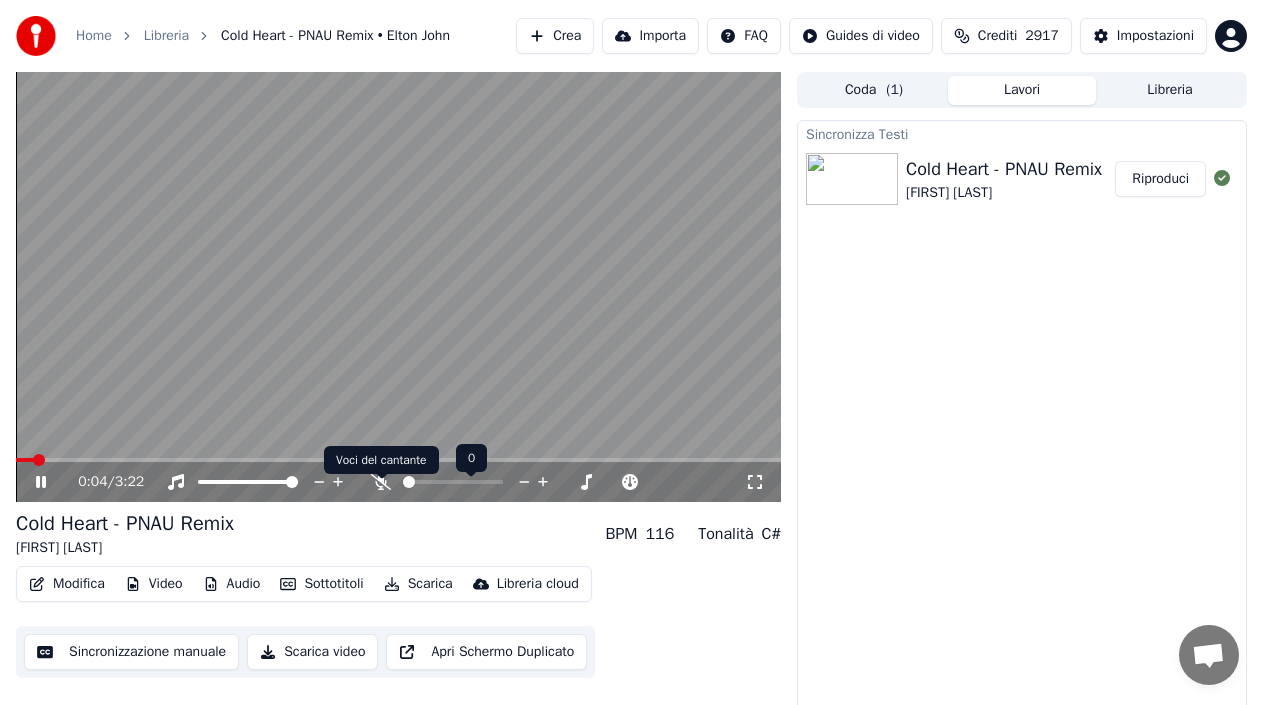 click 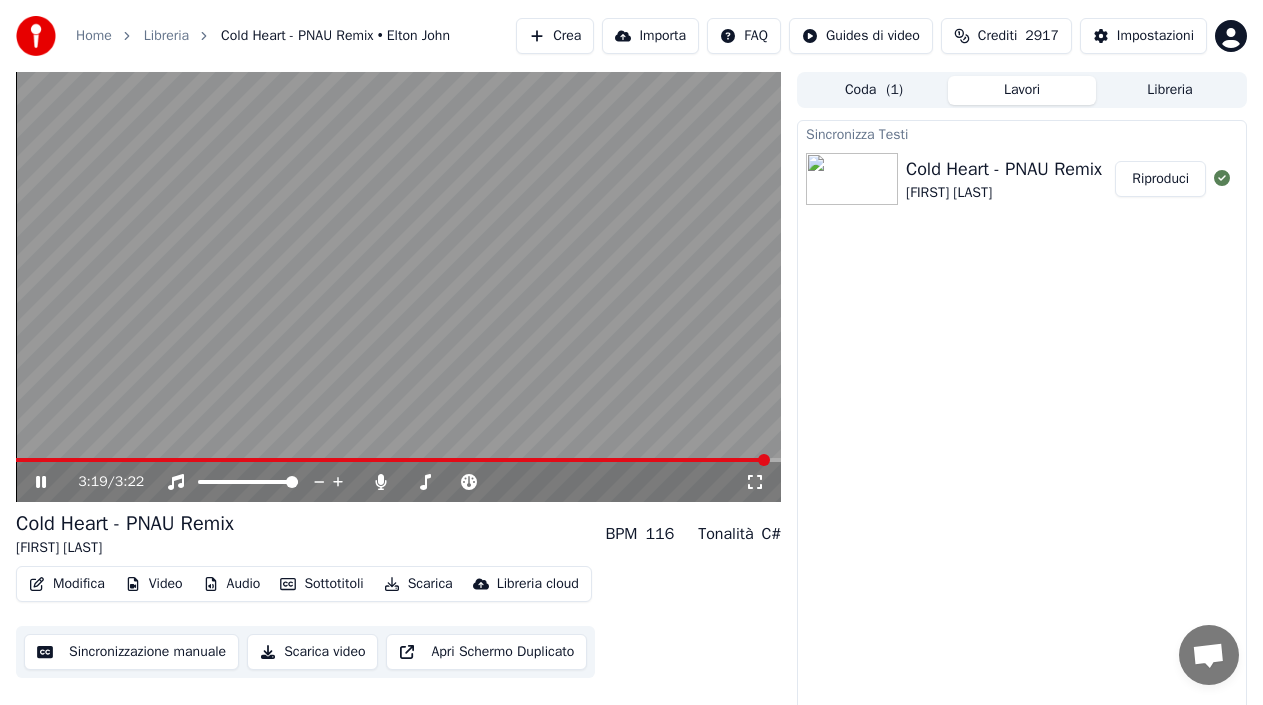 click 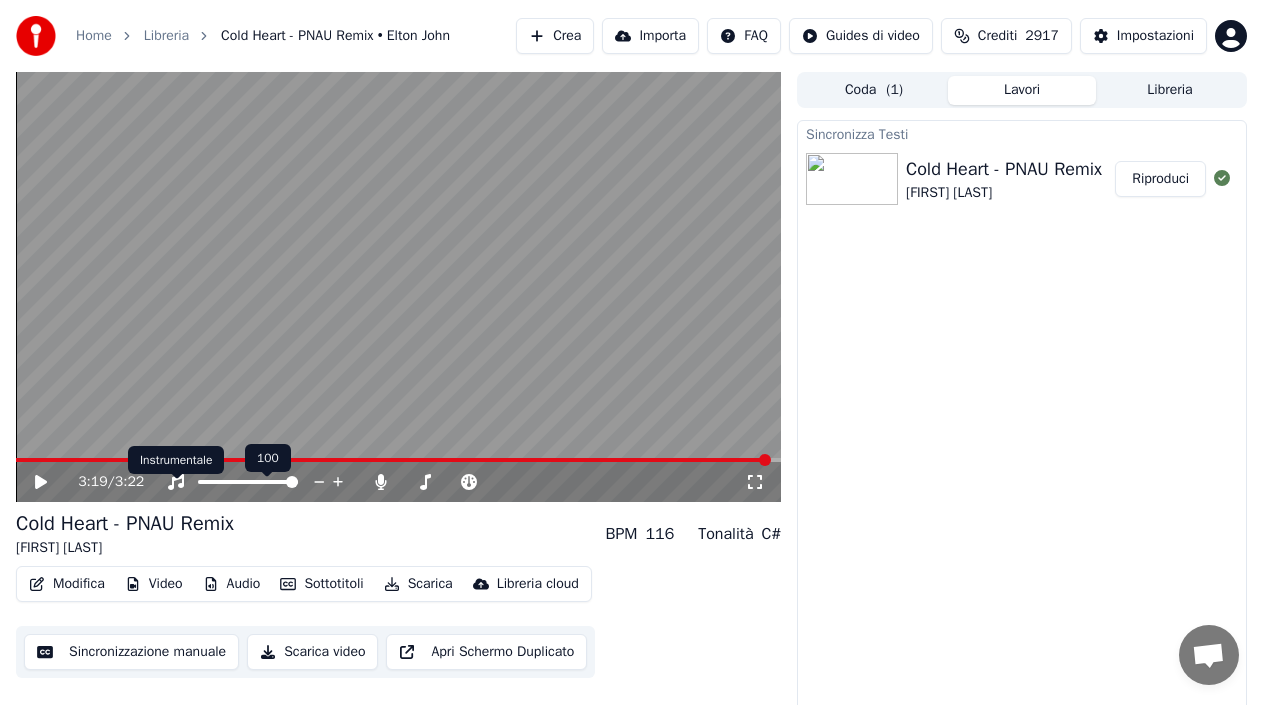 click 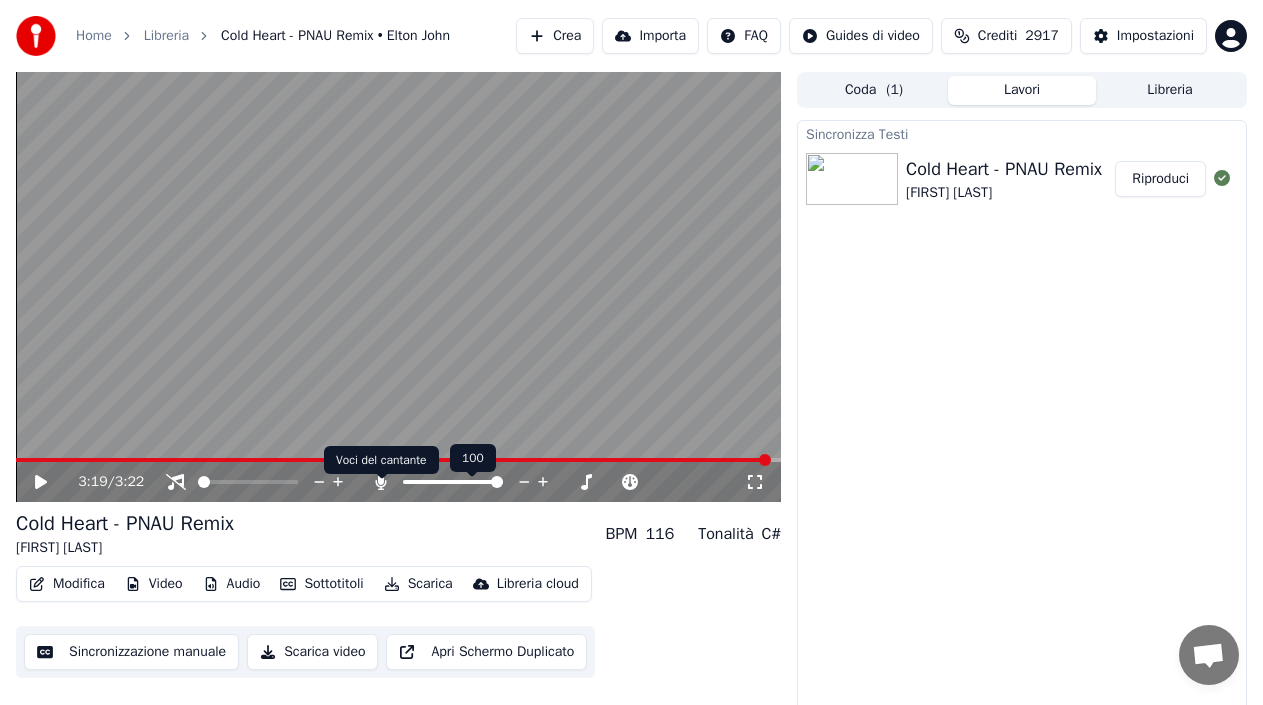 click 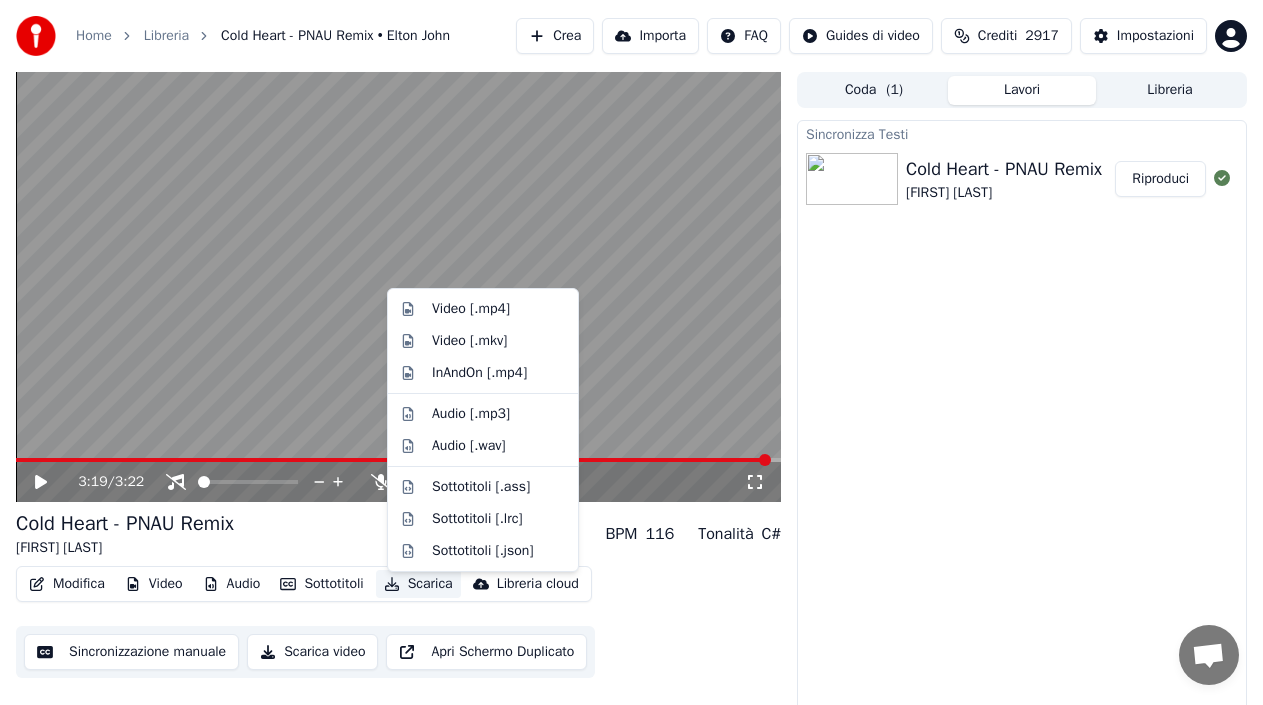click on "Scarica" at bounding box center (418, 584) 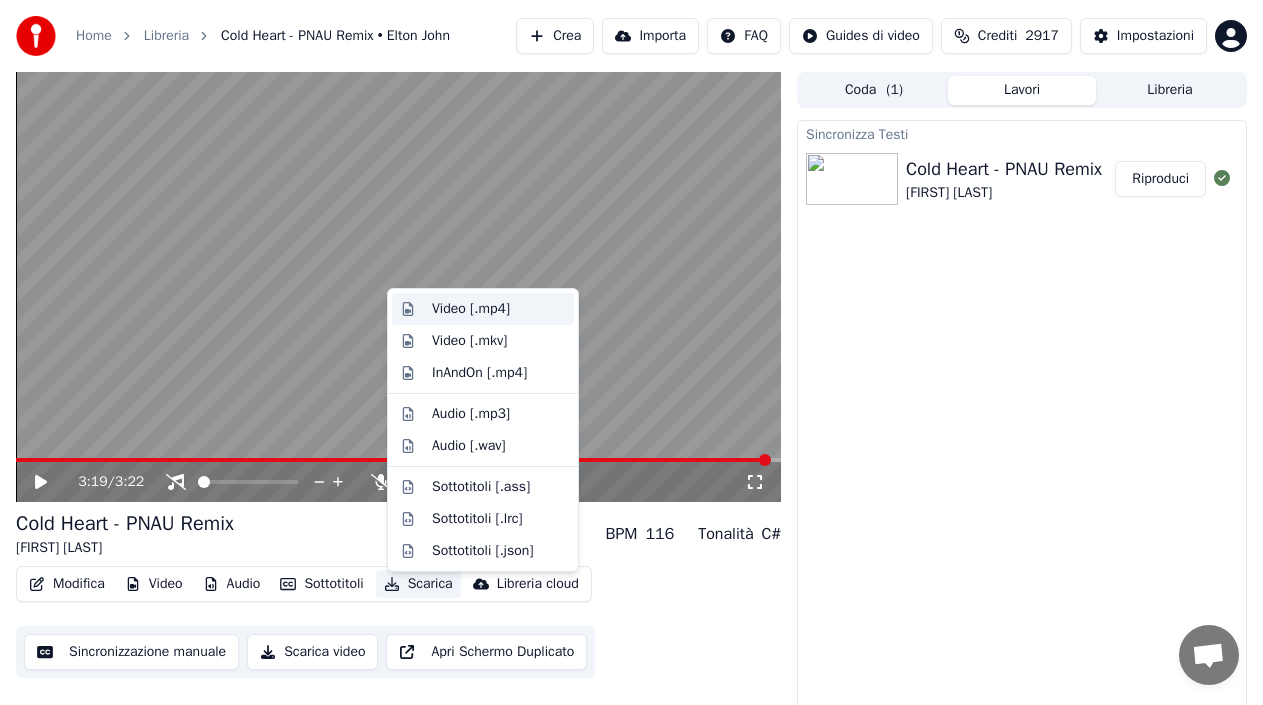 click on "Video [.mp4]" at bounding box center [471, 309] 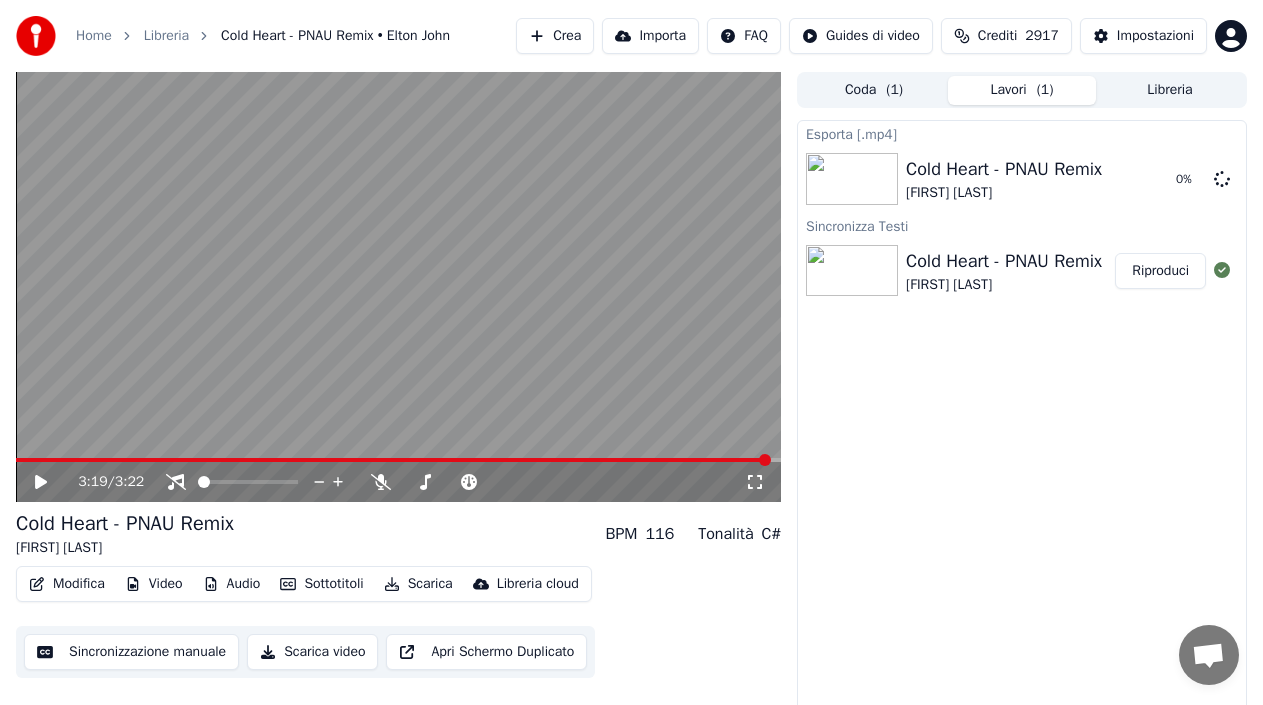 click at bounding box center [398, 287] 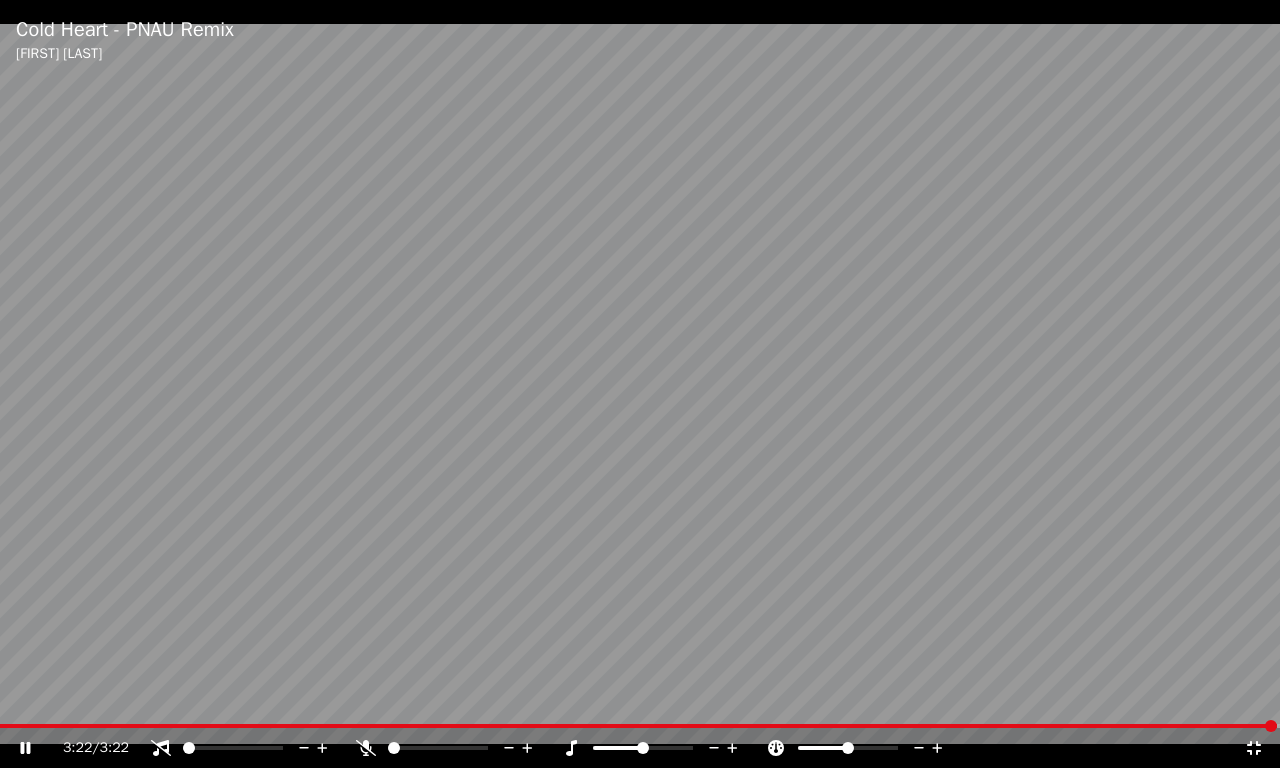 click 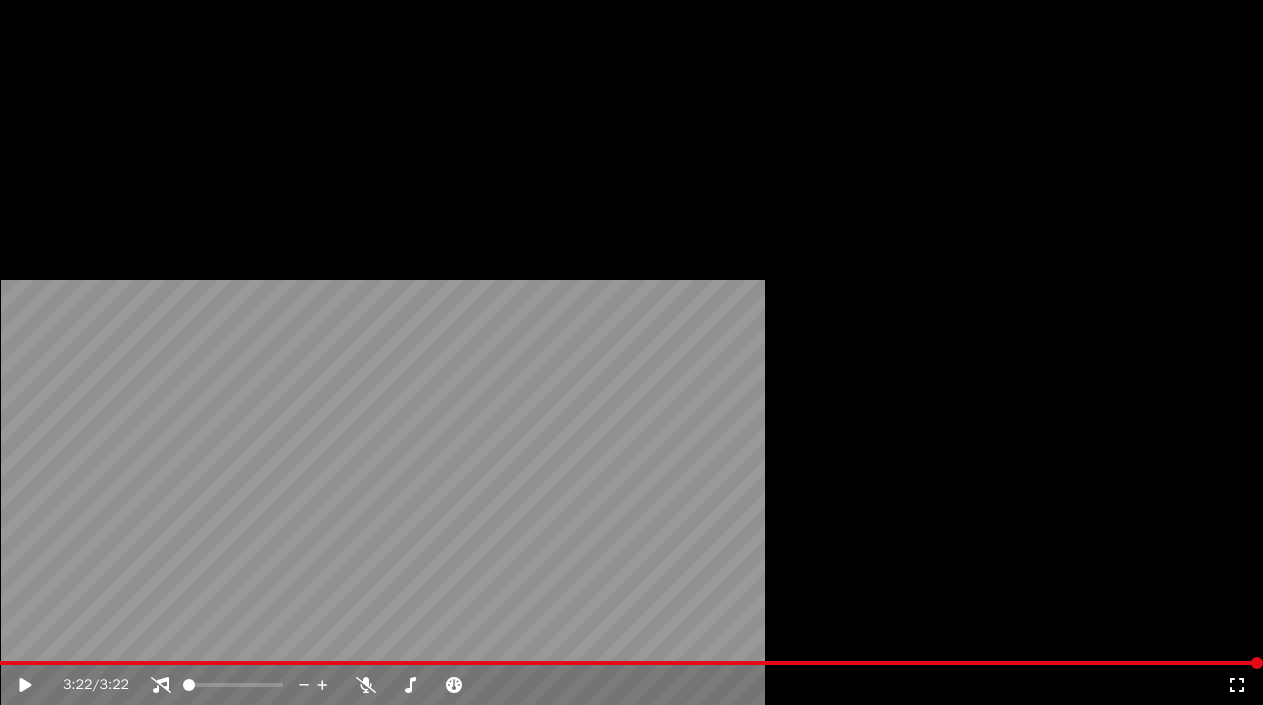 click on "Scarica" at bounding box center (418, 154) 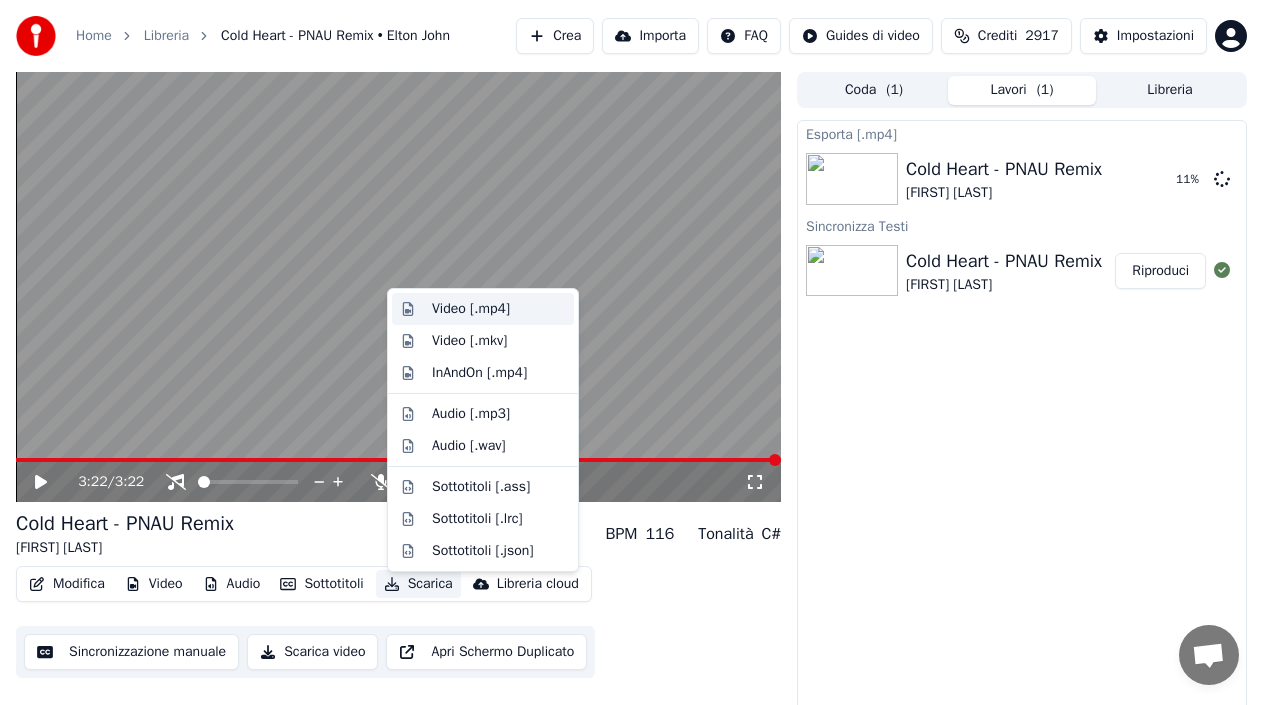 click on "Video [.mp4]" at bounding box center [471, 309] 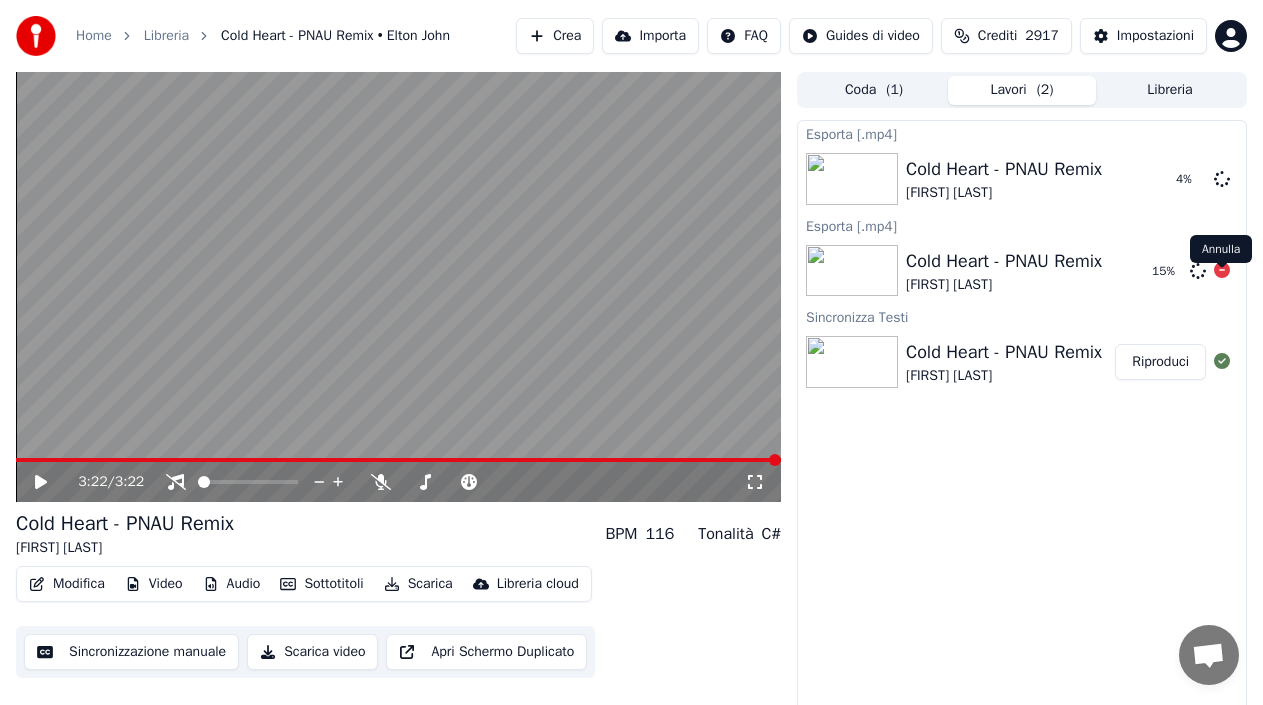 click 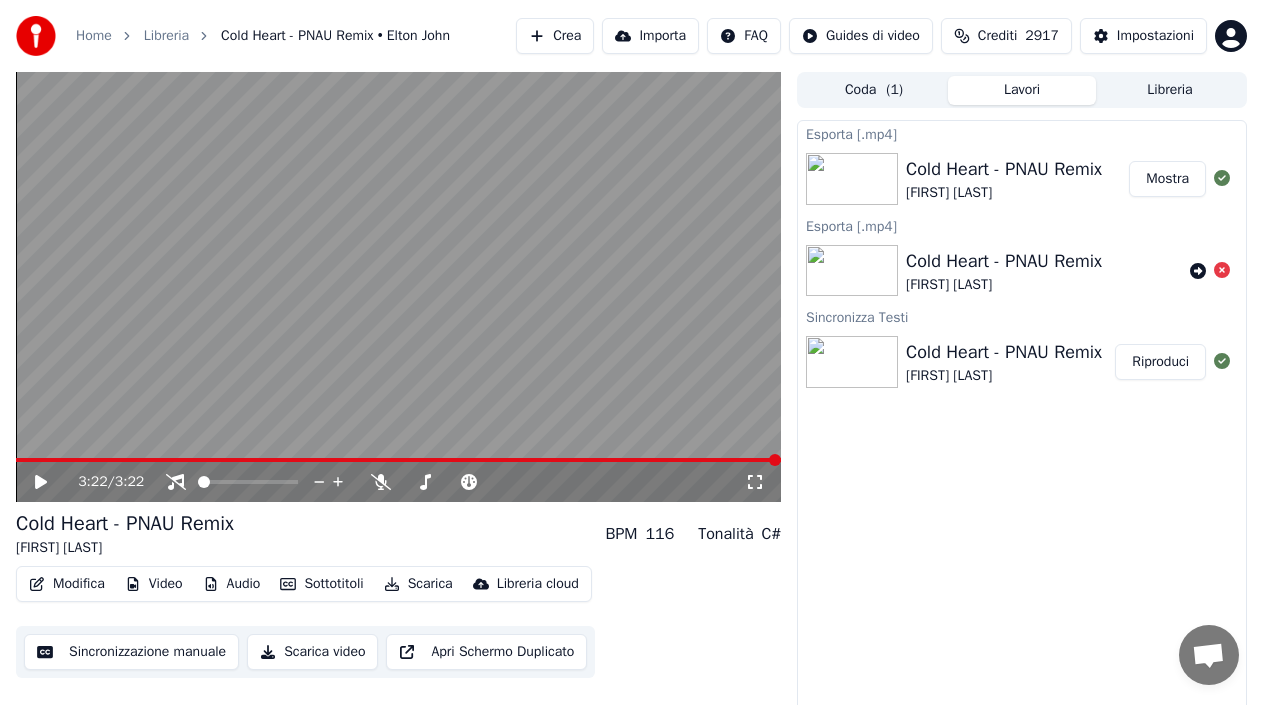 click on "Mostra" at bounding box center [1167, 179] 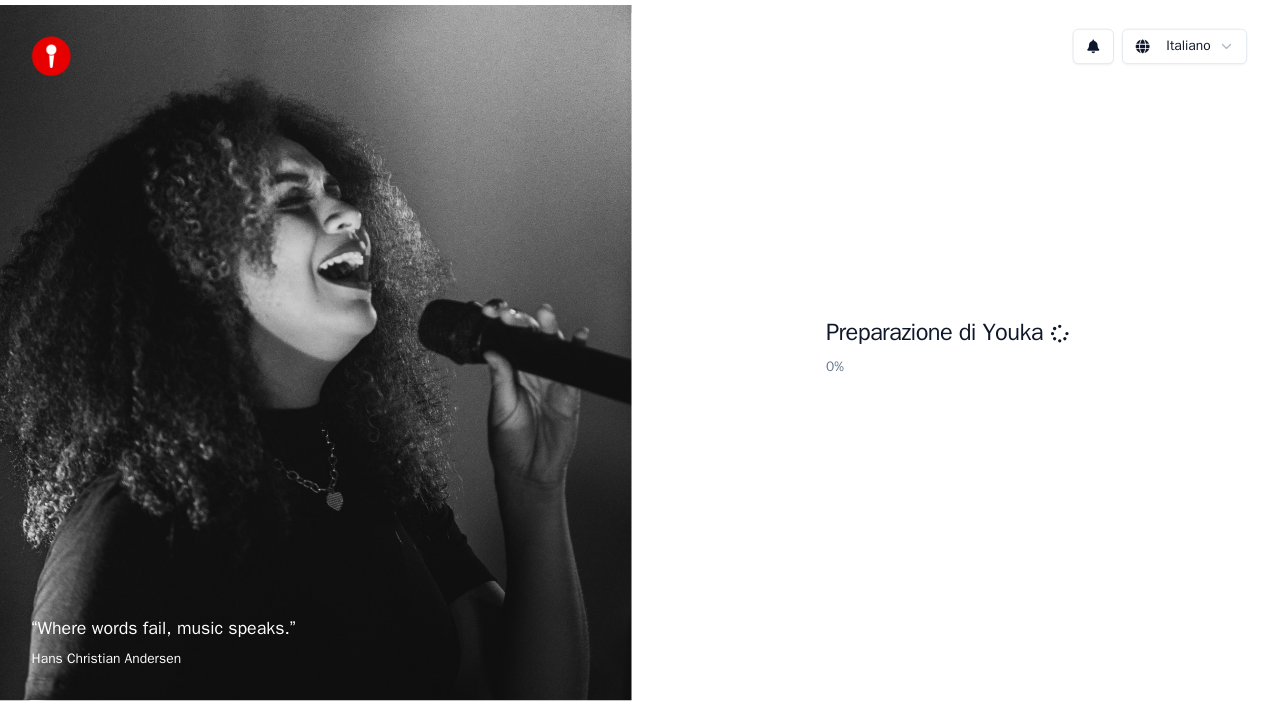 scroll, scrollTop: 0, scrollLeft: 0, axis: both 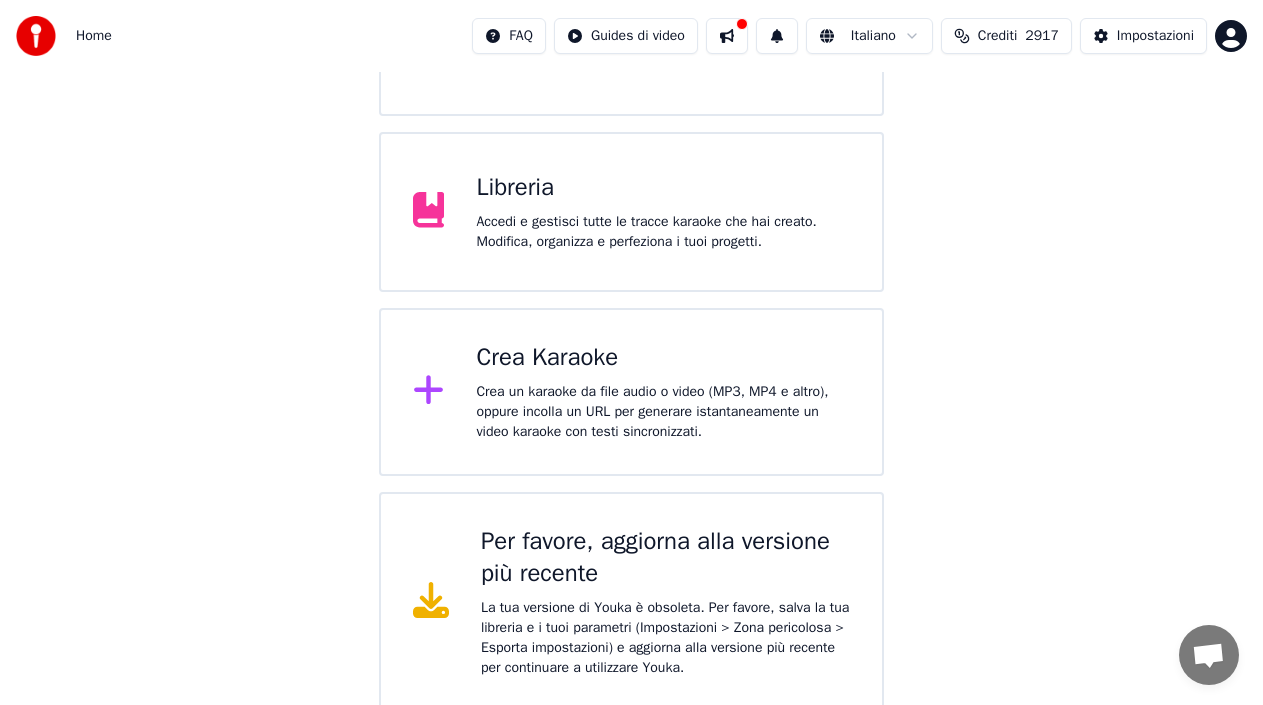 click on "Crea Karaoke" at bounding box center [663, 358] 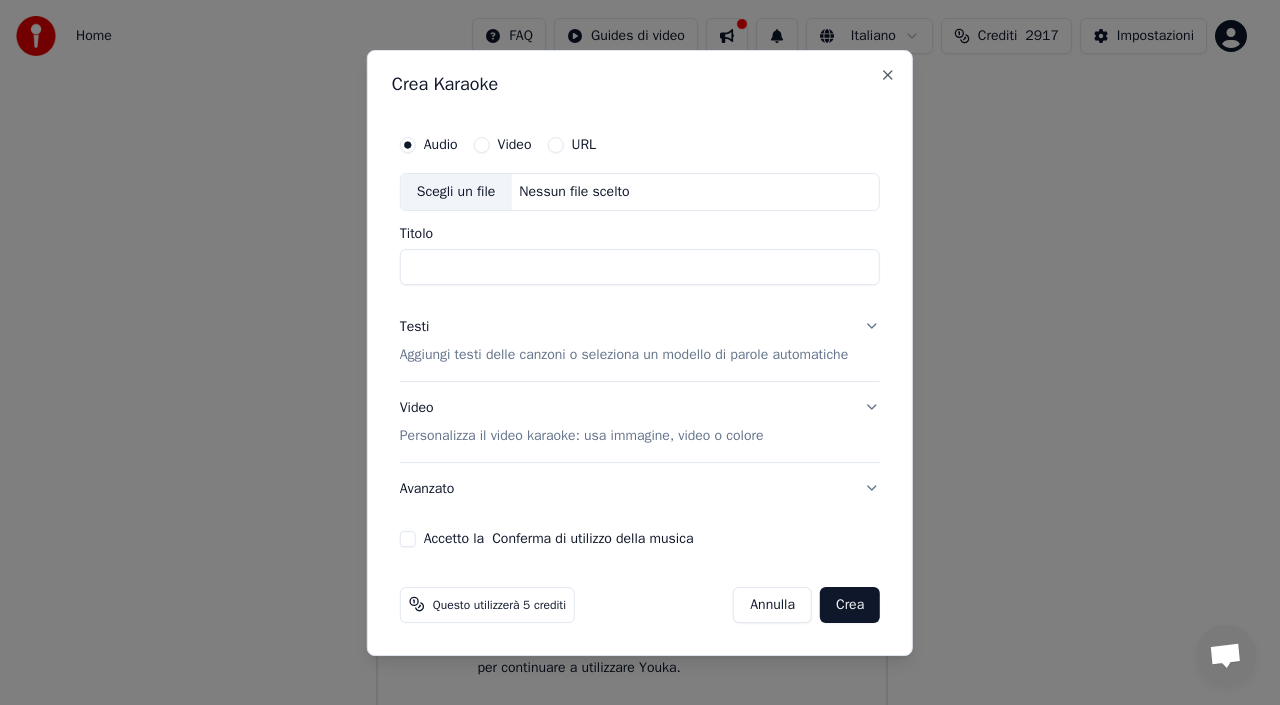 click on "Scegli un file" at bounding box center (456, 192) 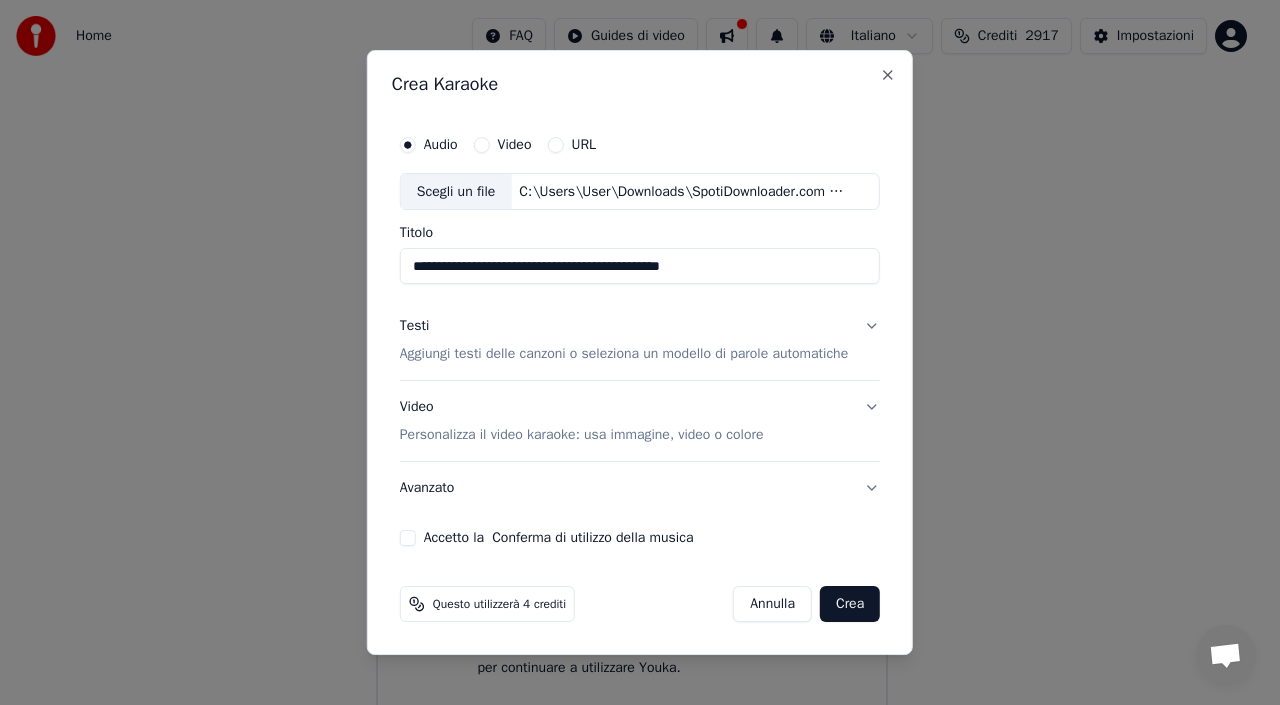 drag, startPoint x: 552, startPoint y: 266, endPoint x: 173, endPoint y: 271, distance: 379.033 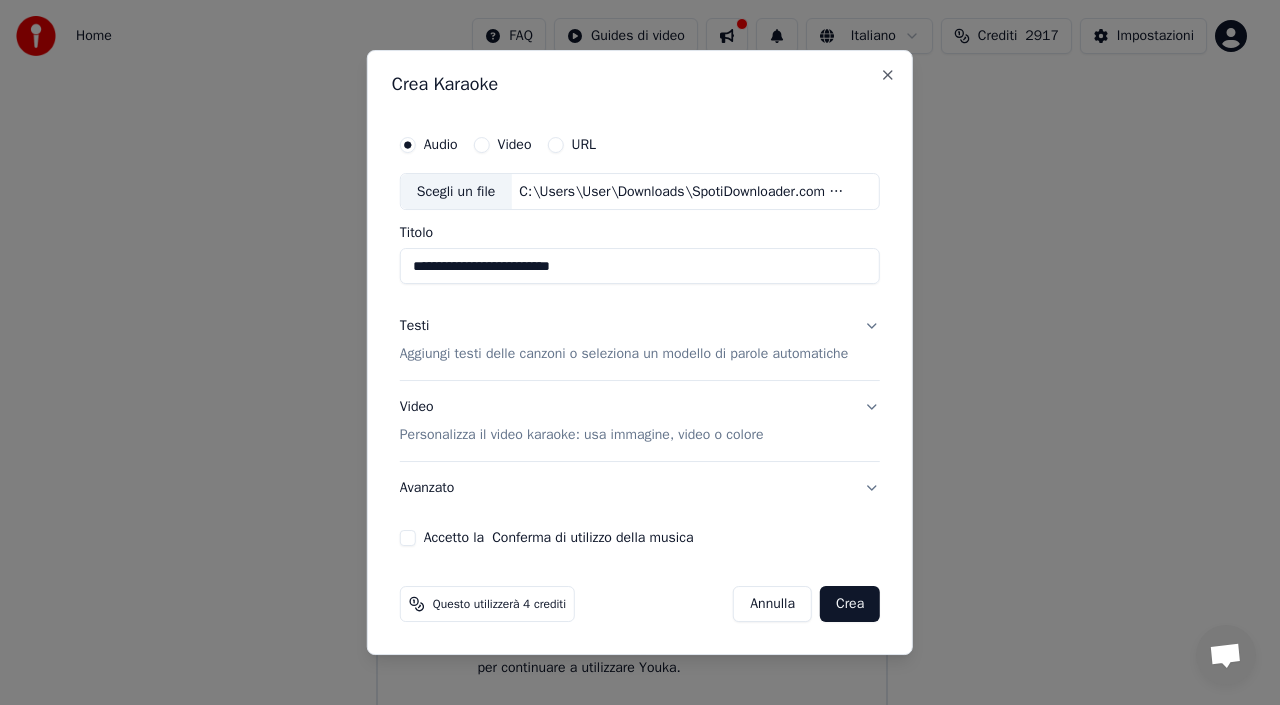 type on "**********" 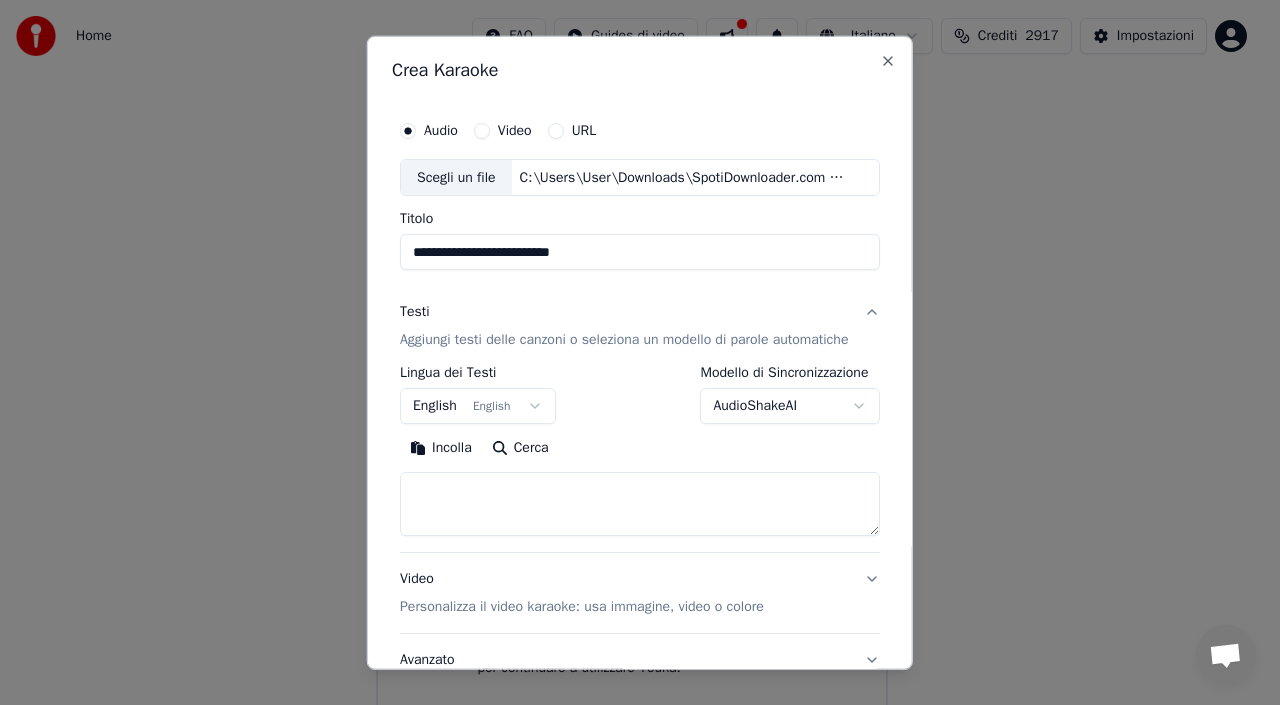 click at bounding box center (640, 504) 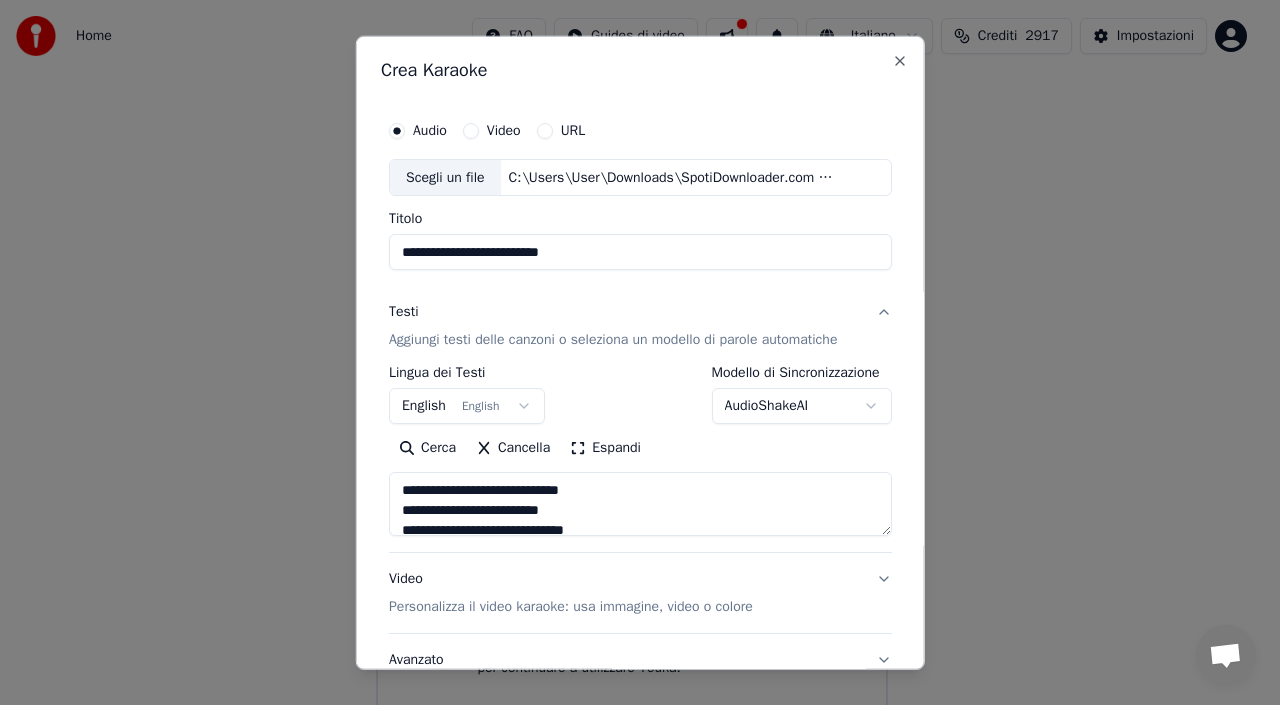 scroll, scrollTop: 485, scrollLeft: 0, axis: vertical 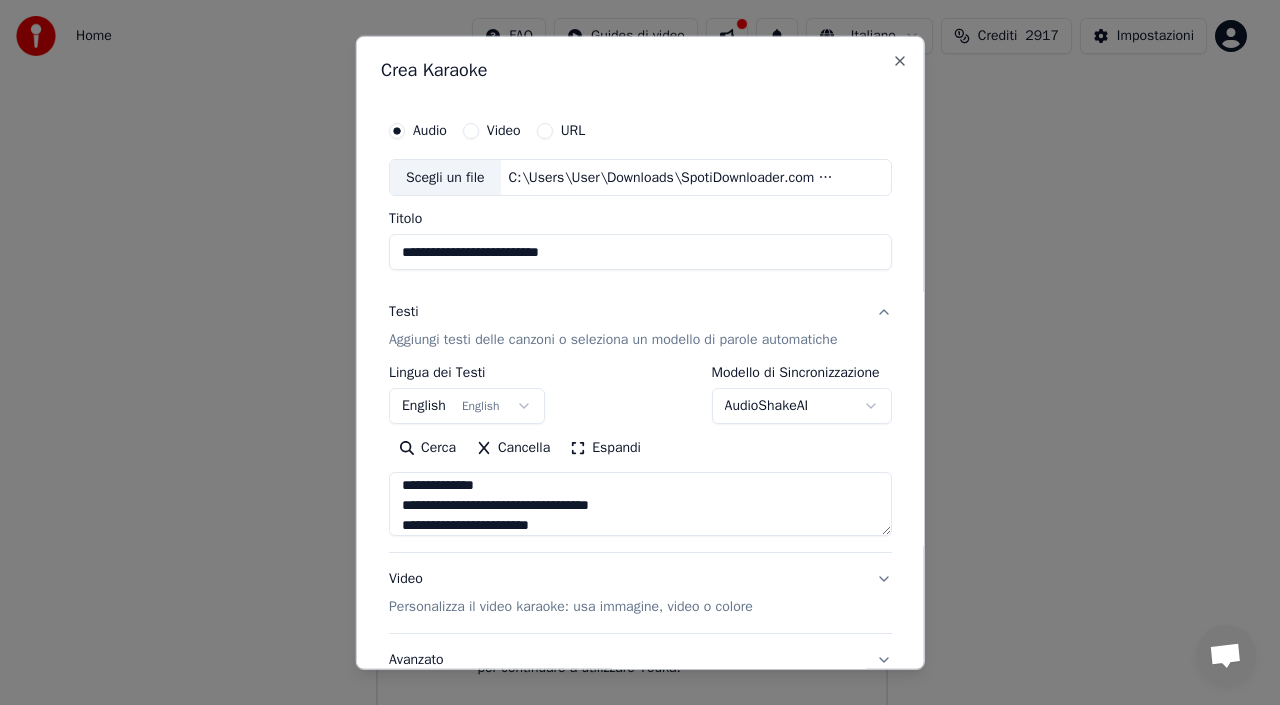type on "**********" 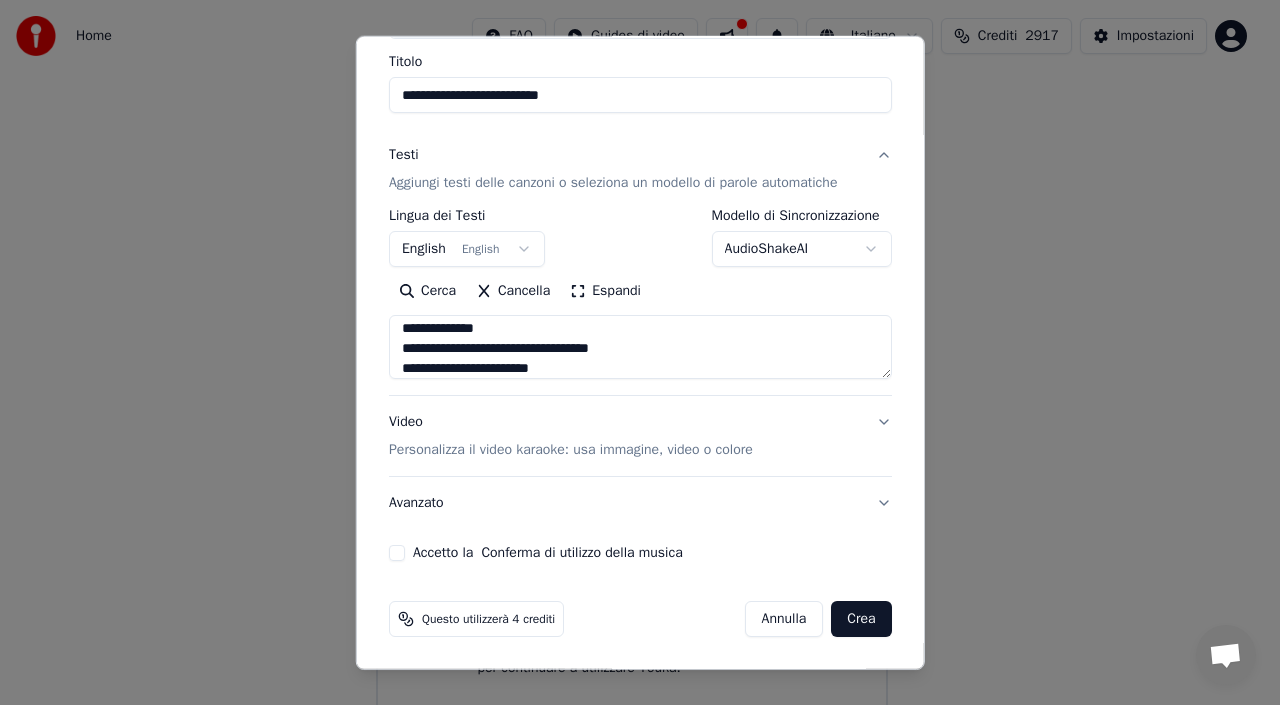 click on "Video Personalizza il video karaoke: usa immagine, video o colore" at bounding box center (571, 436) 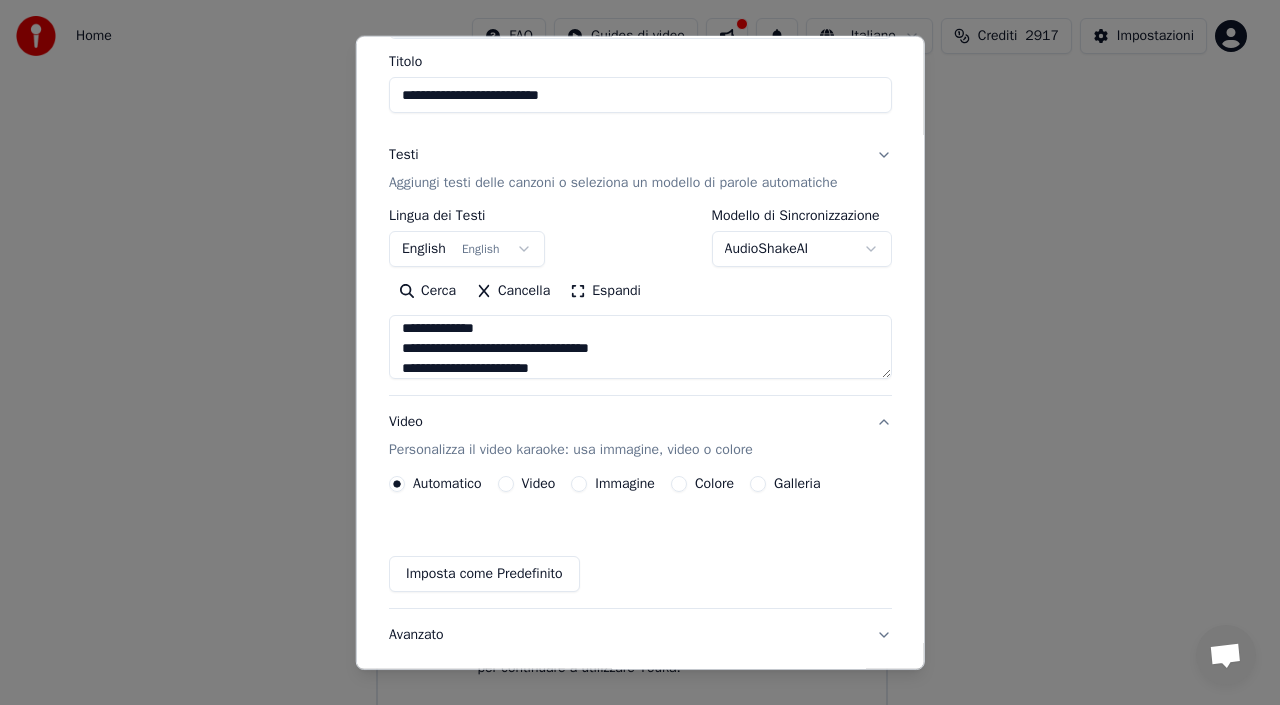 scroll, scrollTop: 103, scrollLeft: 0, axis: vertical 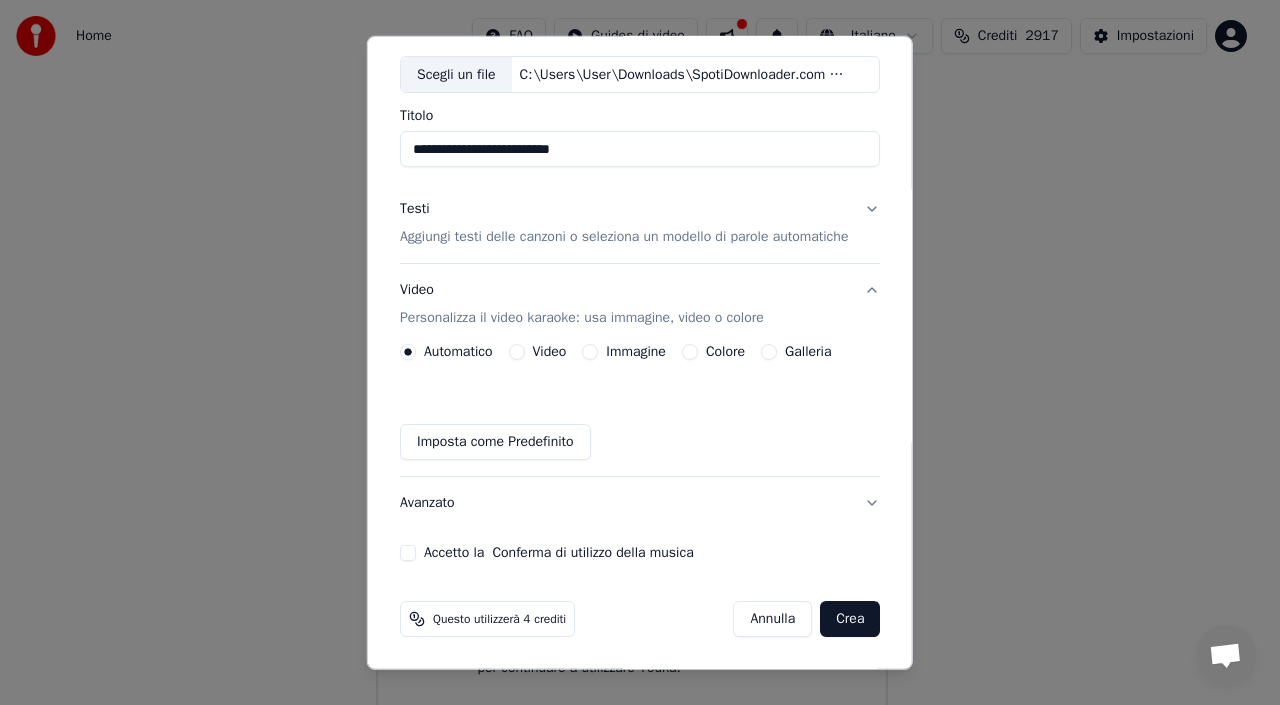 click on "Immagine" at bounding box center (636, 352) 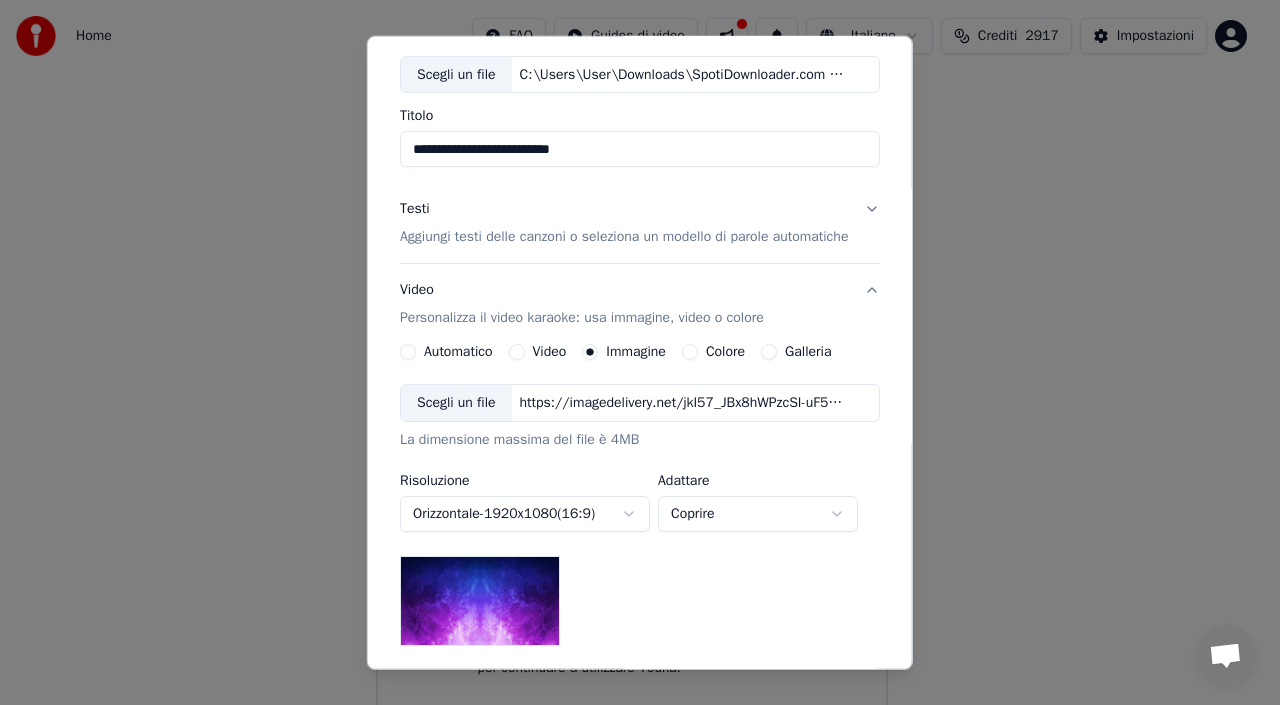 click on "https://imagedelivery.net/jkI57_JBx8hWPzcSI-uF5w/c7639807-3f76-4ea5-9112-66e75e03d200/16x9" at bounding box center (681, 403) 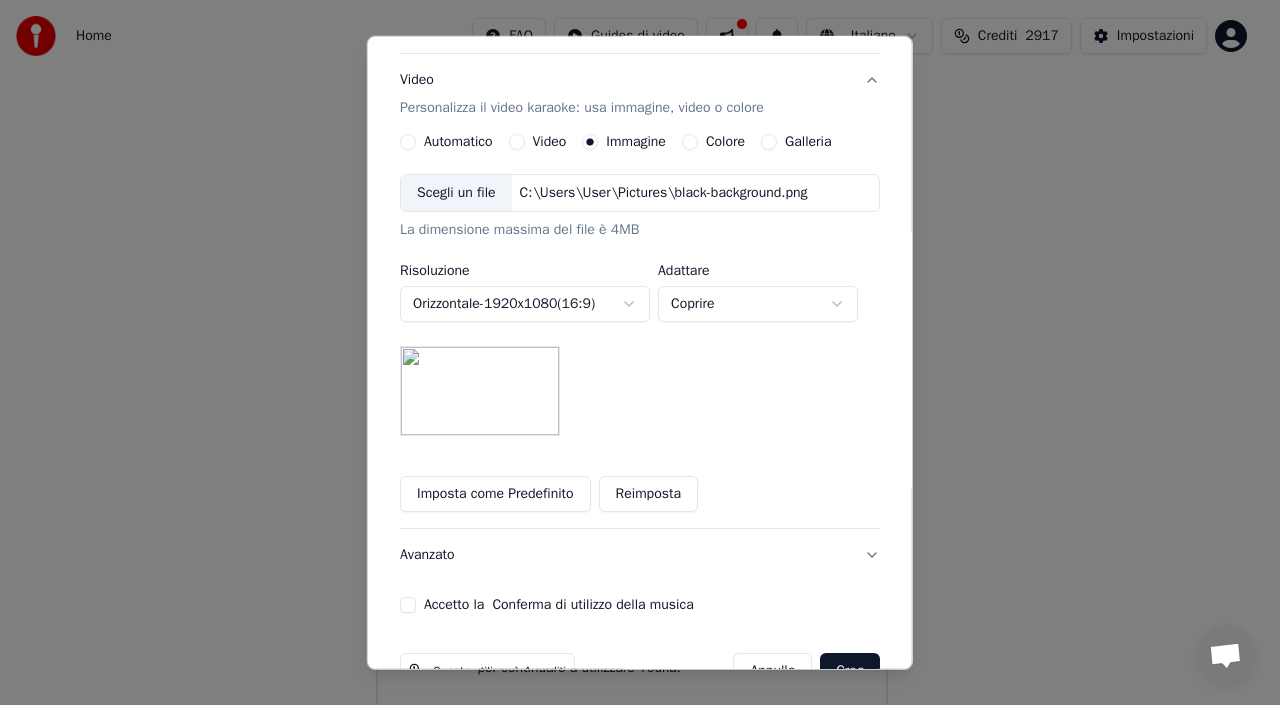 scroll, scrollTop: 316, scrollLeft: 0, axis: vertical 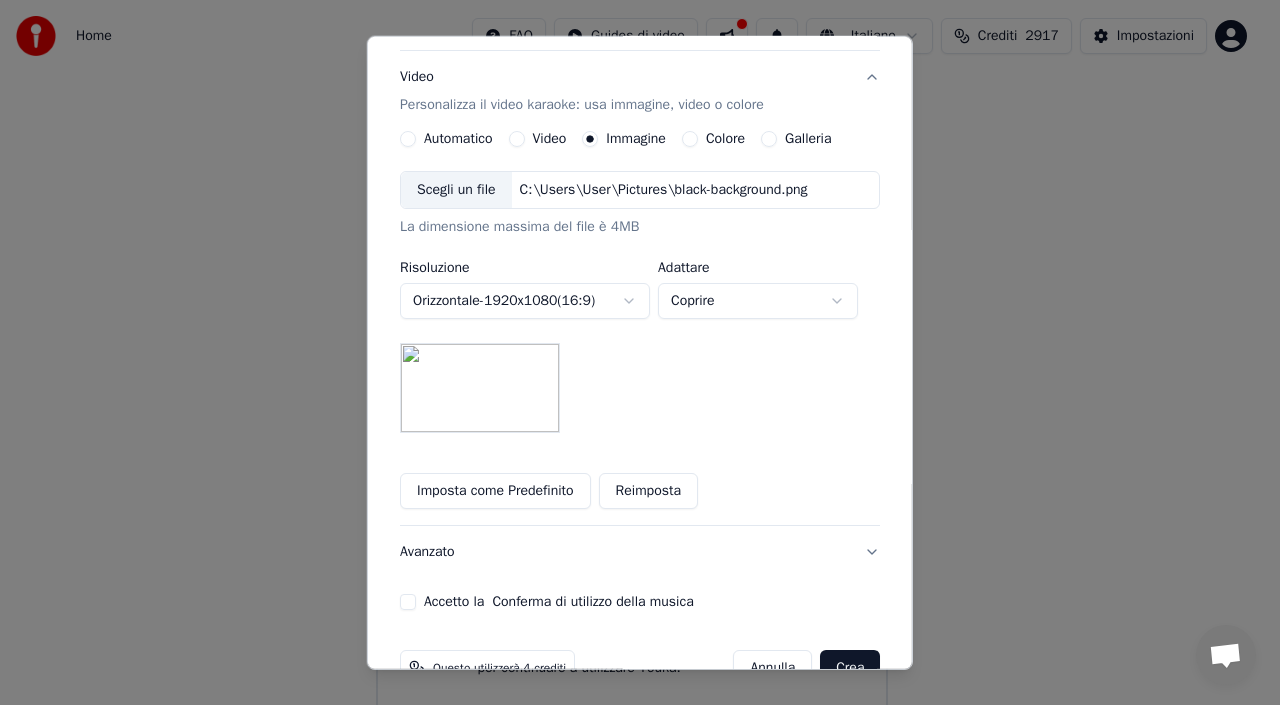click on "Accetto la   Conferma di utilizzo della musica" at bounding box center [408, 602] 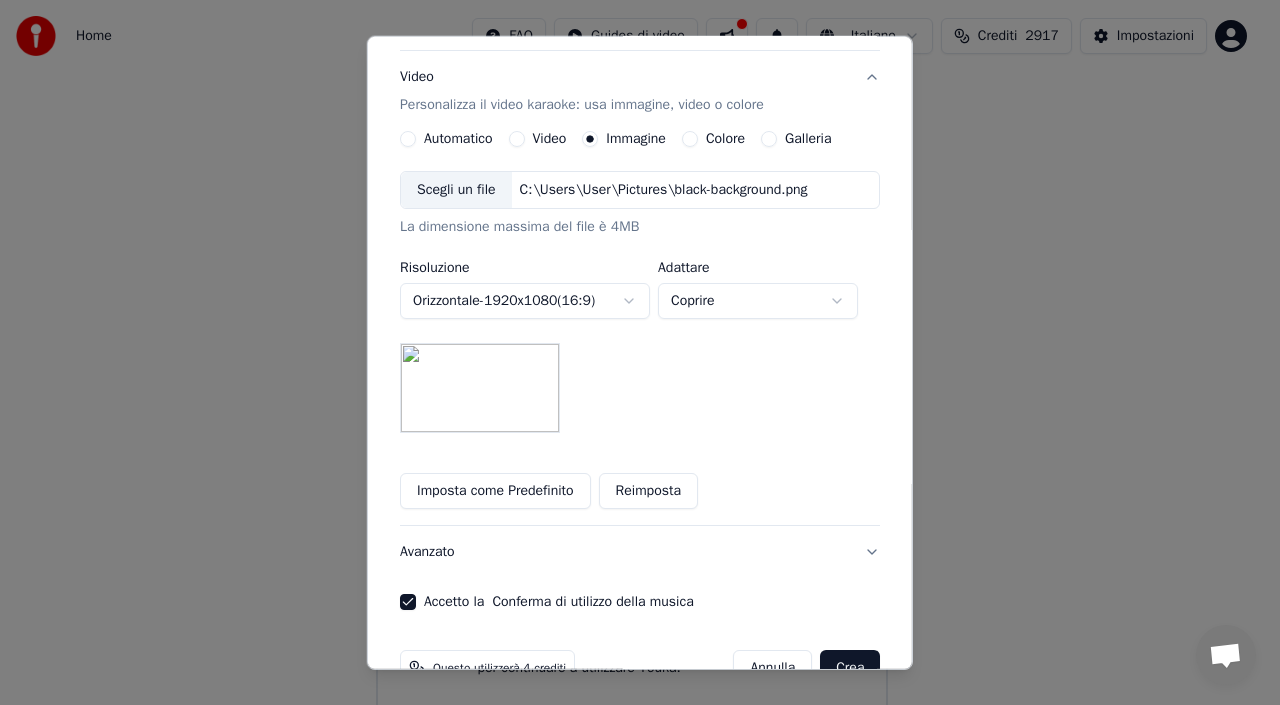 scroll, scrollTop: 365, scrollLeft: 0, axis: vertical 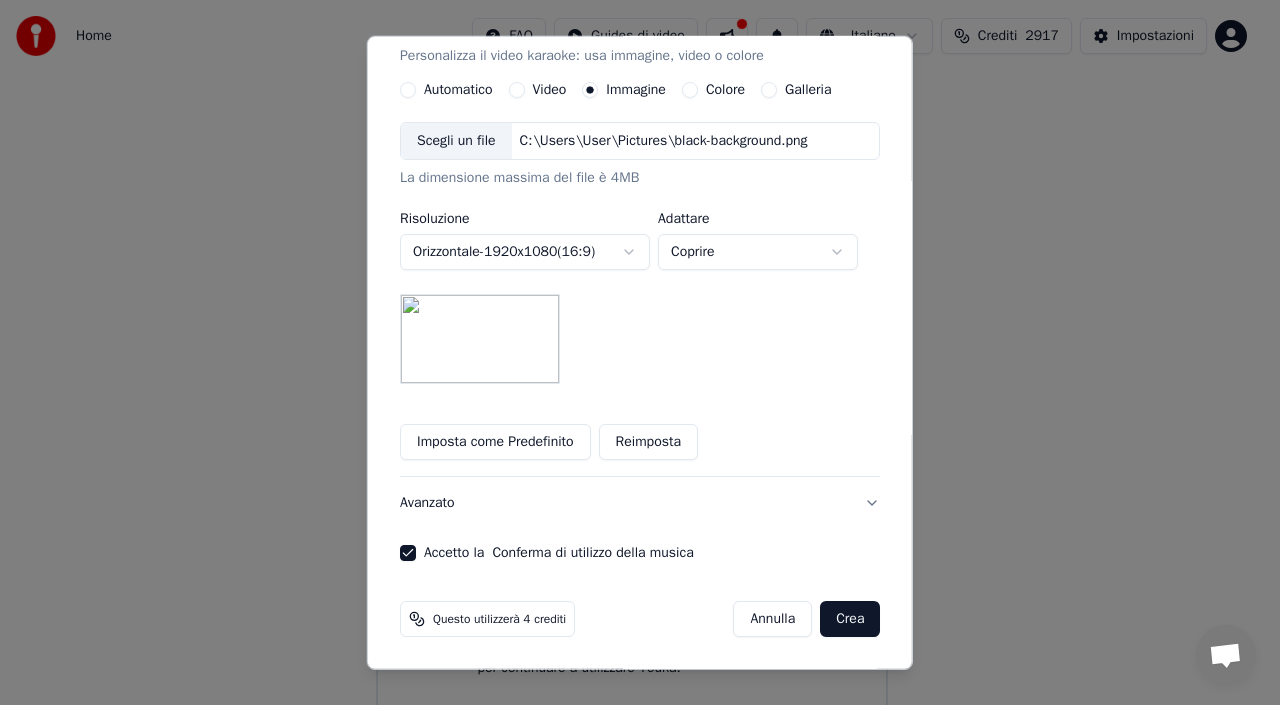 click on "Crea" at bounding box center (850, 619) 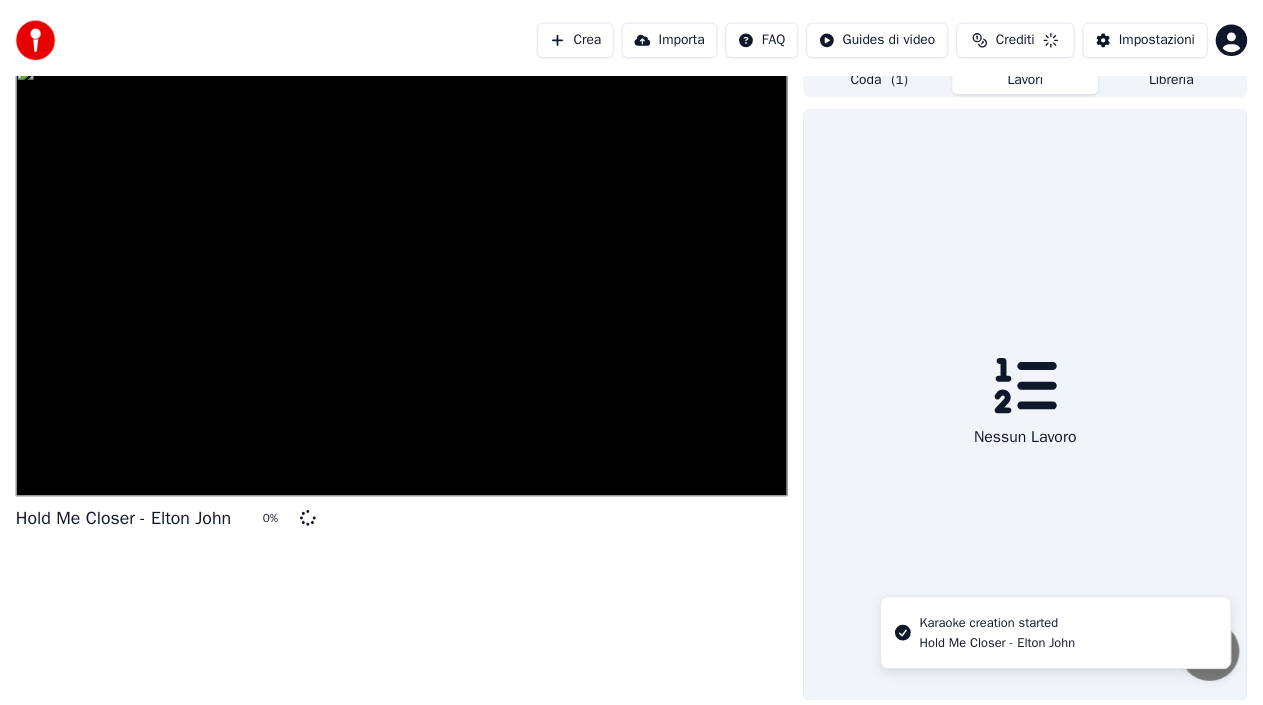 scroll, scrollTop: 14, scrollLeft: 0, axis: vertical 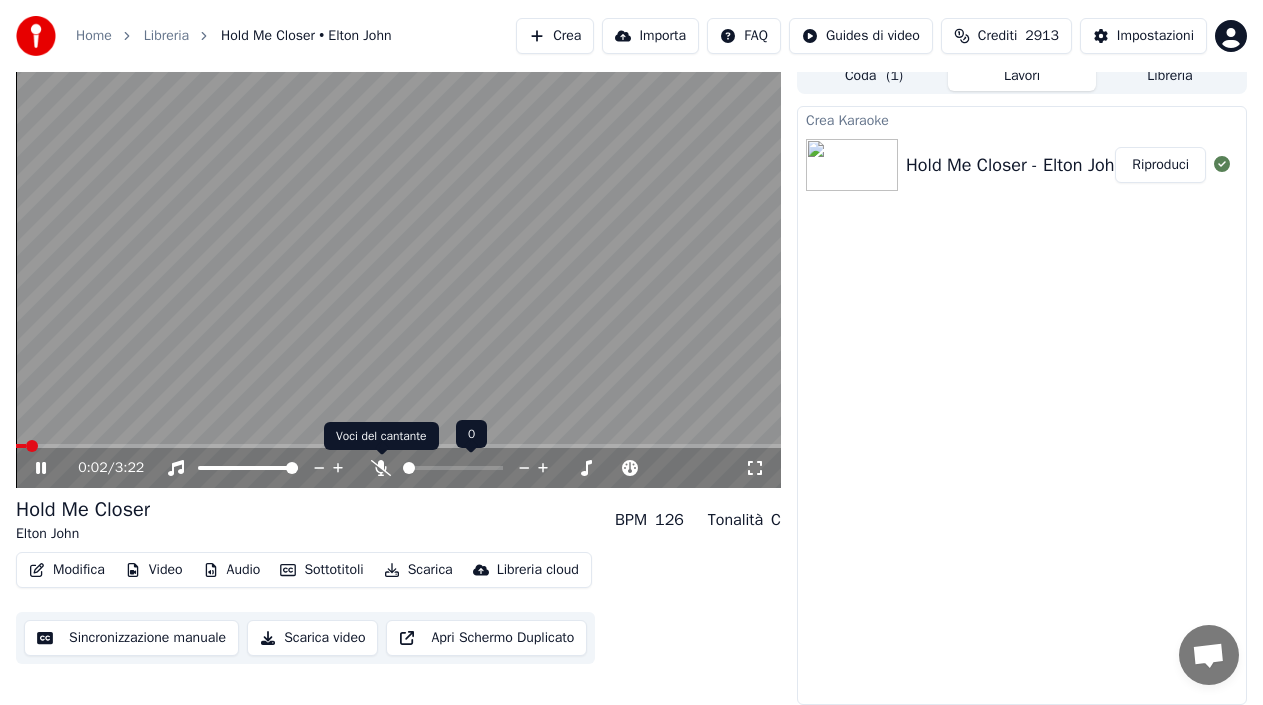 click 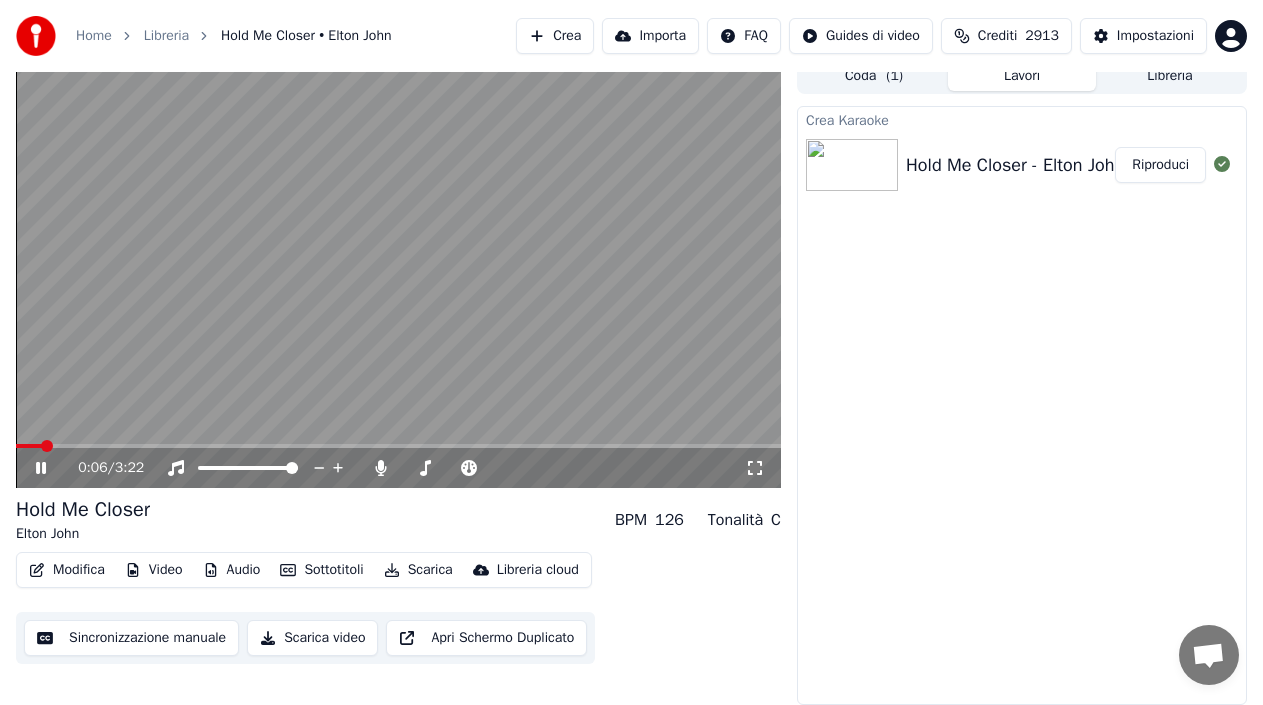 click 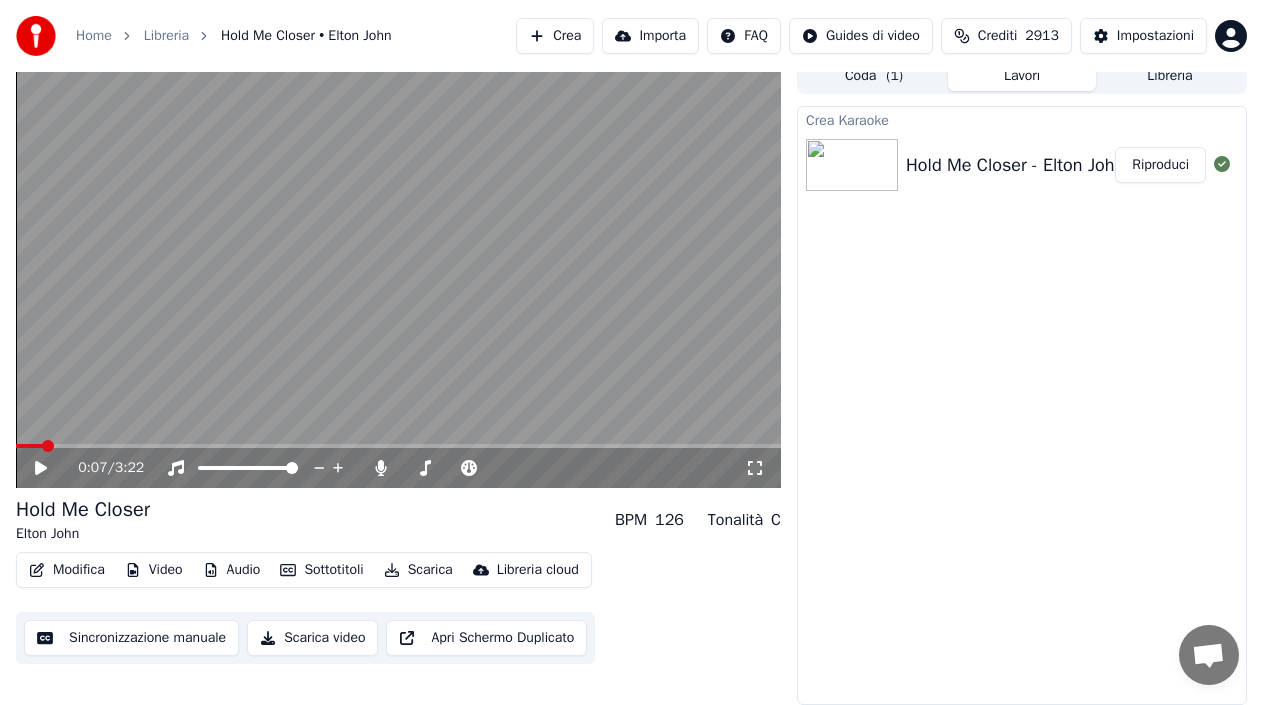 click on "Crea Karaoke Hold Me Closer - Elton John Riproduci" at bounding box center [1022, 405] 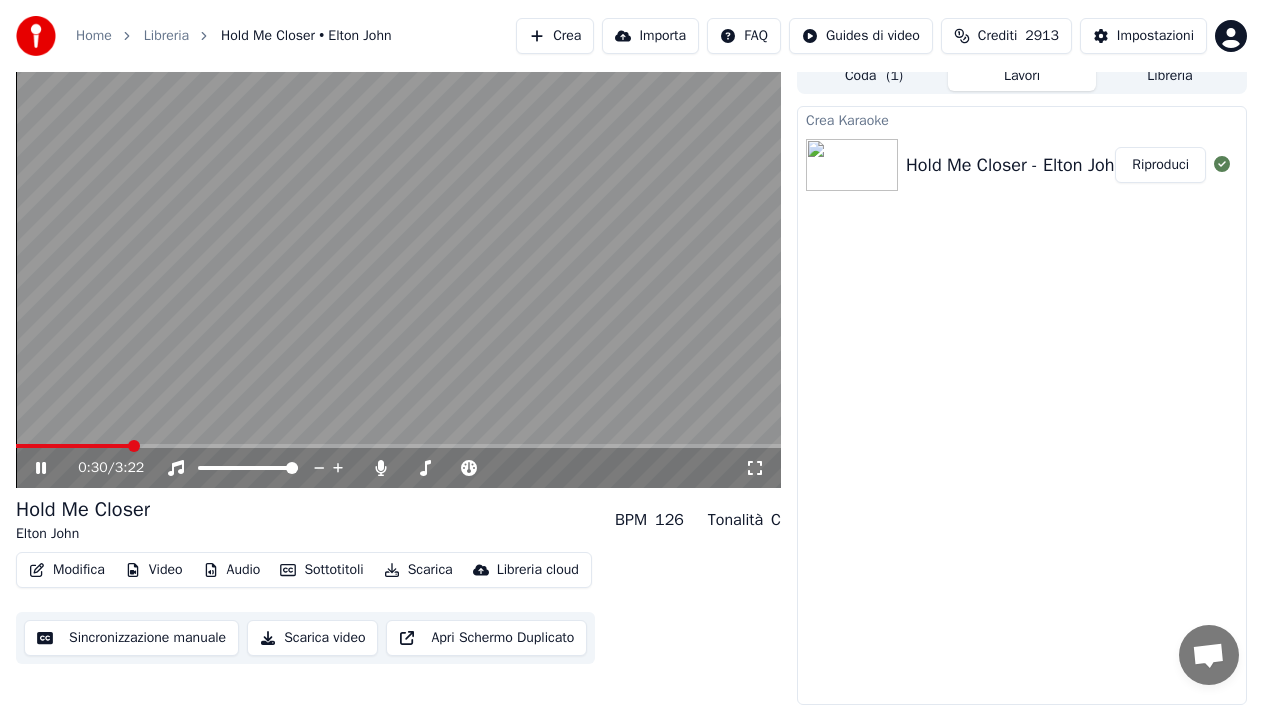 click at bounding box center (398, 446) 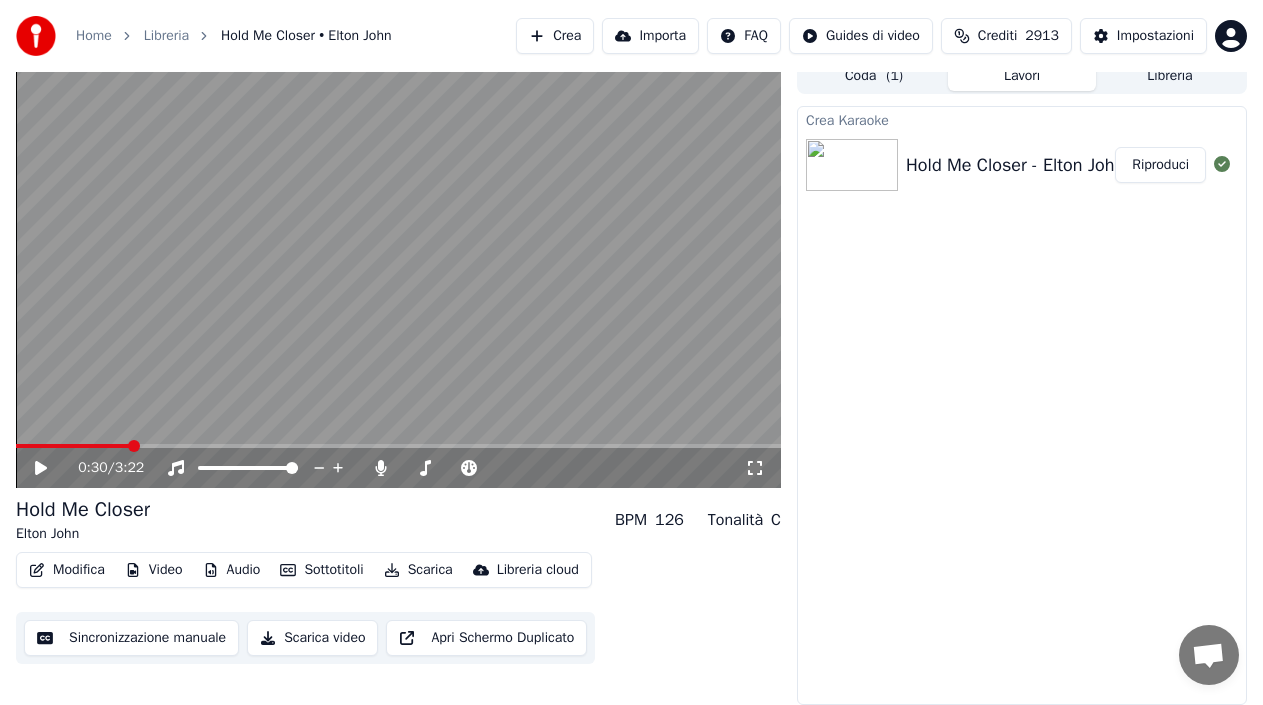 click at bounding box center (72, 446) 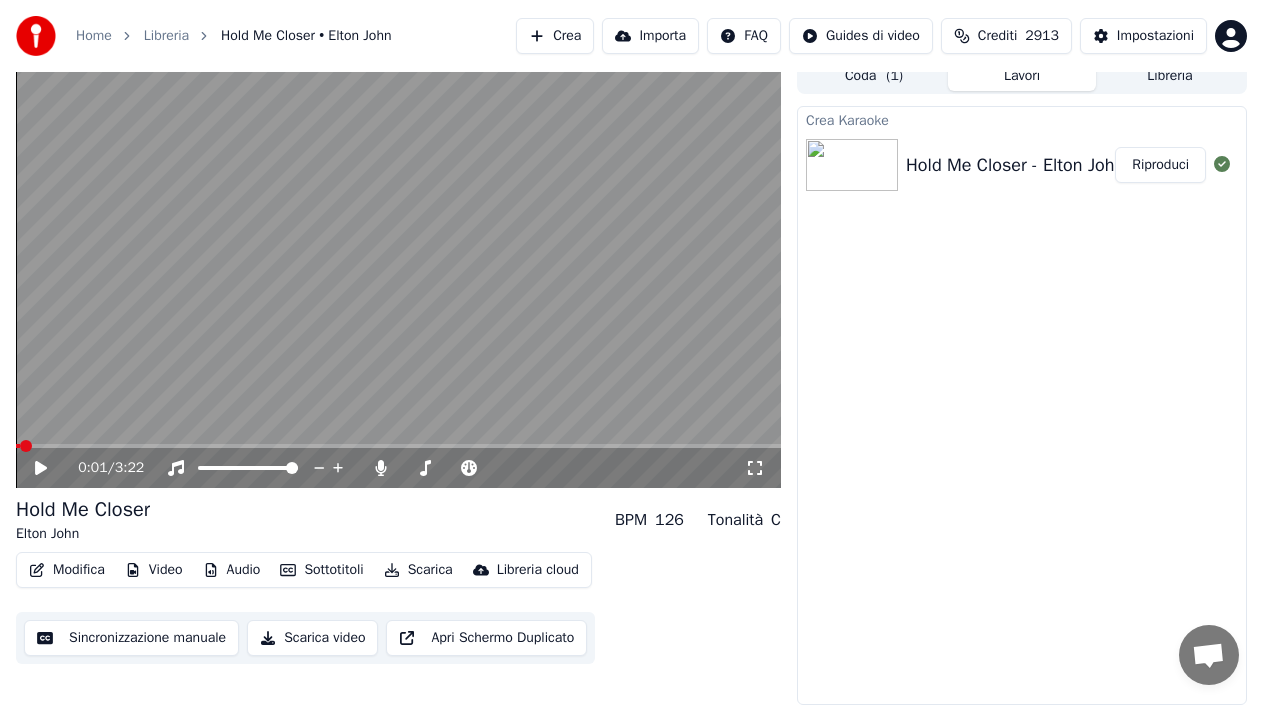 click at bounding box center (18, 446) 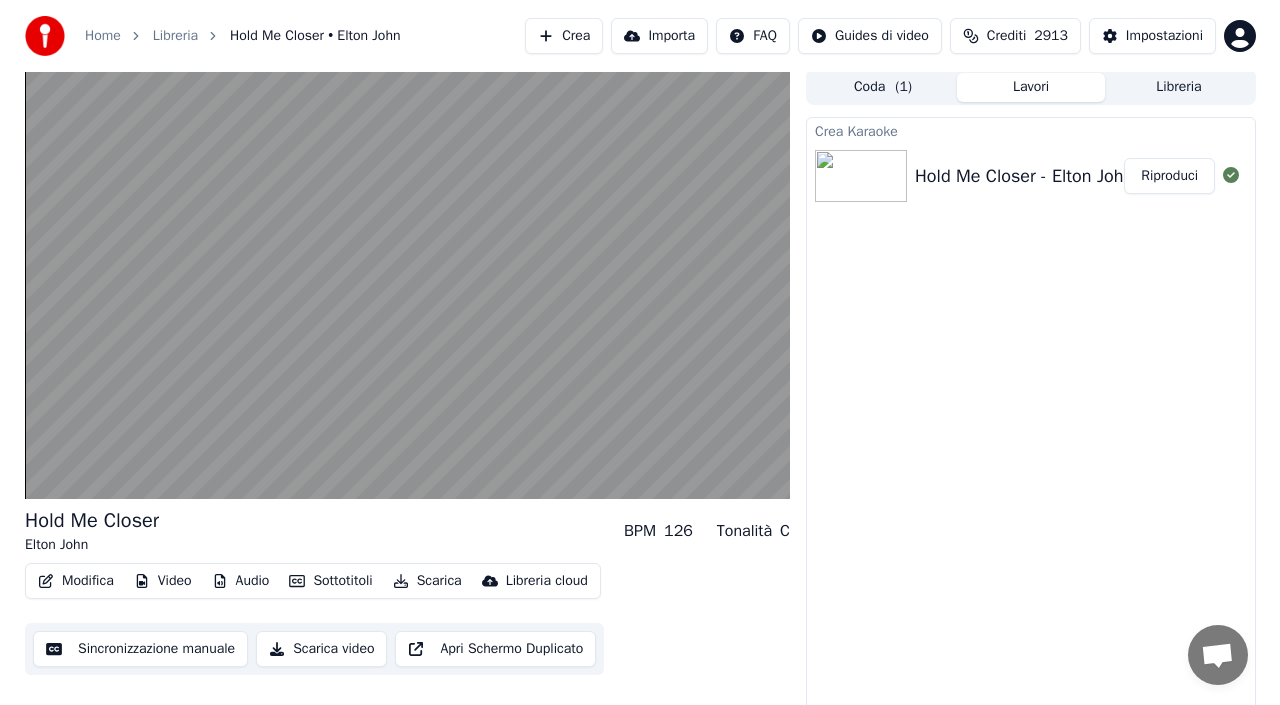 scroll, scrollTop: 0, scrollLeft: 0, axis: both 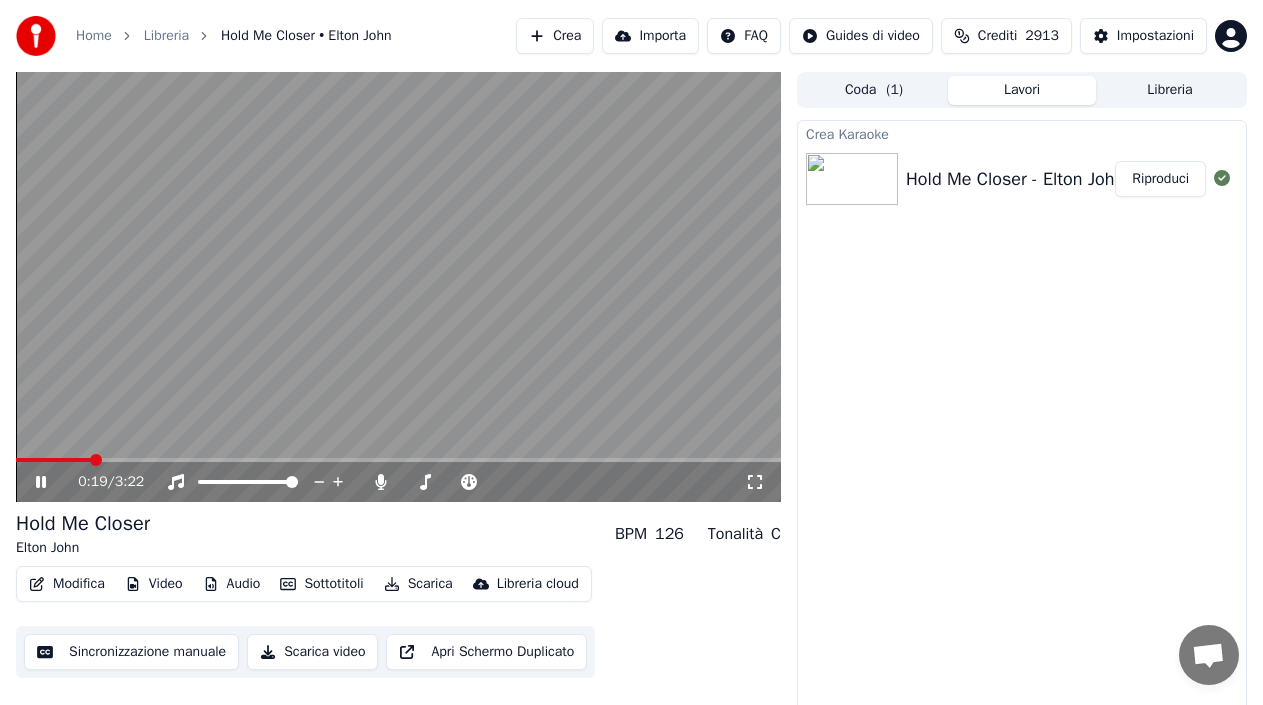 click 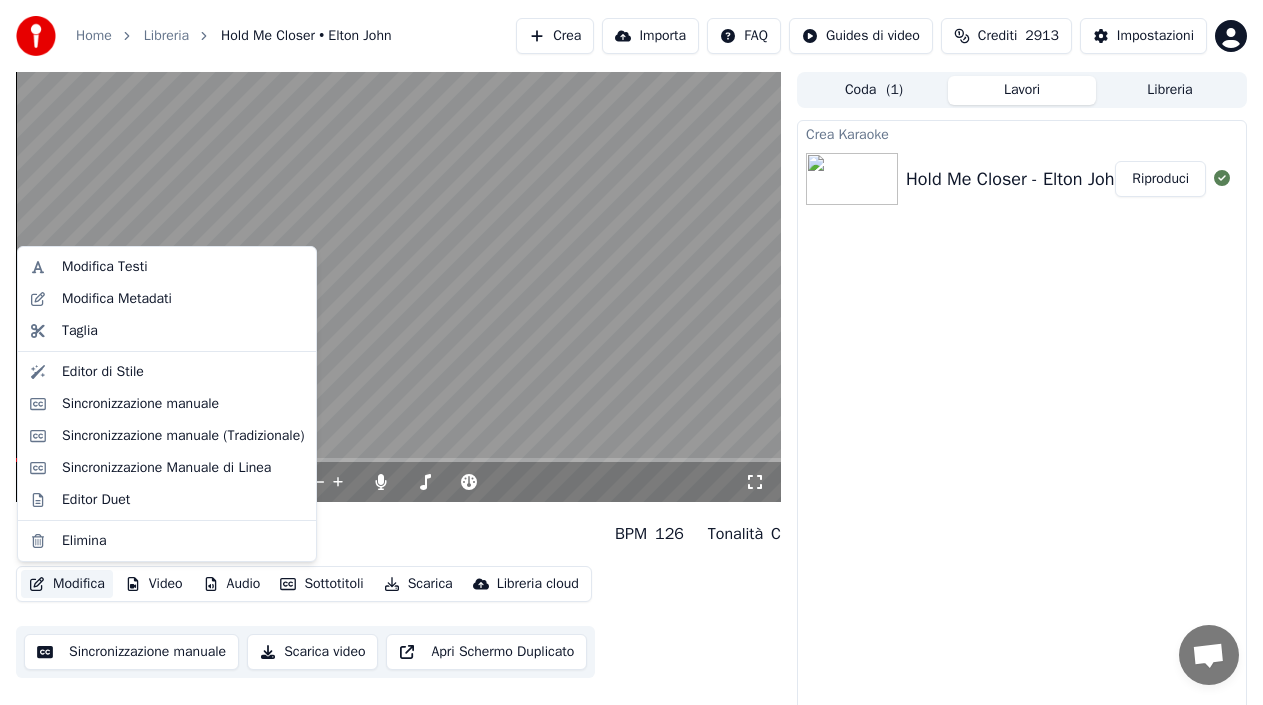 click on "Modifica" at bounding box center [67, 584] 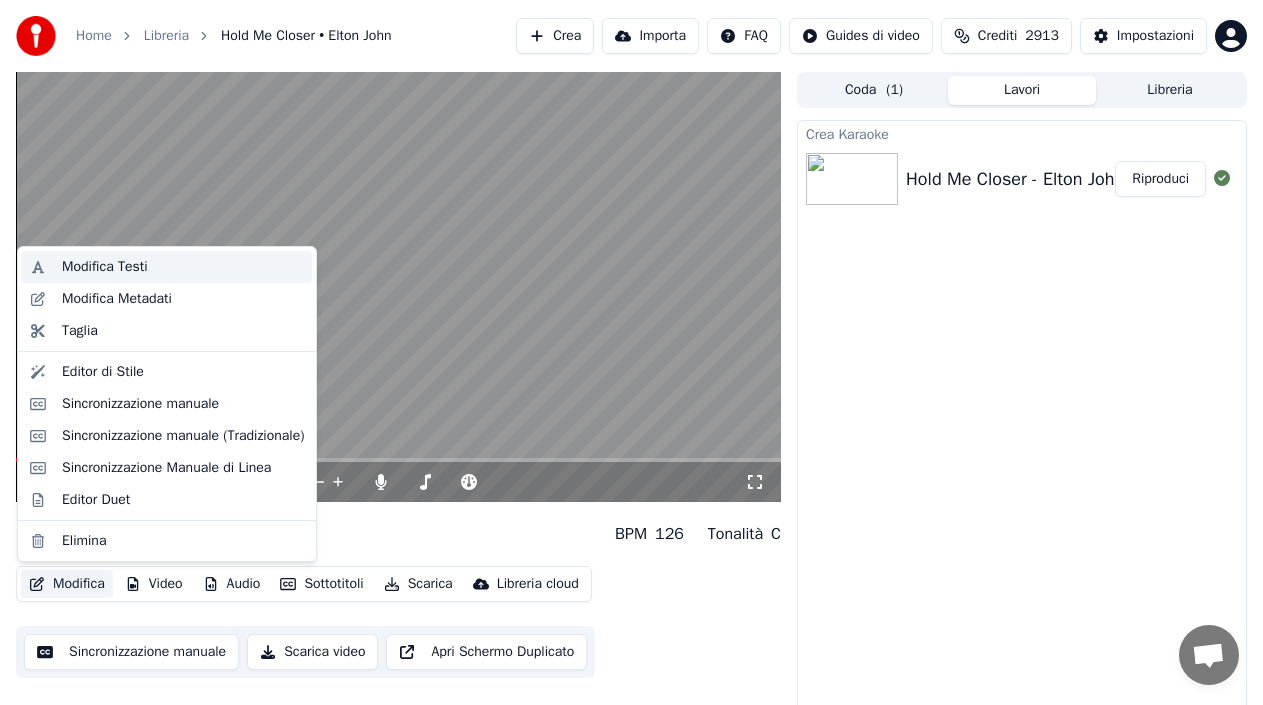 click on "Modifica Testi" at bounding box center (105, 267) 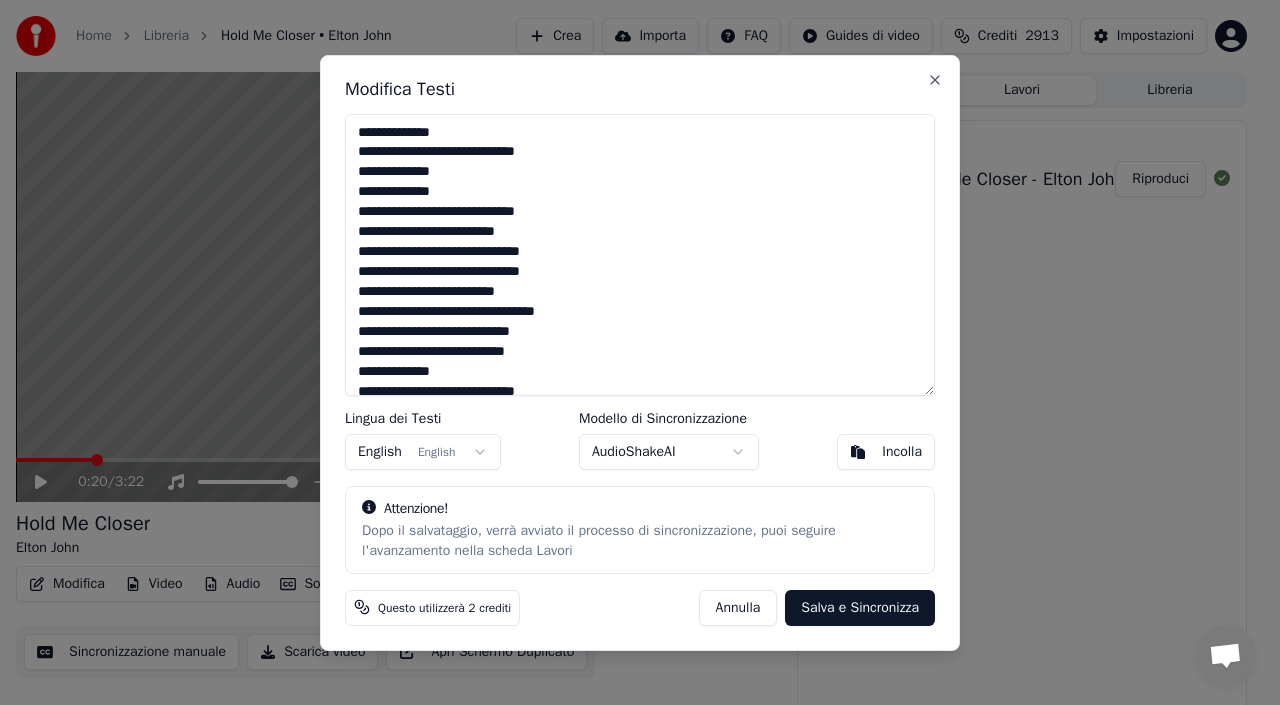 type on "**********" 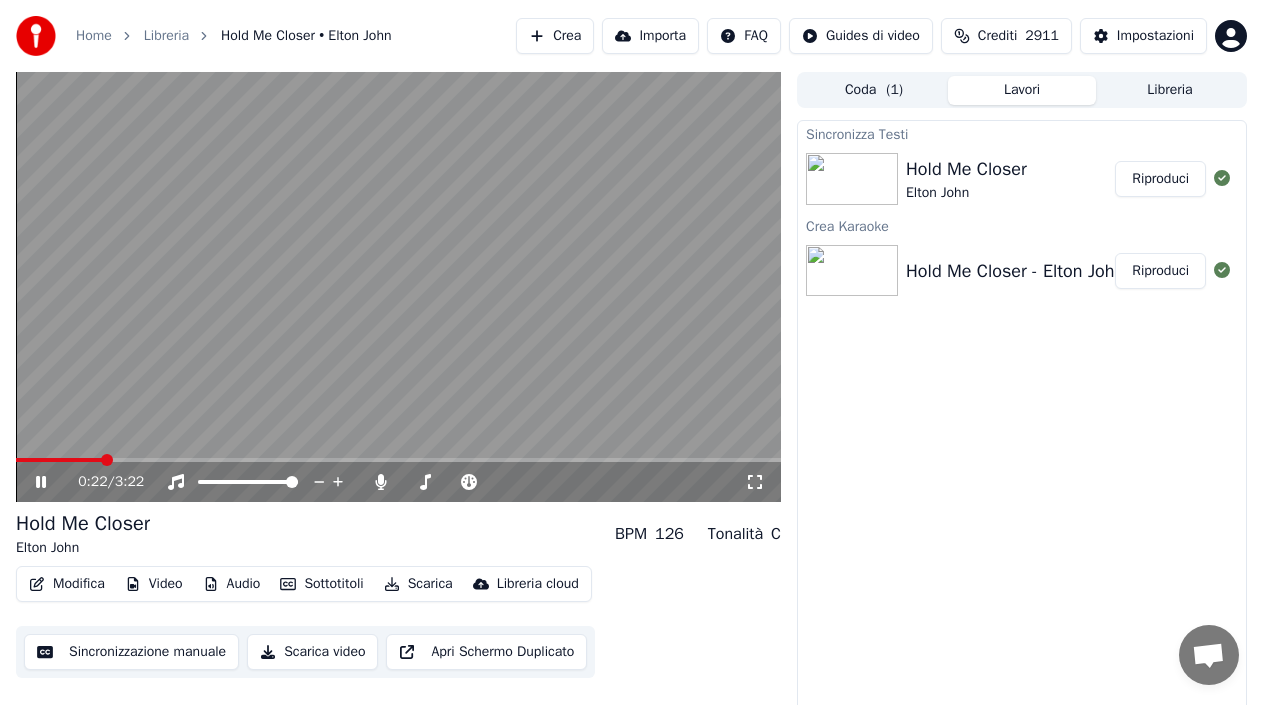 click 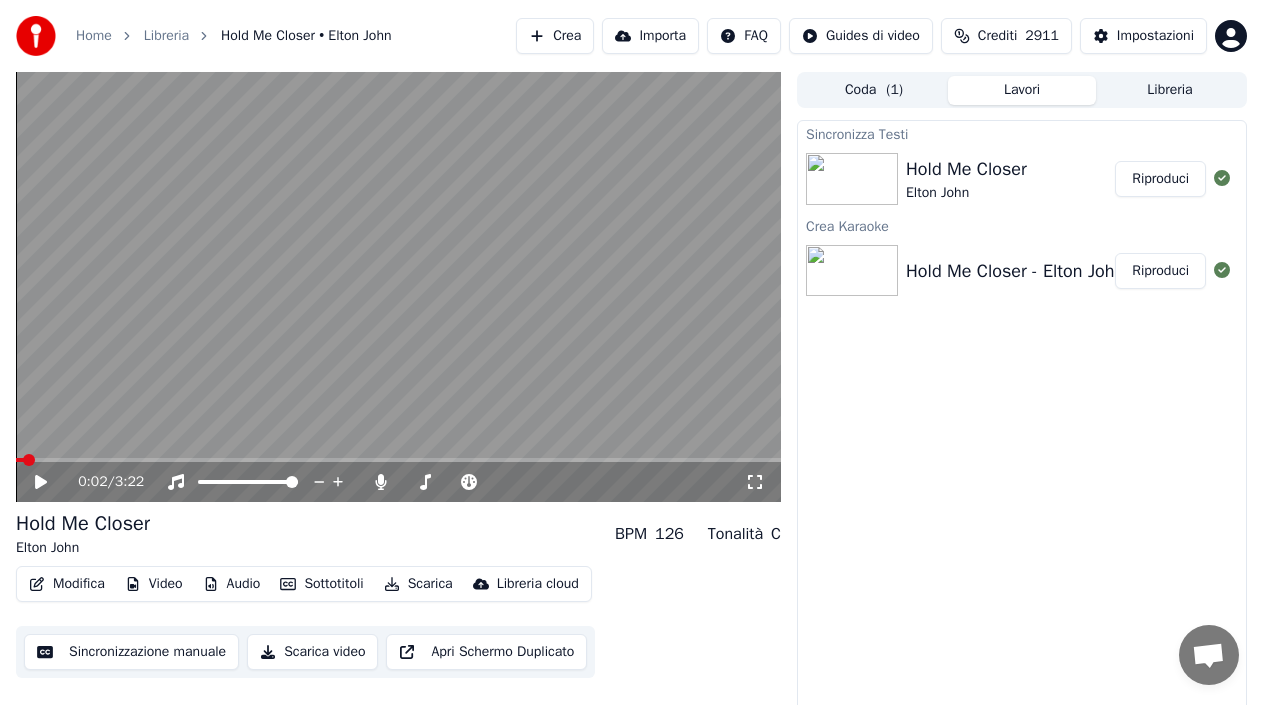 click at bounding box center [20, 460] 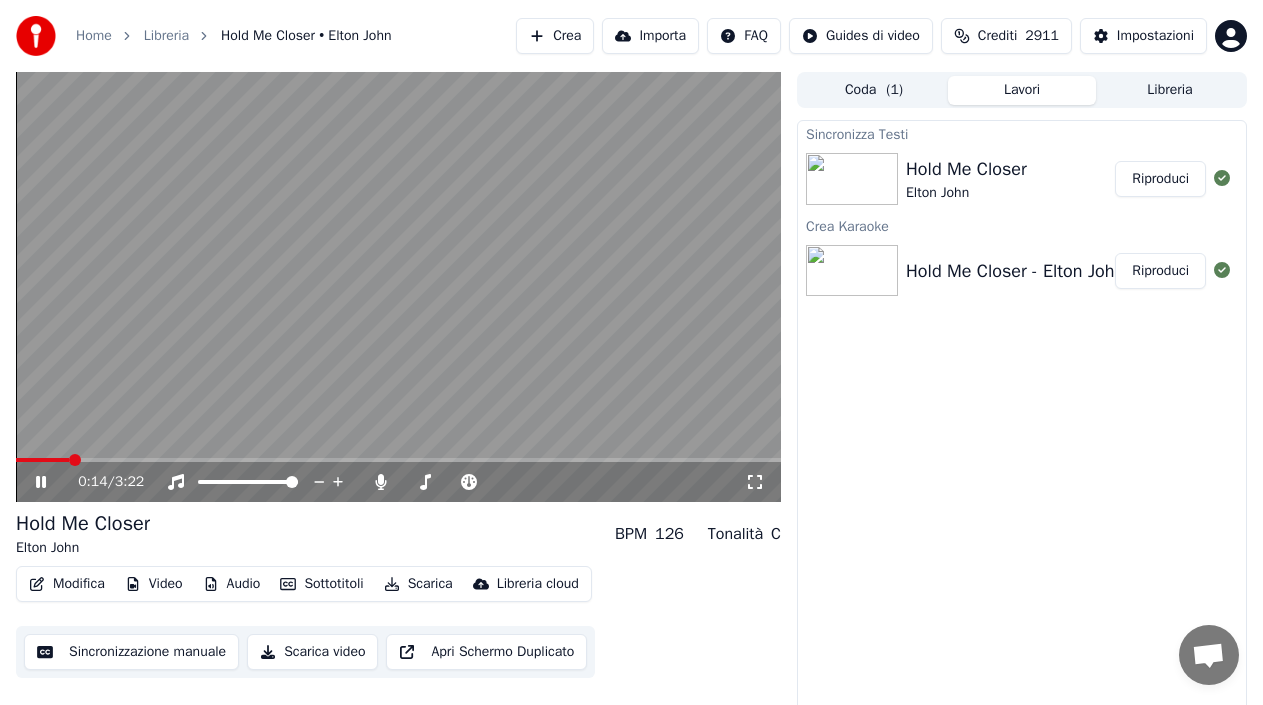 click 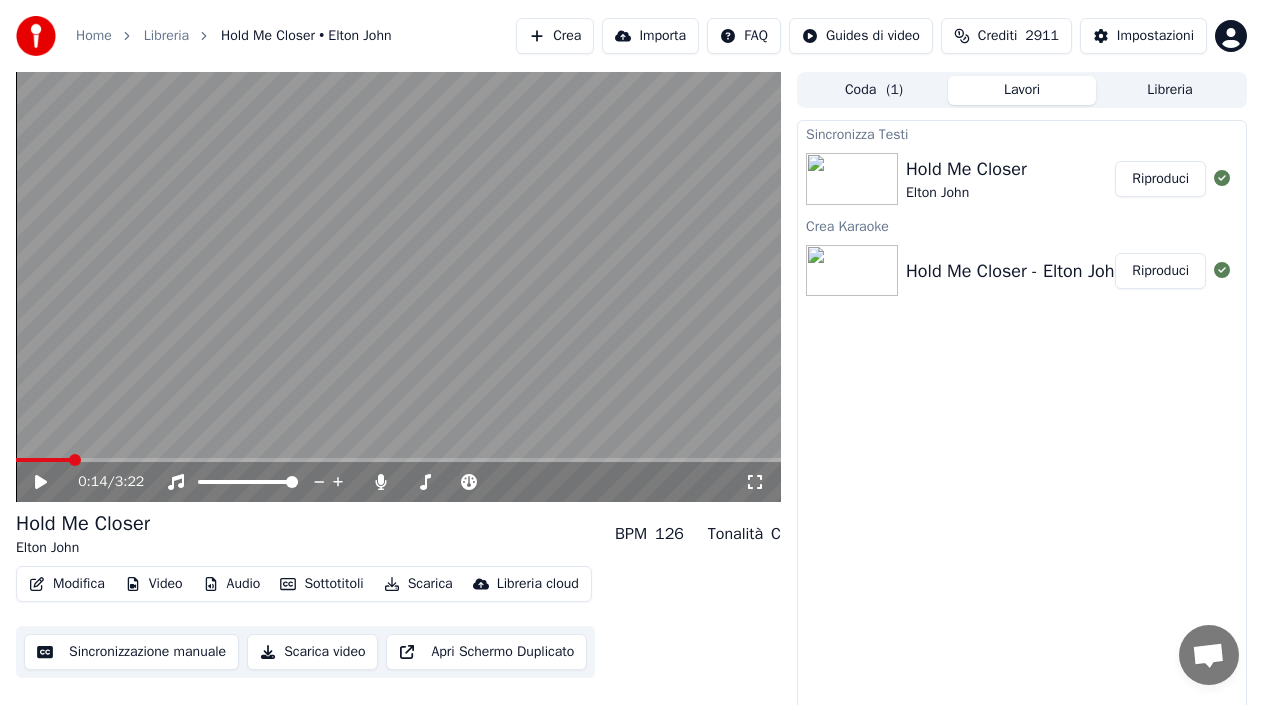 click on "Modifica" at bounding box center (67, 584) 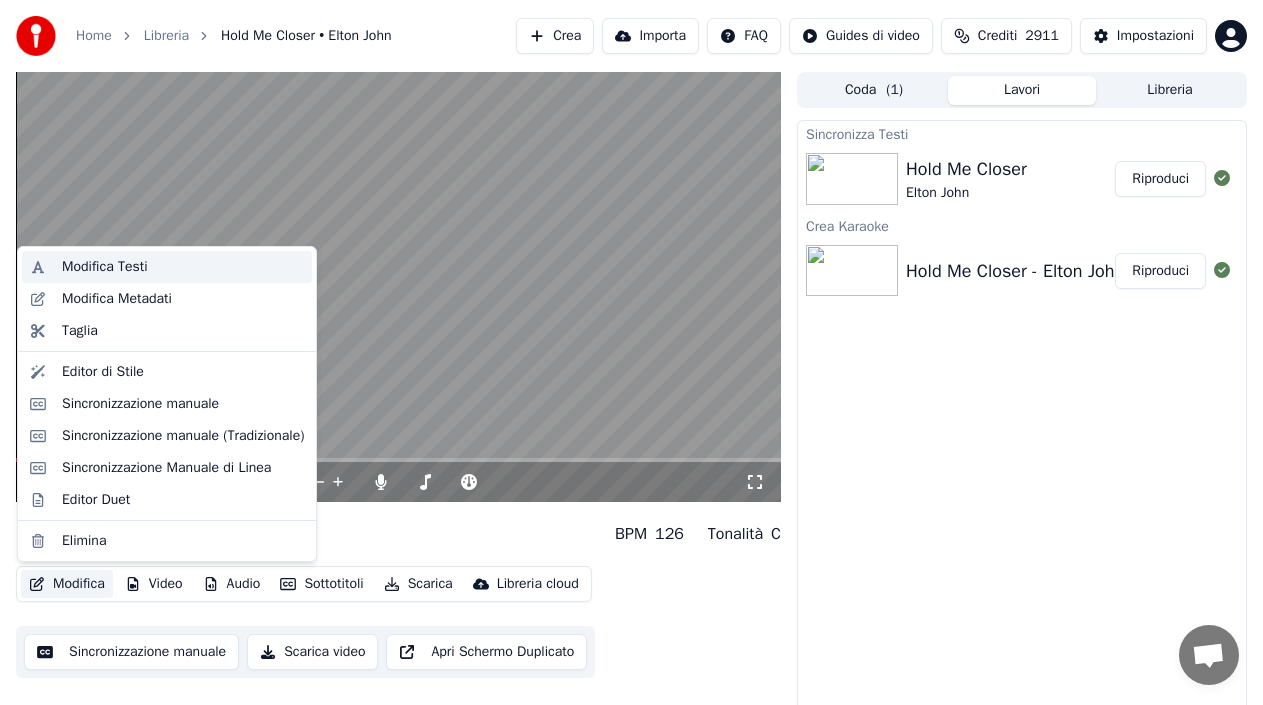 click on "Modifica Testi" at bounding box center [105, 267] 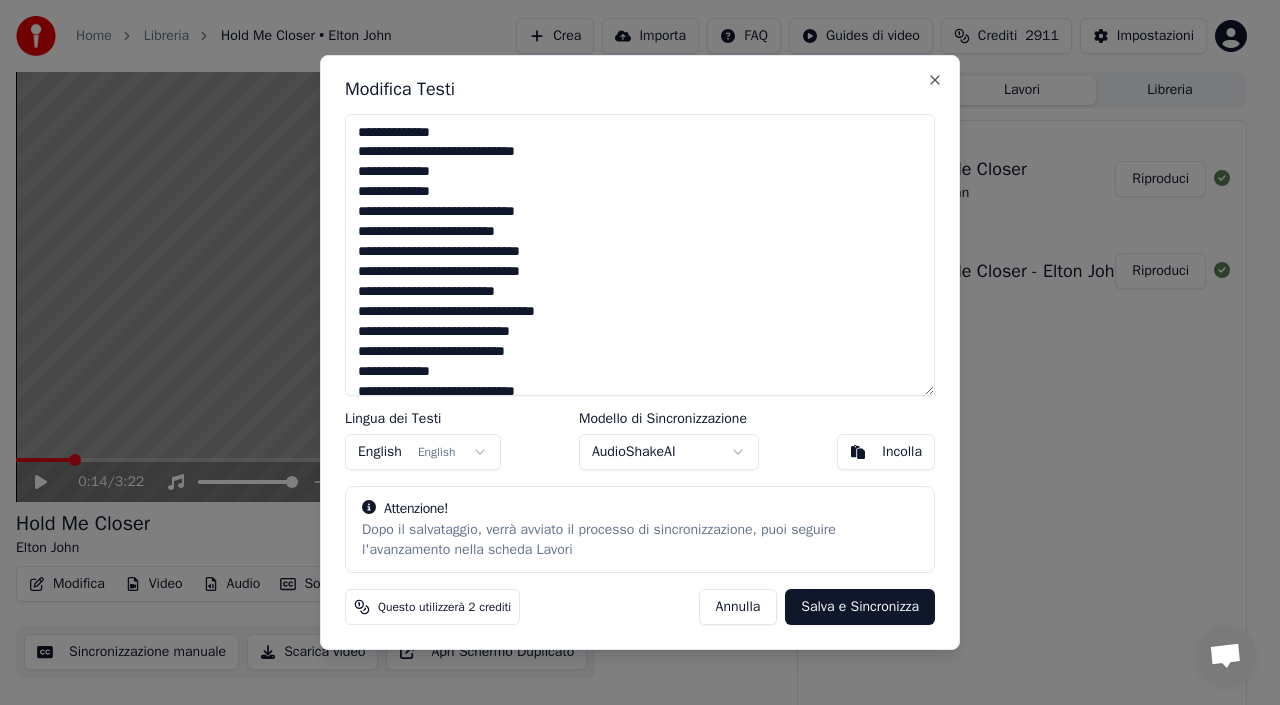 drag, startPoint x: 569, startPoint y: 153, endPoint x: 453, endPoint y: 155, distance: 116.01724 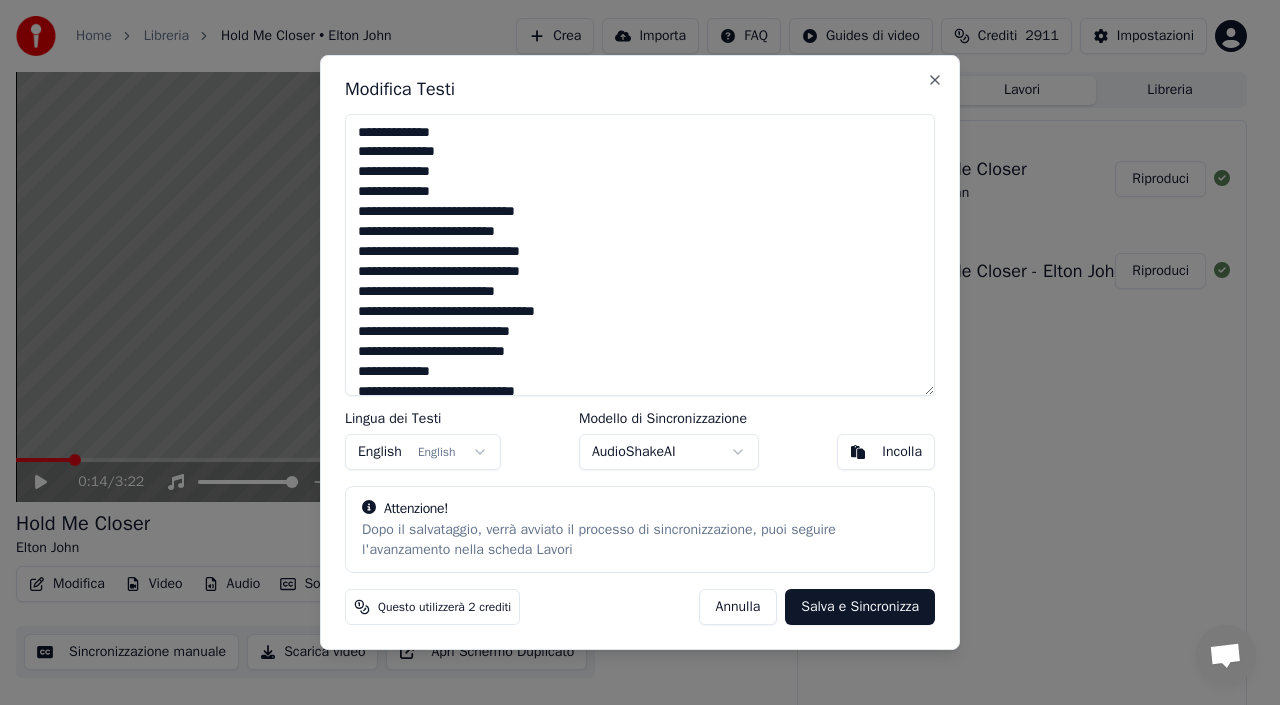 click on "**********" at bounding box center (640, 255) 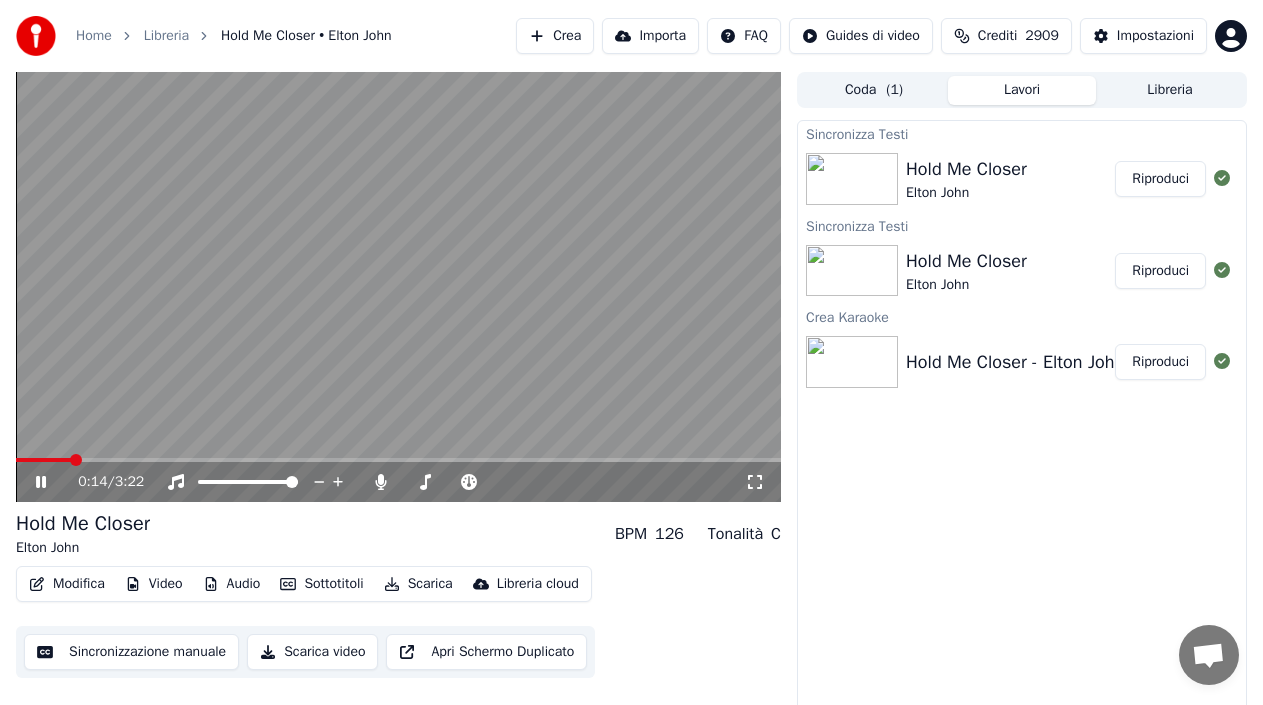 click 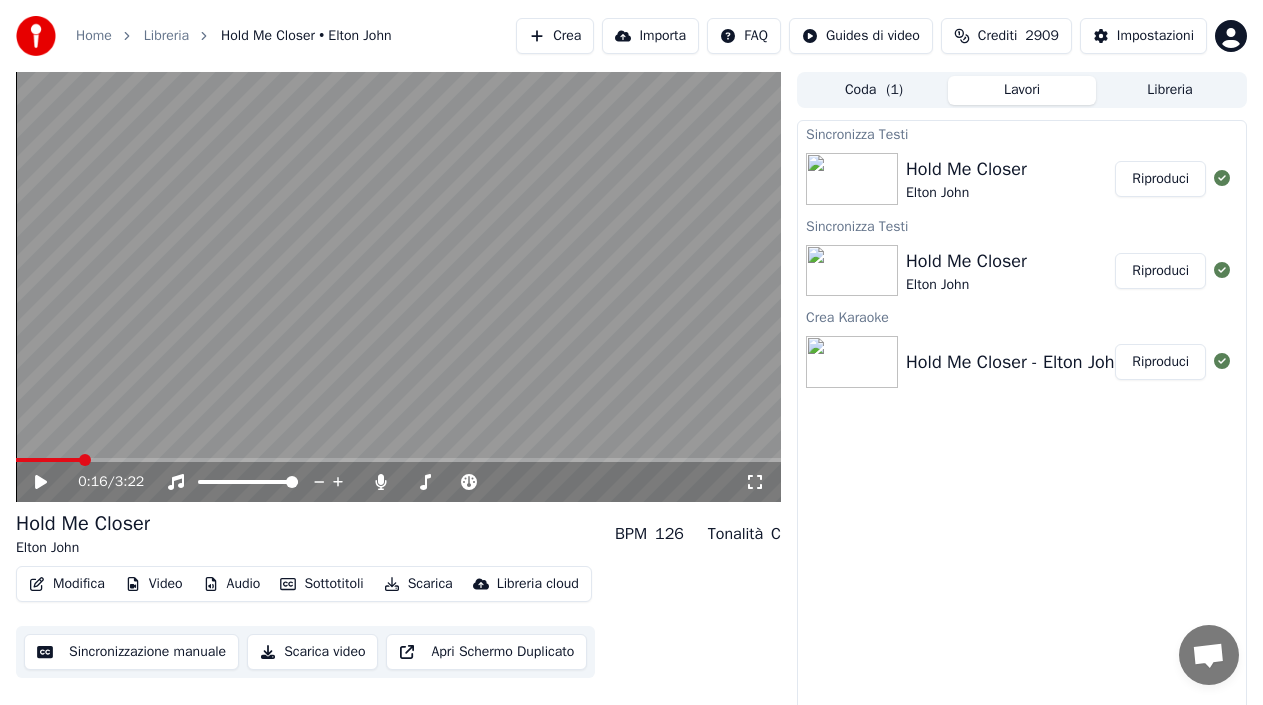 click on "Riproduci" at bounding box center [1160, 179] 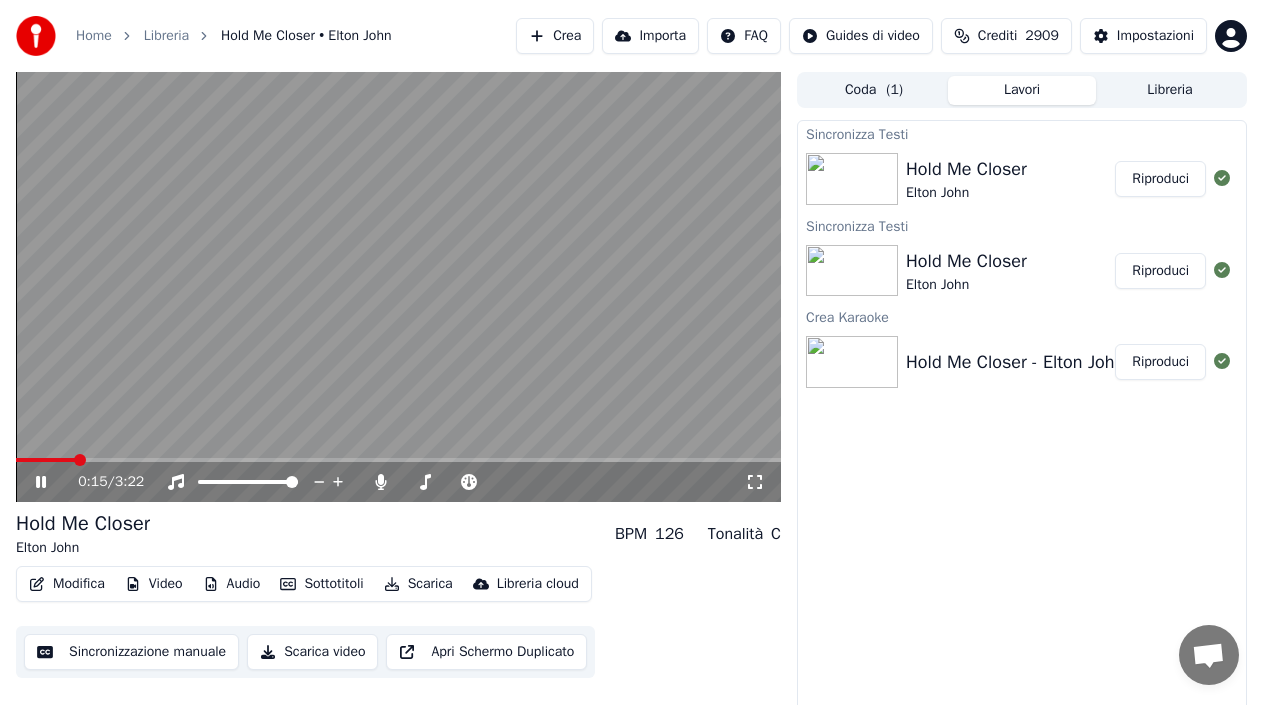 click 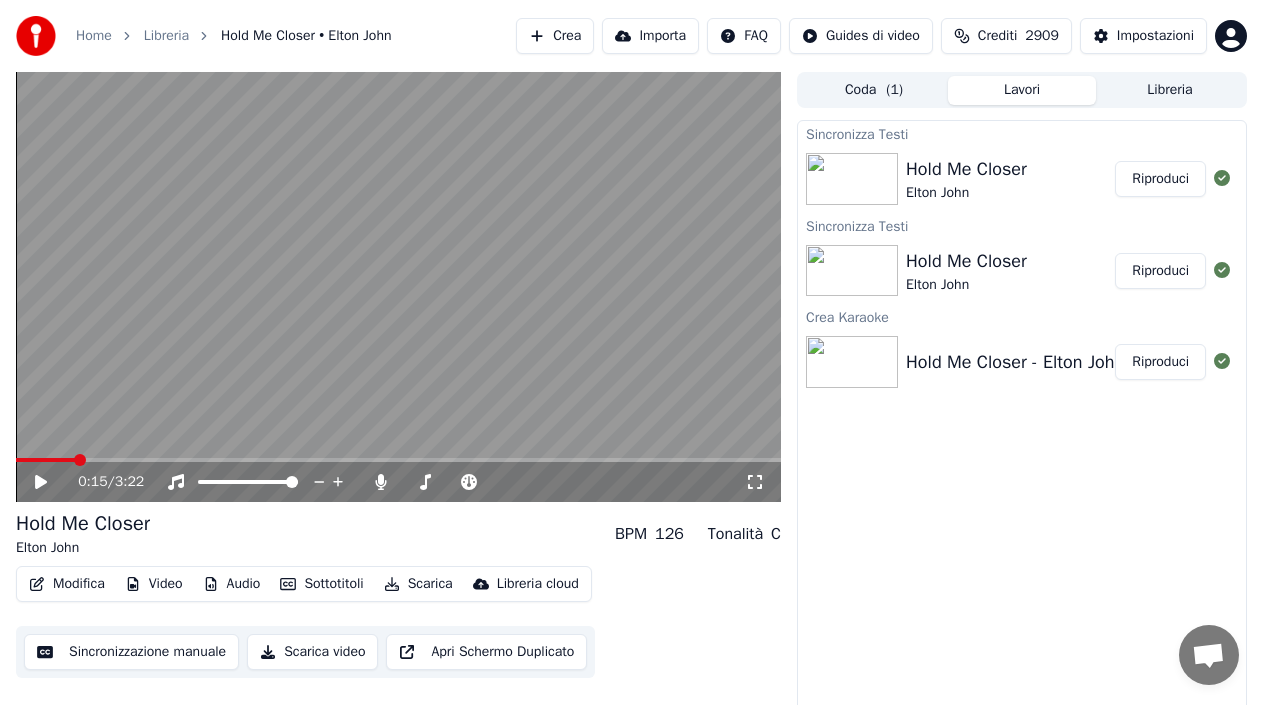 click on "Modifica" at bounding box center (67, 584) 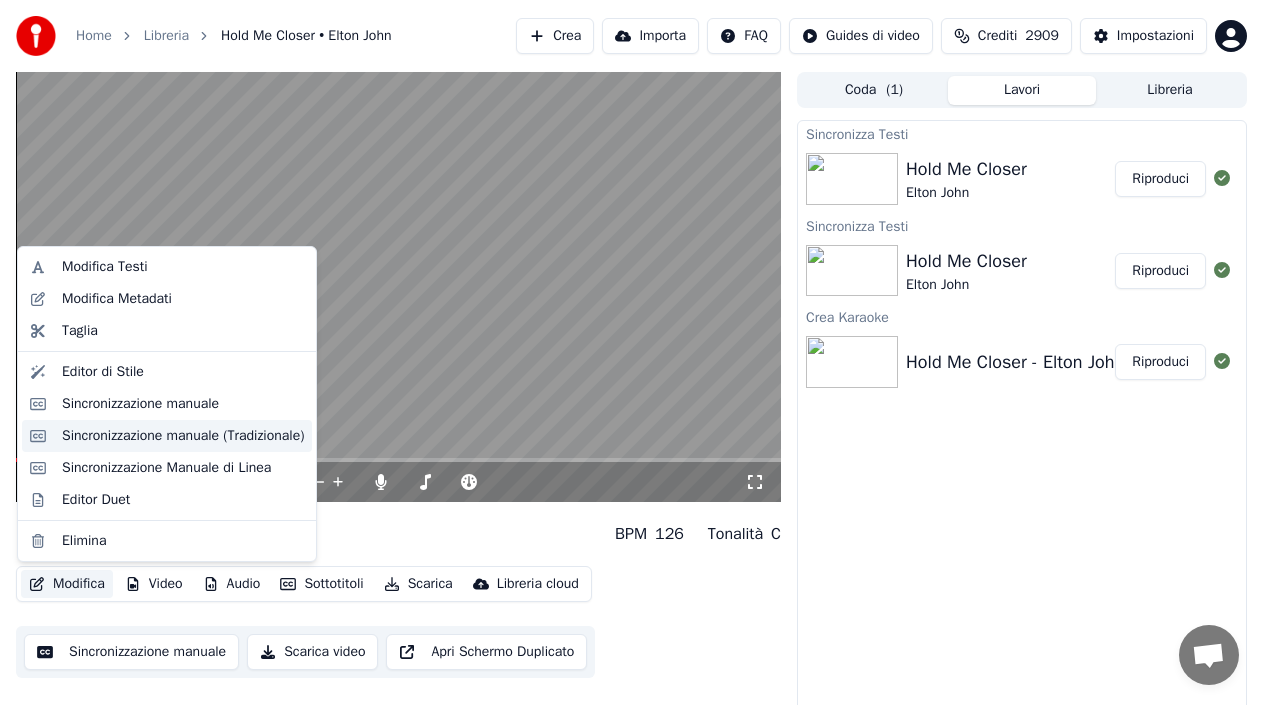 click on "Sincronizzazione manuale (Tradizionale)" at bounding box center (183, 436) 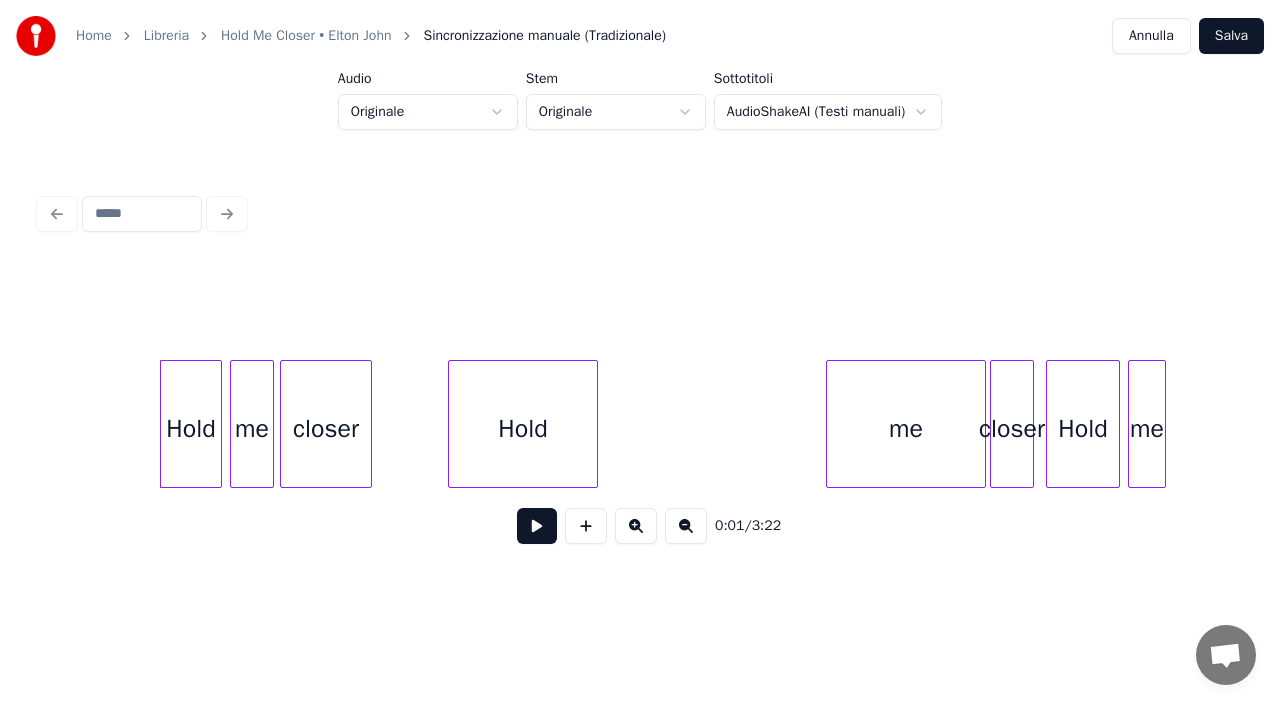 click on "Hold me closer Hold me closer Hold me" at bounding box center (10155, 424) 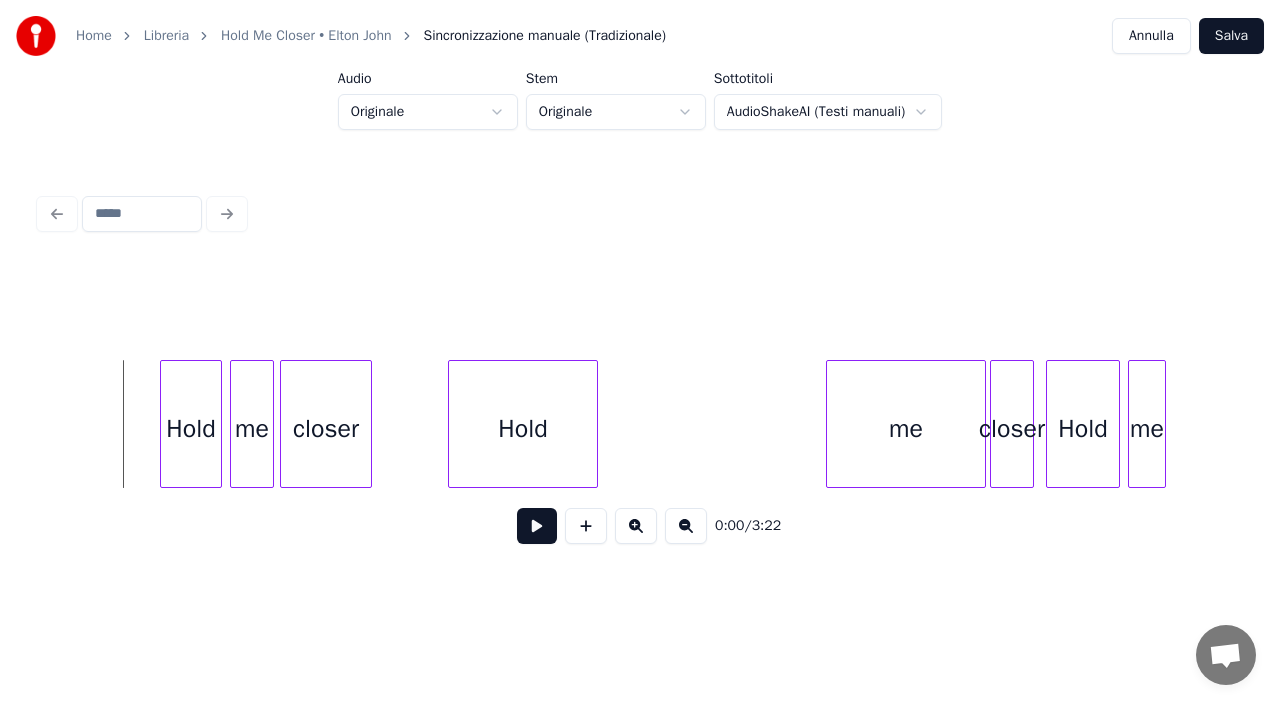 click at bounding box center [537, 526] 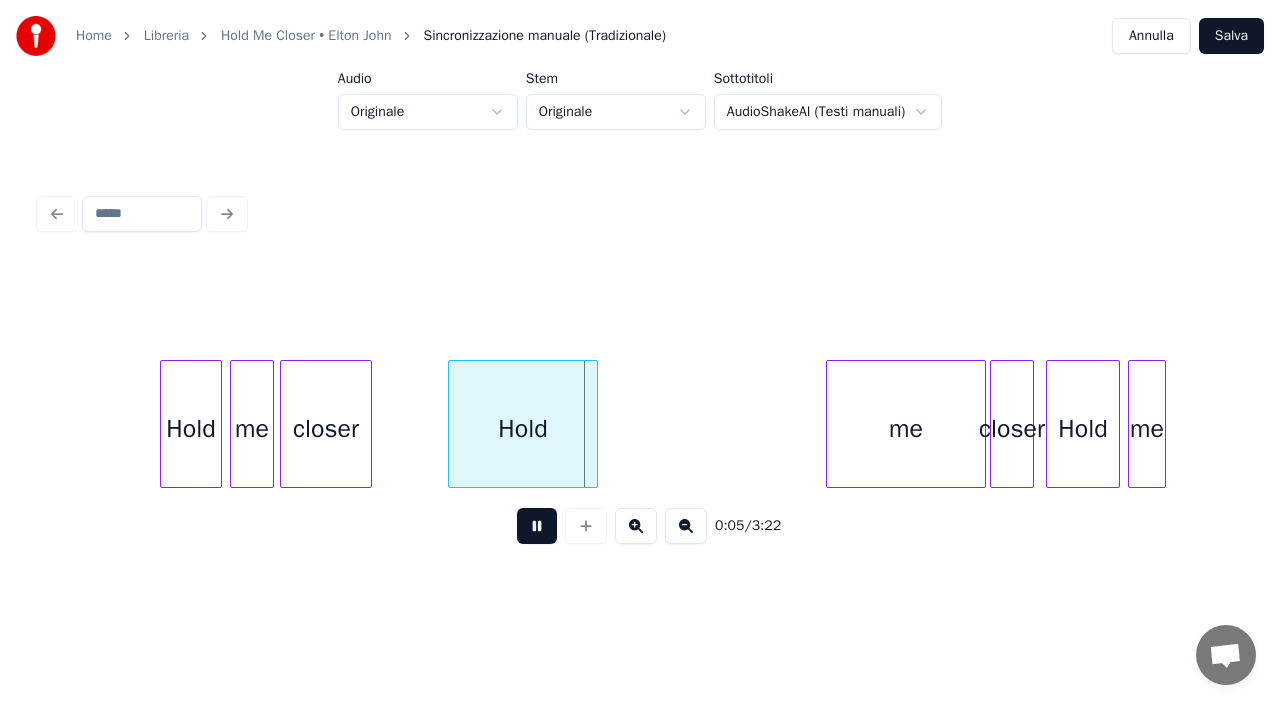 click at bounding box center (537, 526) 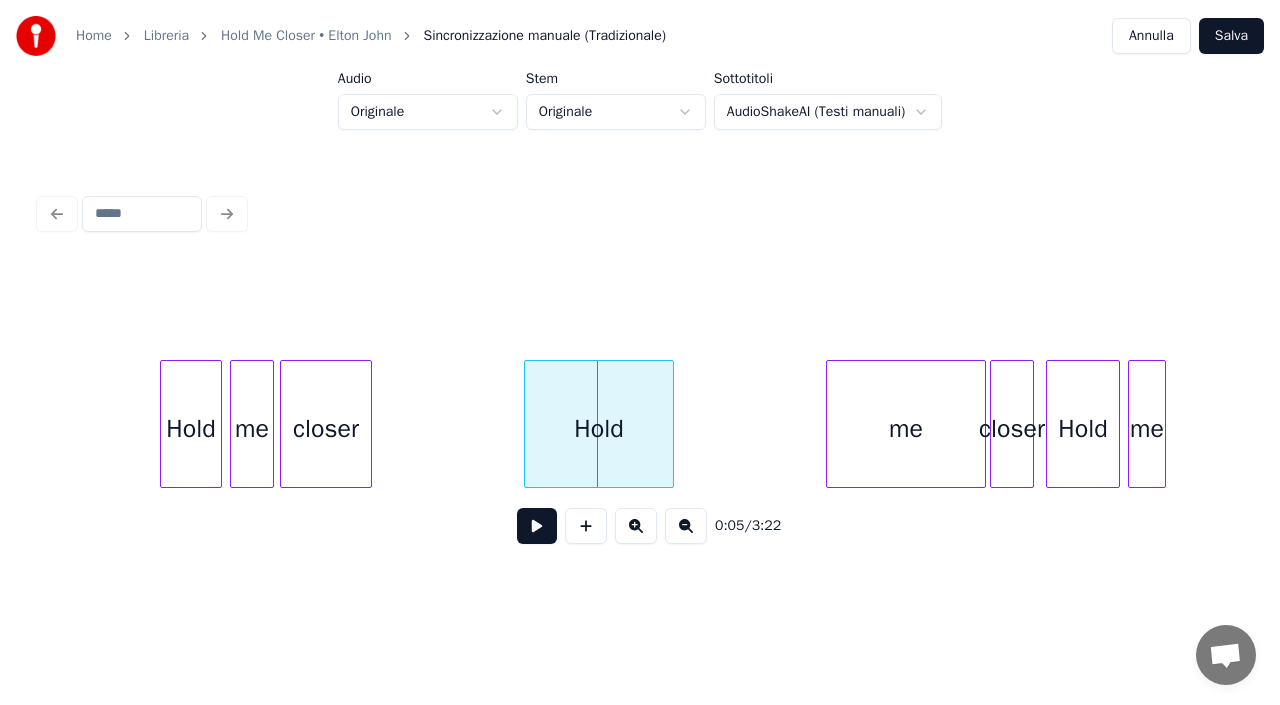 click on "Hold" at bounding box center [599, 429] 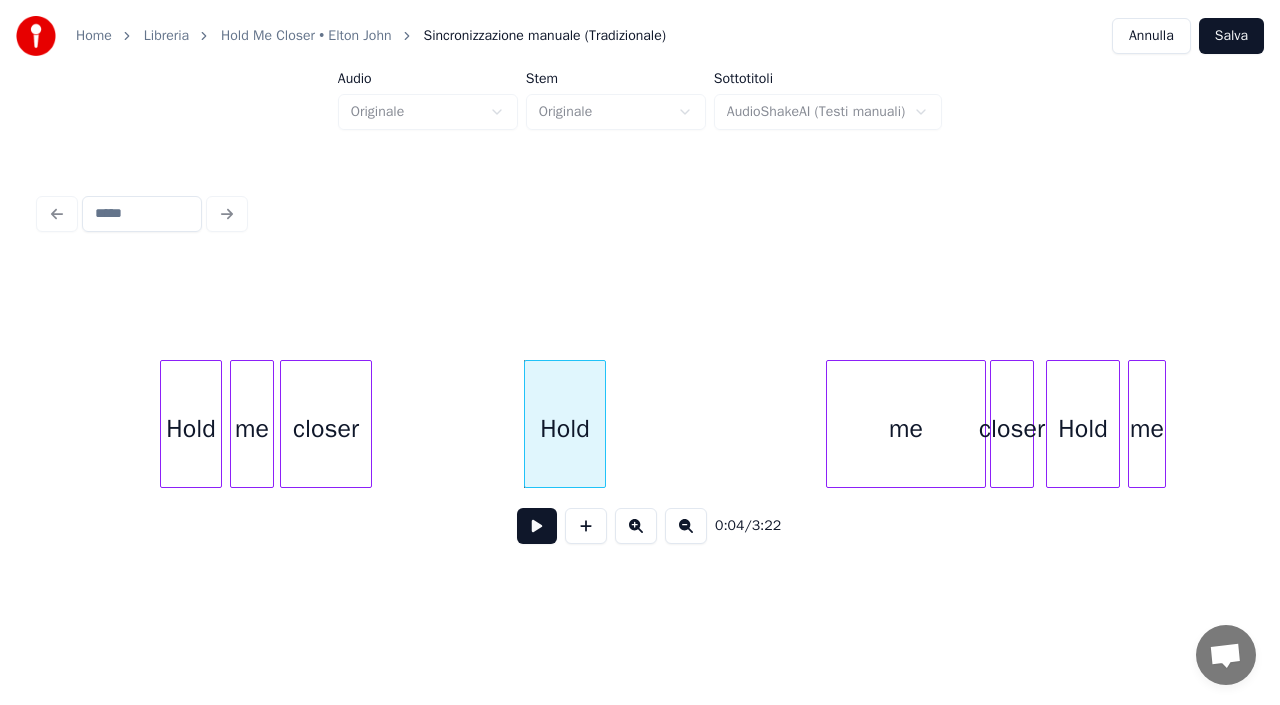 click at bounding box center (602, 424) 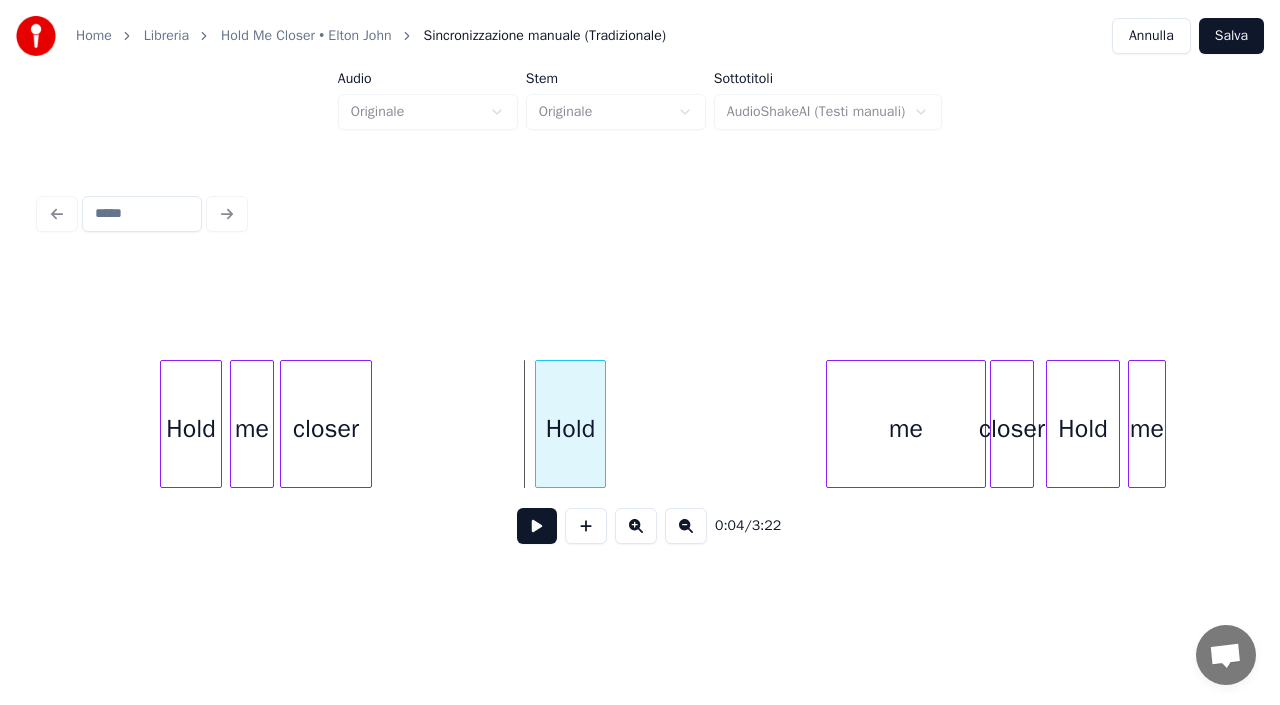 click at bounding box center (539, 424) 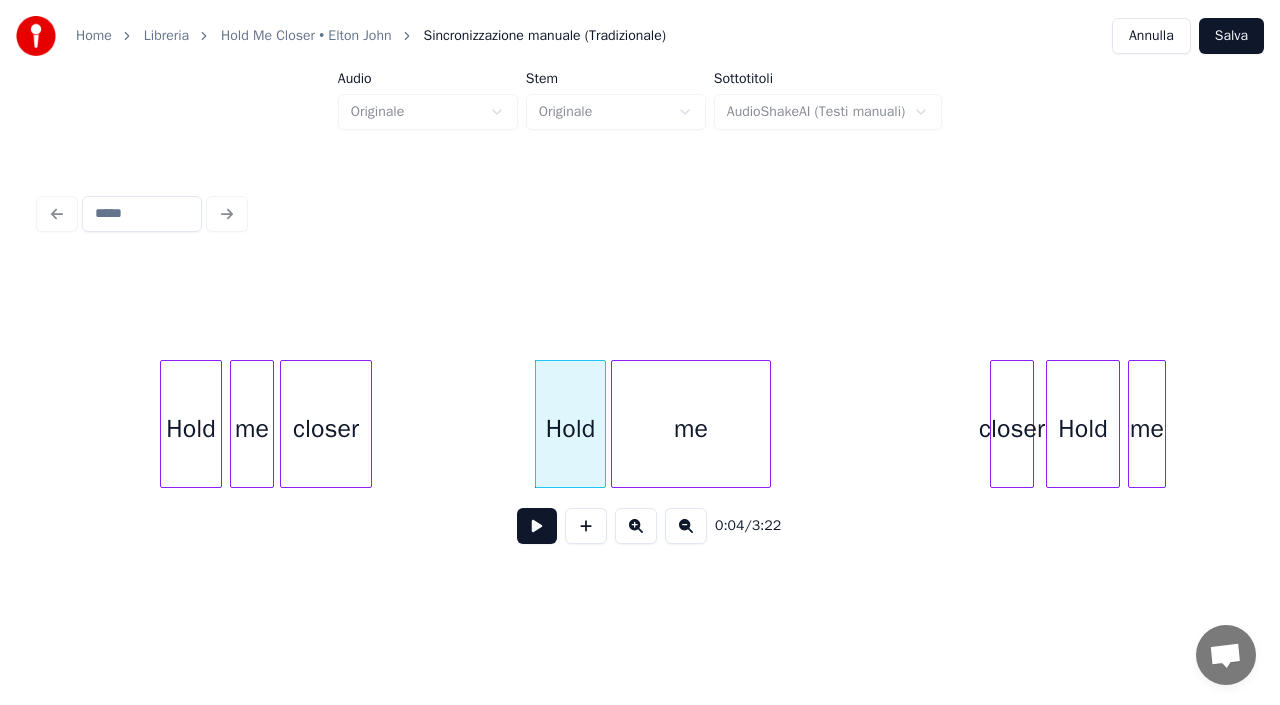 click on "me" at bounding box center [691, 429] 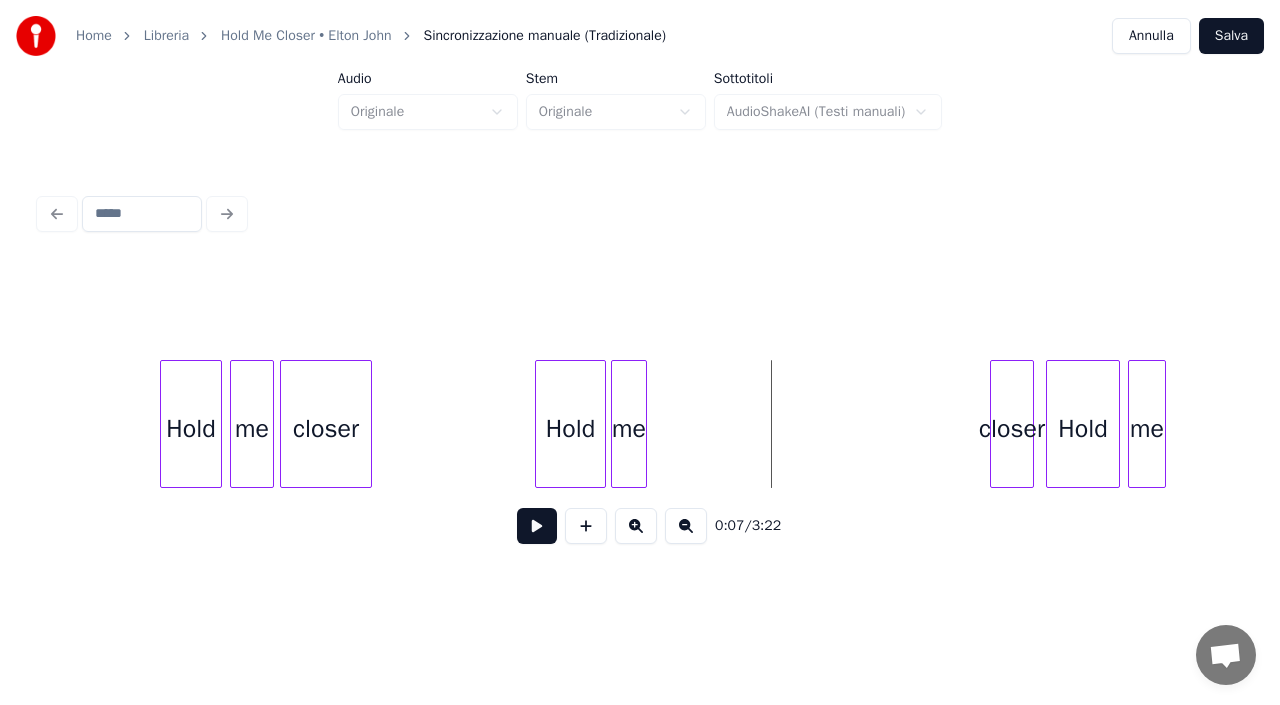 click at bounding box center (643, 424) 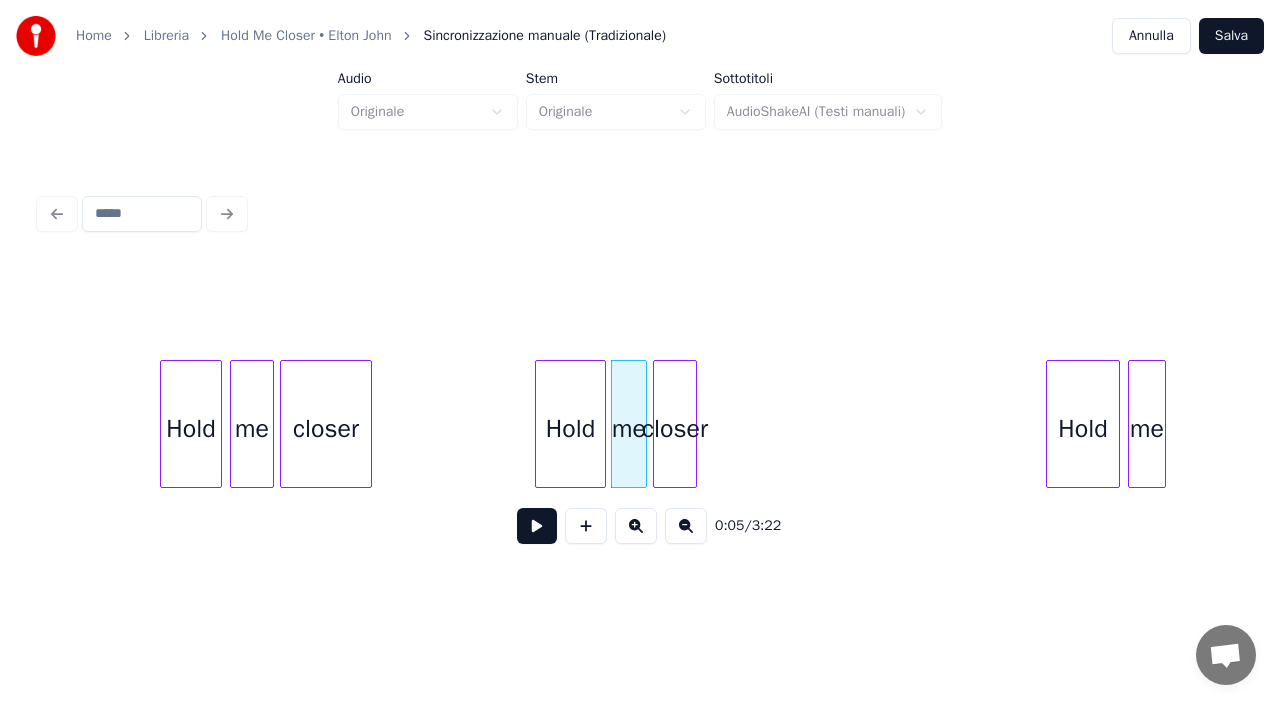 click on "closer" at bounding box center (675, 429) 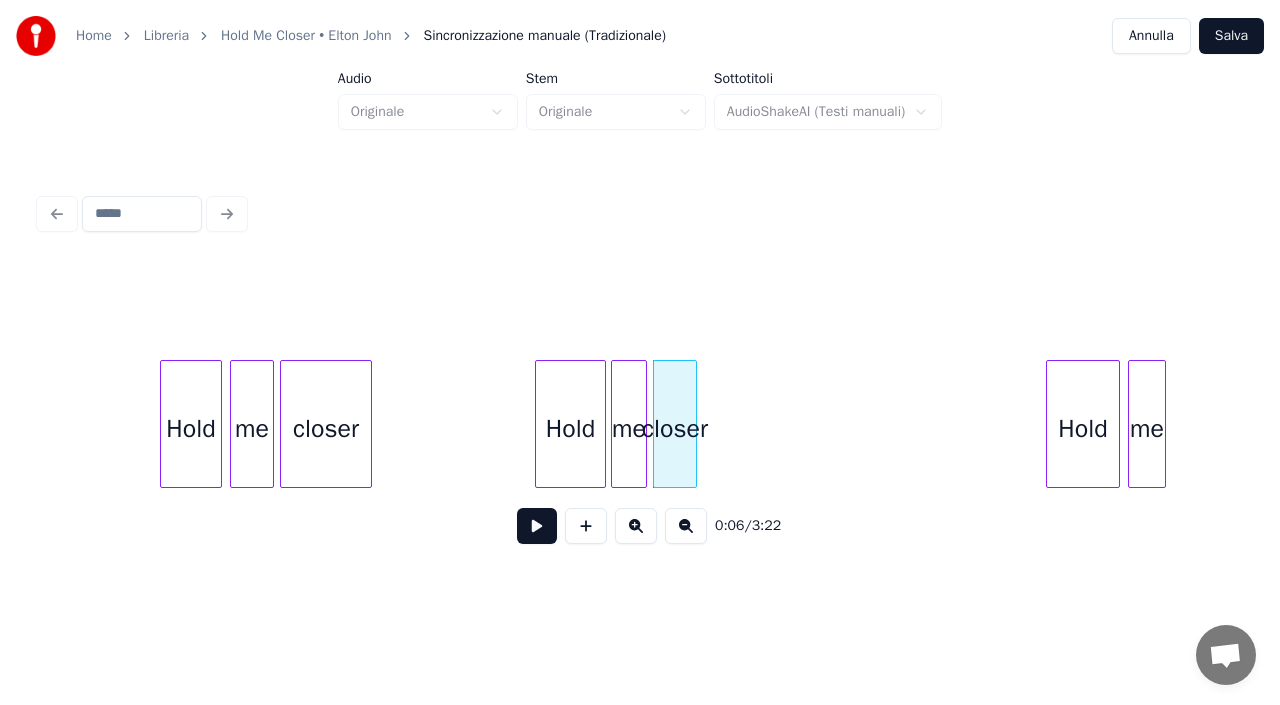 click on "Hold me closer Hold me closer Hold me" at bounding box center [10155, 424] 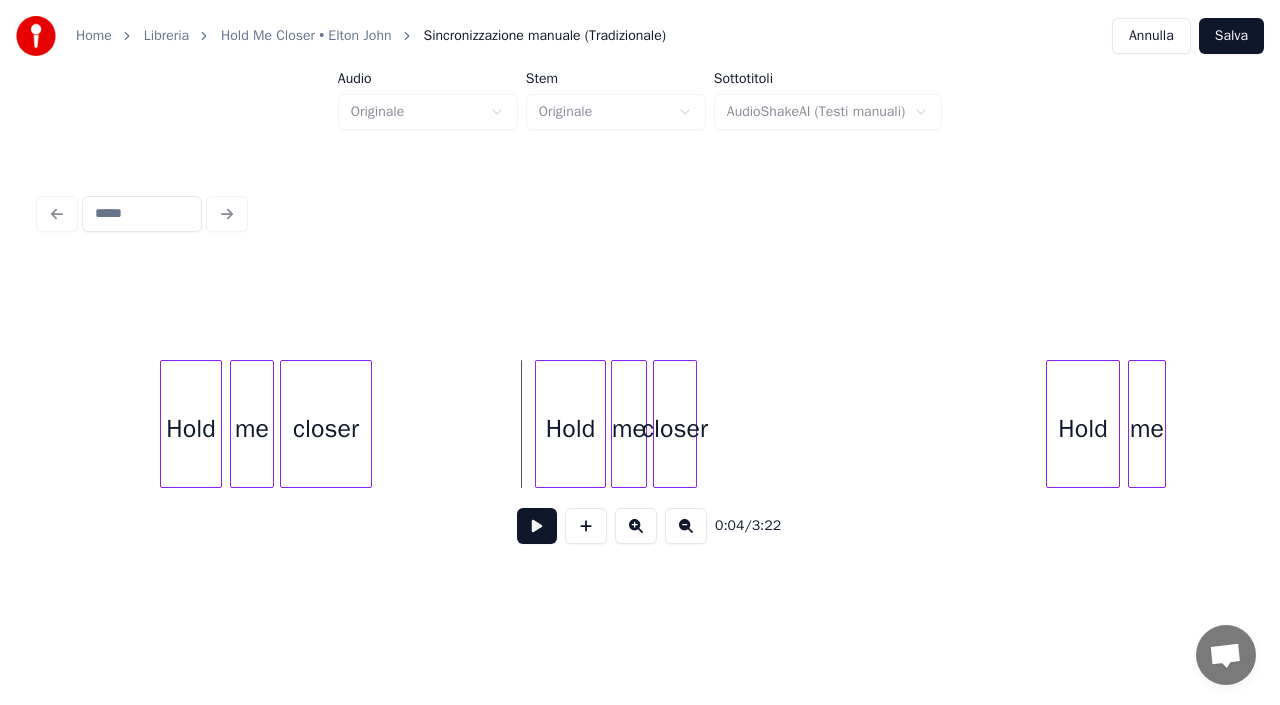 click at bounding box center (537, 526) 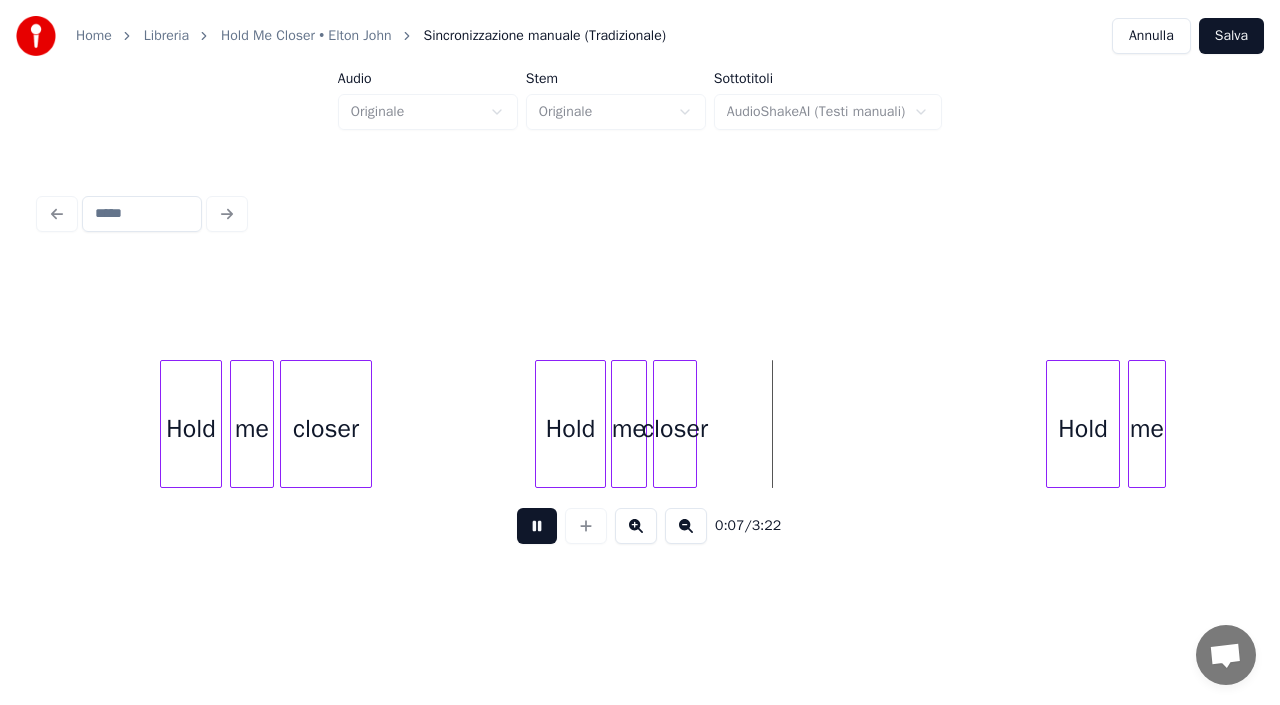 click on "Hold me closer Hold me closer Hold me" at bounding box center [10155, 424] 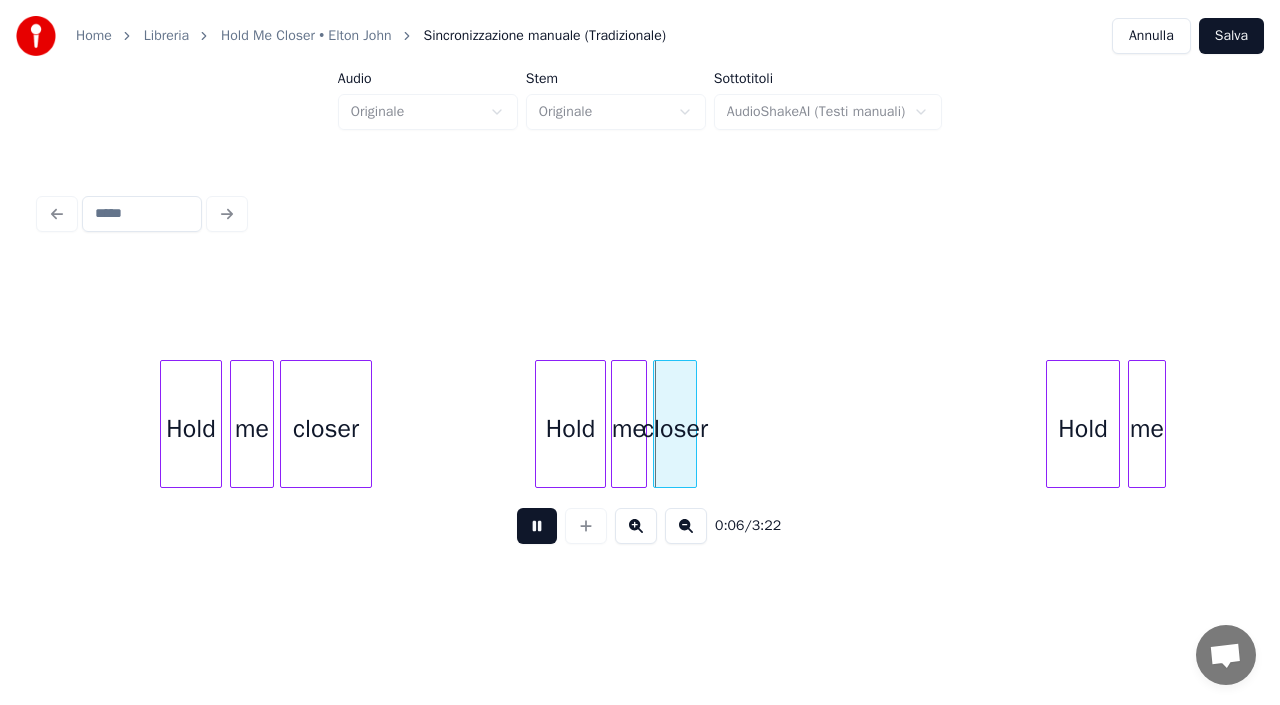 click at bounding box center (537, 526) 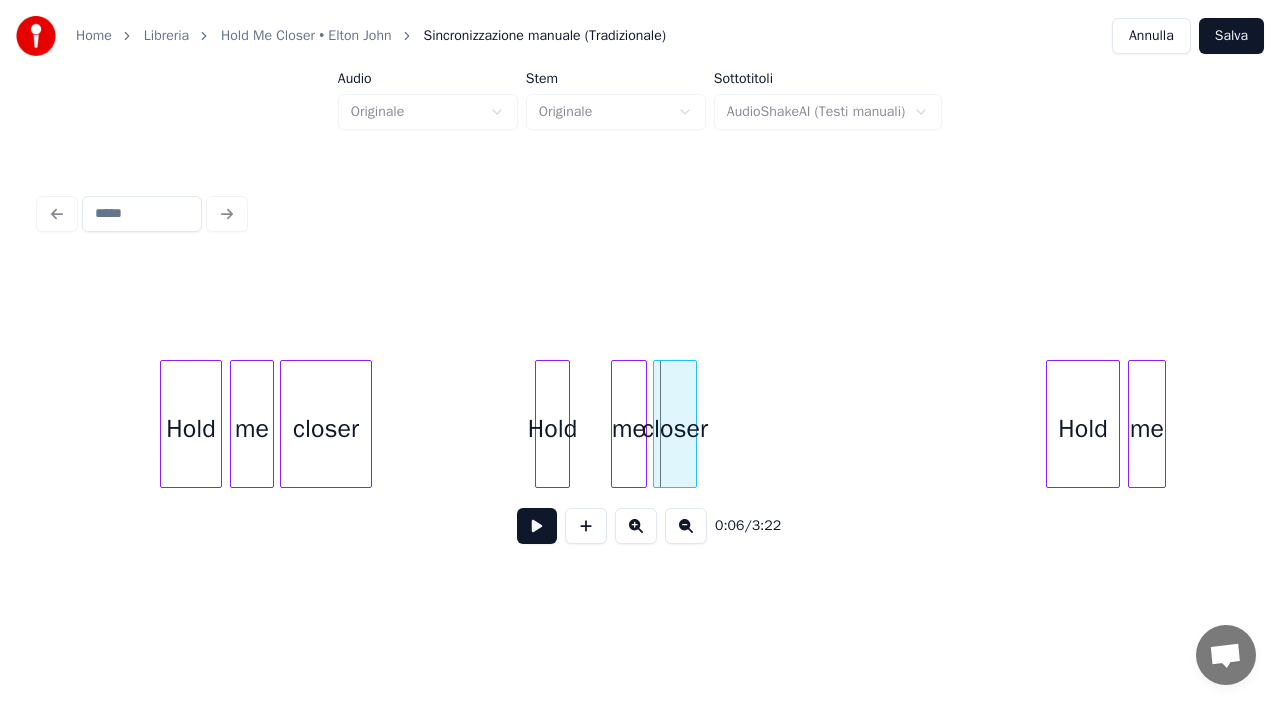 click at bounding box center [566, 424] 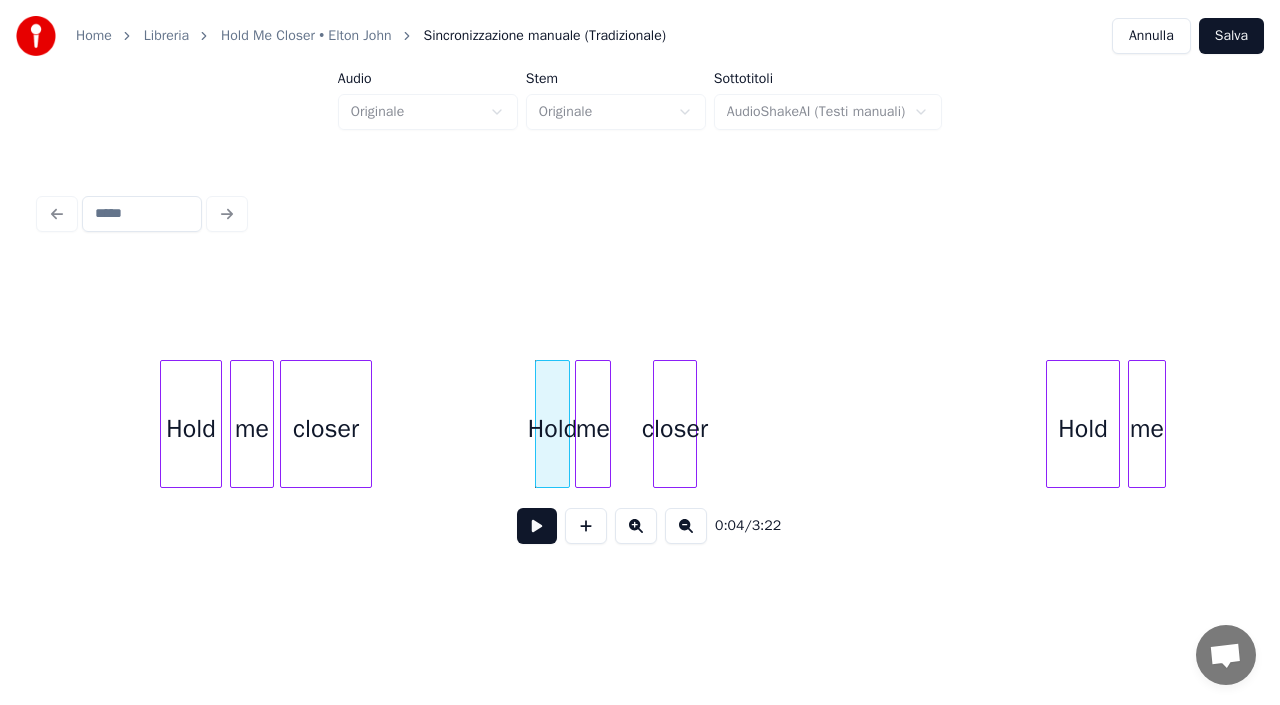 click on "me" at bounding box center [593, 429] 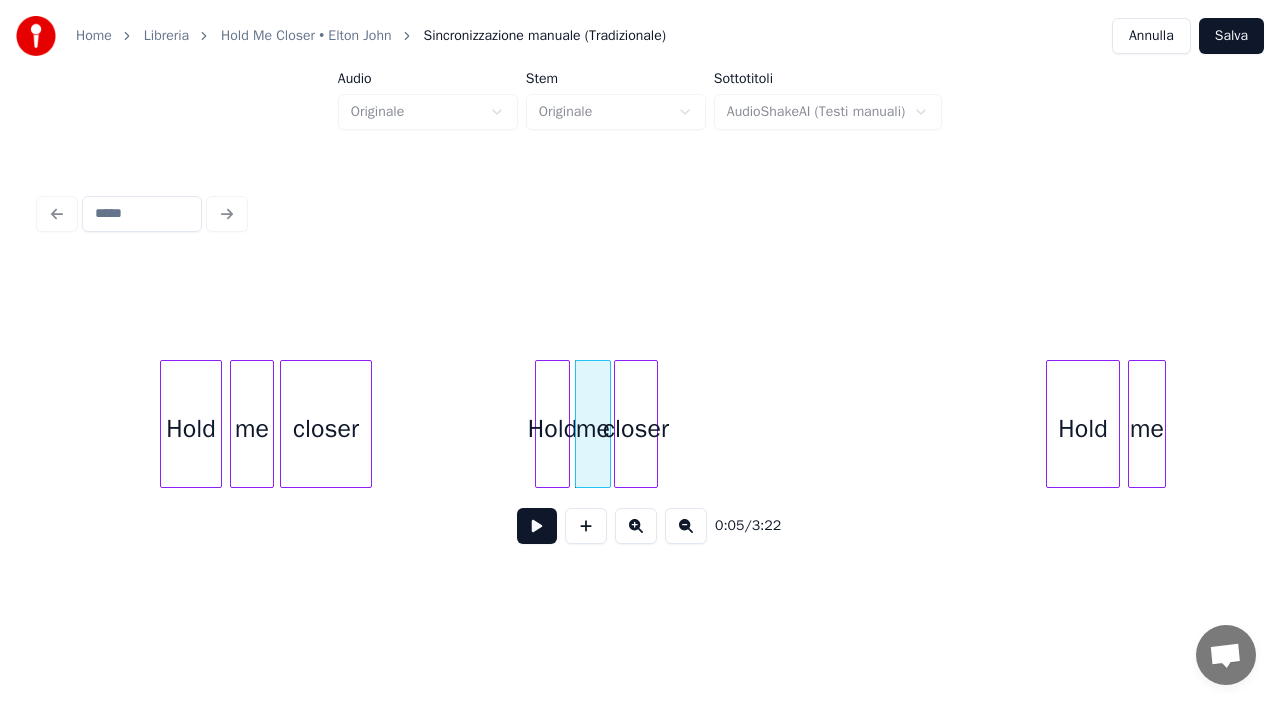 click on "closer" at bounding box center [636, 429] 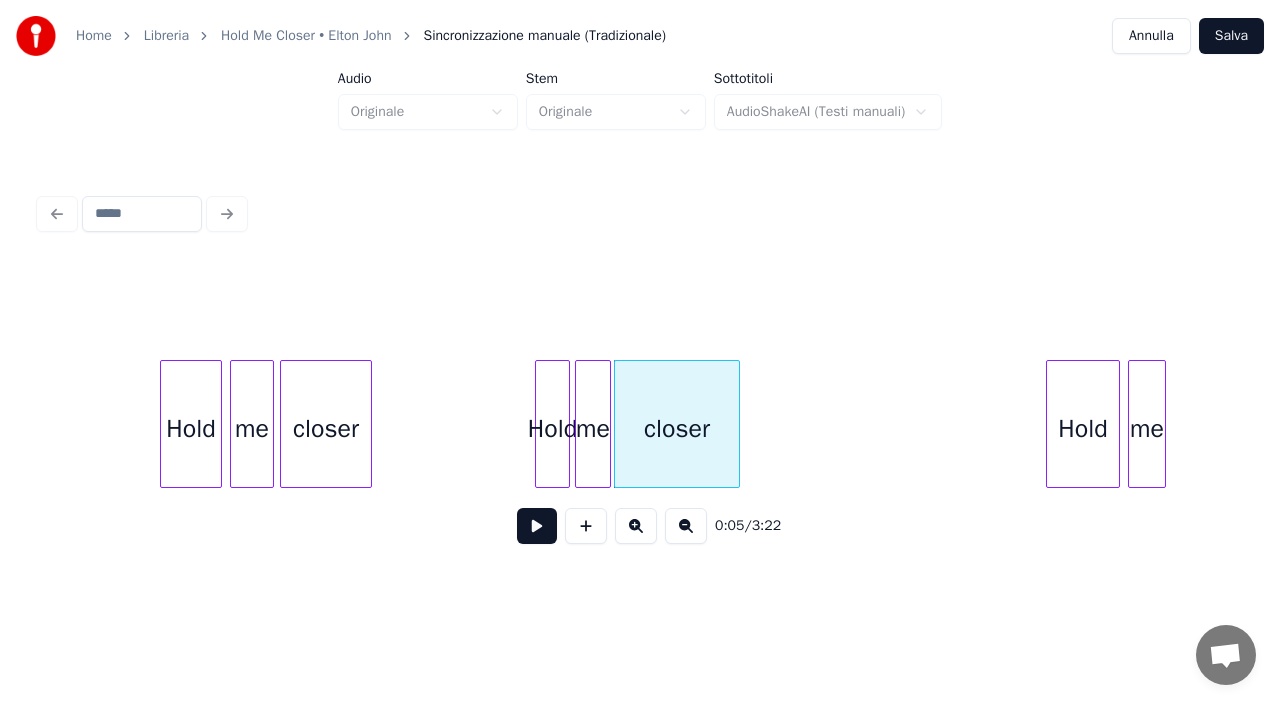 click at bounding box center (736, 424) 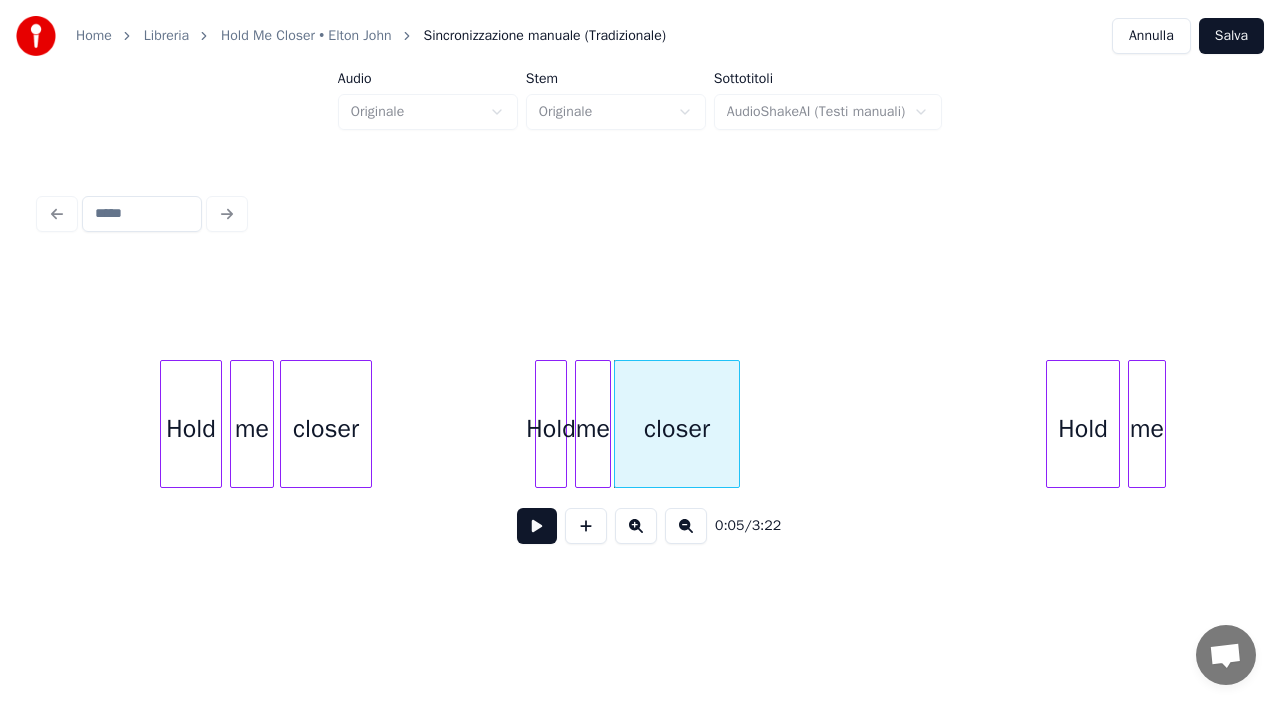 click at bounding box center [563, 424] 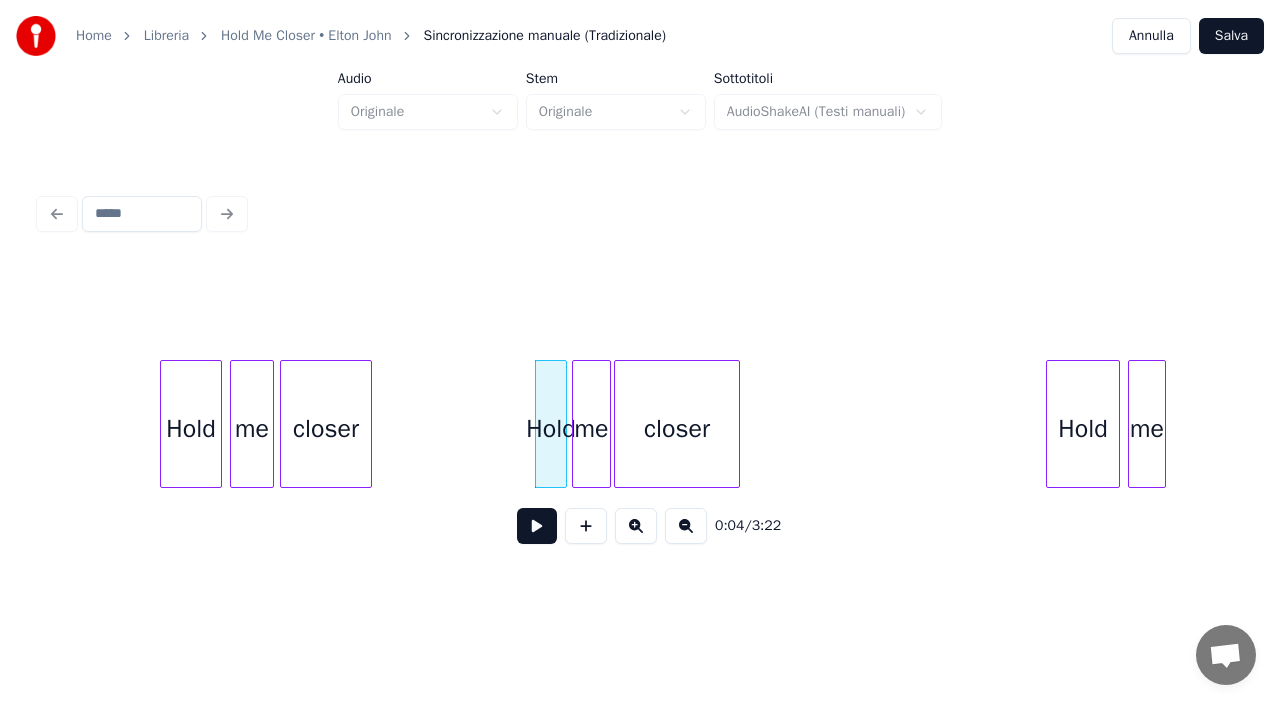click at bounding box center [576, 424] 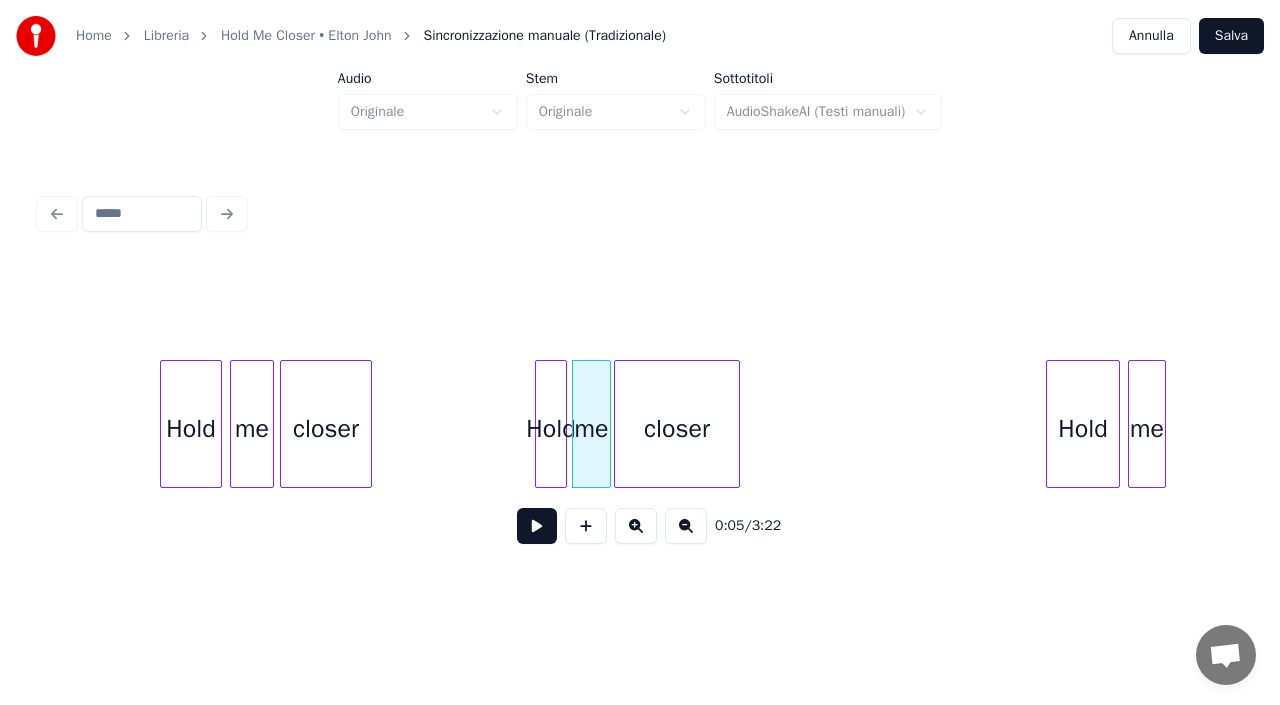 click on "Hold me closer Hold me closer Hold me" at bounding box center (10155, 424) 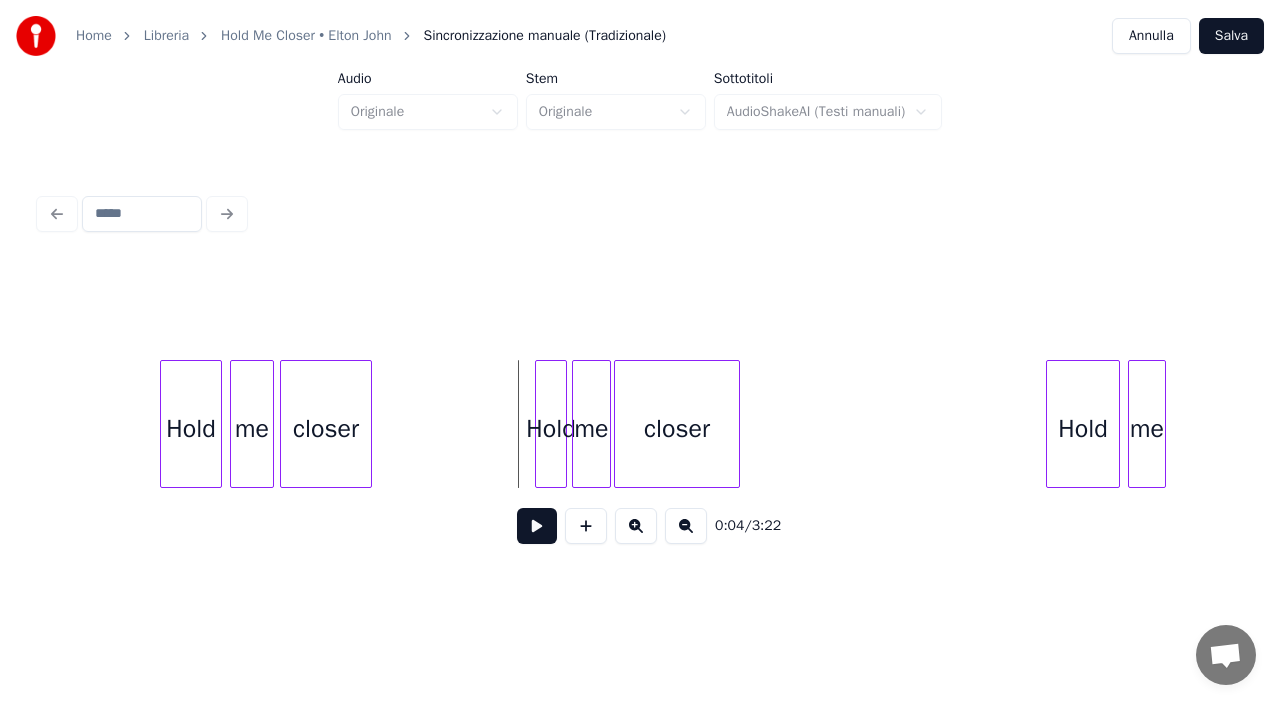 click at bounding box center (537, 526) 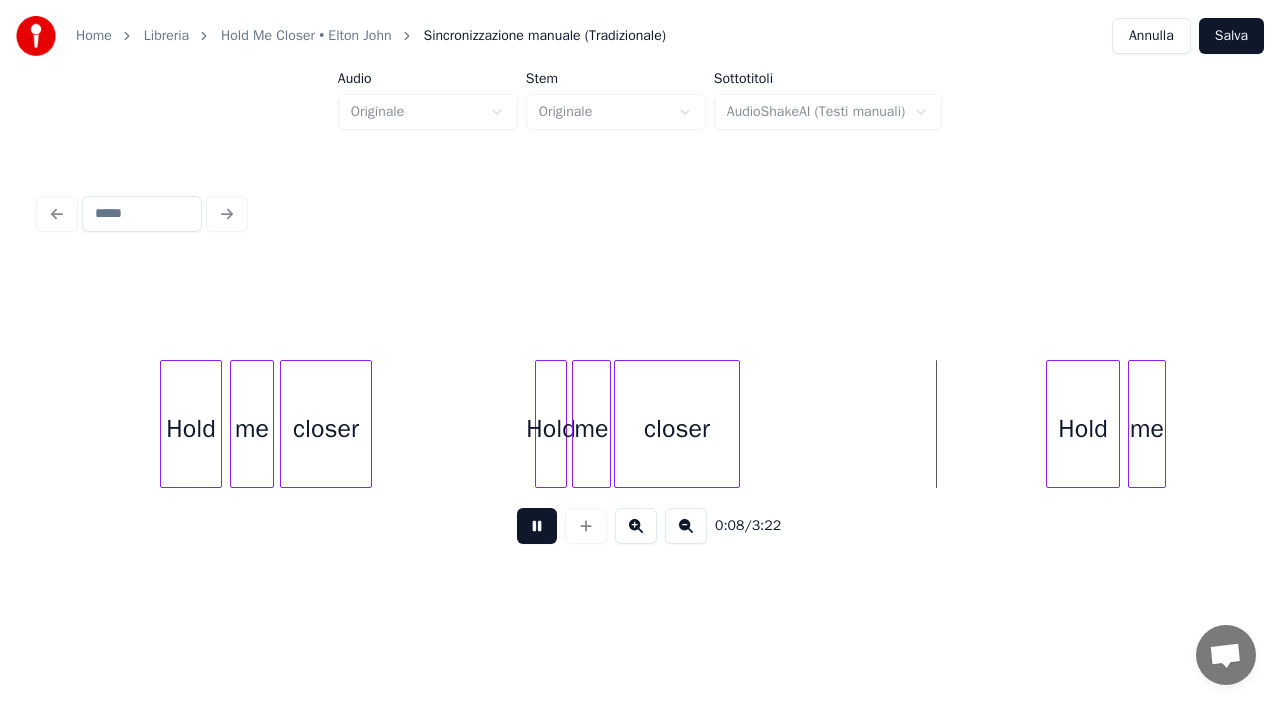 click at bounding box center [537, 526] 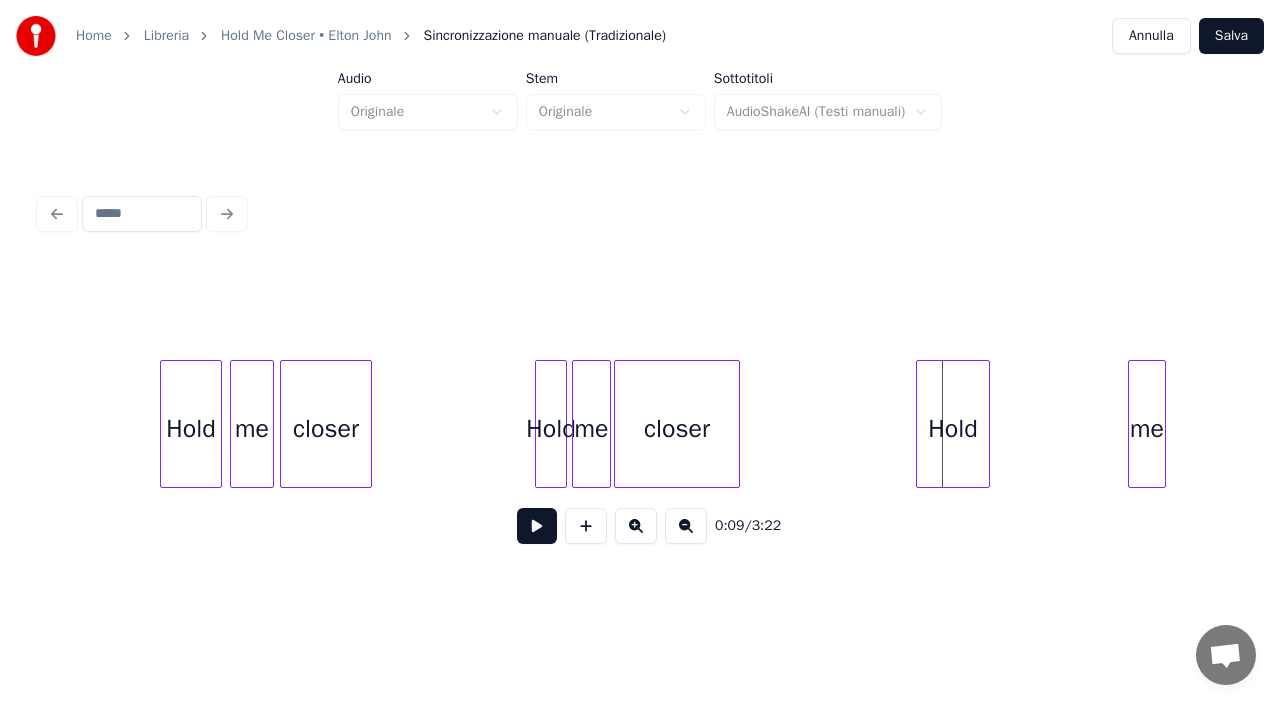 click on "Hold" at bounding box center [953, 429] 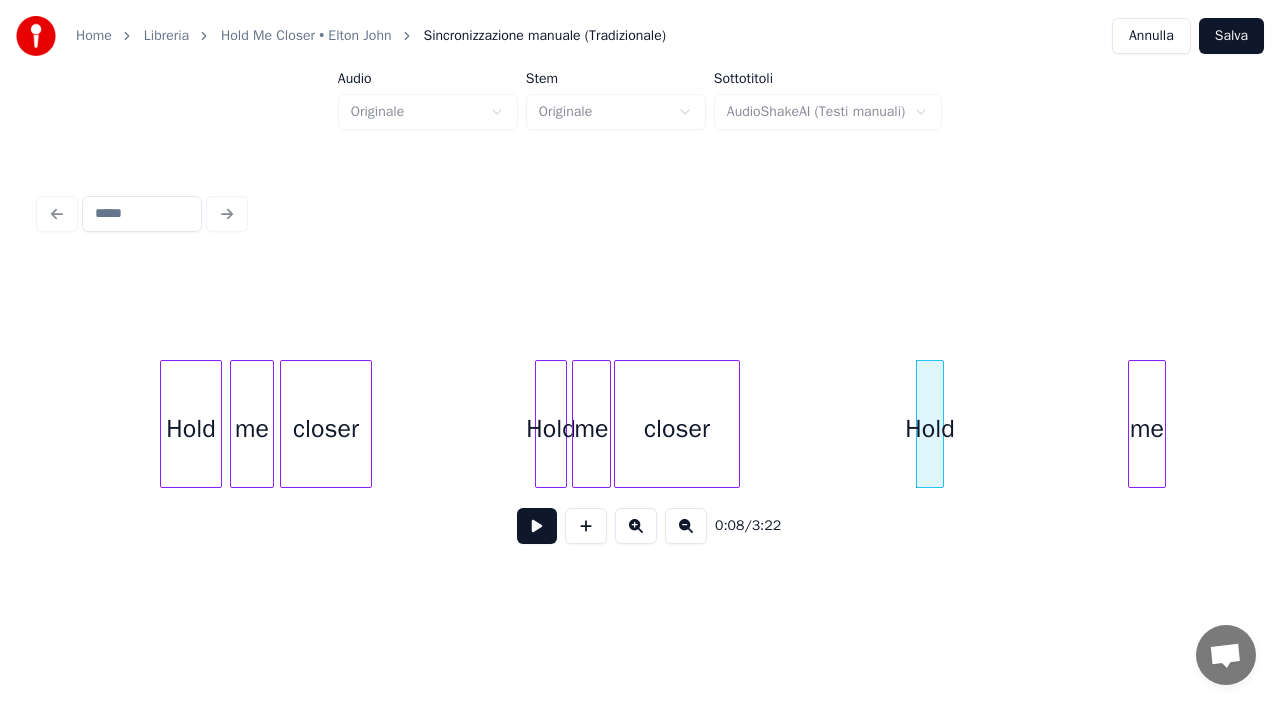 click at bounding box center [940, 424] 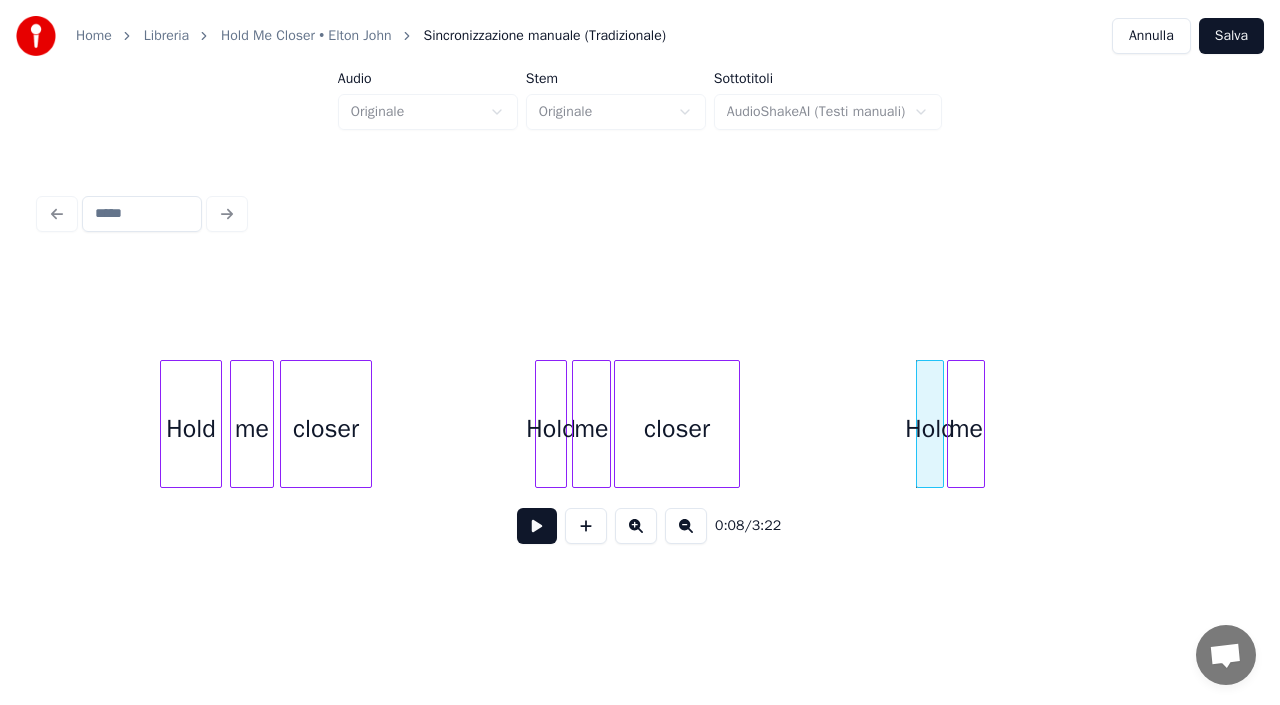 click on "me" at bounding box center [966, 429] 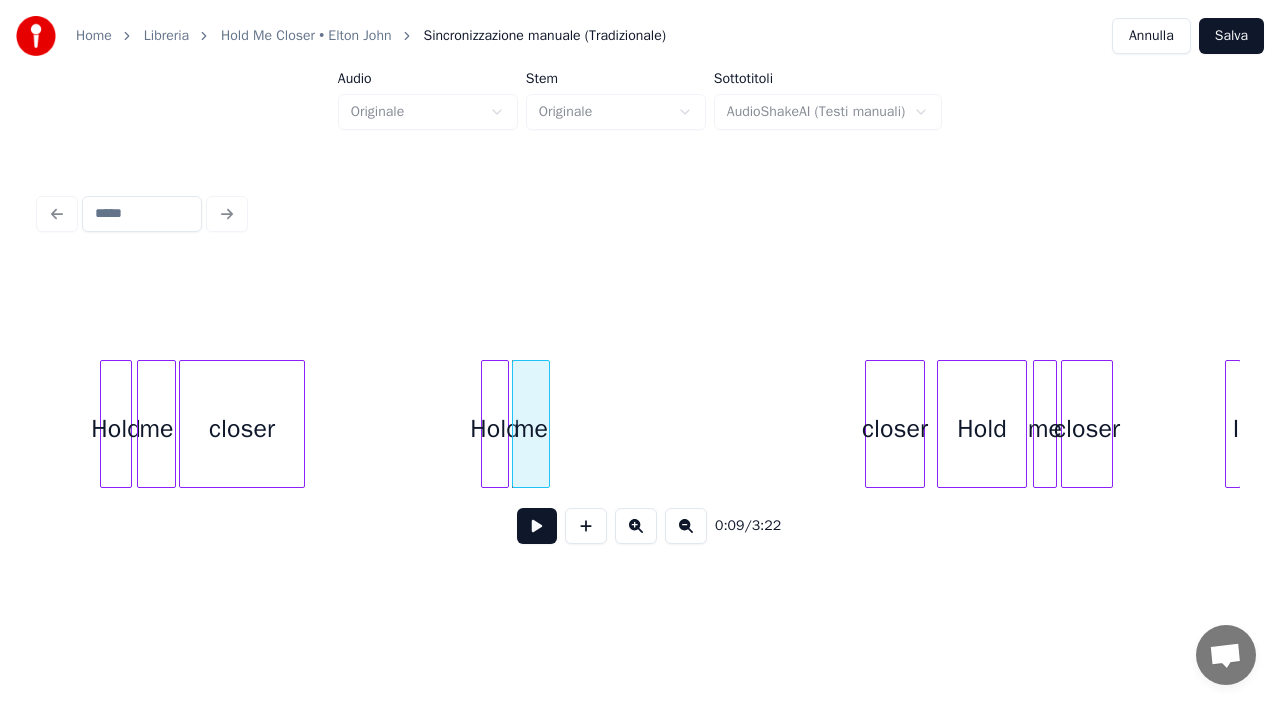 scroll, scrollTop: 0, scrollLeft: 440, axis: horizontal 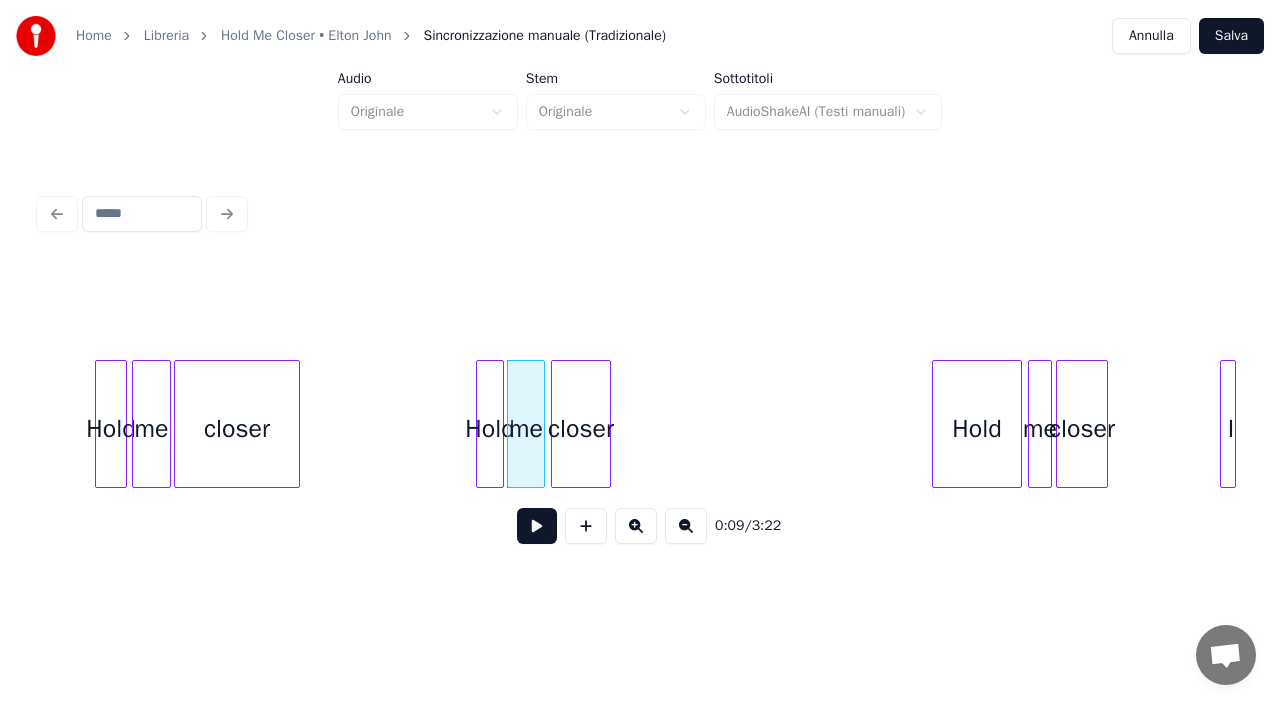 click on "closer" at bounding box center [581, 429] 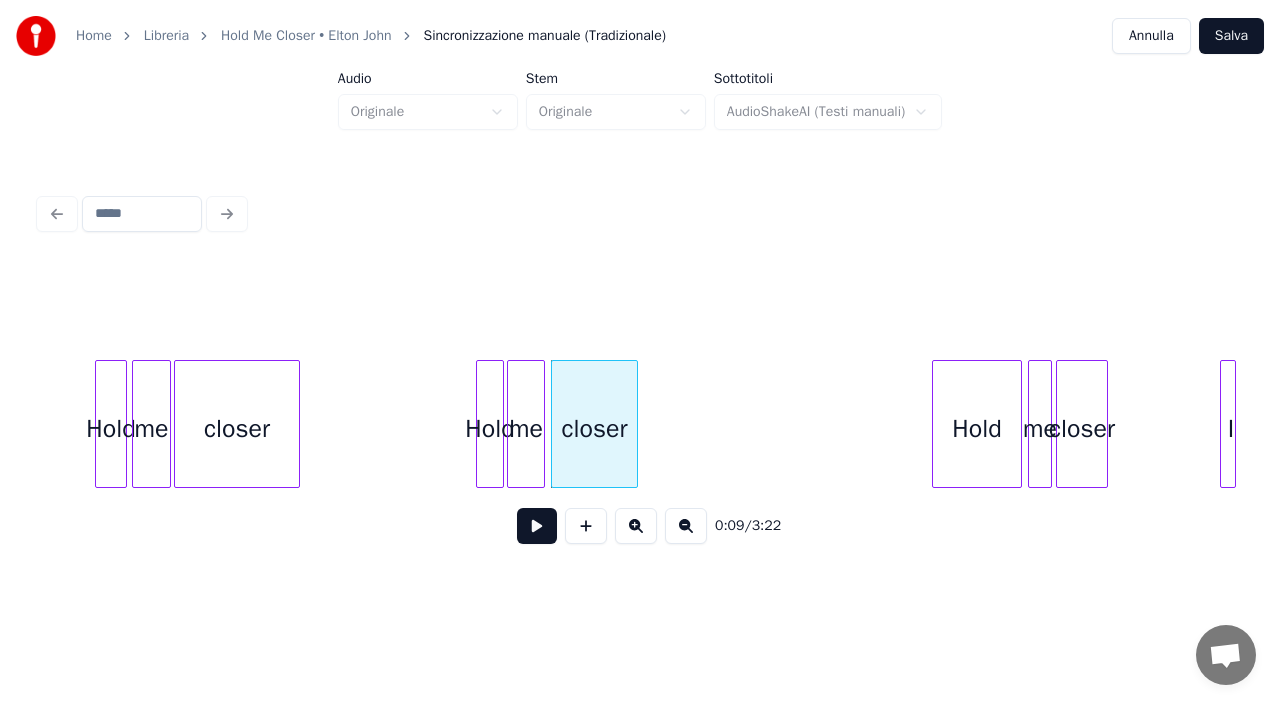 click at bounding box center (634, 424) 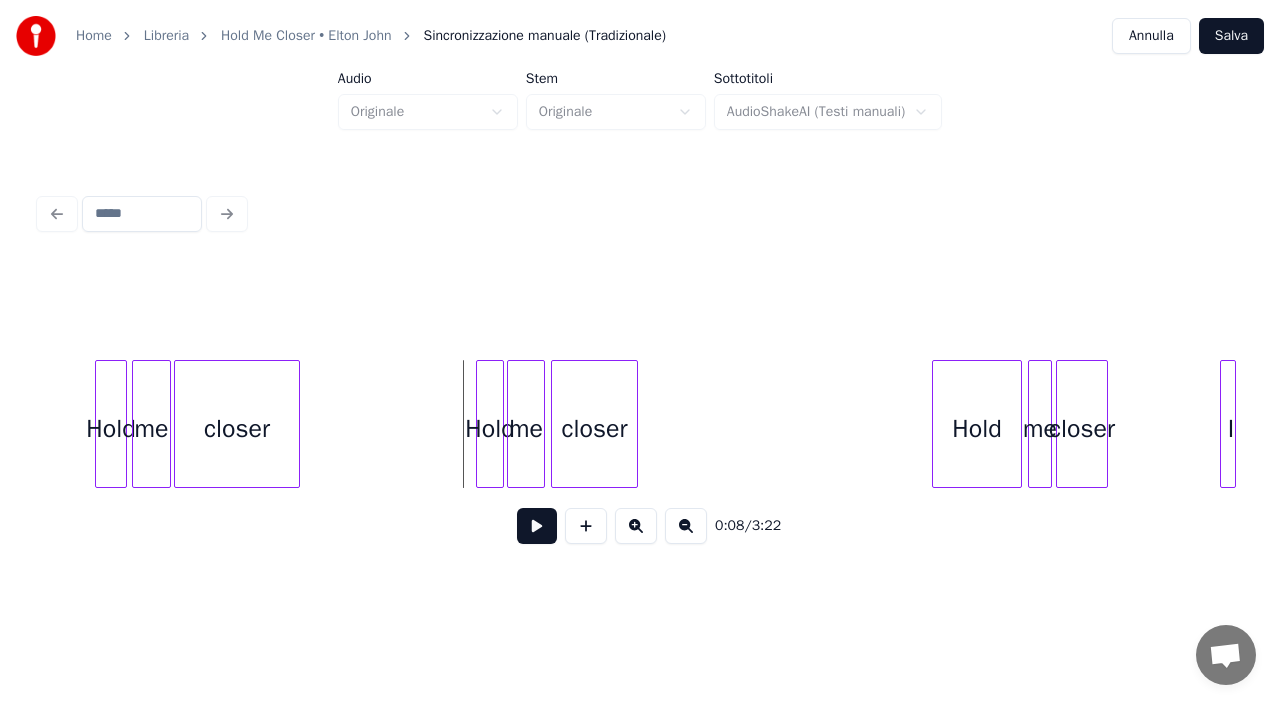 click at bounding box center (537, 526) 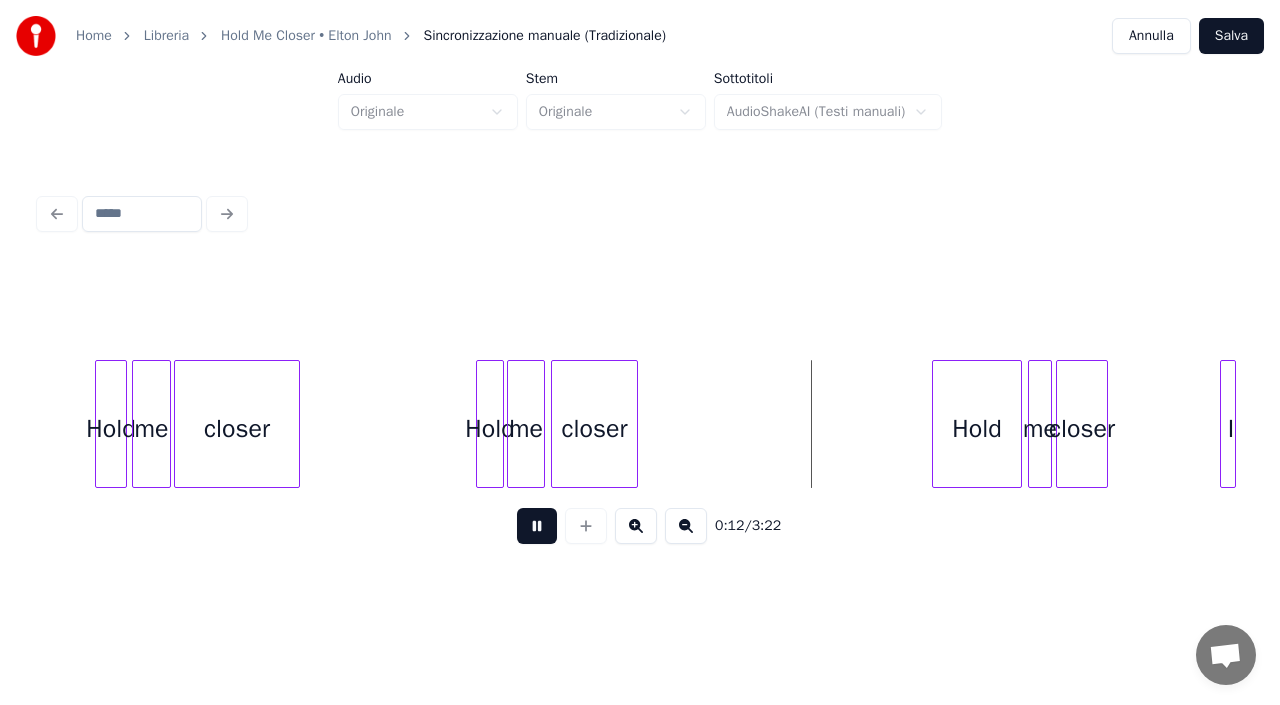 click at bounding box center [537, 526] 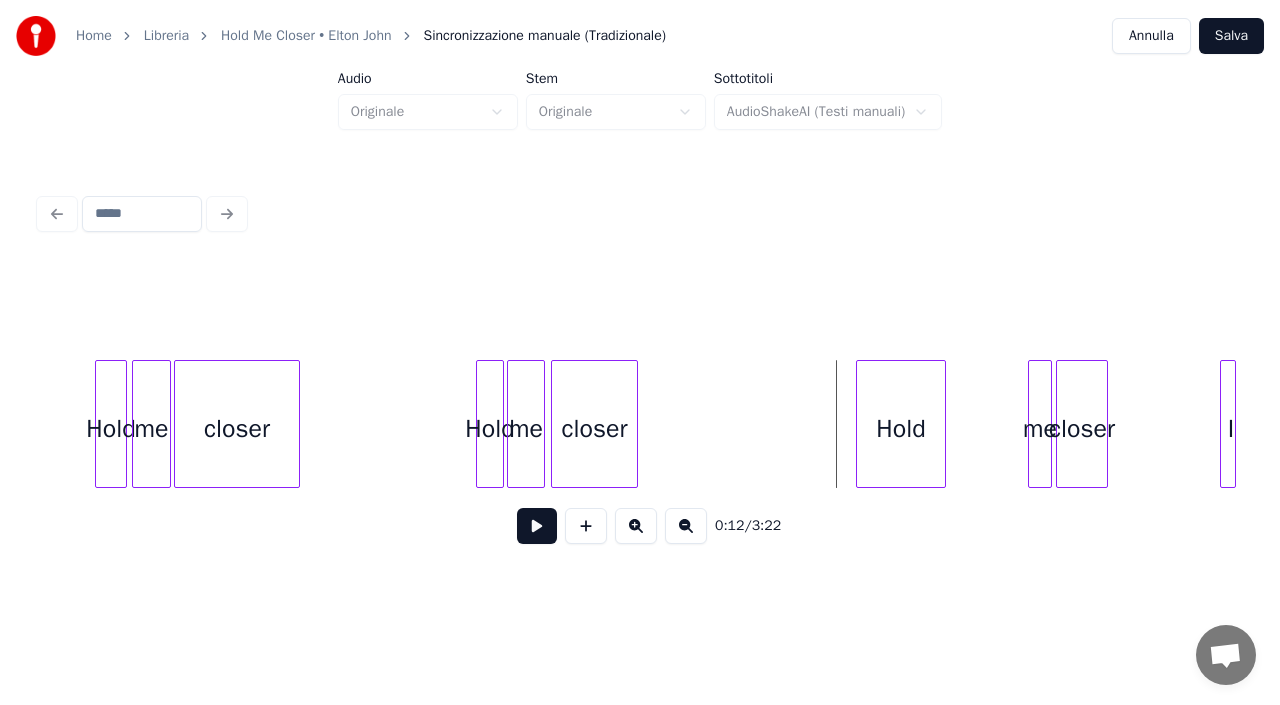 click on "Hold" at bounding box center [901, 429] 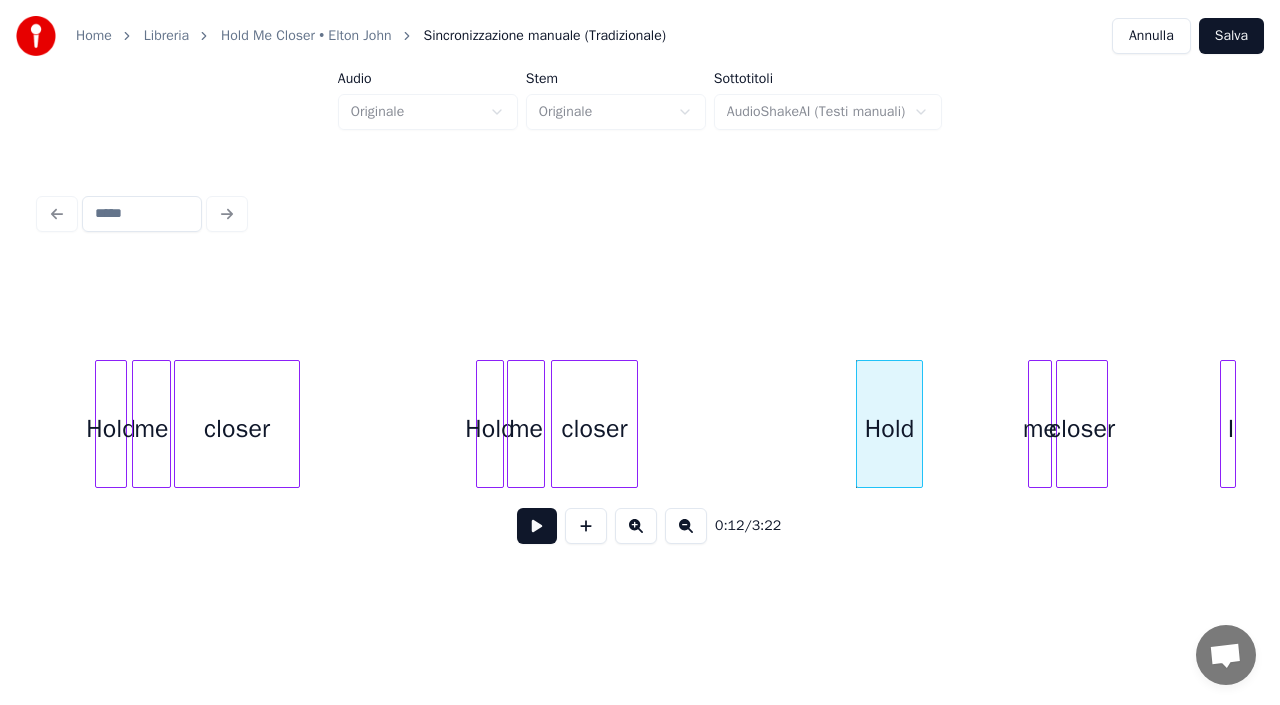 click at bounding box center [919, 424] 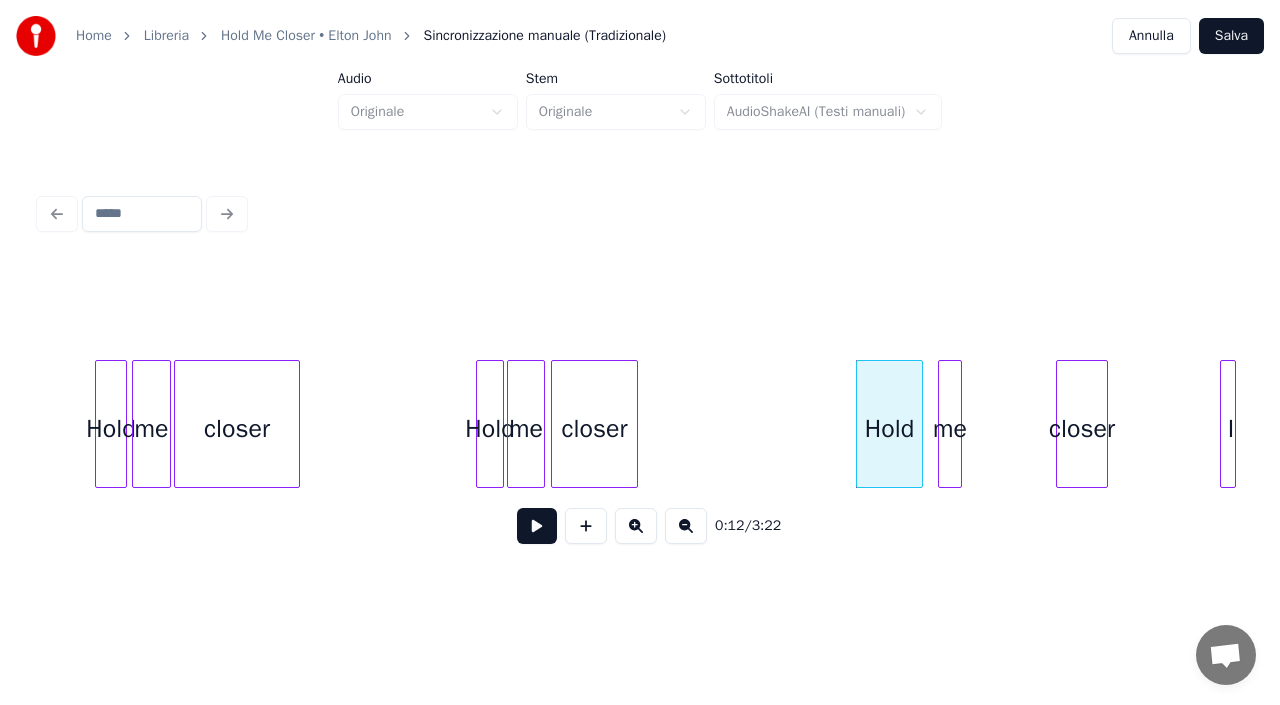click on "me" at bounding box center (950, 429) 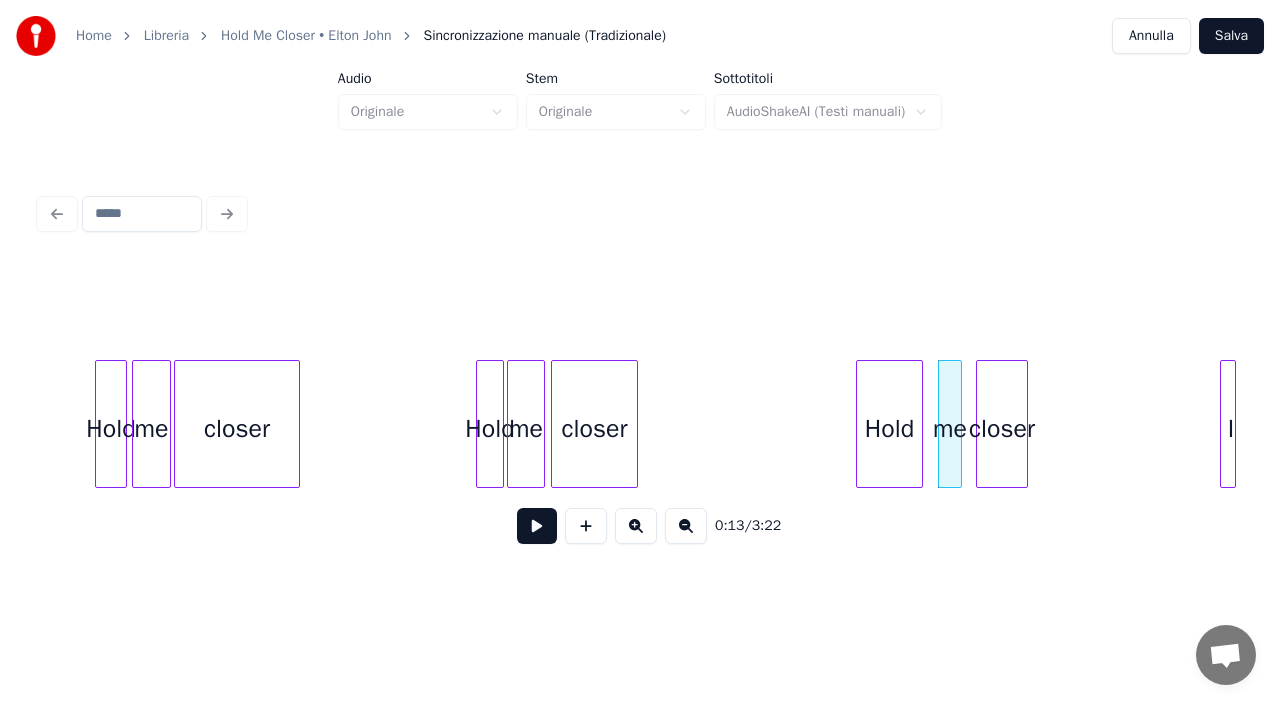 click on "closer" at bounding box center (1002, 429) 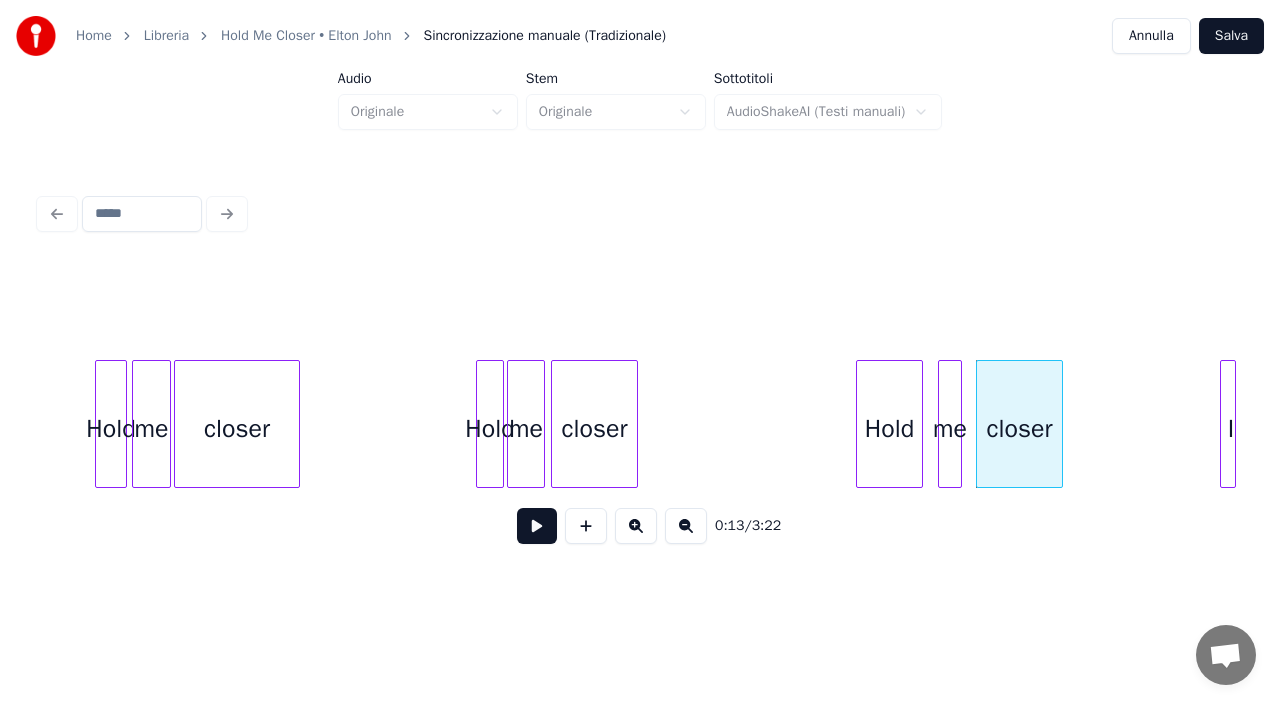 click at bounding box center [1059, 424] 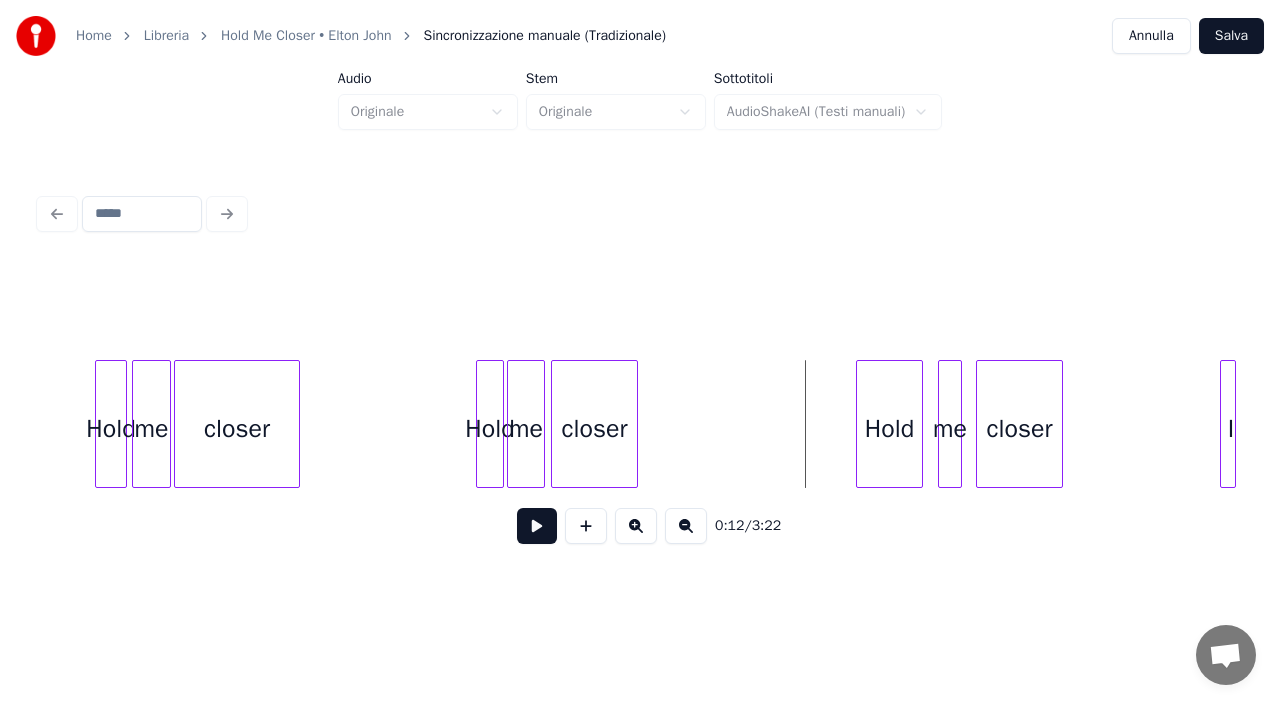 click at bounding box center (537, 526) 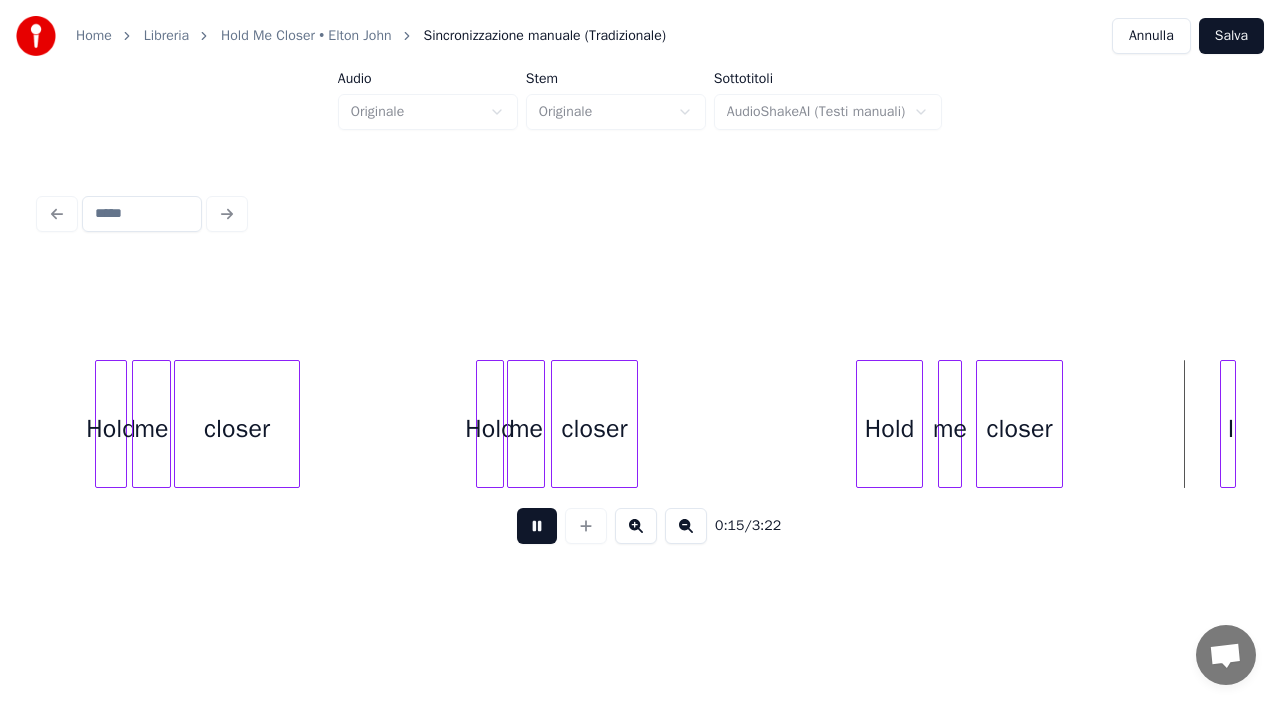 click at bounding box center (537, 526) 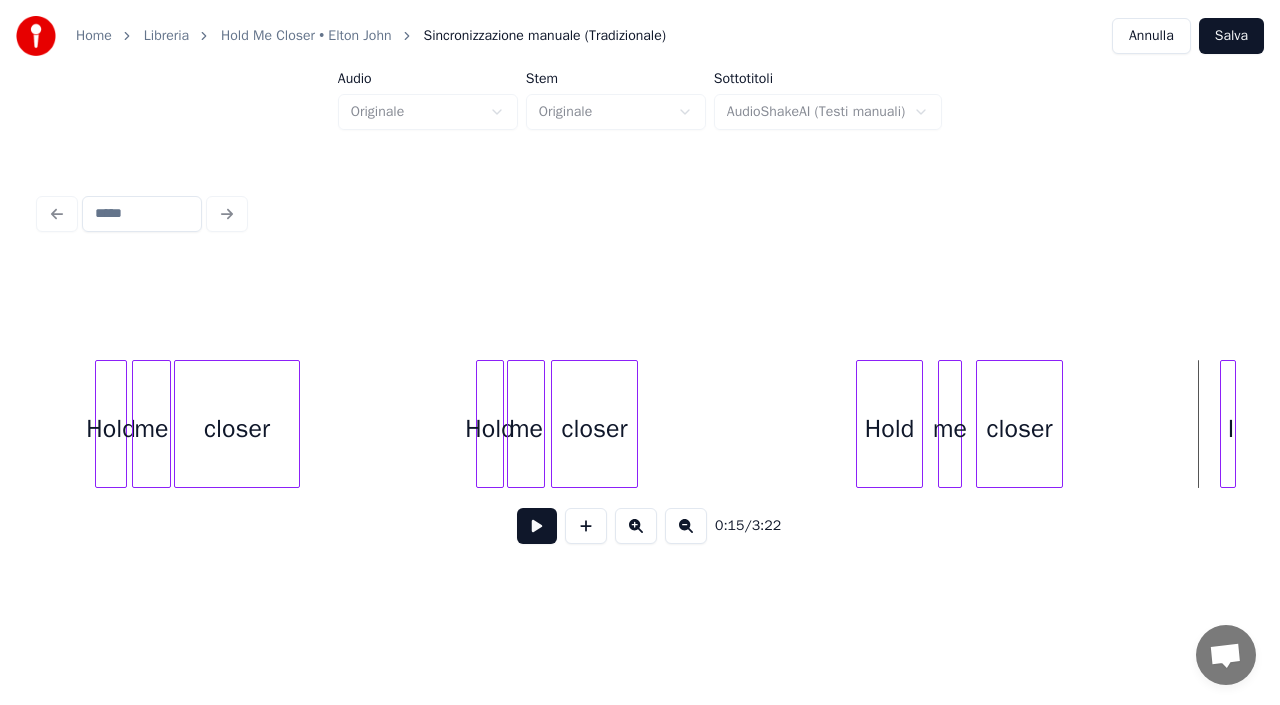 click on "Salva" at bounding box center [1231, 36] 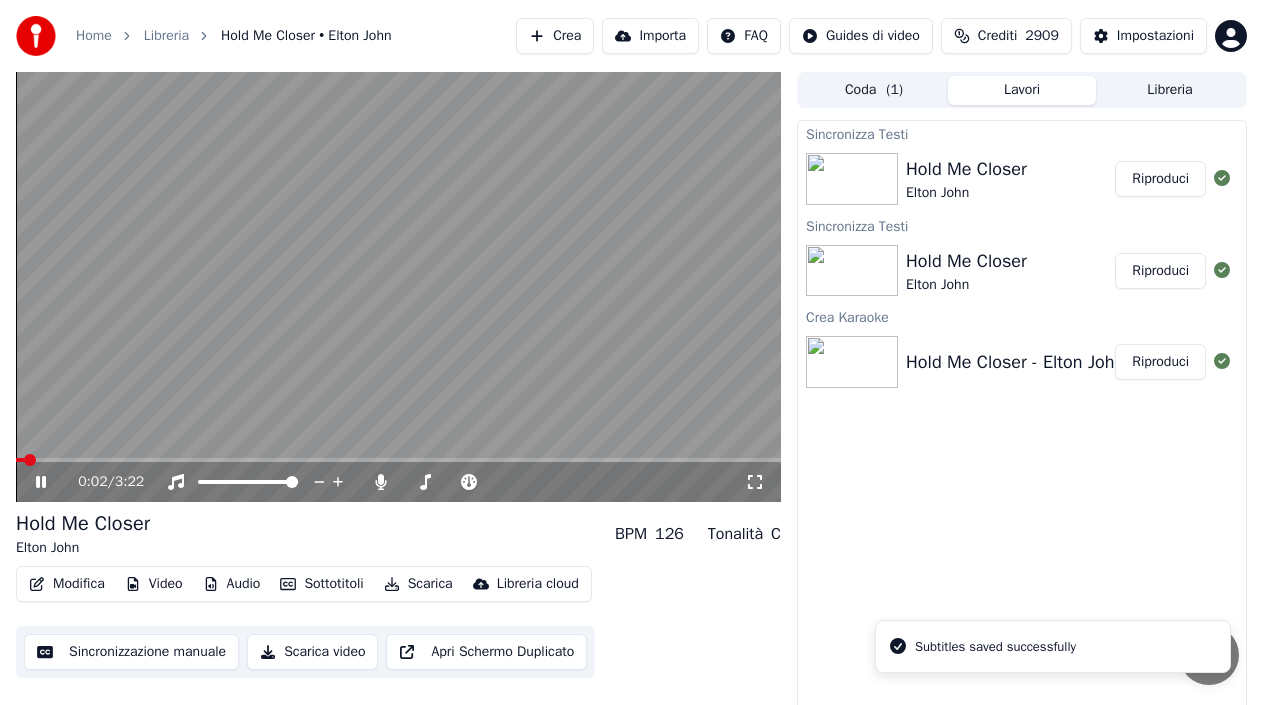 click 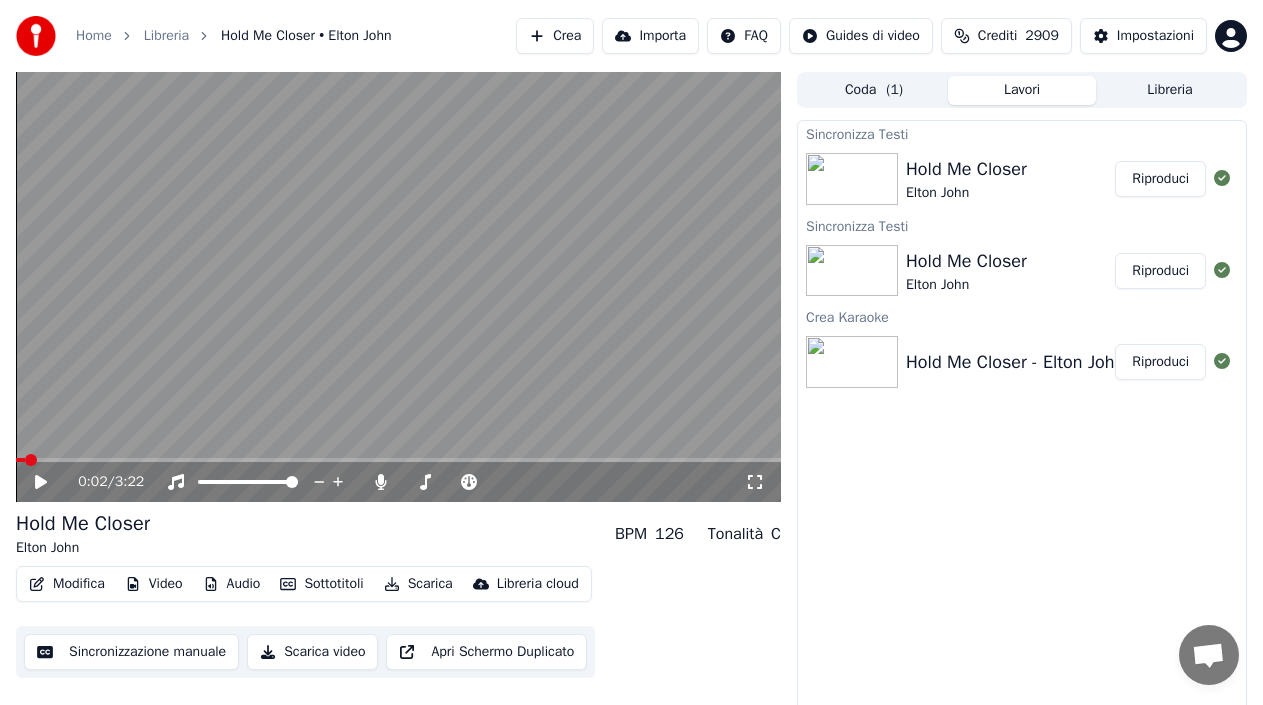 click on "Riproduci" at bounding box center (1160, 179) 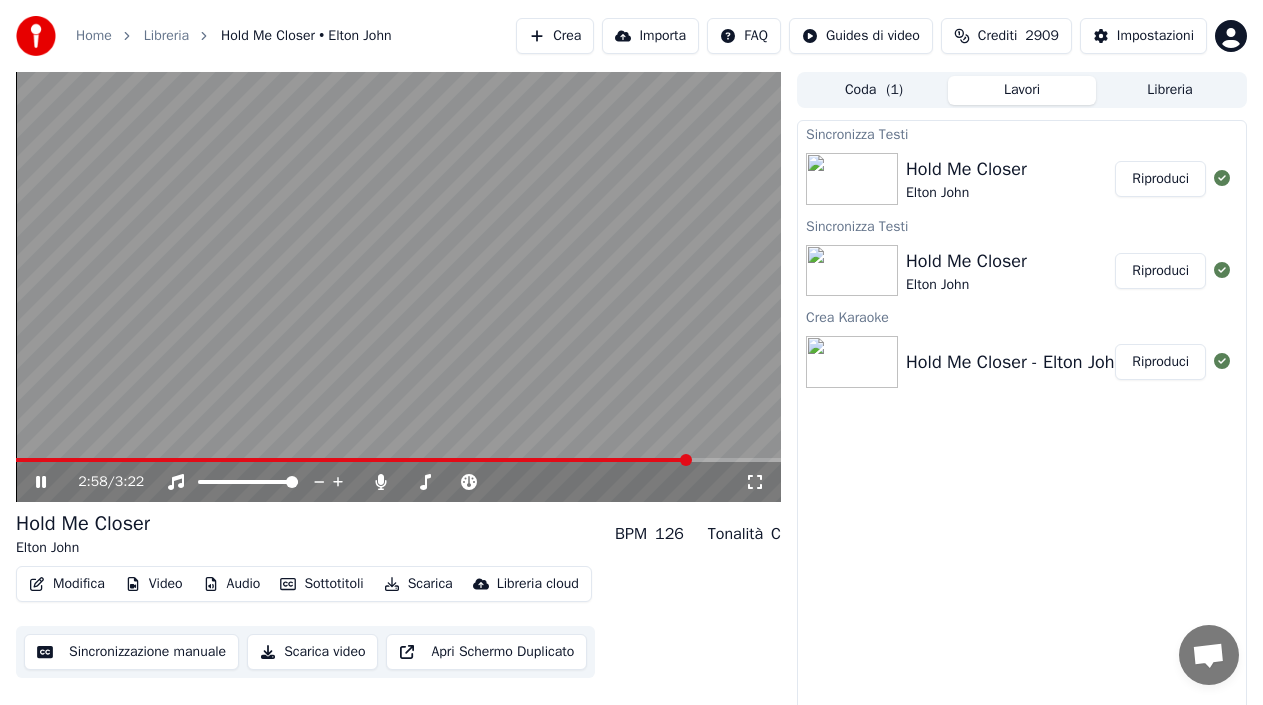 click 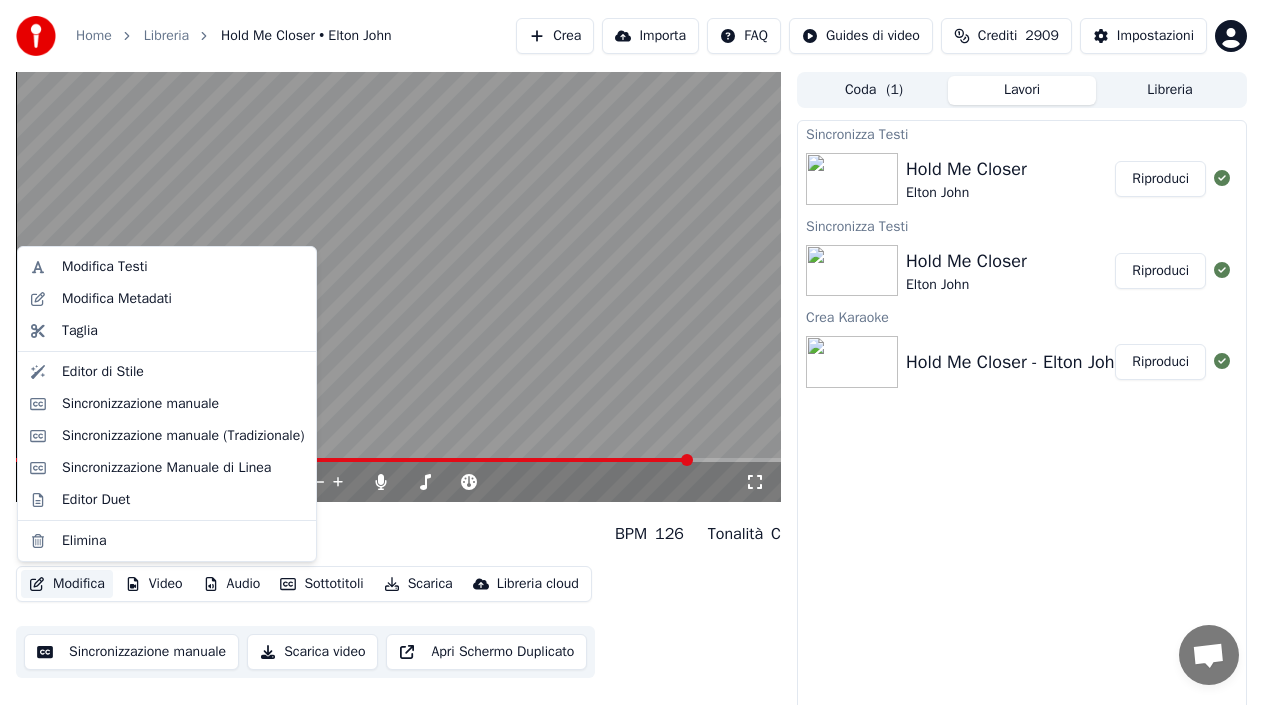 click on "Modifica" at bounding box center (67, 584) 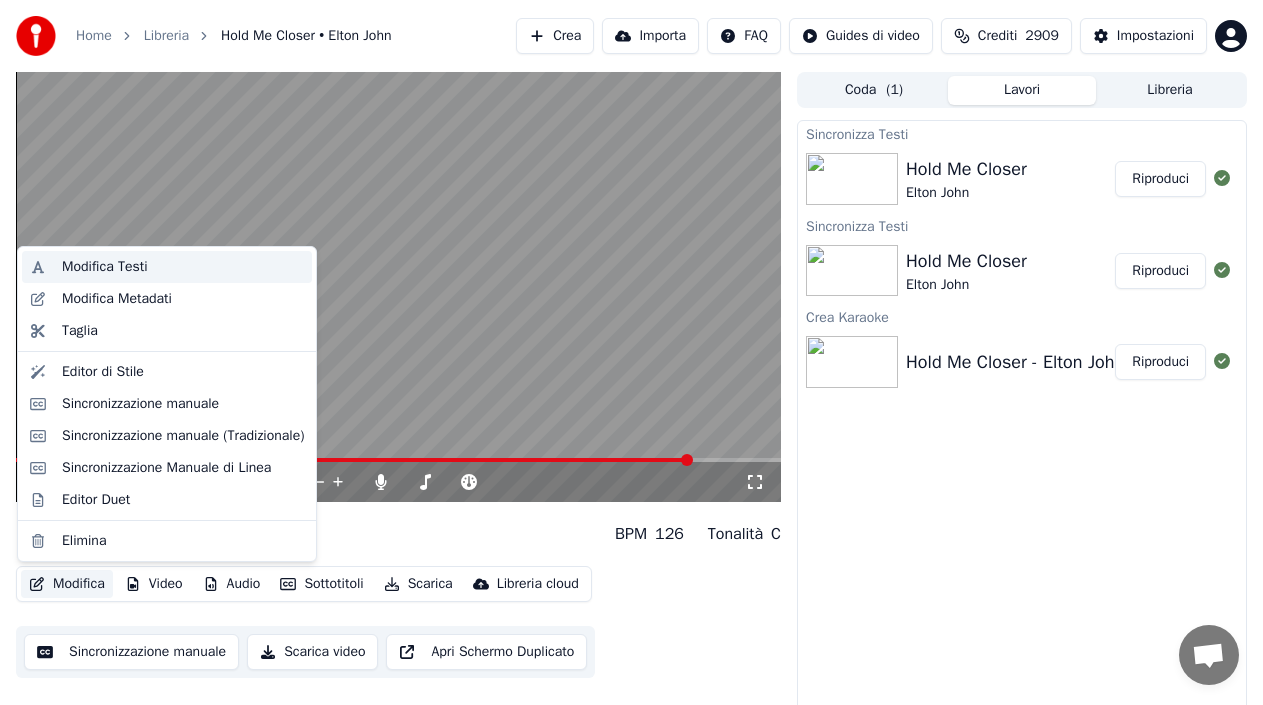 click on "Modifica Testi" at bounding box center (105, 267) 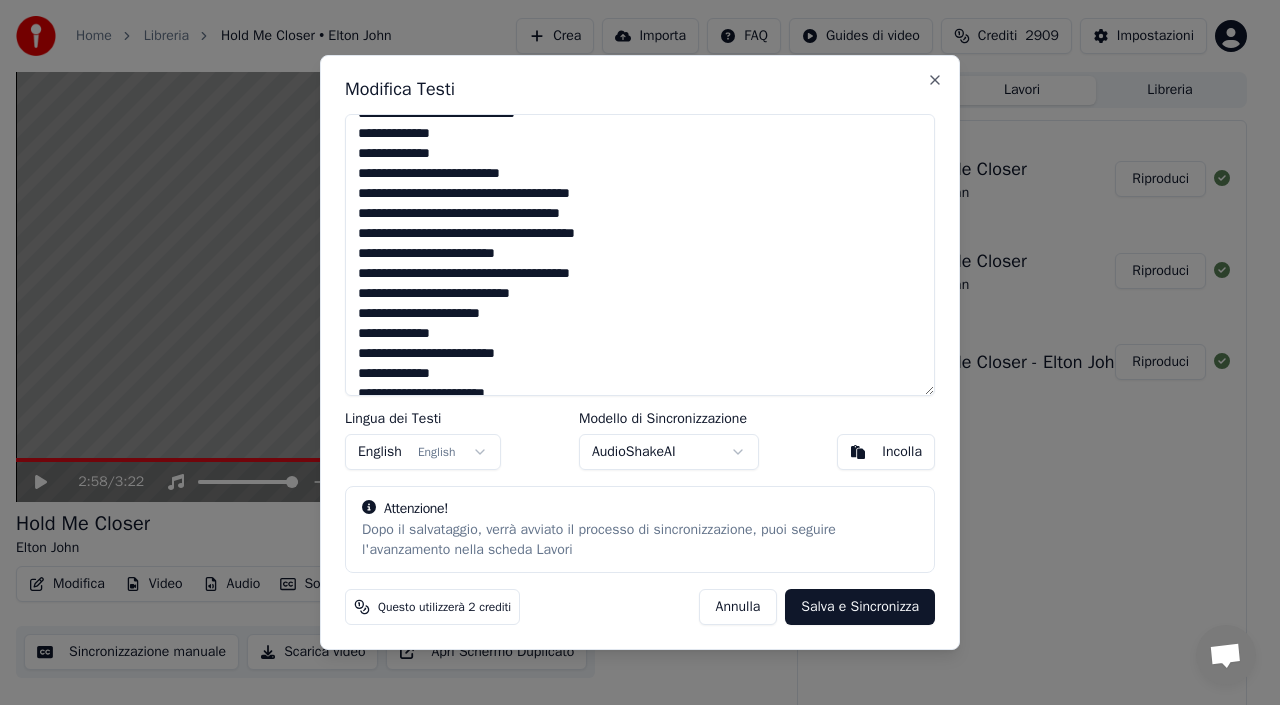 scroll, scrollTop: 356, scrollLeft: 0, axis: vertical 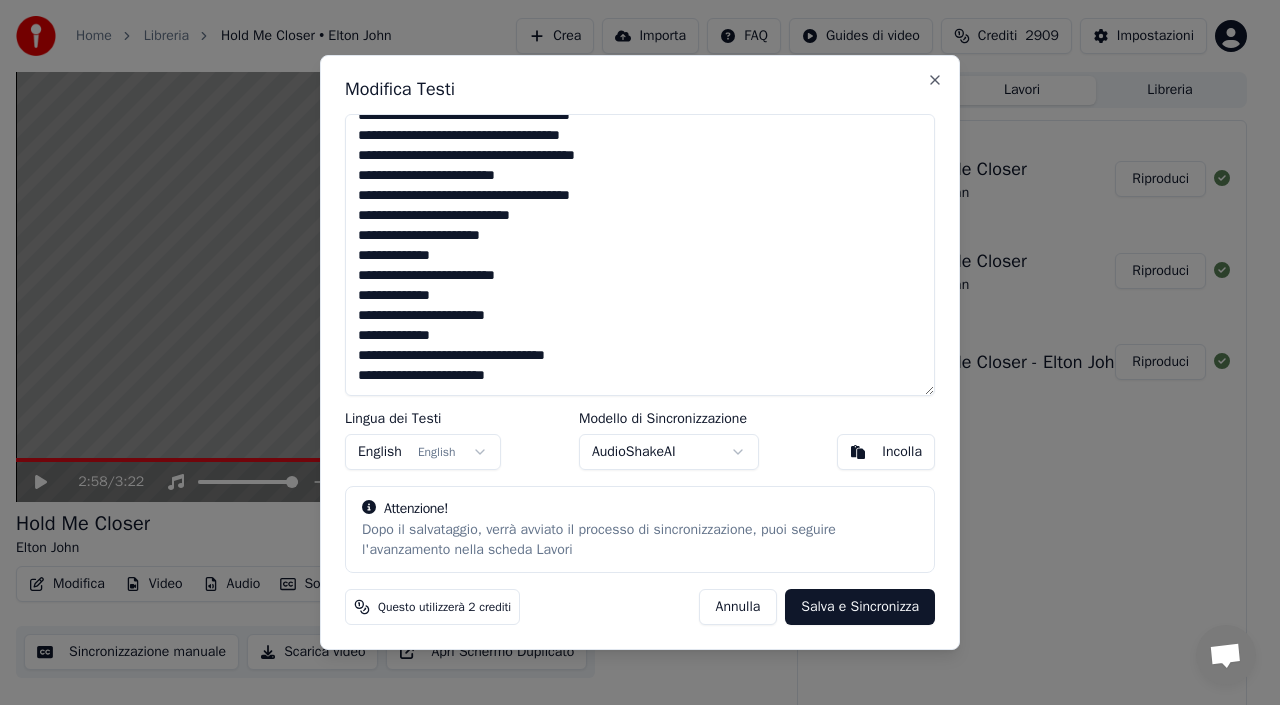 drag, startPoint x: 530, startPoint y: 357, endPoint x: 574, endPoint y: 363, distance: 44.407207 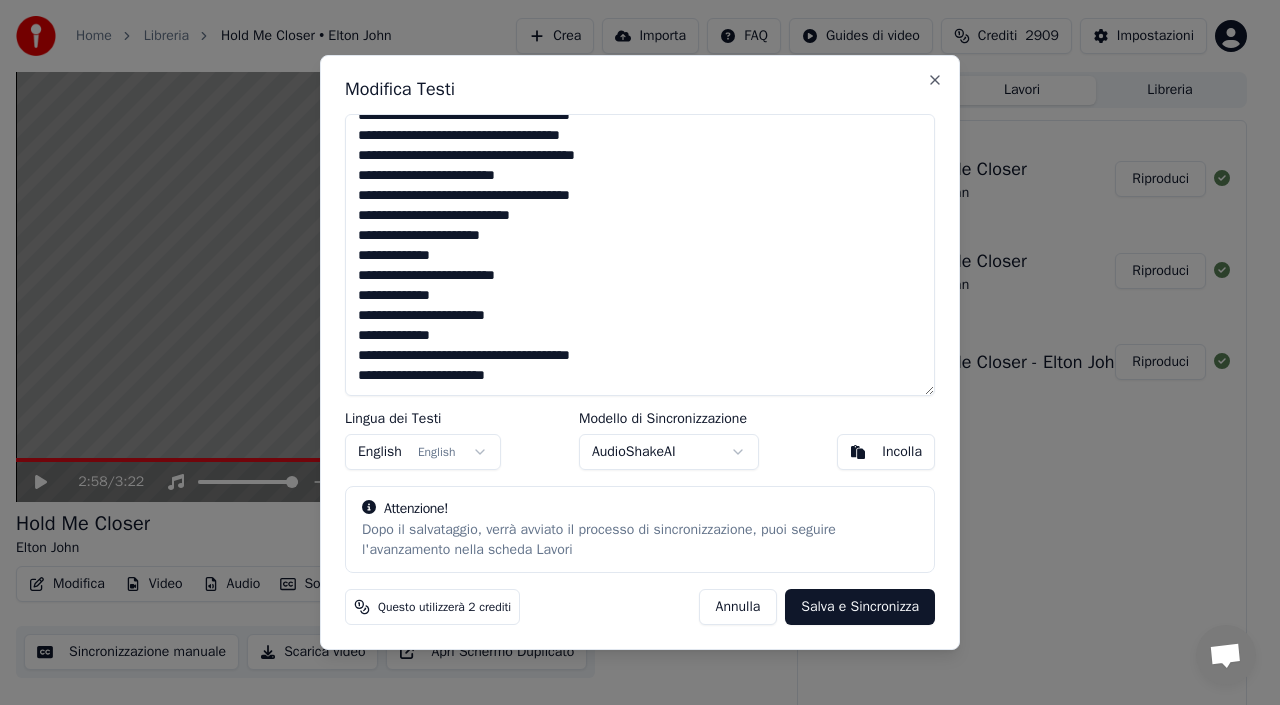click on "**********" at bounding box center [640, 255] 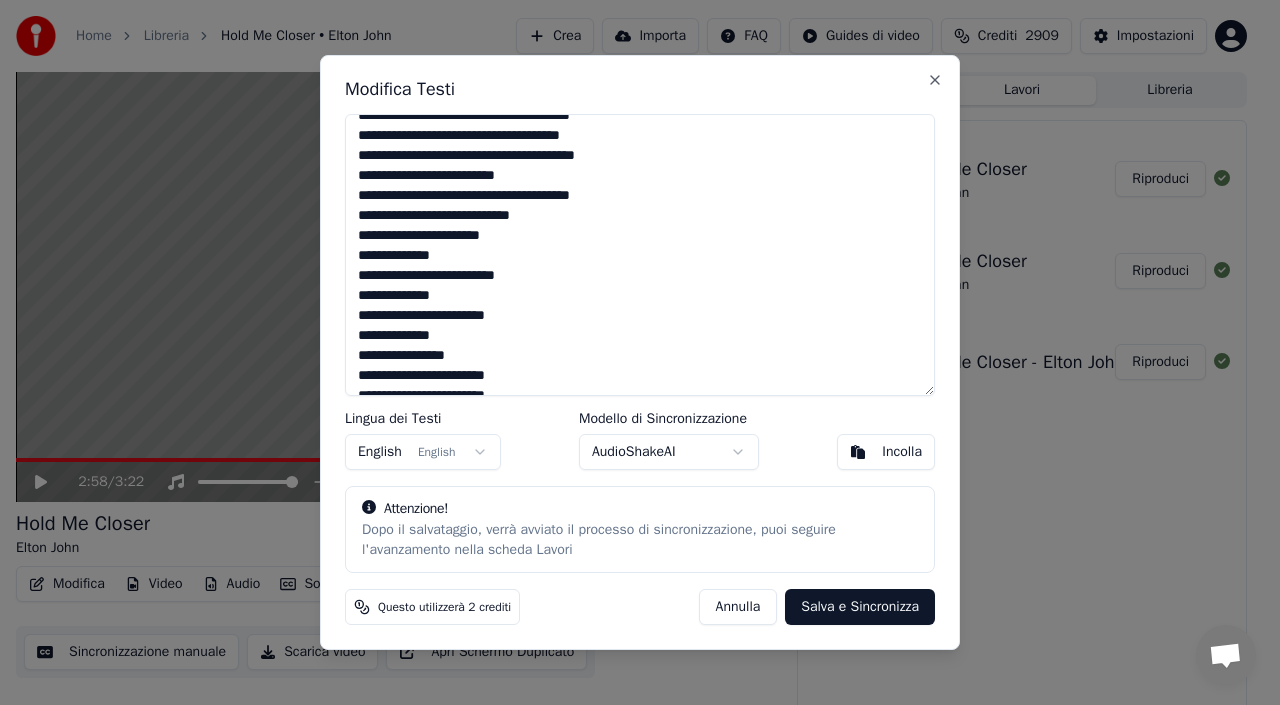 scroll, scrollTop: 376, scrollLeft: 0, axis: vertical 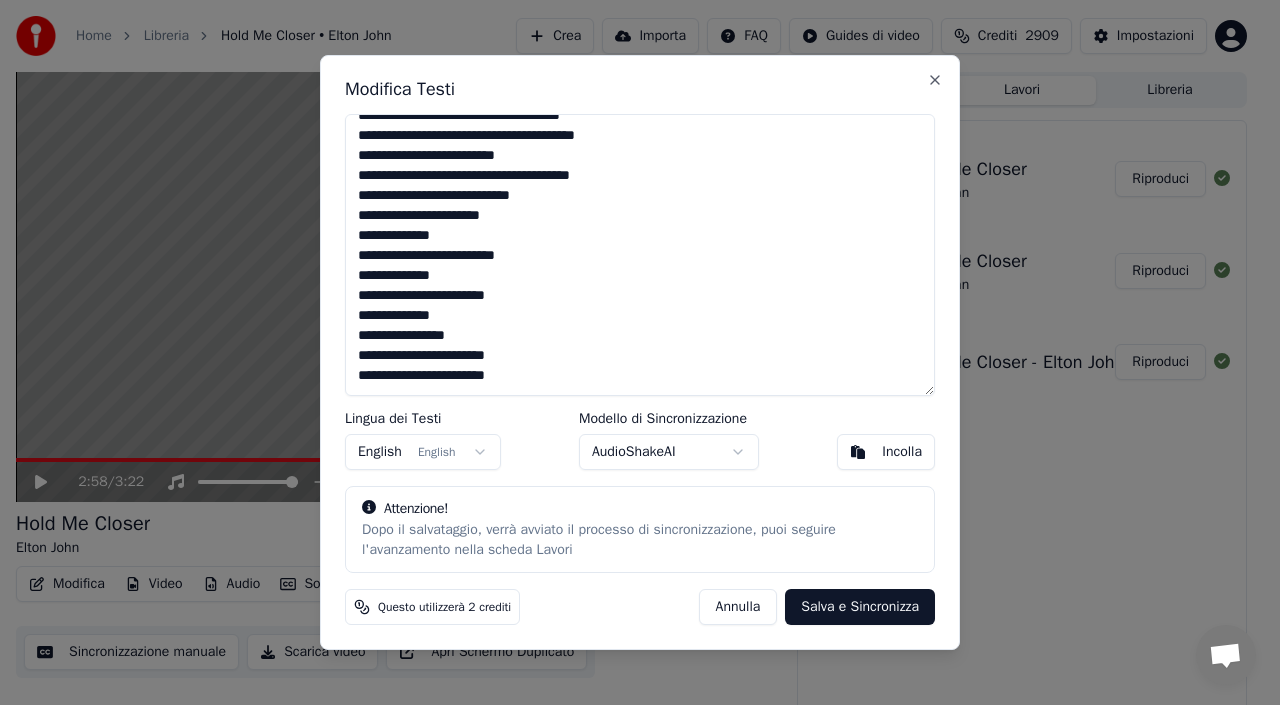 click on "**********" at bounding box center [640, 255] 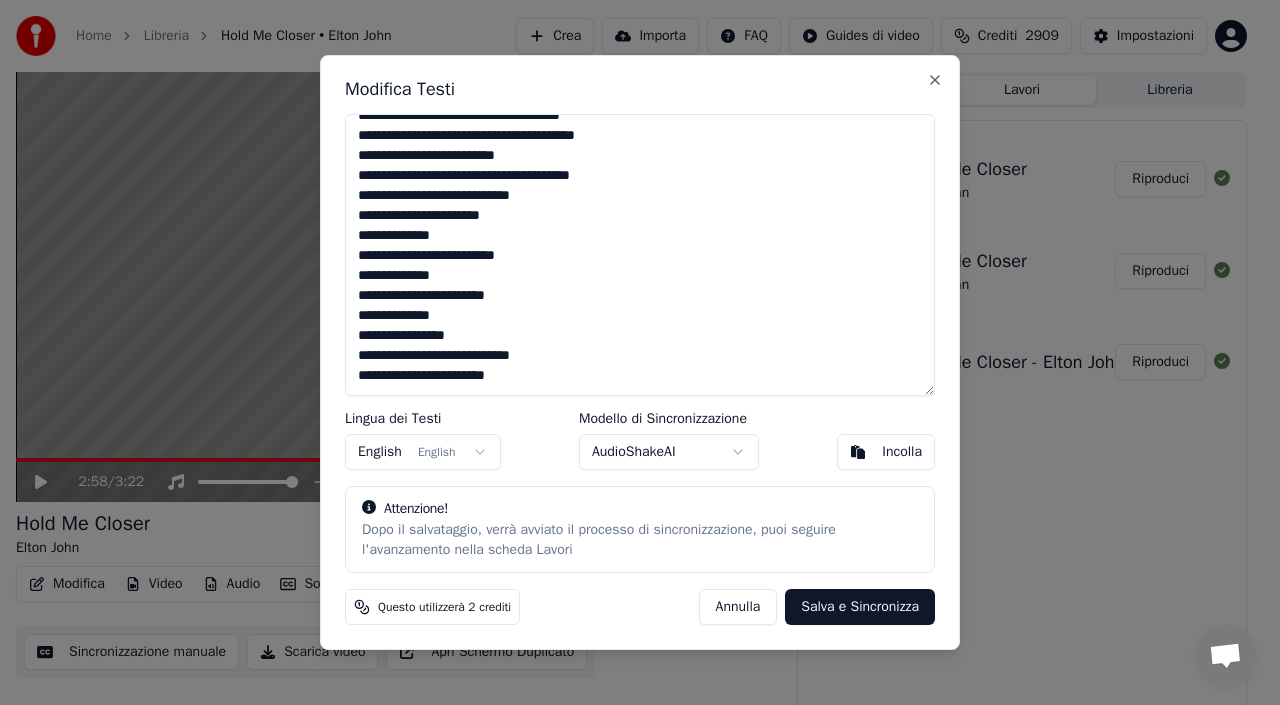click on "**********" at bounding box center (640, 255) 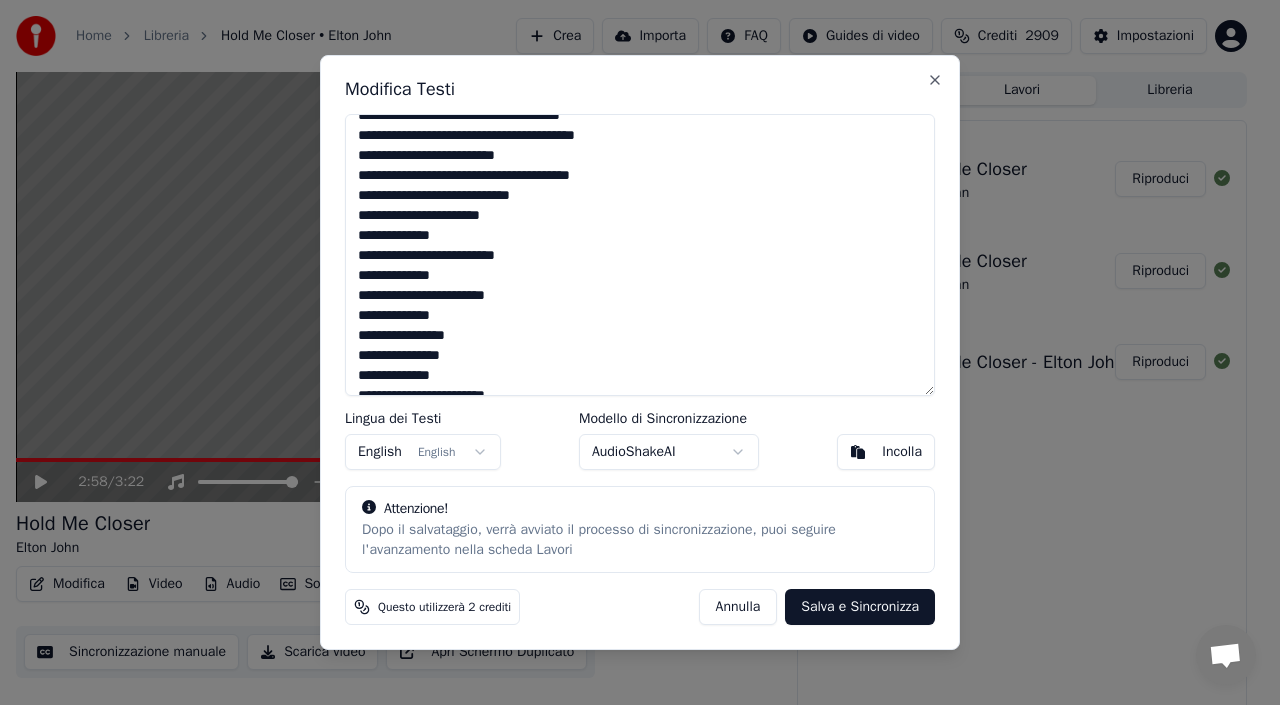 scroll, scrollTop: 395, scrollLeft: 0, axis: vertical 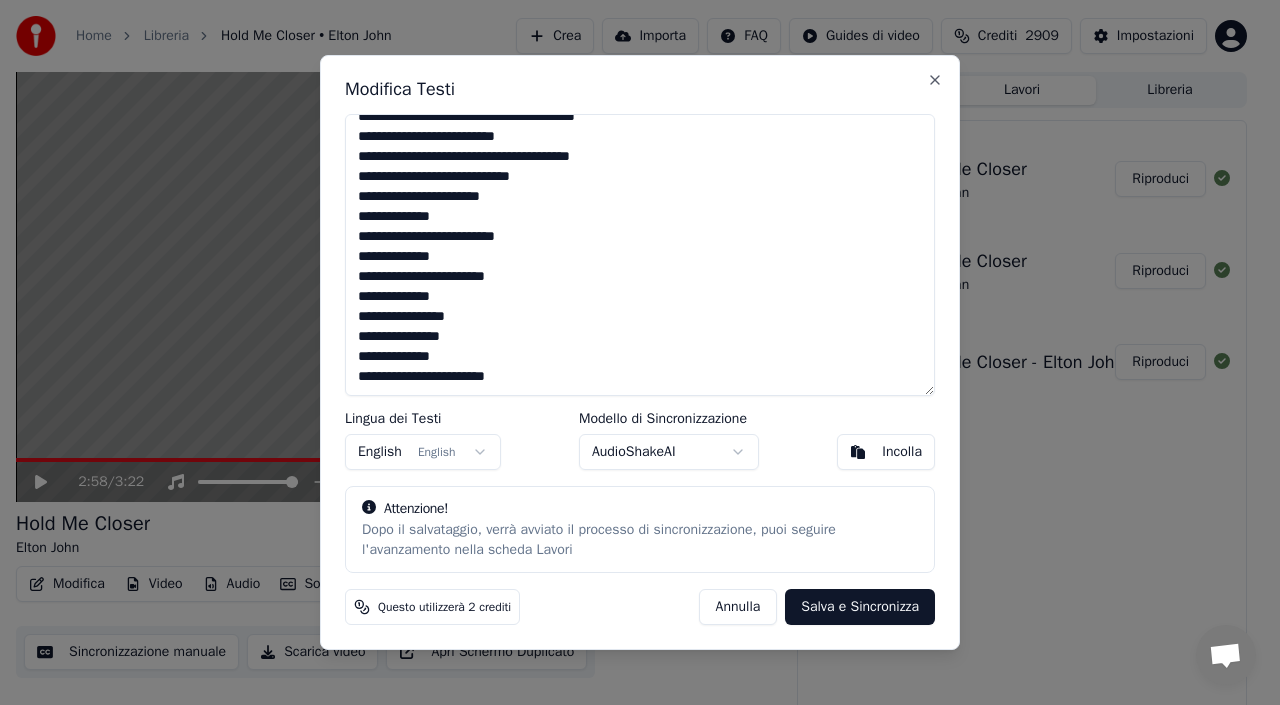type on "**********" 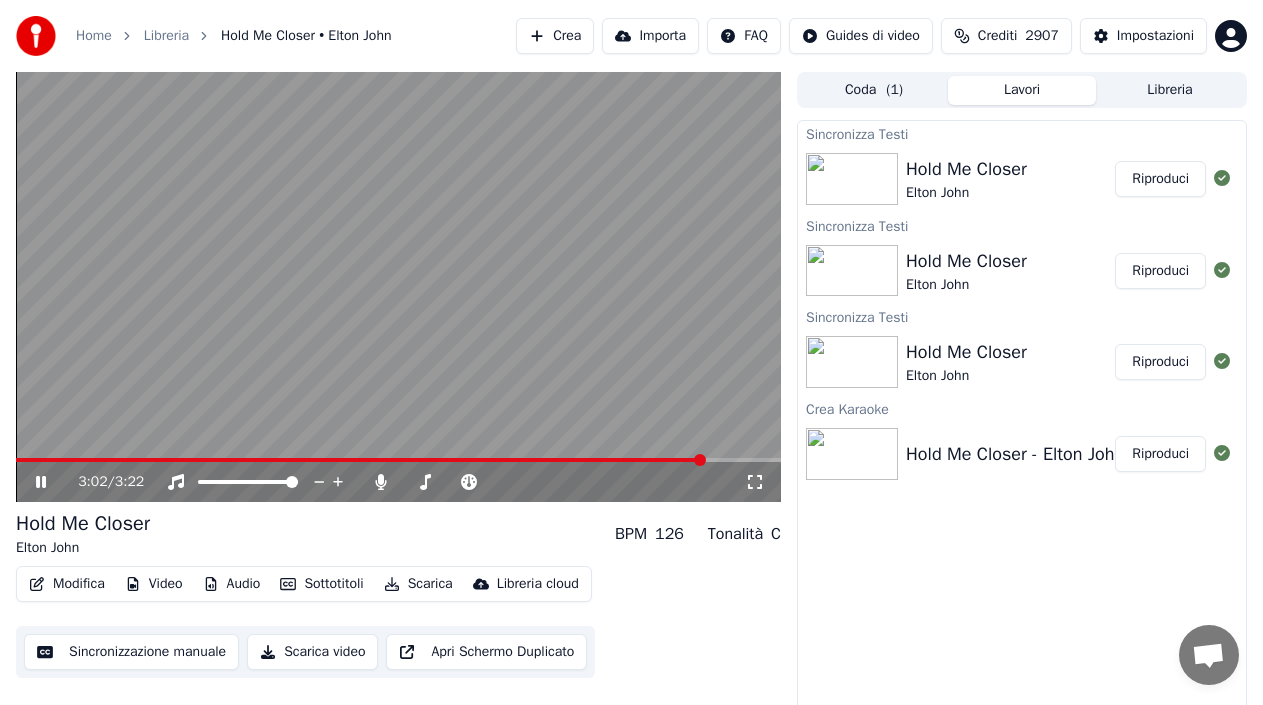 click 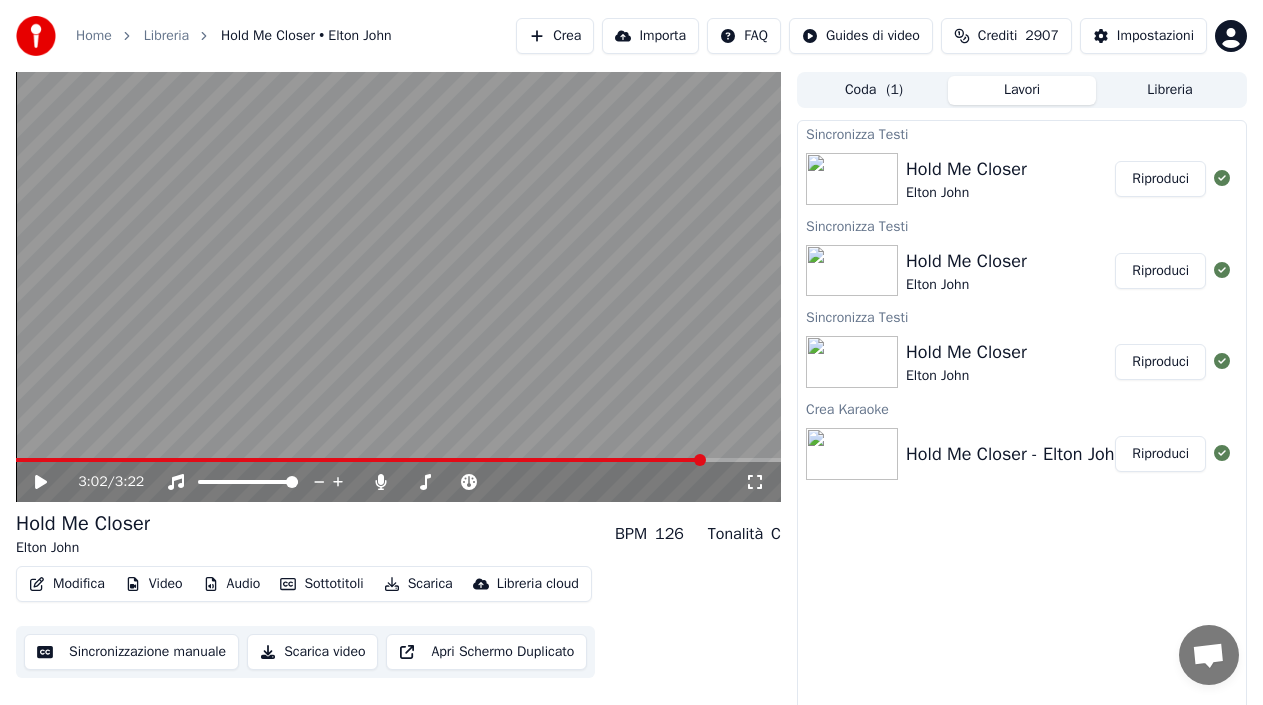 click at bounding box center [360, 460] 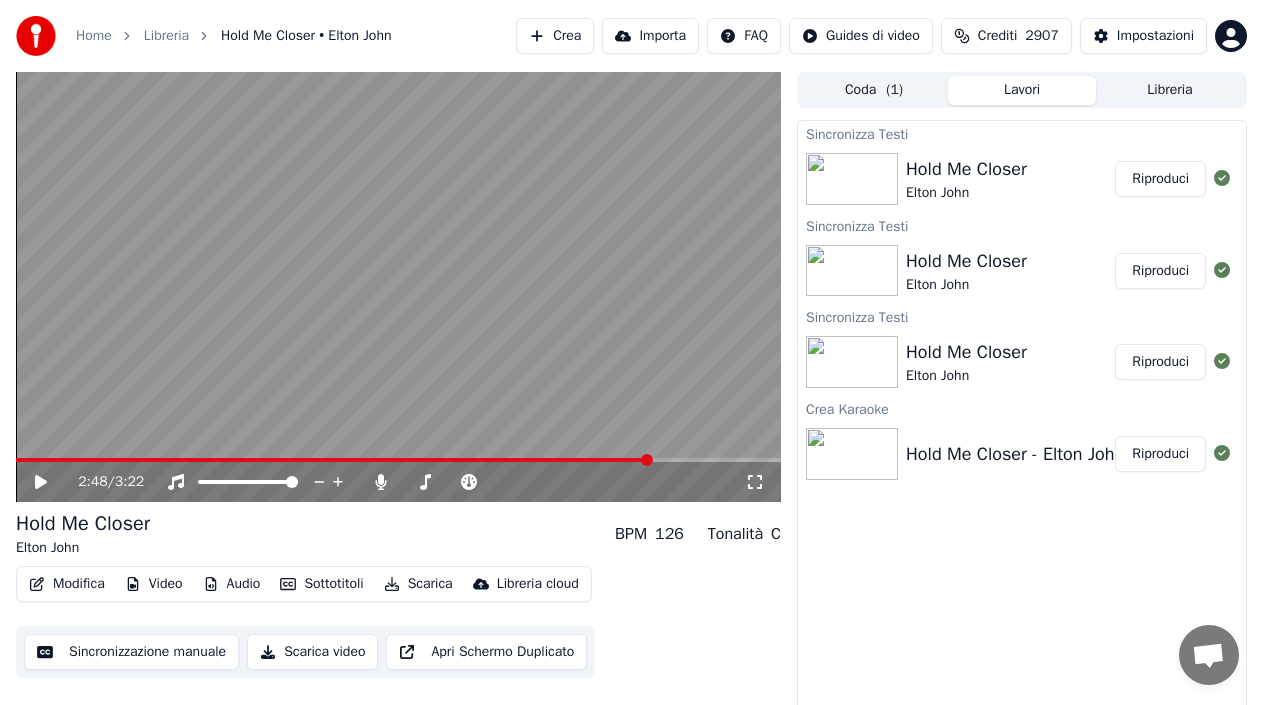 click 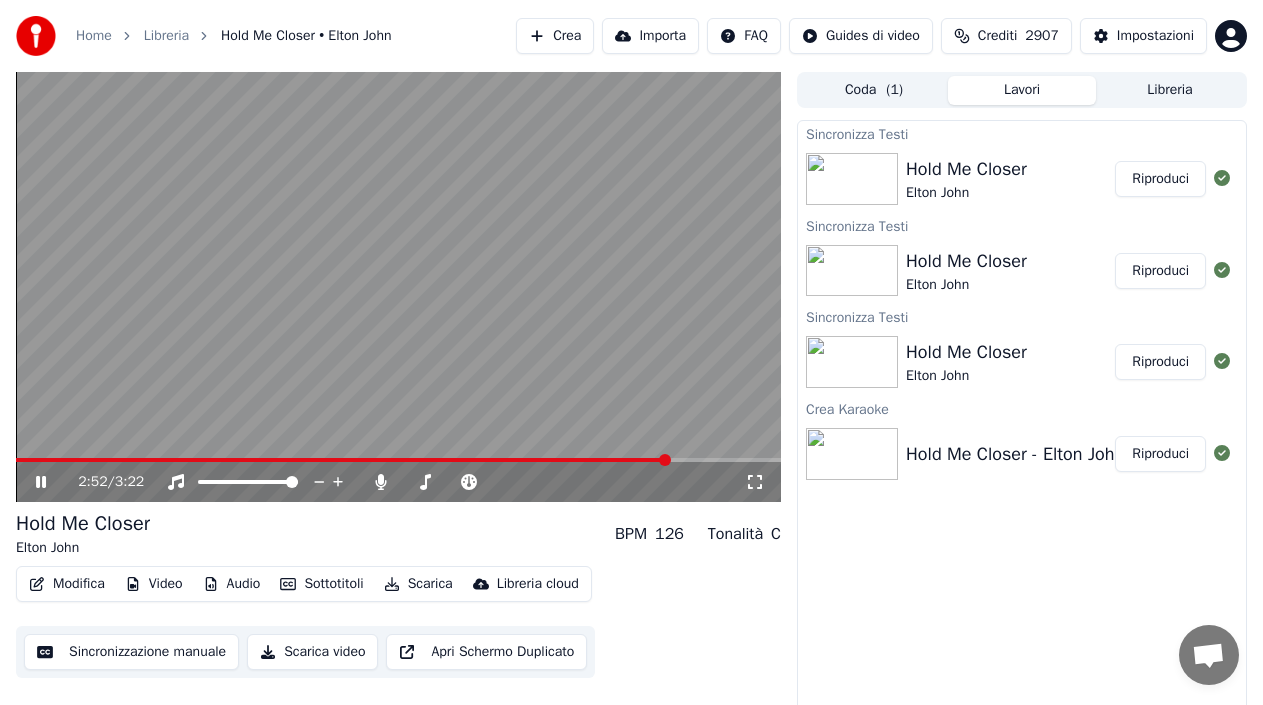 click at bounding box center (398, 287) 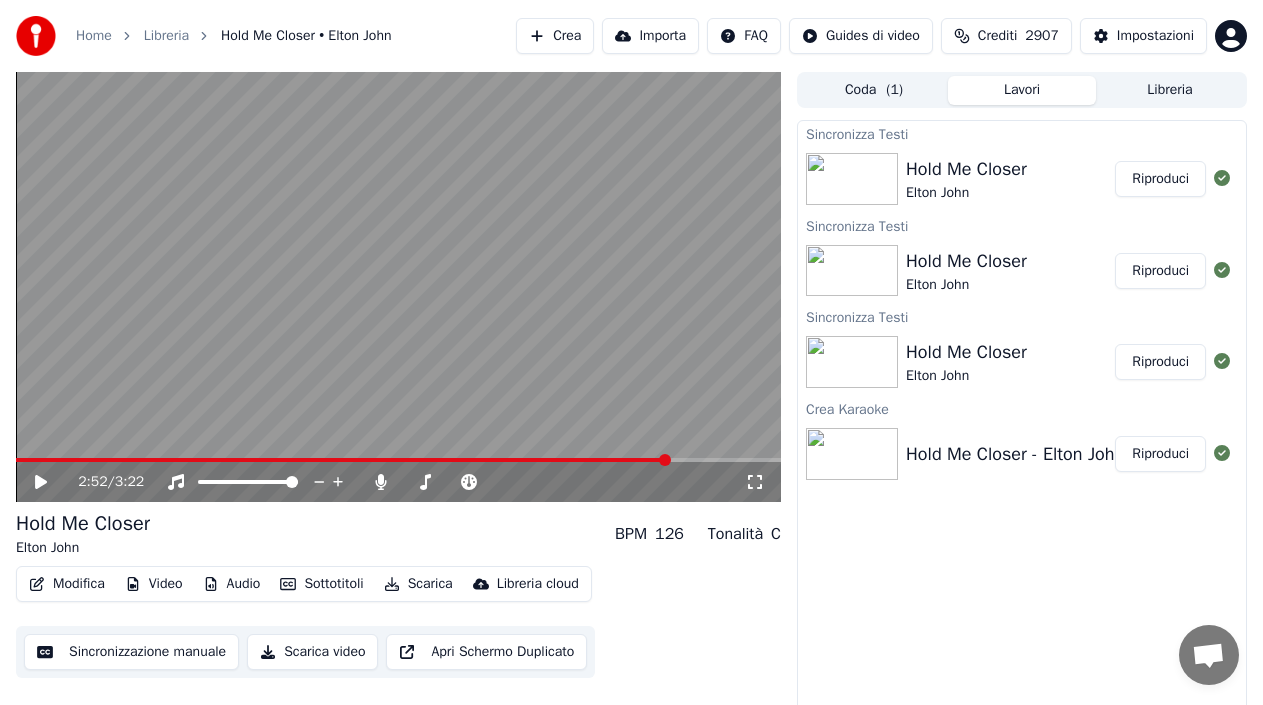 click at bounding box center [343, 460] 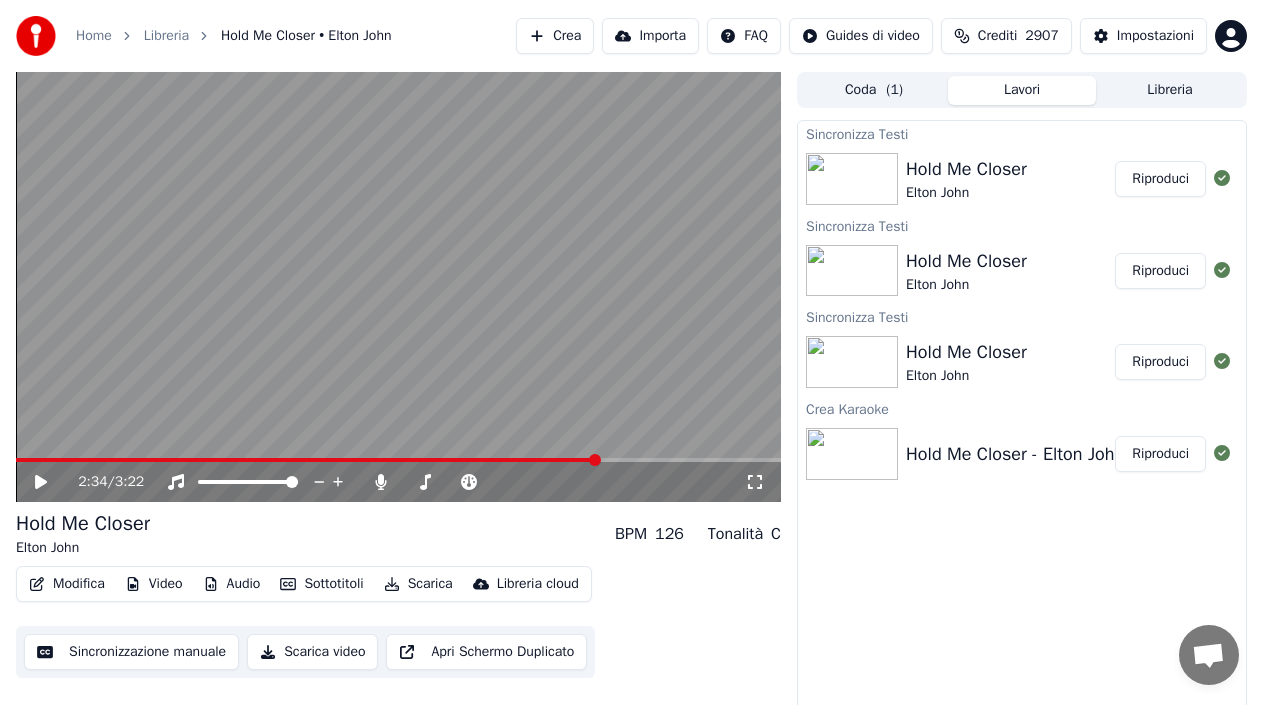 click 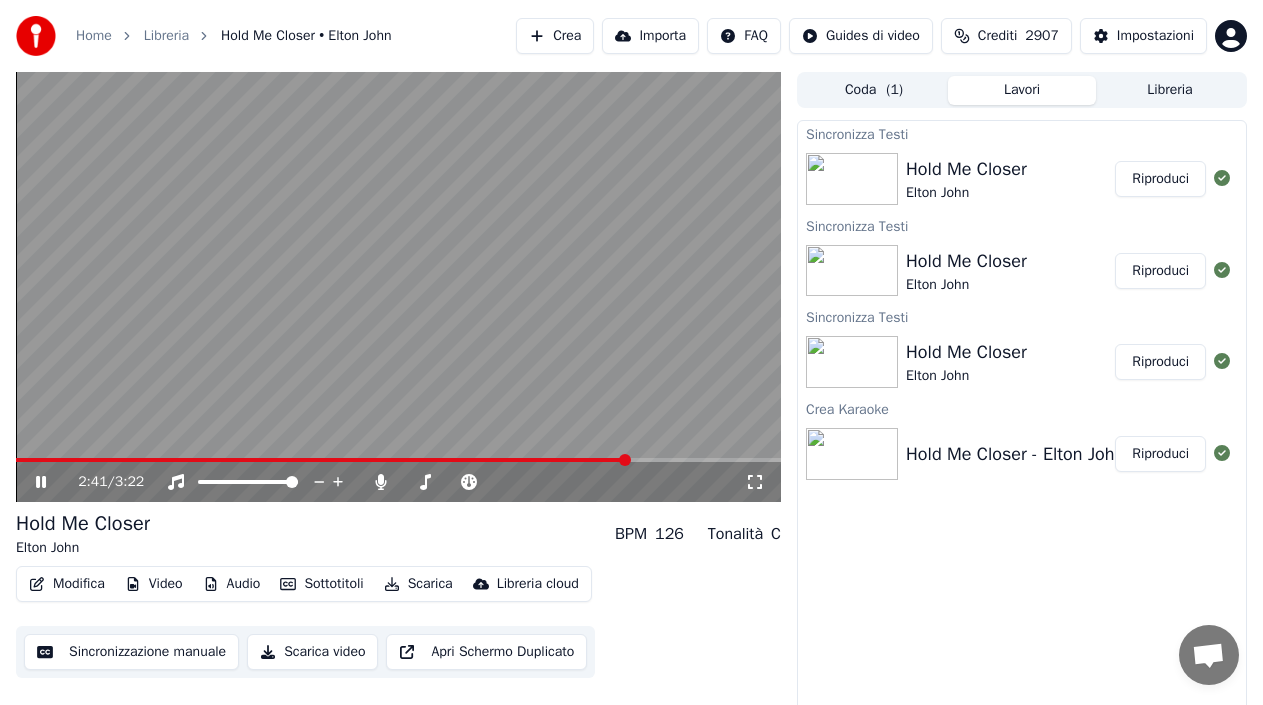 click at bounding box center (322, 460) 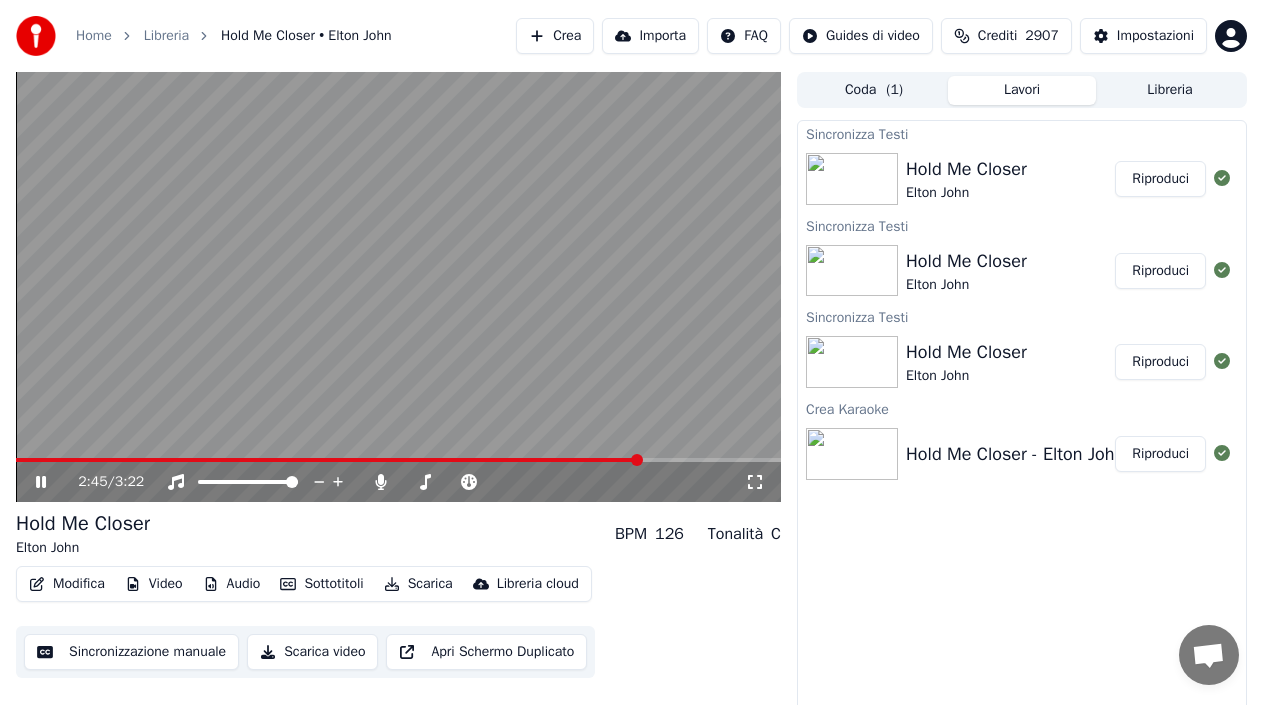 click 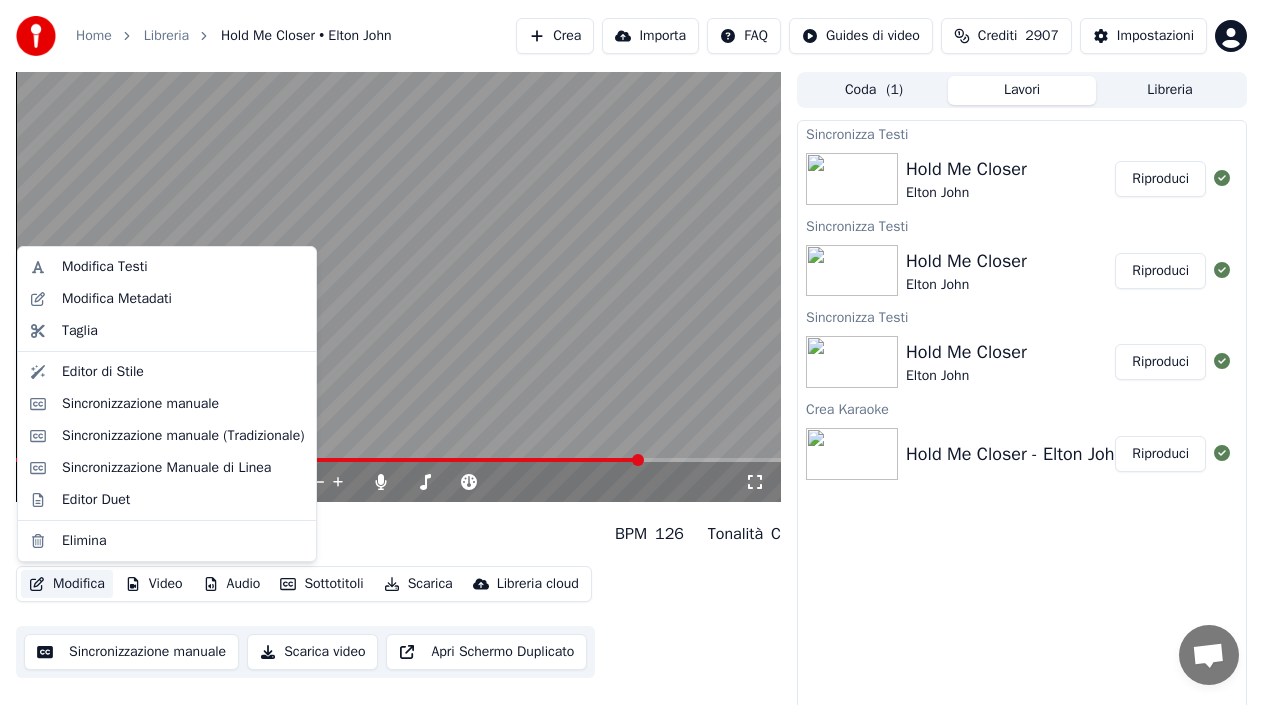 click on "Modifica" at bounding box center (67, 584) 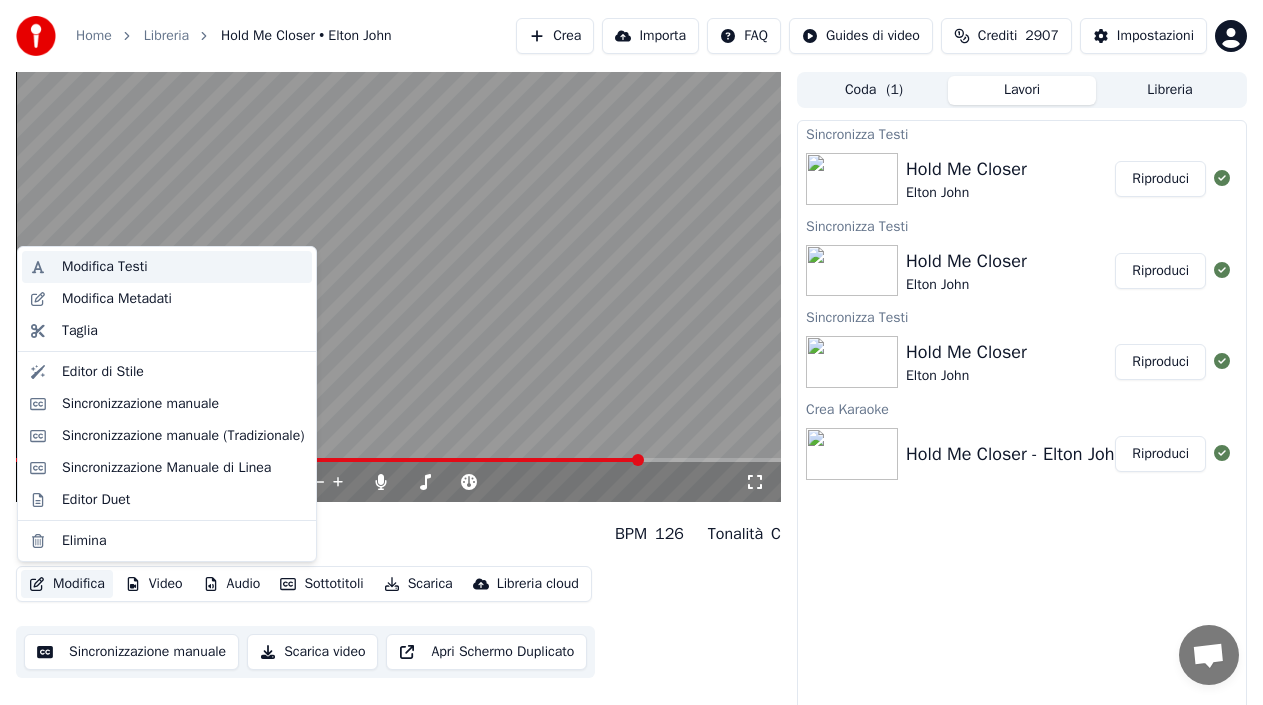 click on "Modifica Testi" at bounding box center [105, 267] 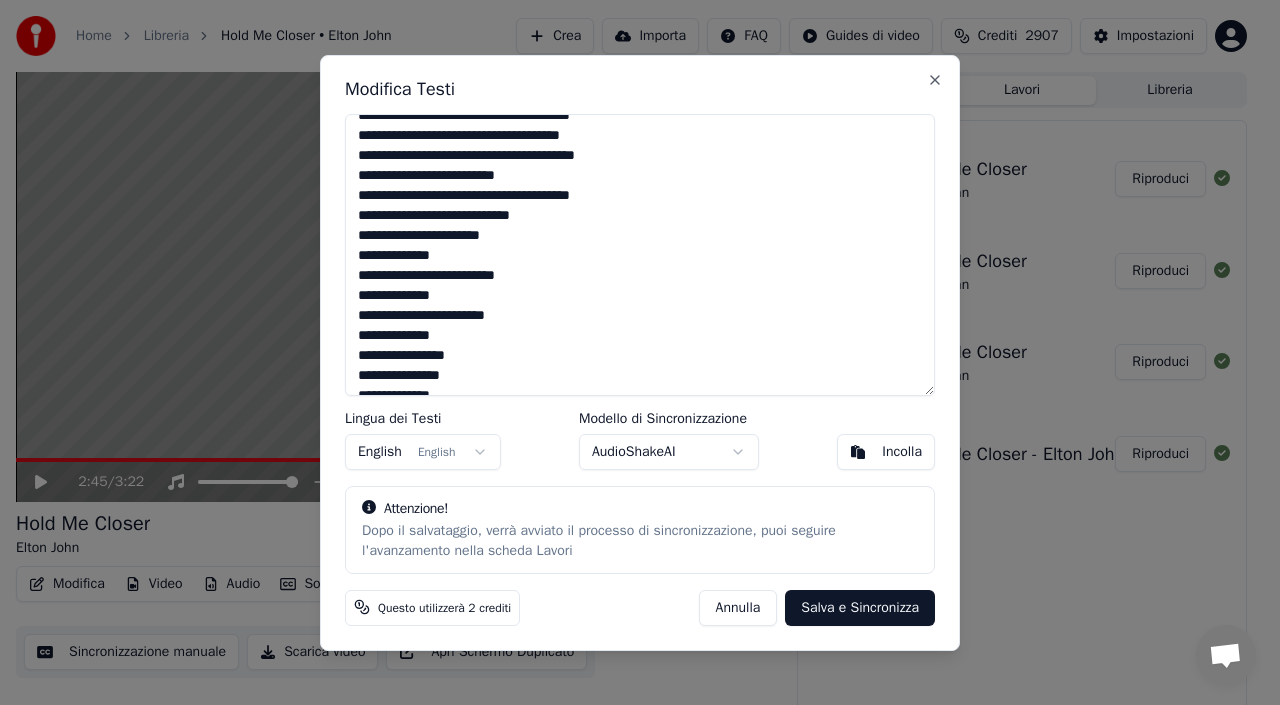 scroll, scrollTop: 395, scrollLeft: 0, axis: vertical 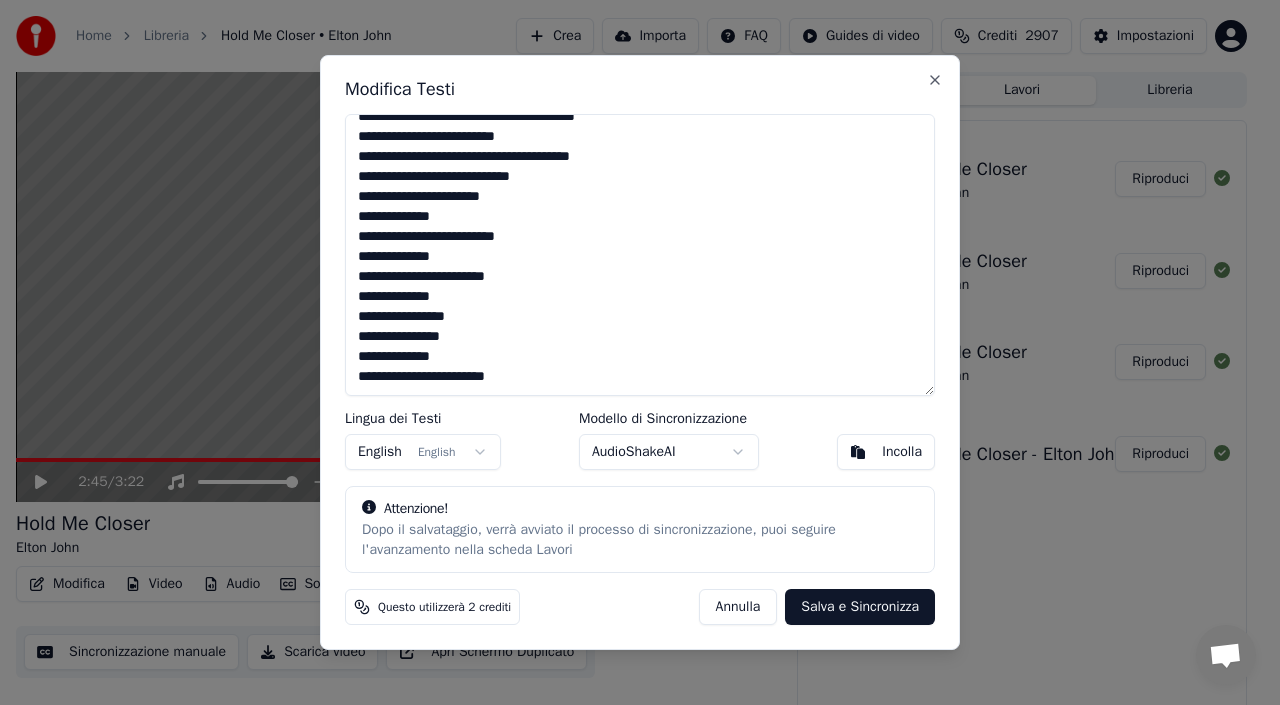 click on "**********" at bounding box center [640, 255] 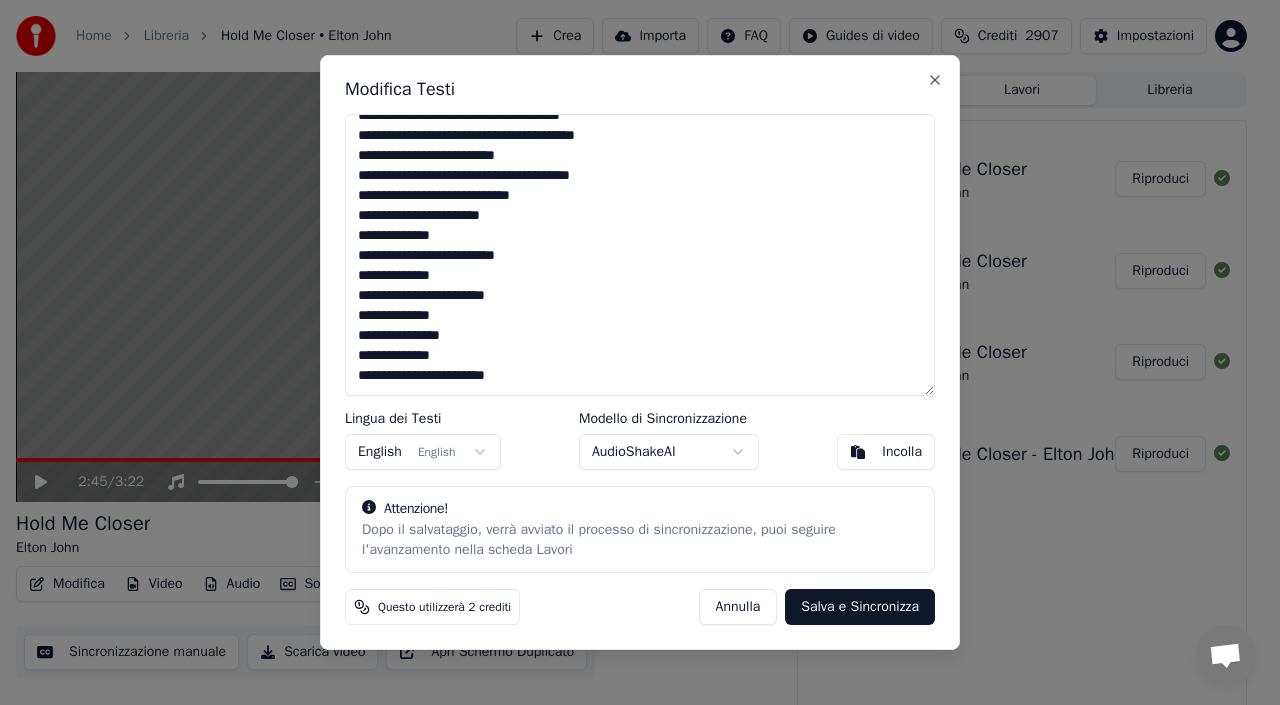 scroll, scrollTop: 376, scrollLeft: 0, axis: vertical 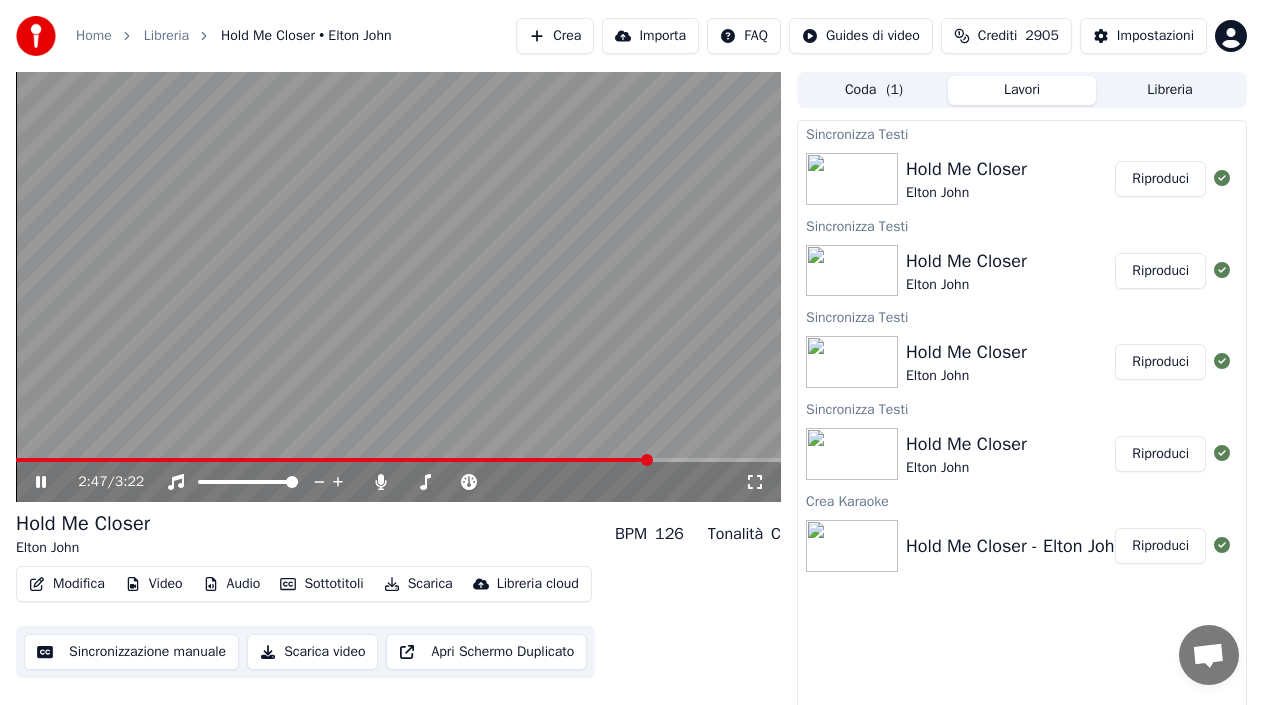 click at bounding box center (398, 287) 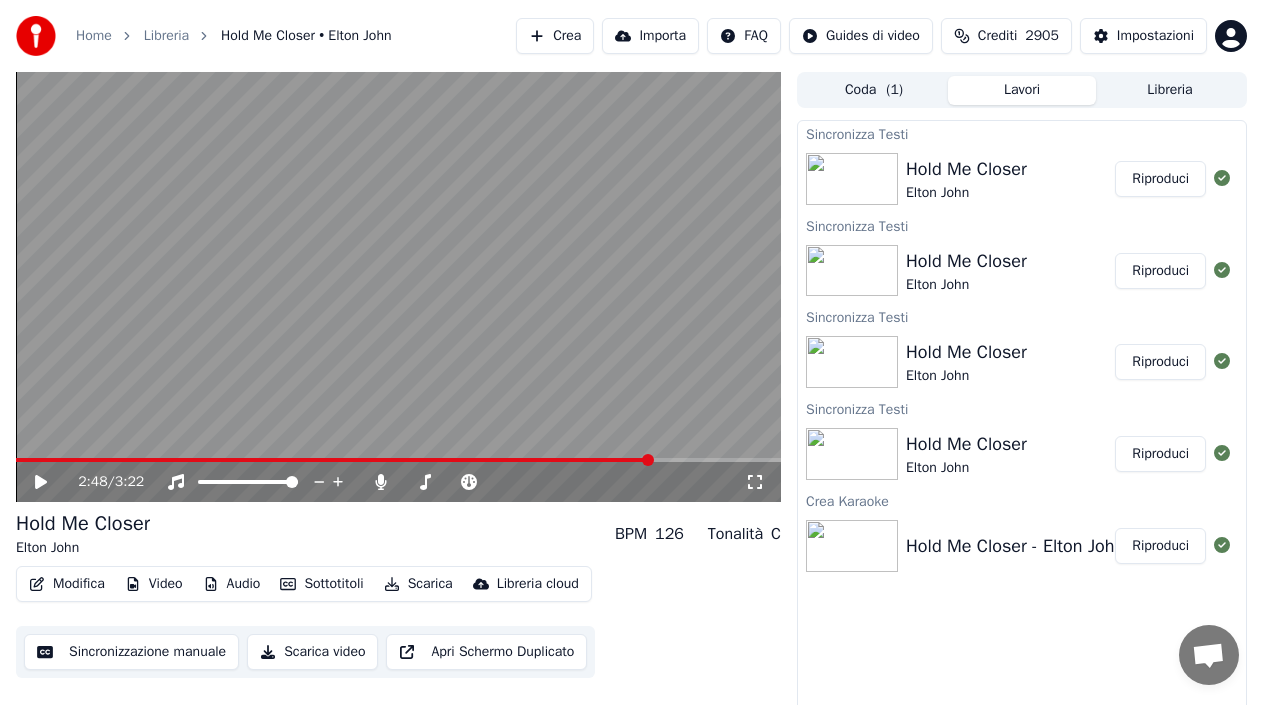 click at bounding box center [334, 460] 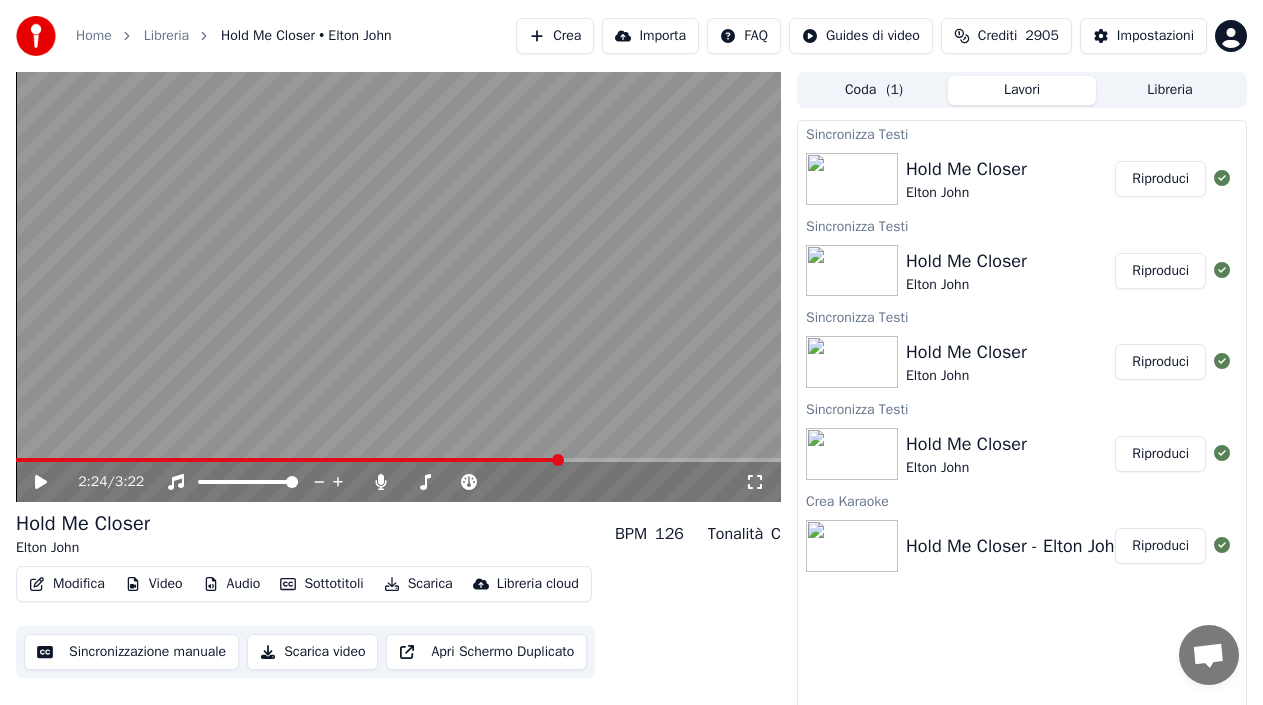 click 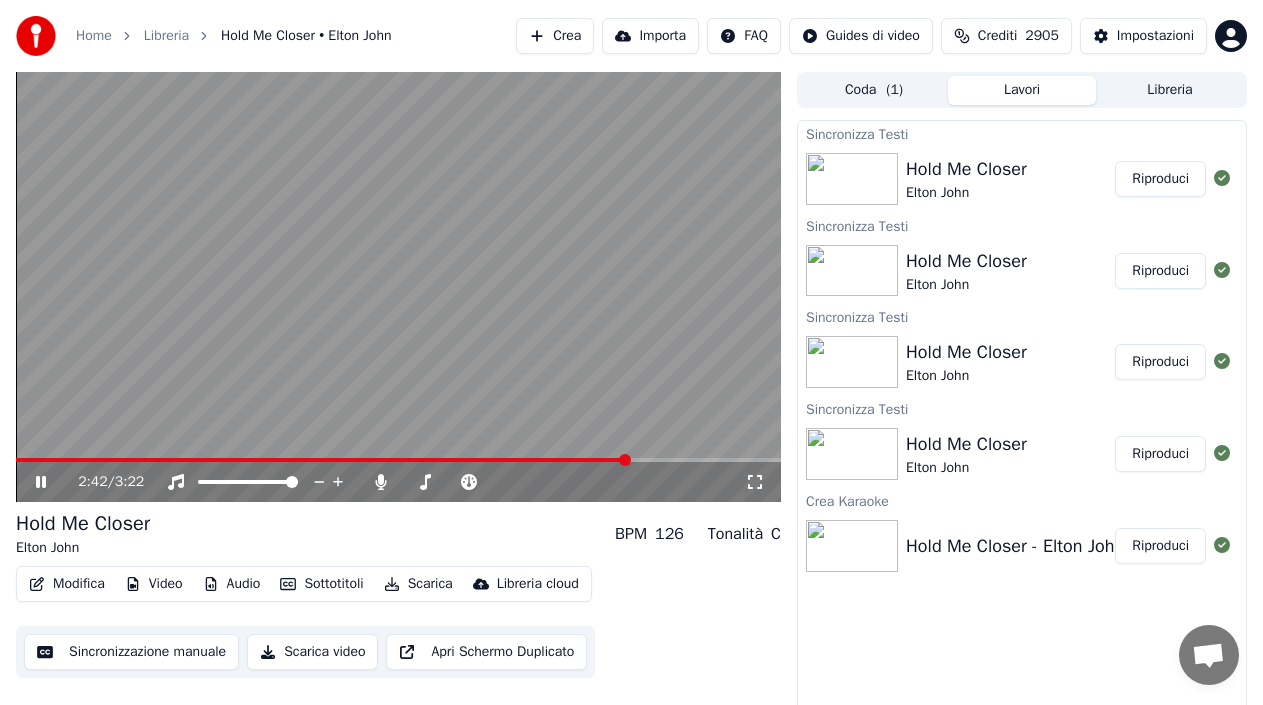 click 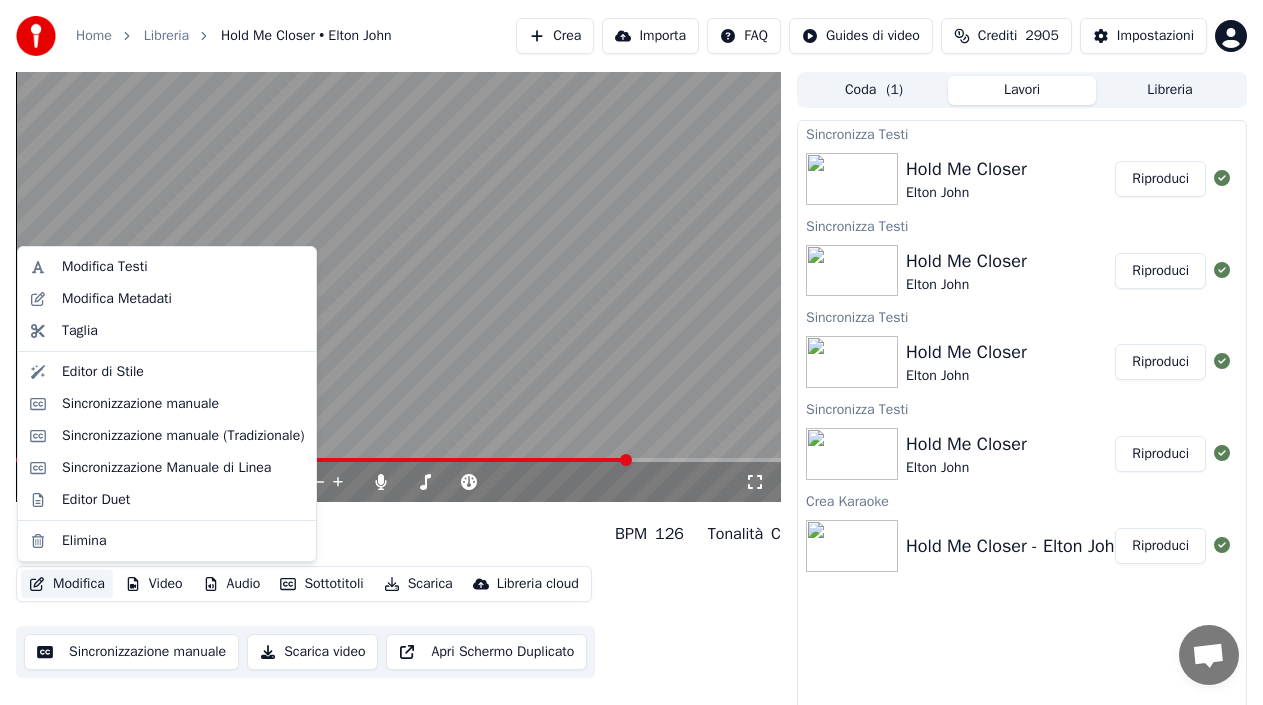 click on "Modifica" at bounding box center (67, 584) 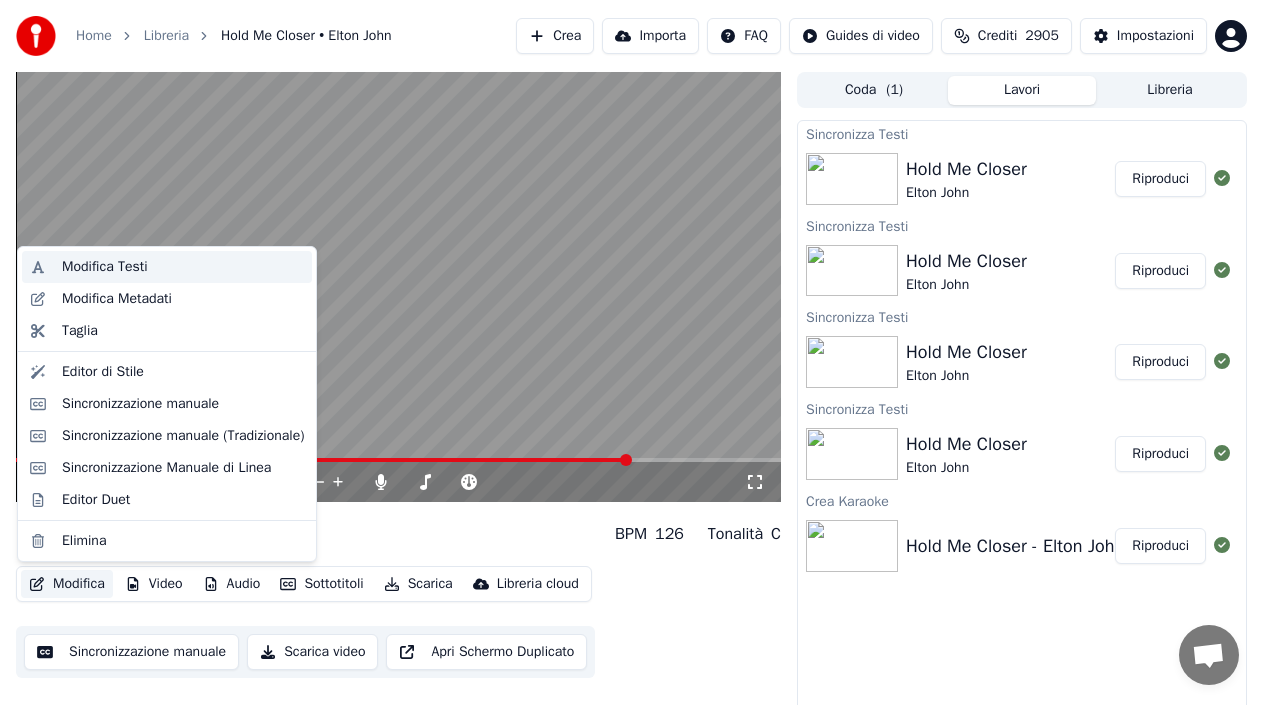 click on "Modifica Testi" at bounding box center (105, 267) 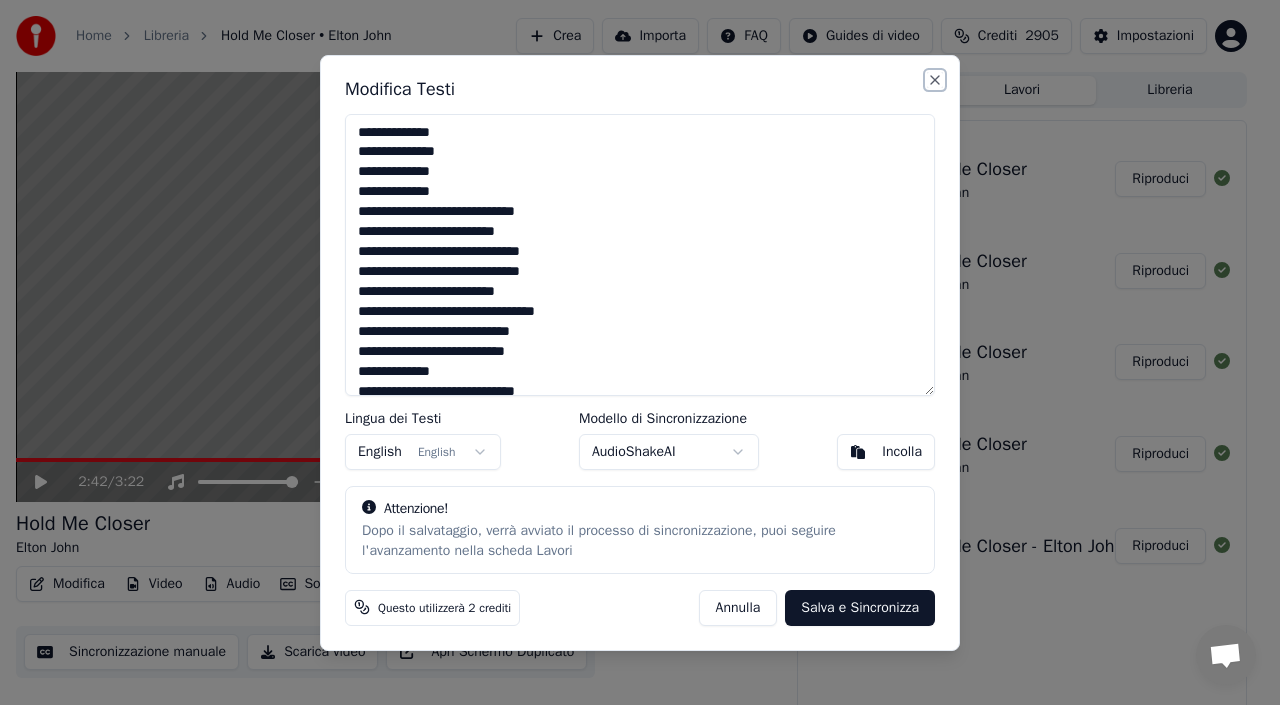 click on "Close" at bounding box center (935, 80) 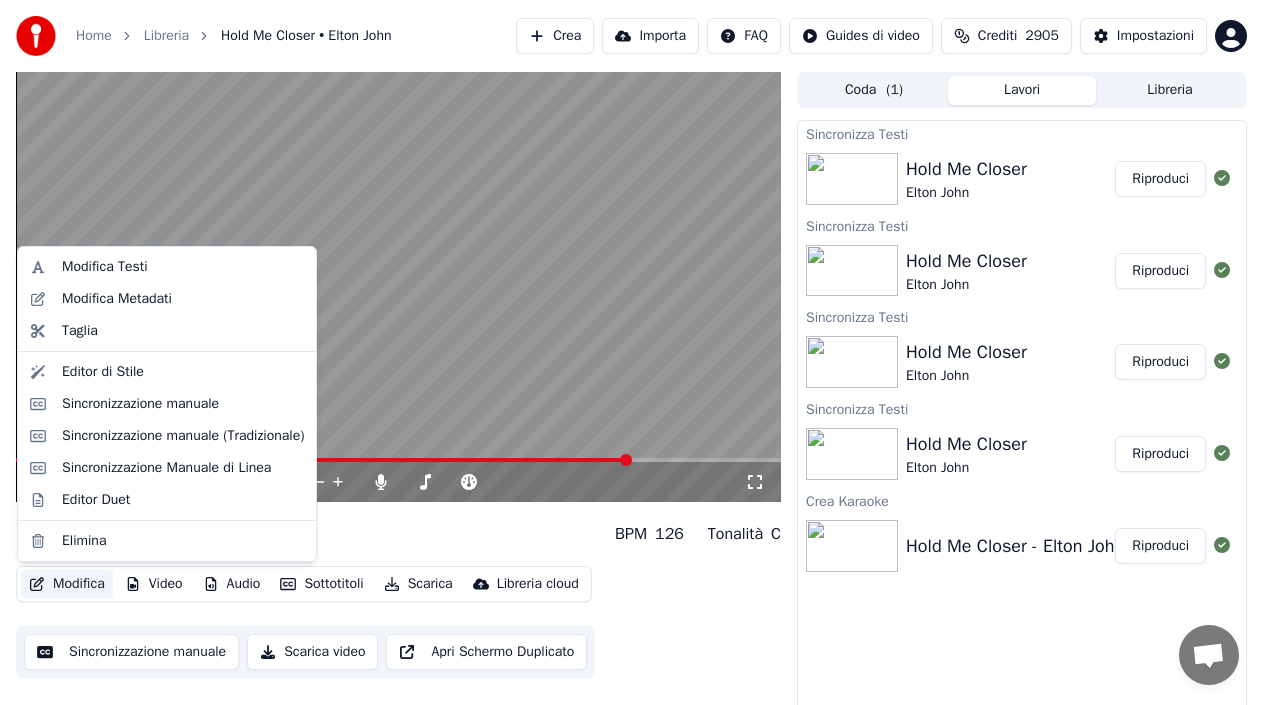 click 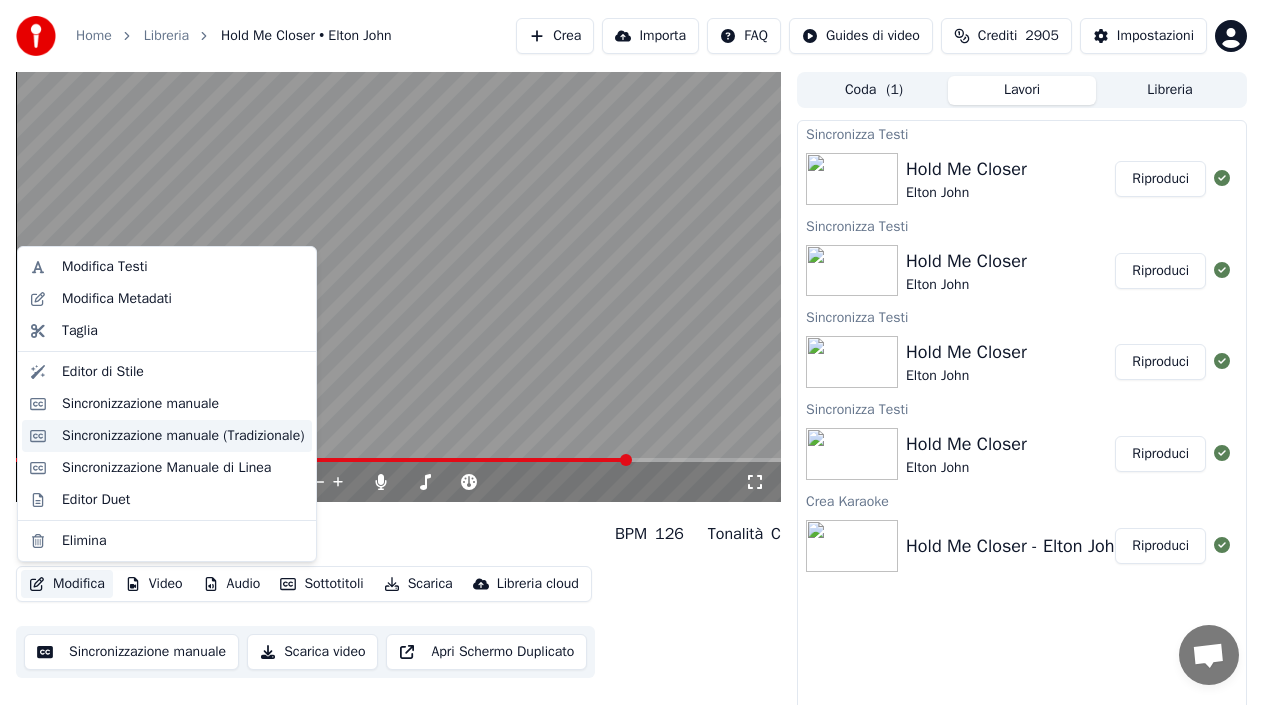 click on "Sincronizzazione manuale (Tradizionale)" at bounding box center (183, 436) 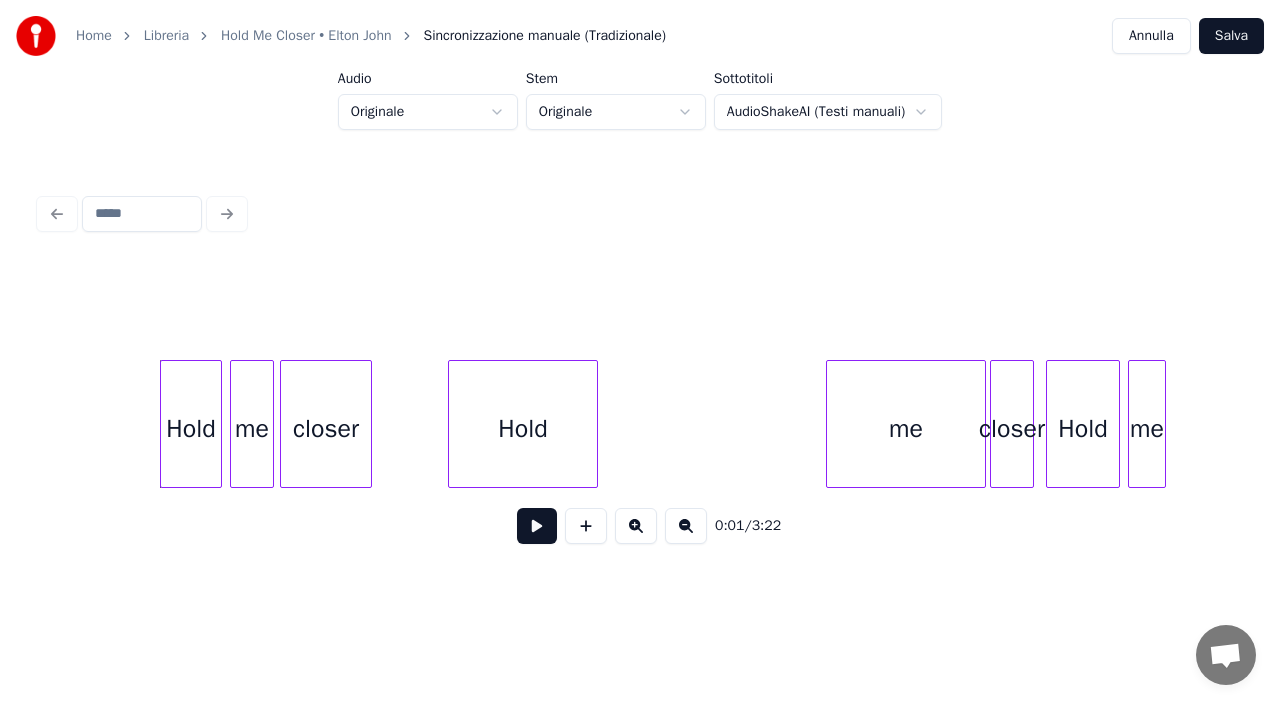 click on "Hold me closer Hold me closer Hold me" at bounding box center [10155, 424] 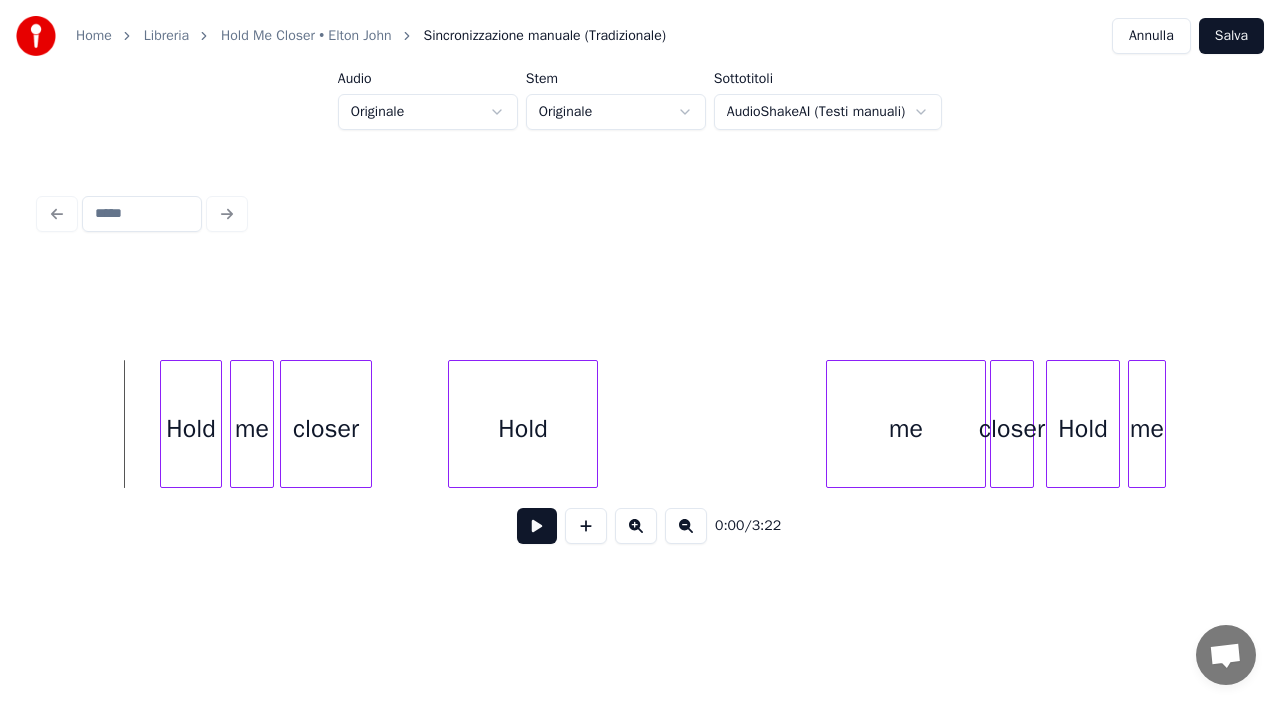 click at bounding box center [537, 526] 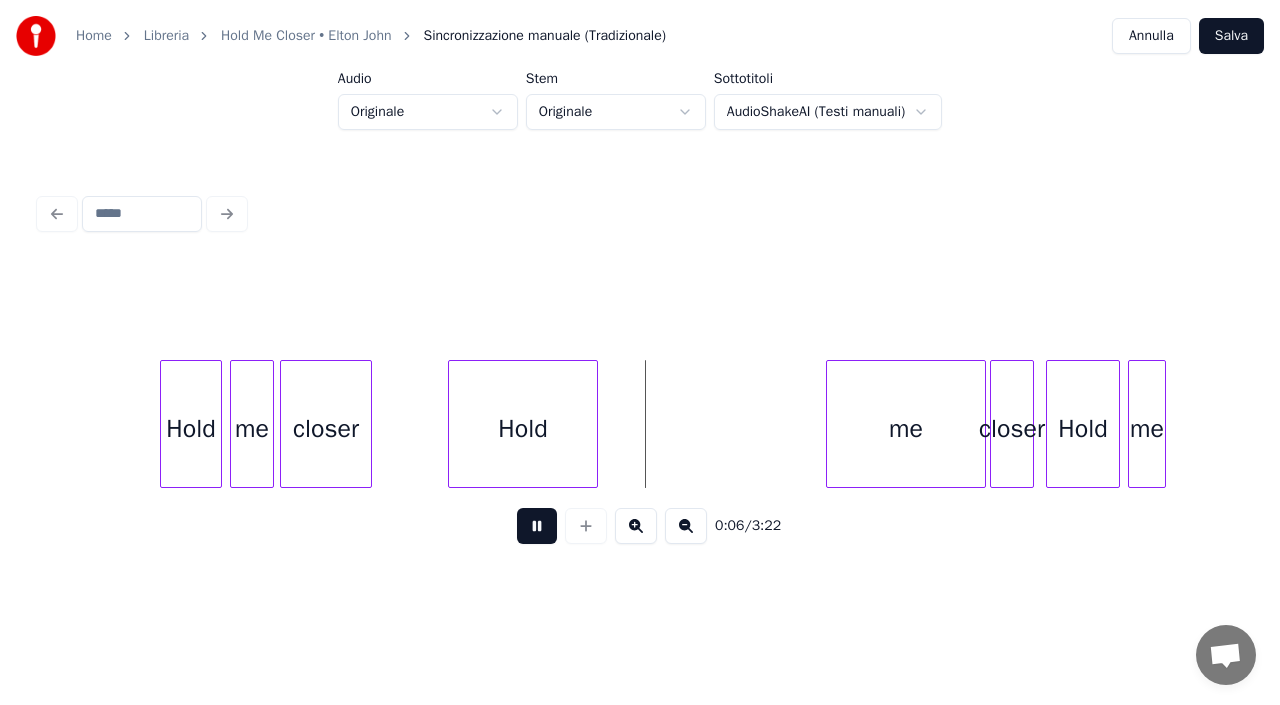 click at bounding box center (537, 526) 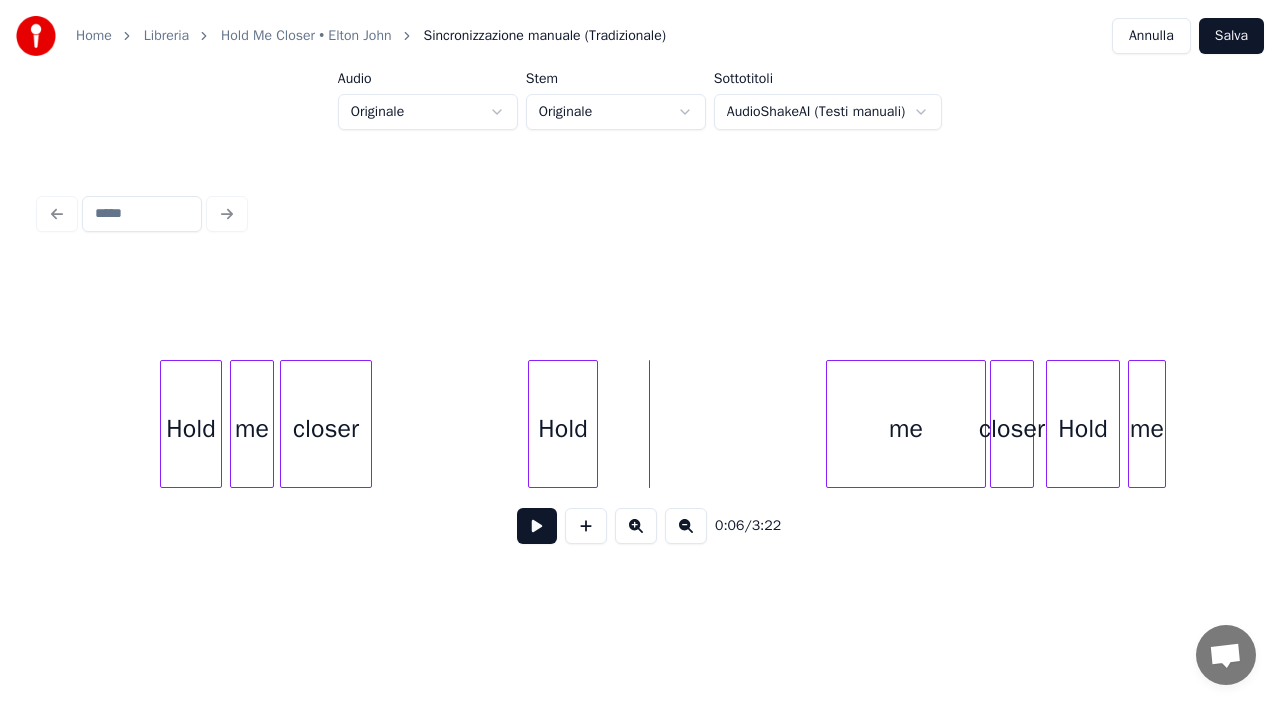 click at bounding box center [532, 424] 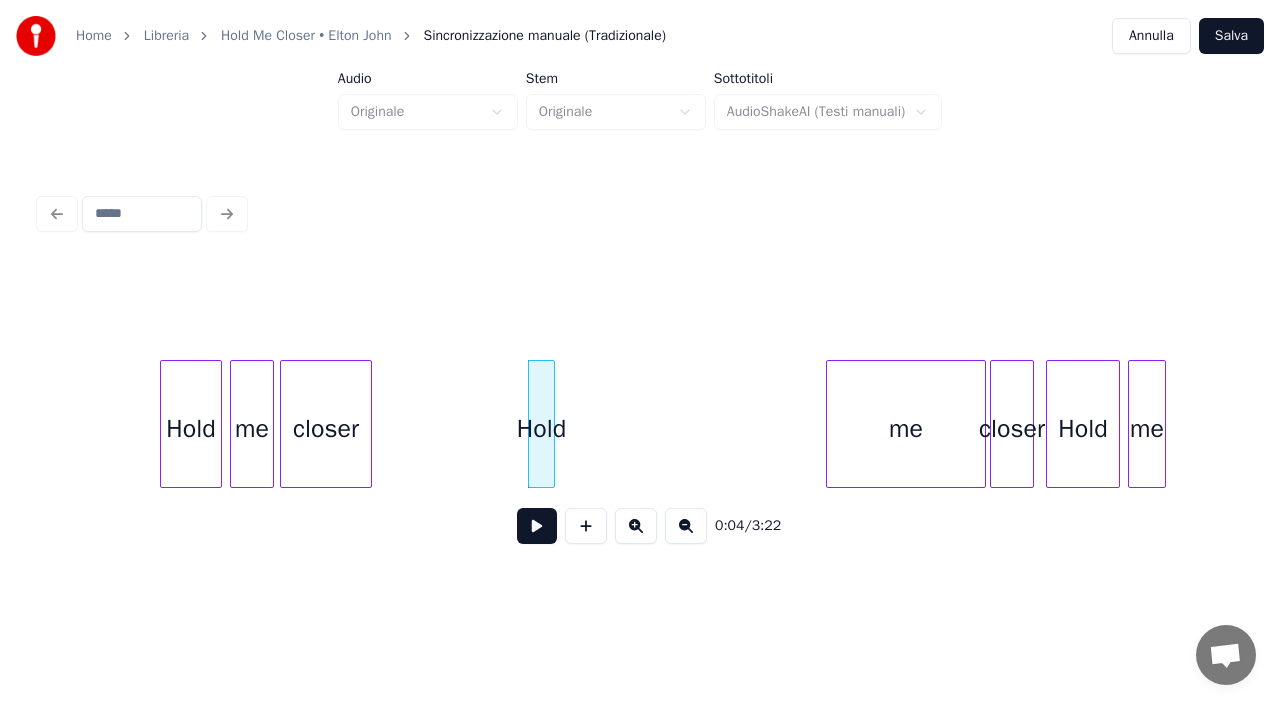 click at bounding box center (551, 424) 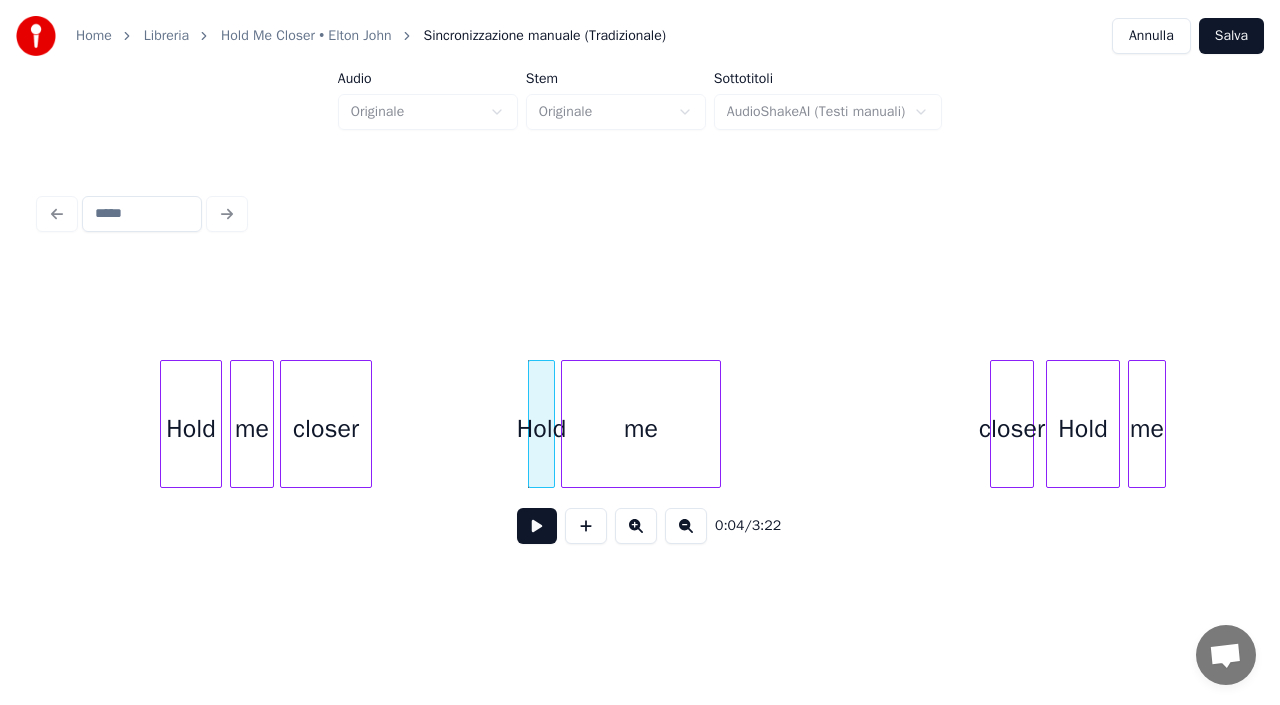 click on "me" at bounding box center [641, 429] 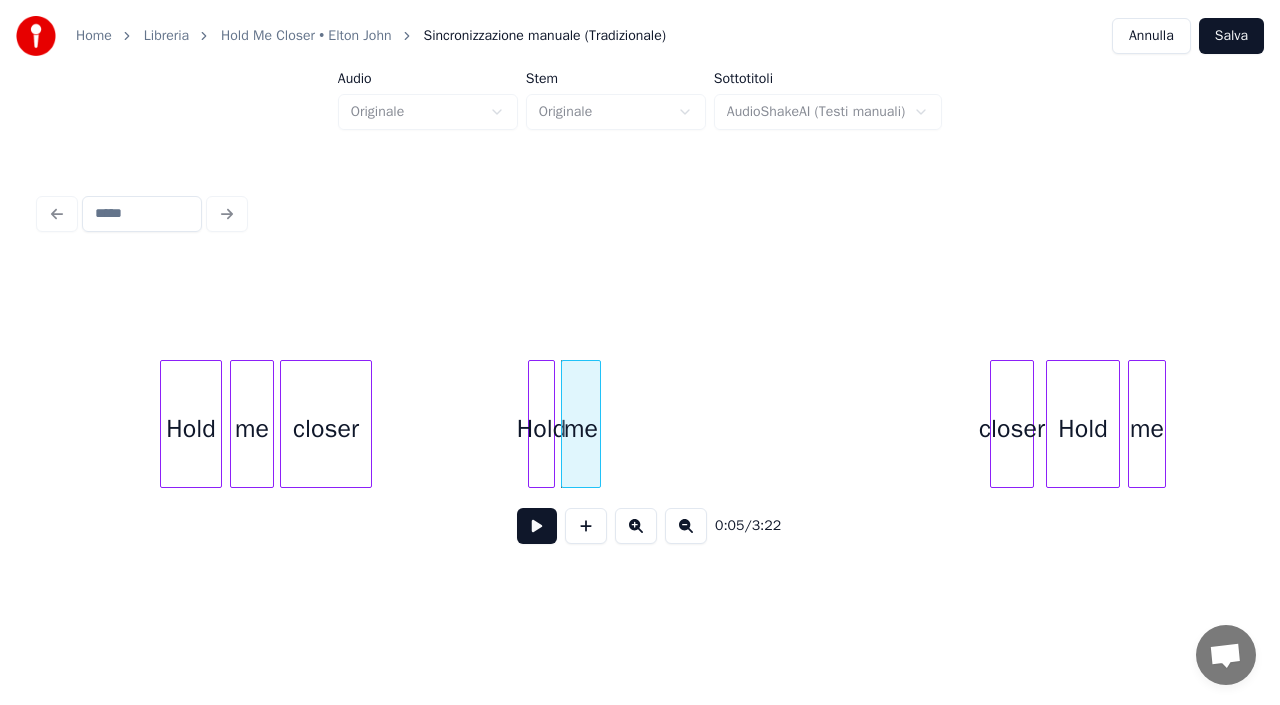 click at bounding box center [597, 424] 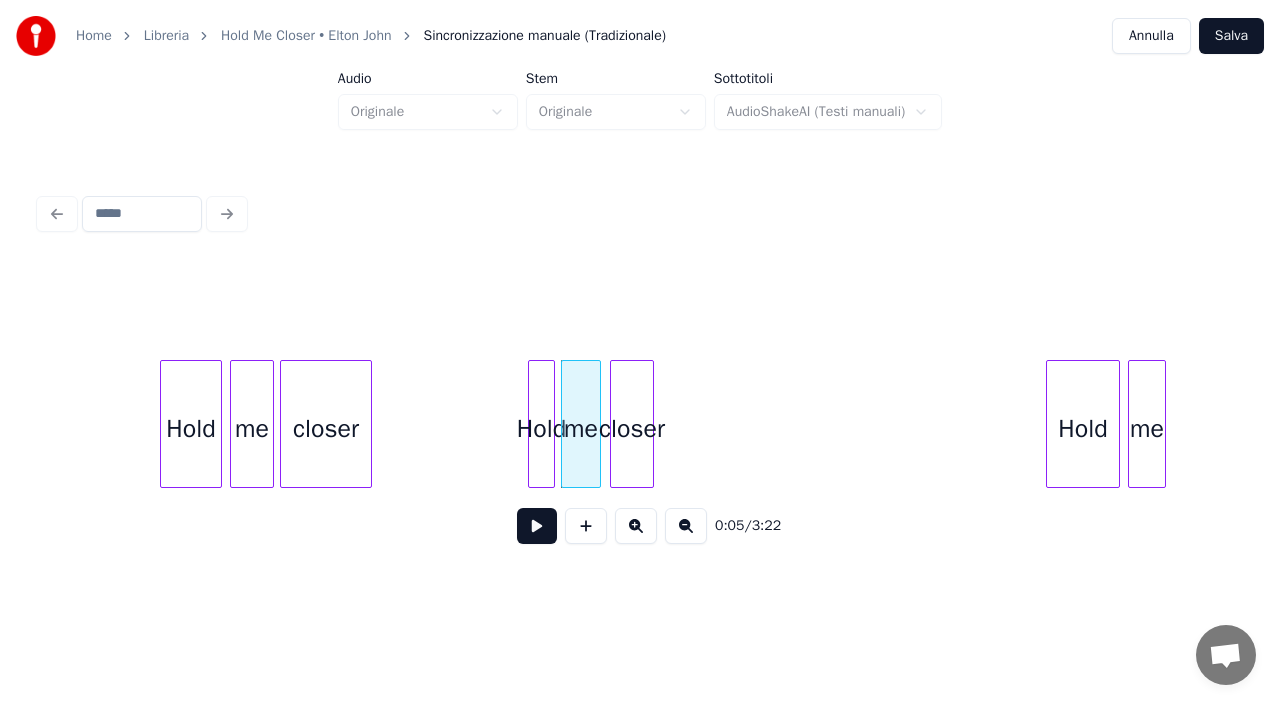click on "closer" at bounding box center [632, 429] 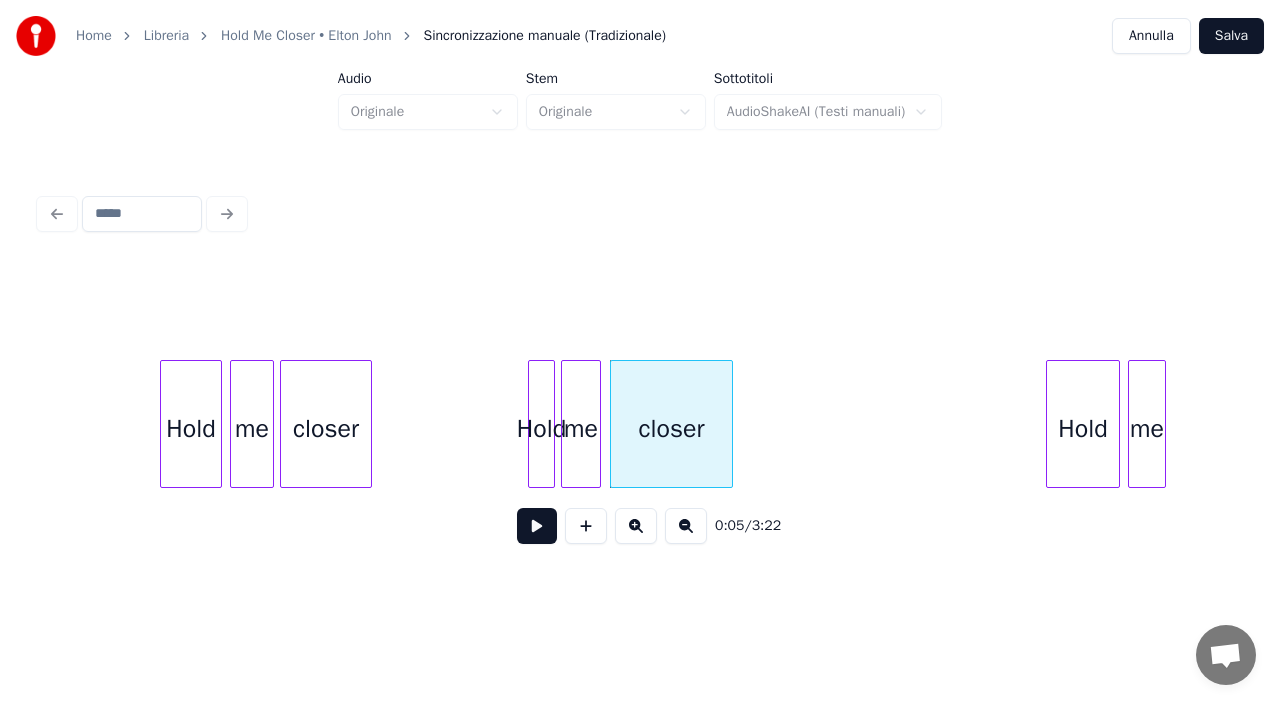 click at bounding box center (729, 424) 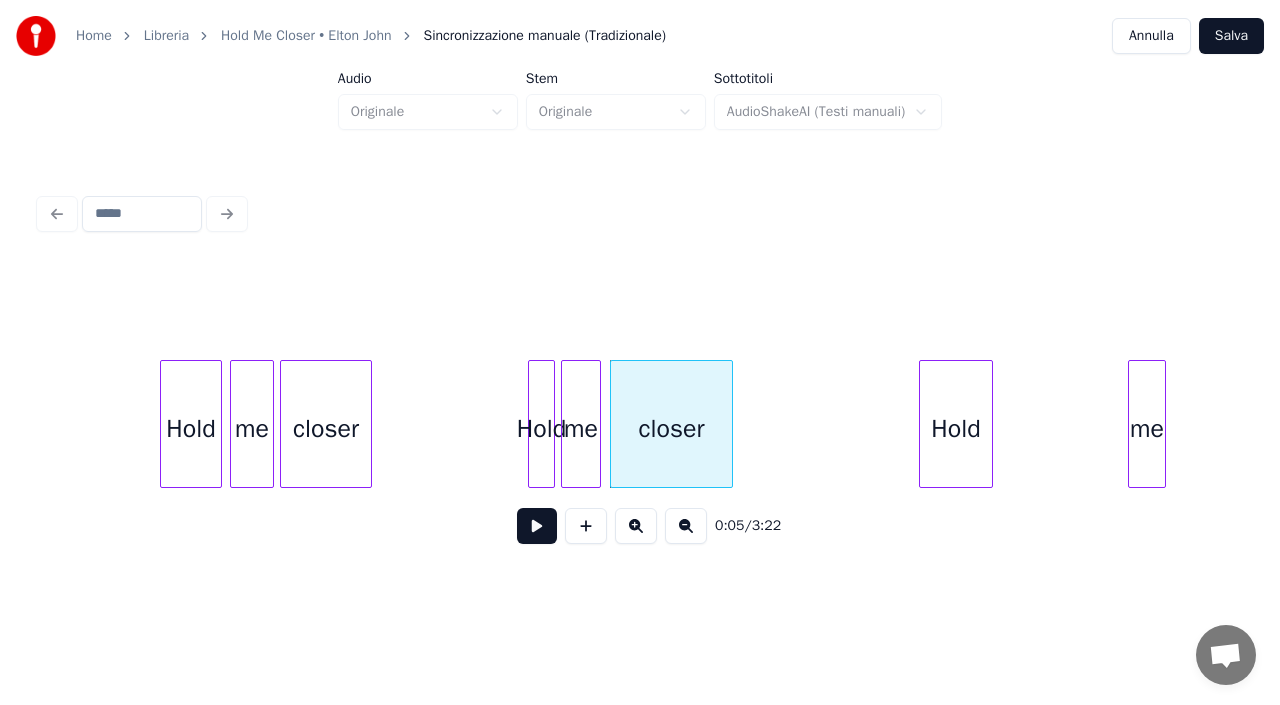 click on "Hold" at bounding box center (956, 429) 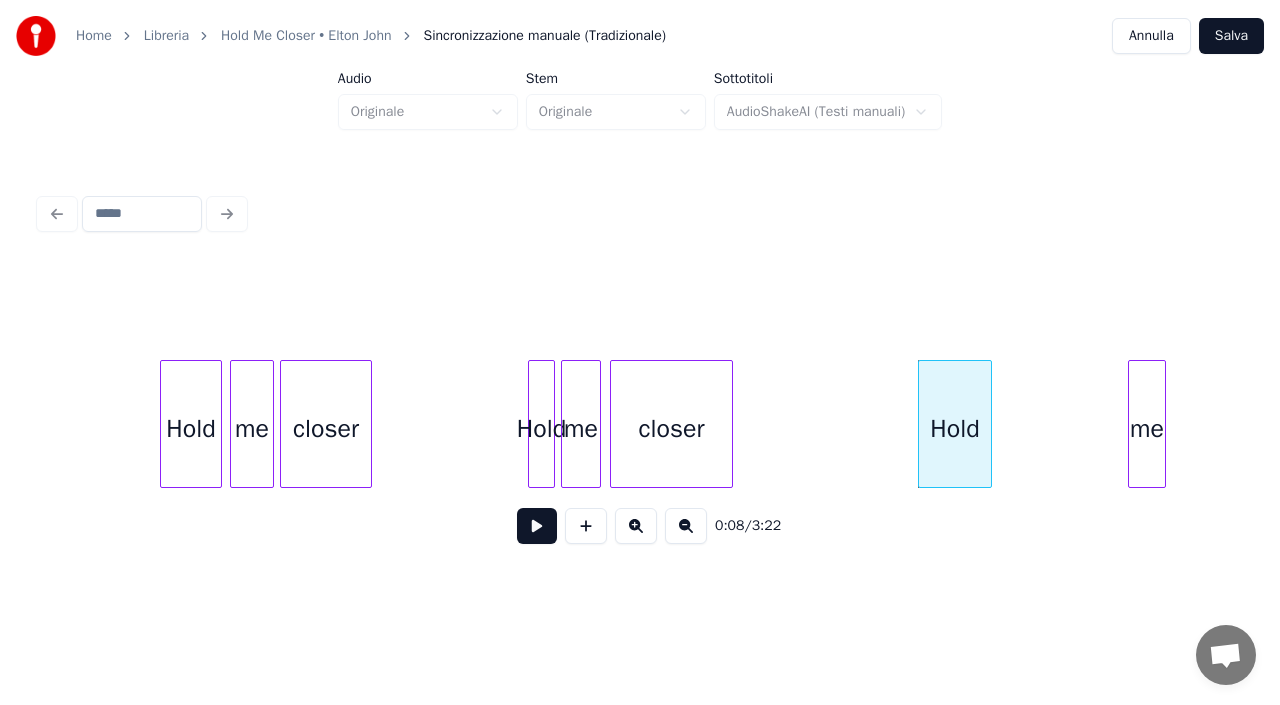 click on "Hold" at bounding box center [955, 424] 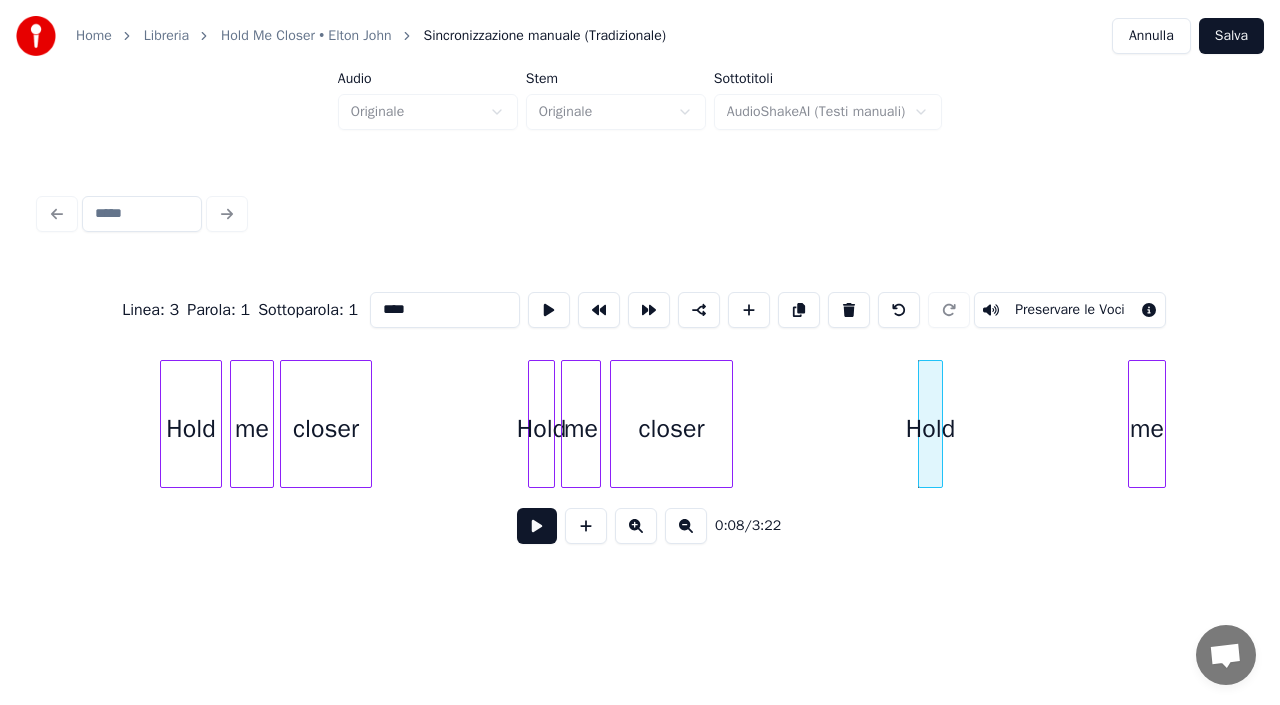 click at bounding box center [939, 424] 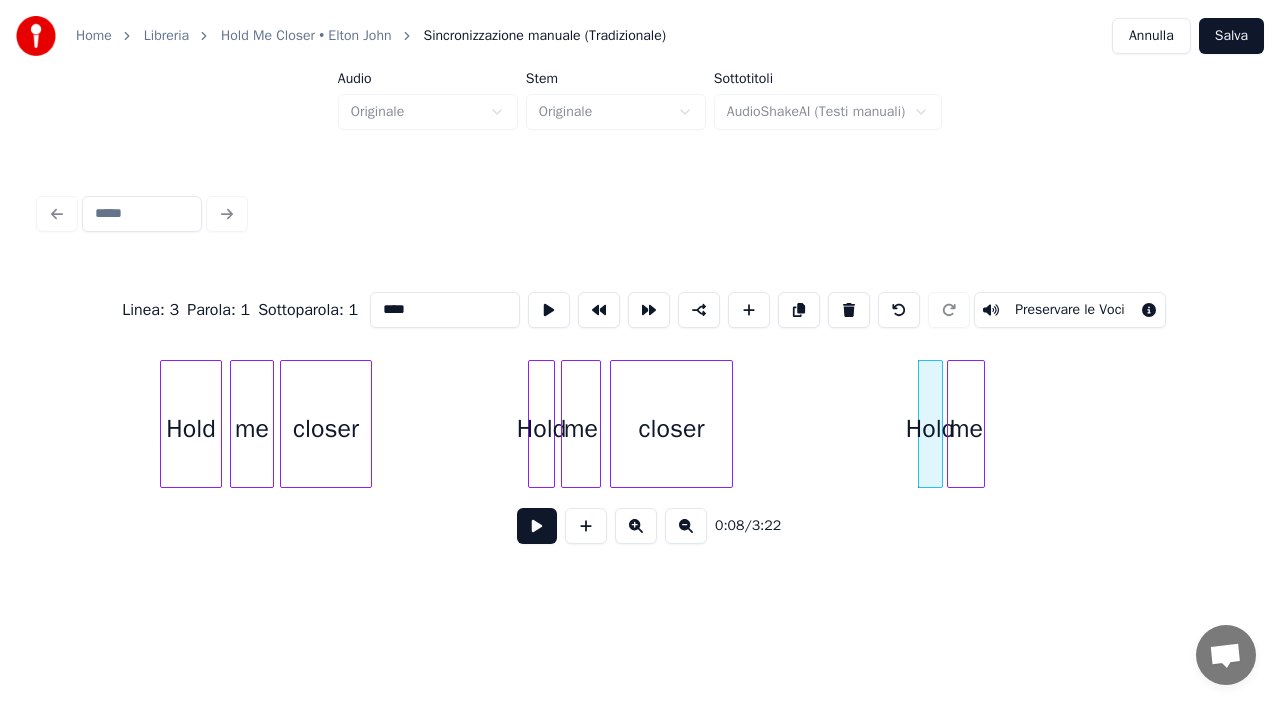 click on "me" at bounding box center [966, 429] 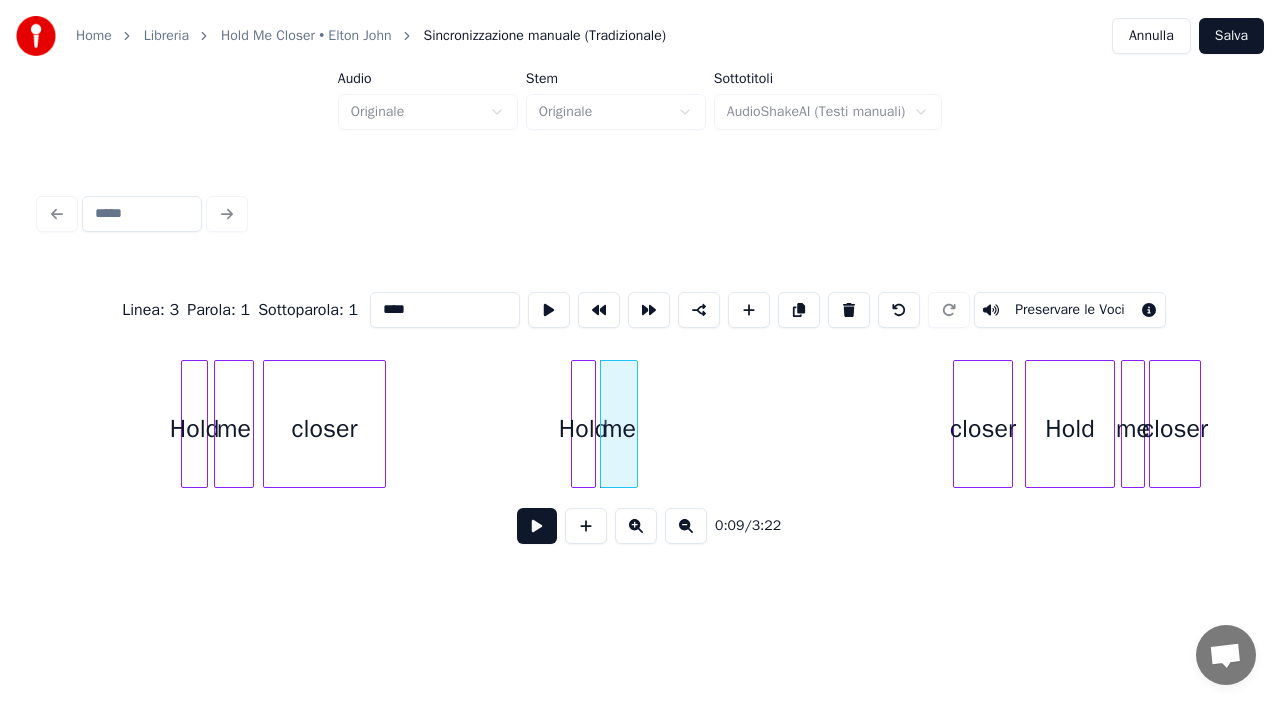 scroll, scrollTop: 0, scrollLeft: 480, axis: horizontal 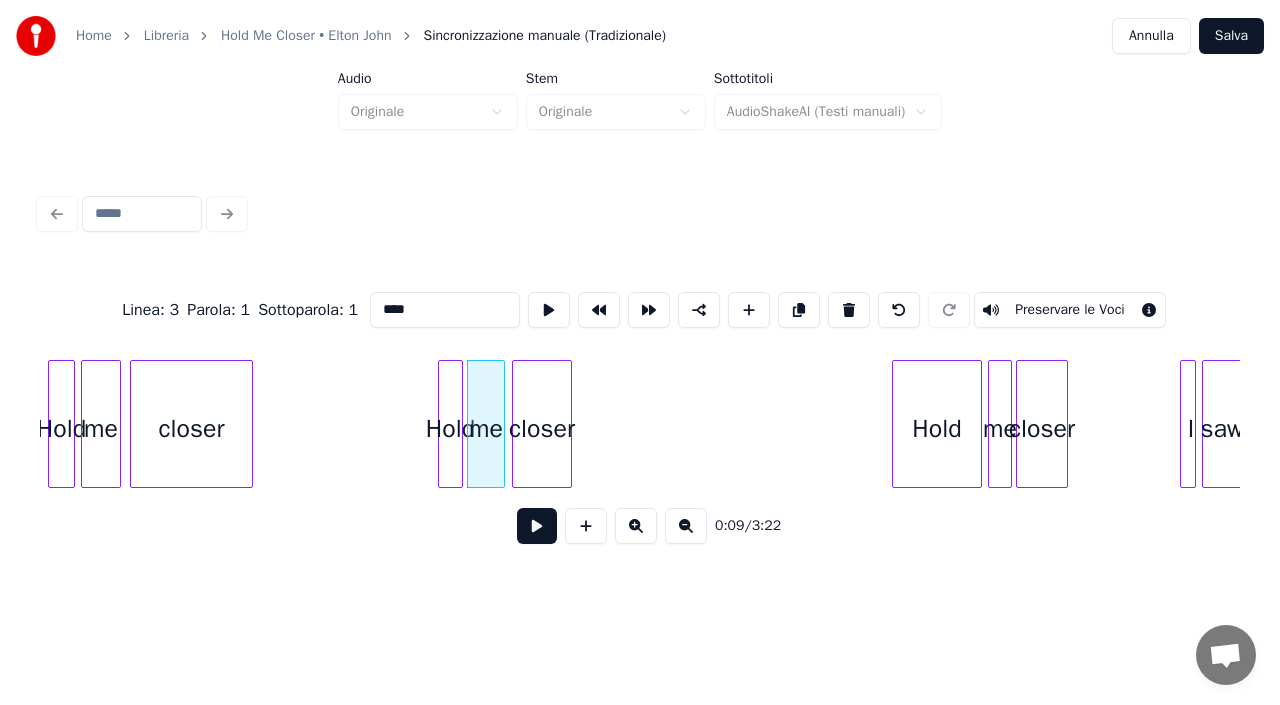 click on "closer" at bounding box center (542, 429) 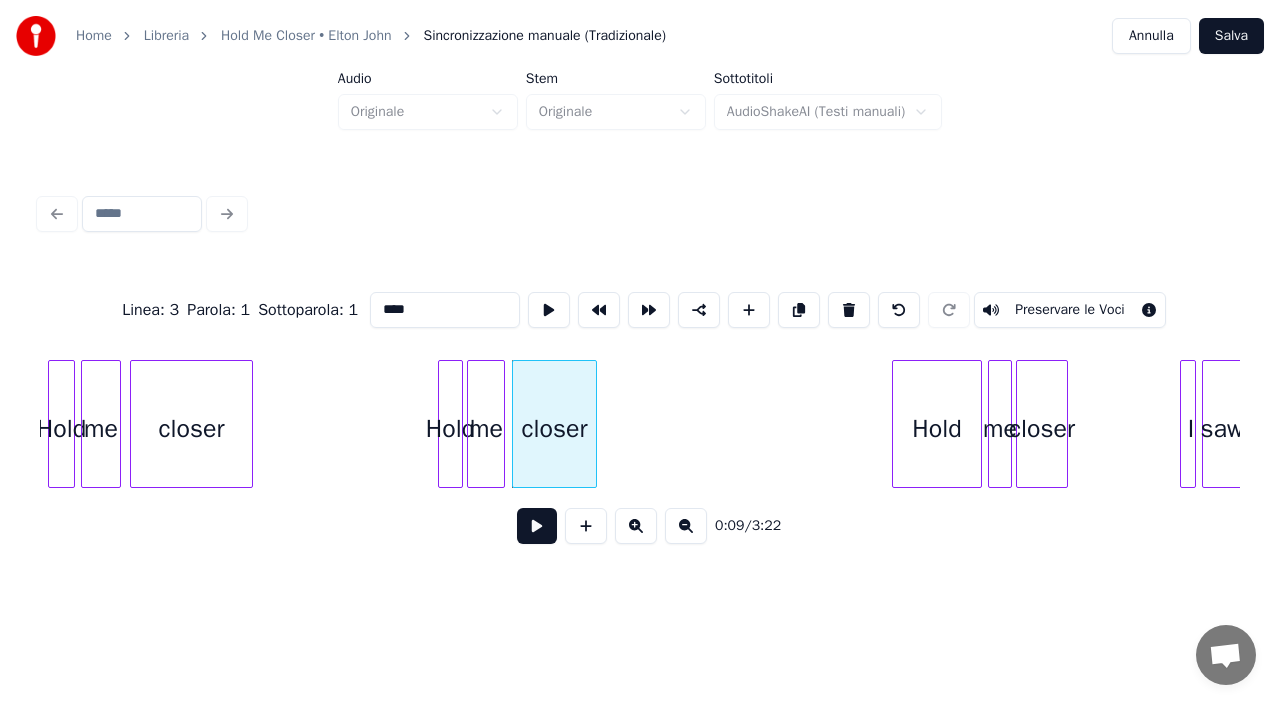 click at bounding box center (593, 424) 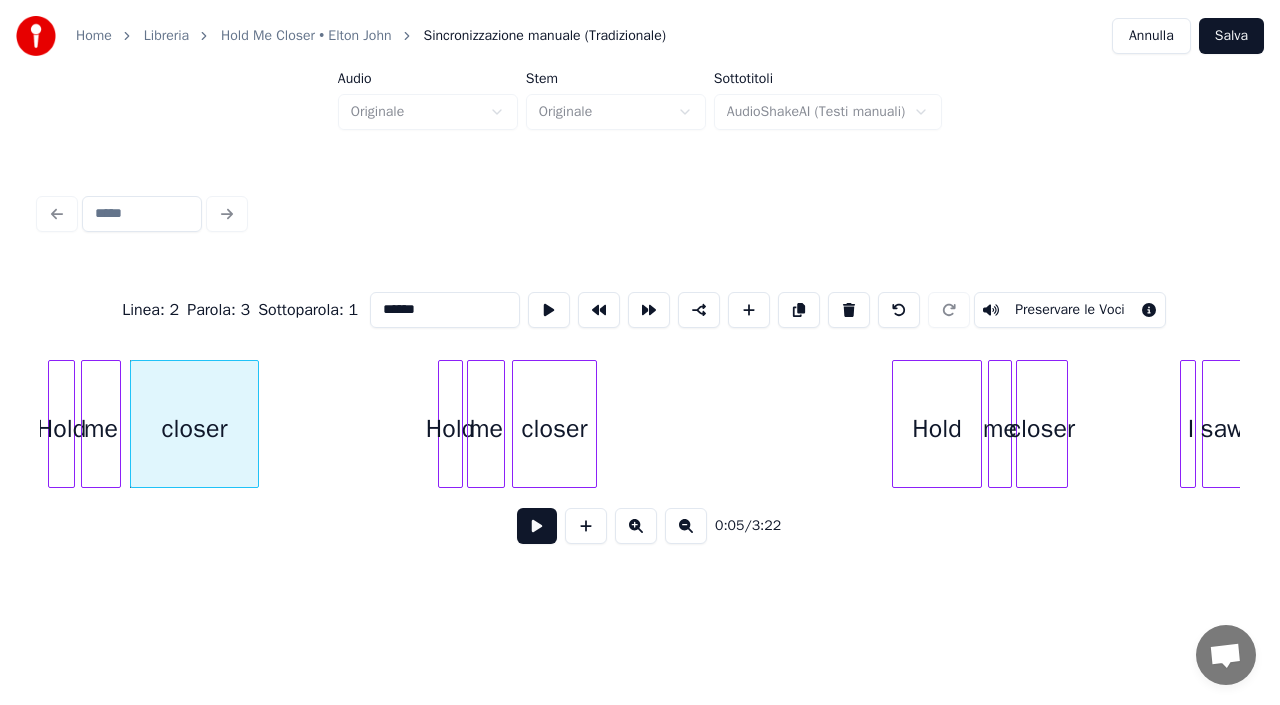 click at bounding box center (255, 424) 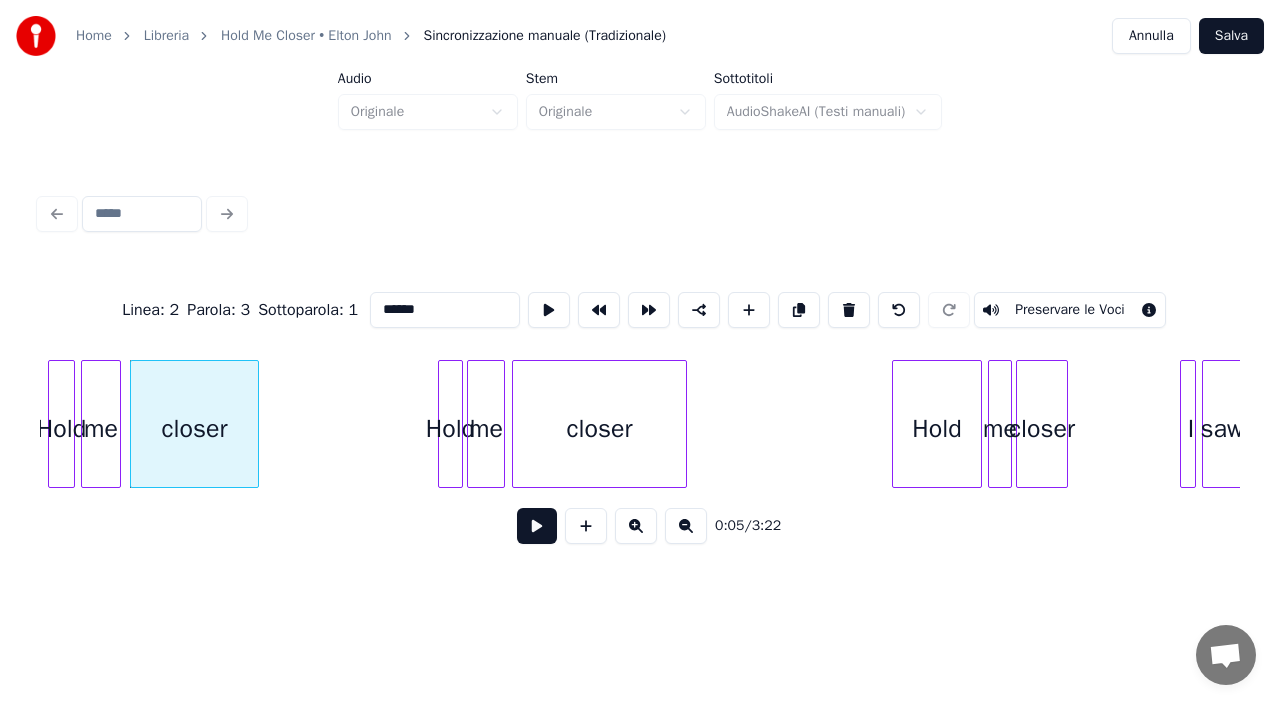 click at bounding box center [683, 424] 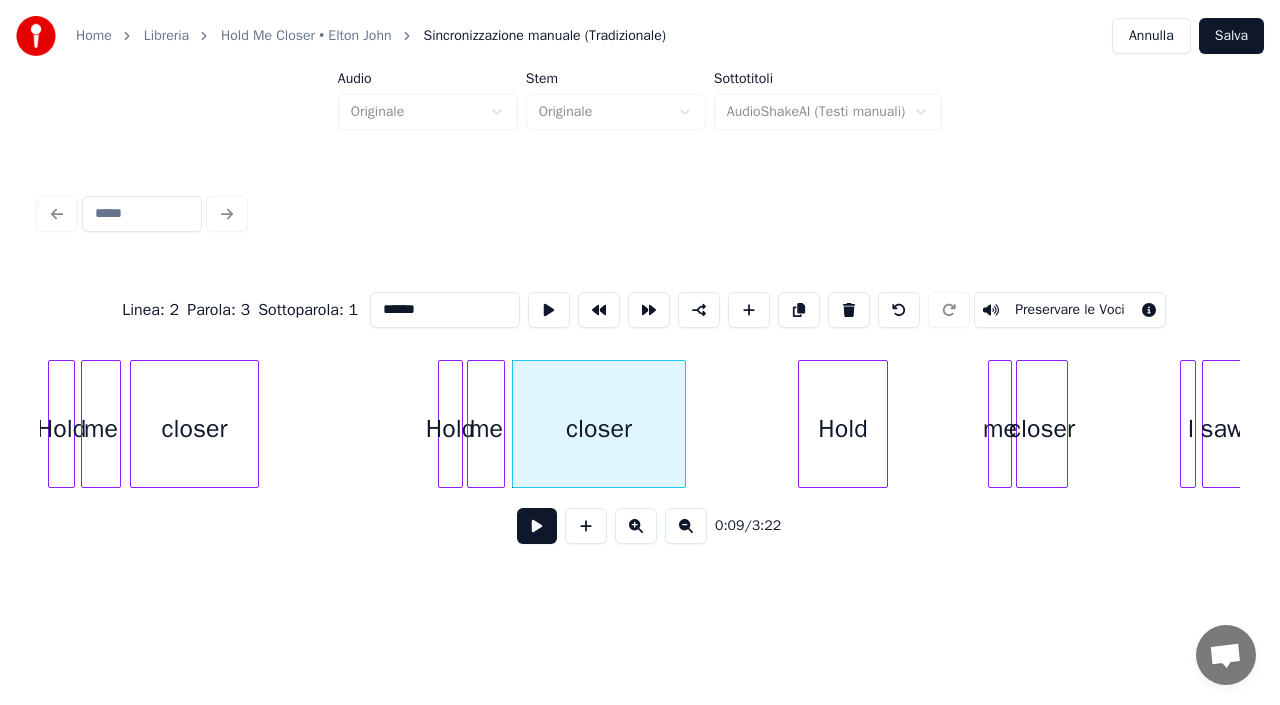 click on "Hold" at bounding box center (843, 429) 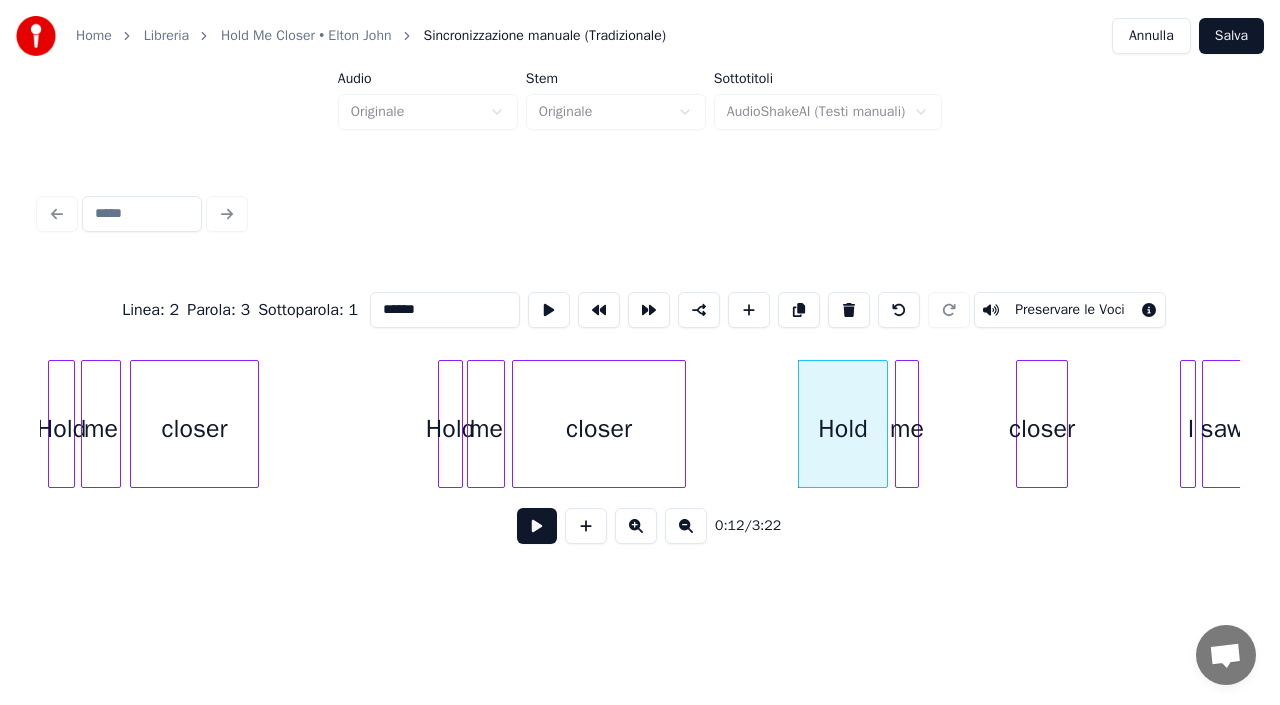 click on "me" at bounding box center [907, 429] 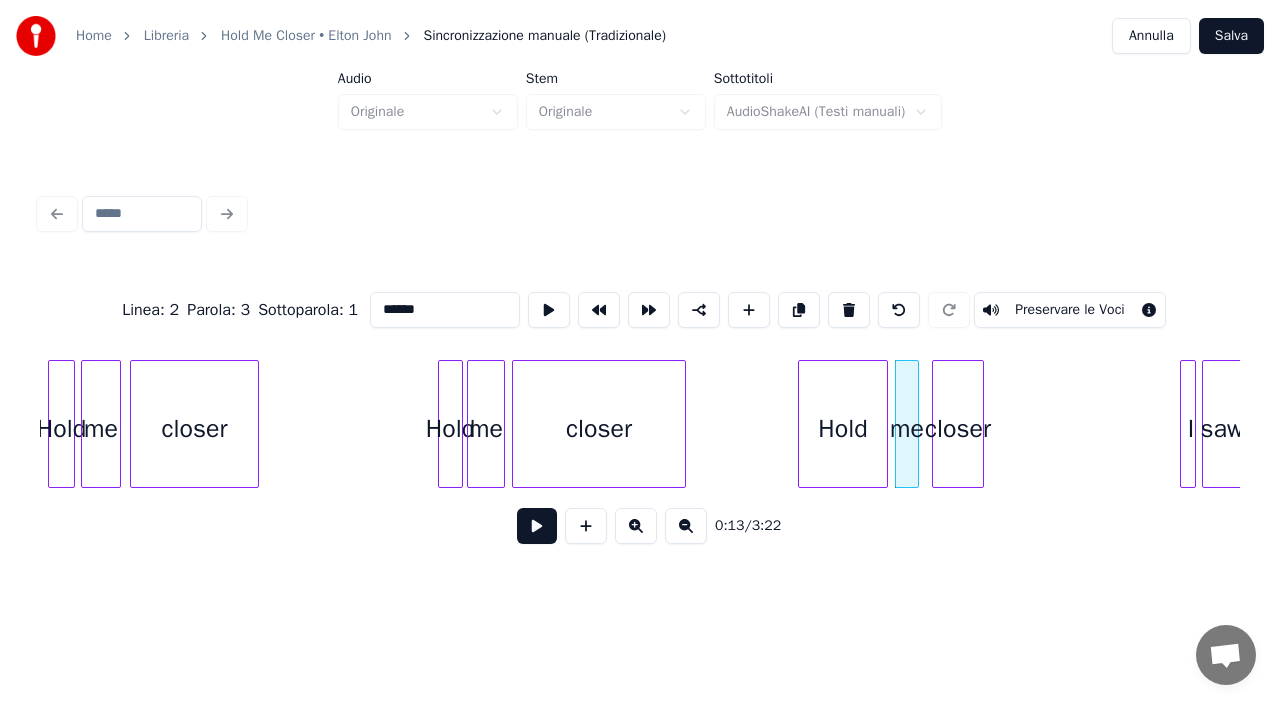 click on "closer" at bounding box center (958, 429) 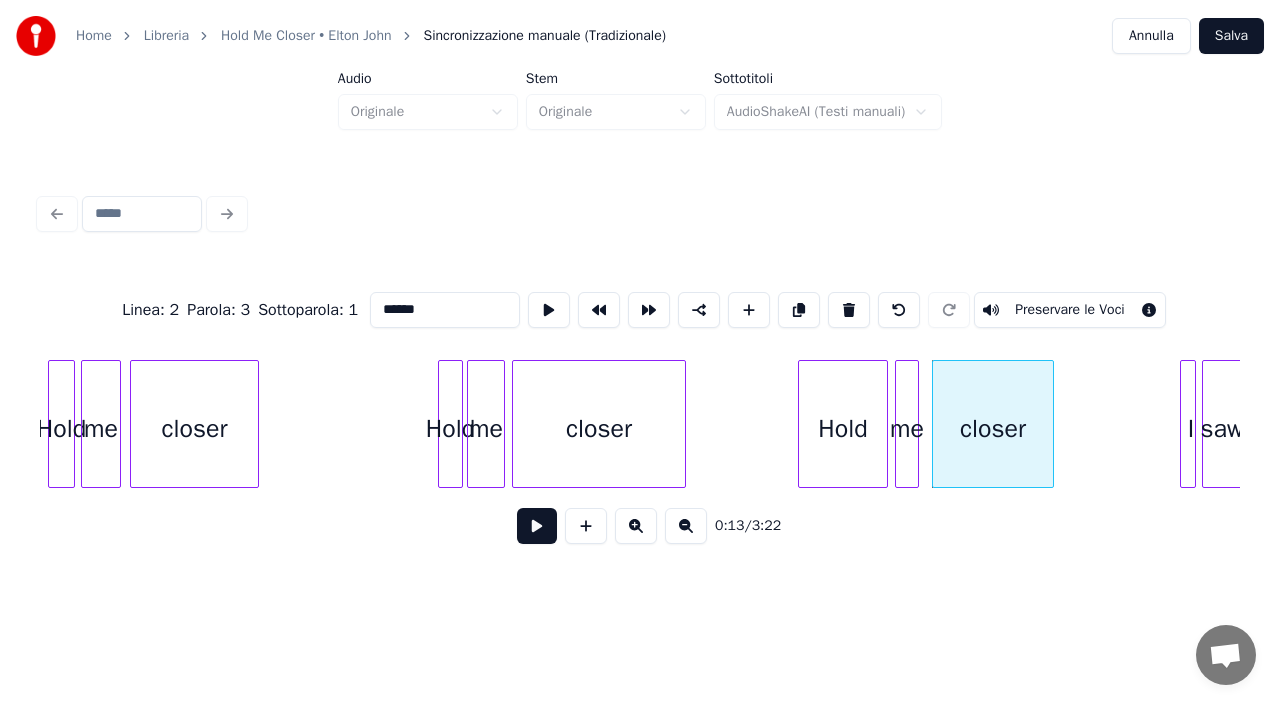 click at bounding box center [1050, 424] 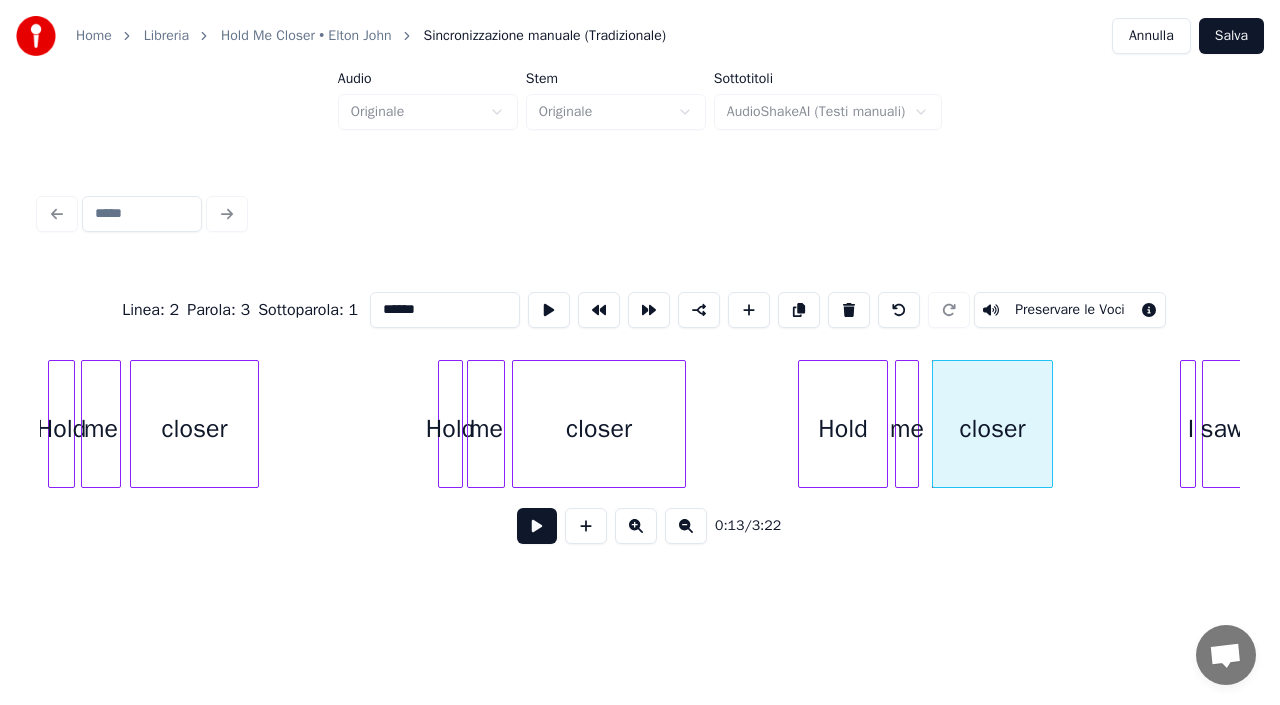 click on "Hold me closer Hold me closer Hold me closer I saw" at bounding box center [9675, 424] 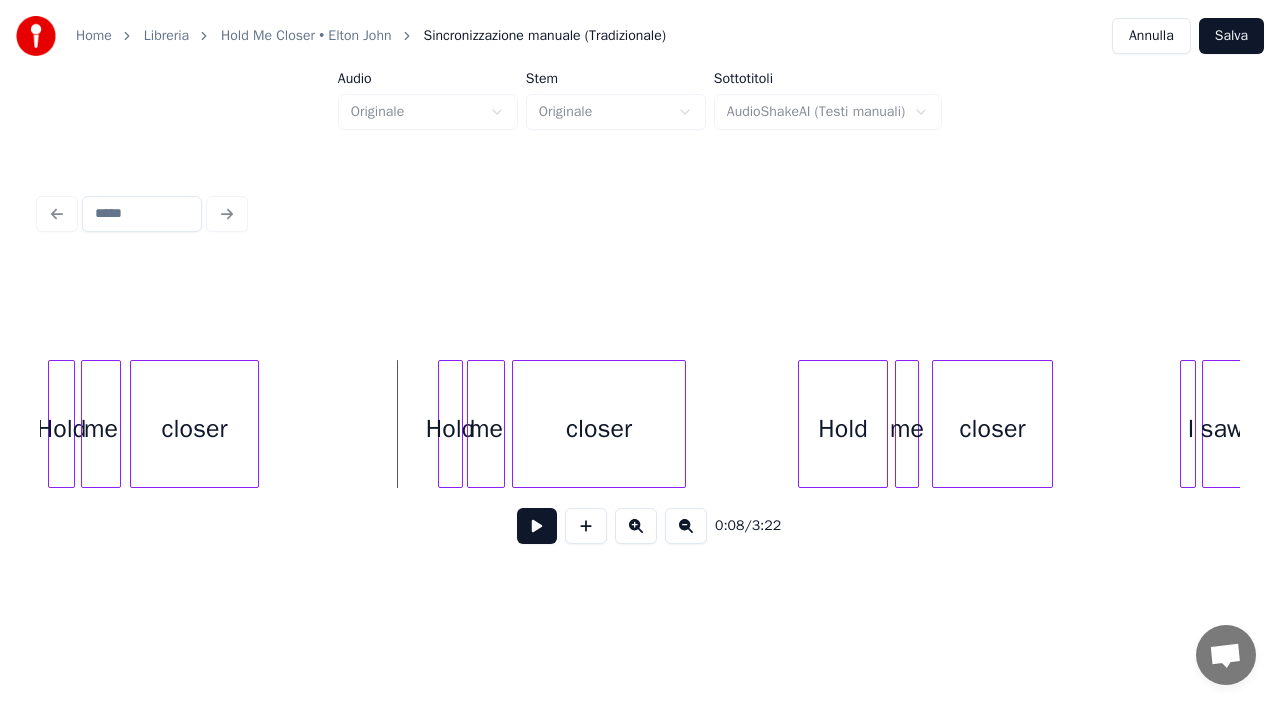 click at bounding box center [537, 526] 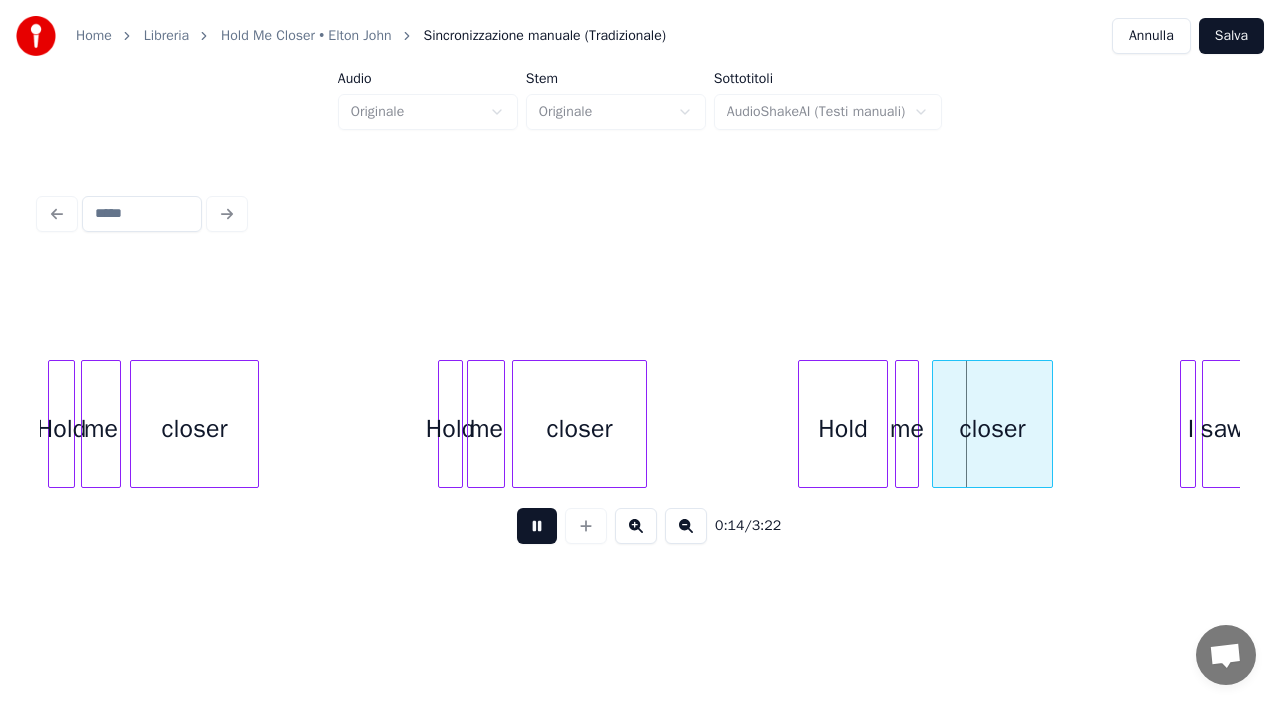 click at bounding box center [643, 424] 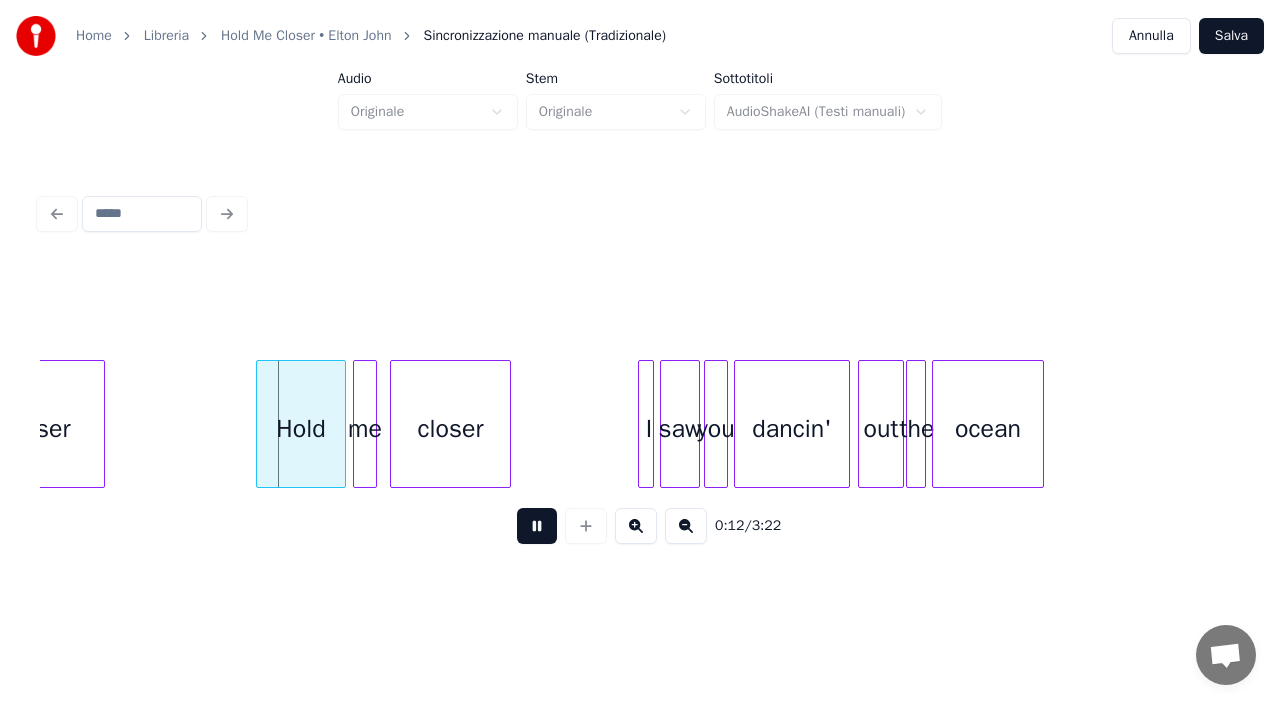 scroll, scrollTop: 0, scrollLeft: 1040, axis: horizontal 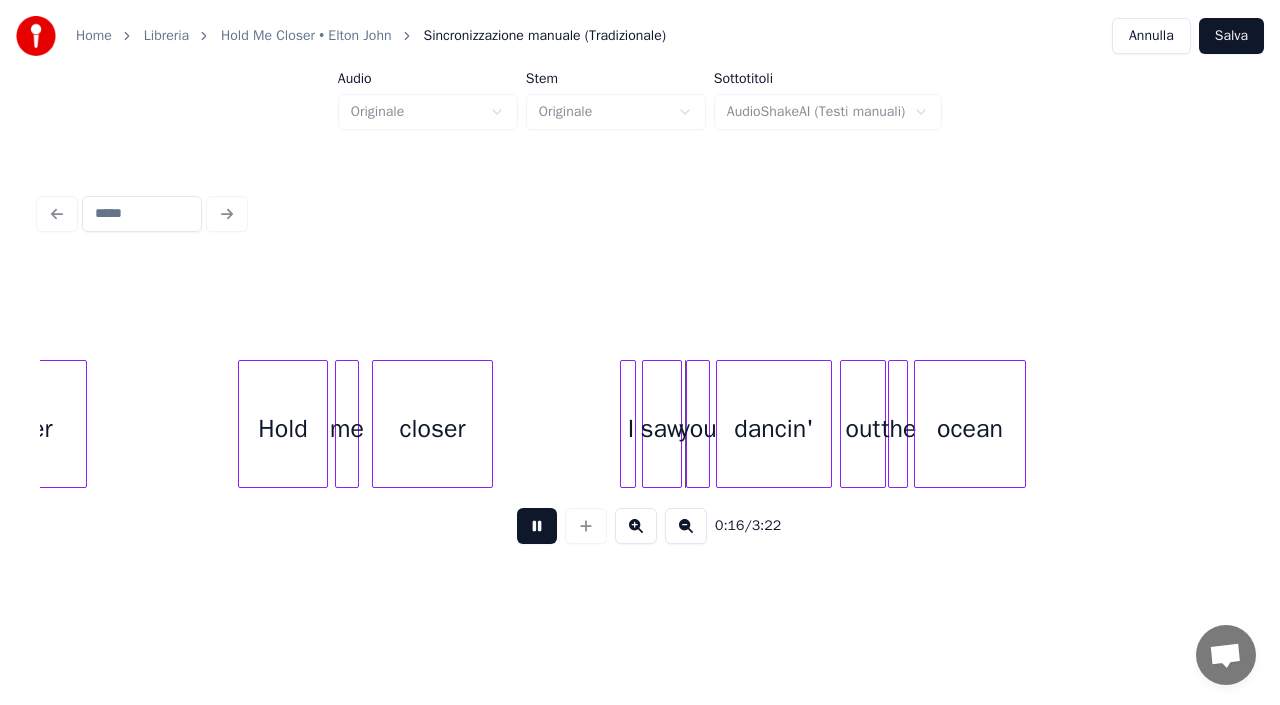click at bounding box center (537, 526) 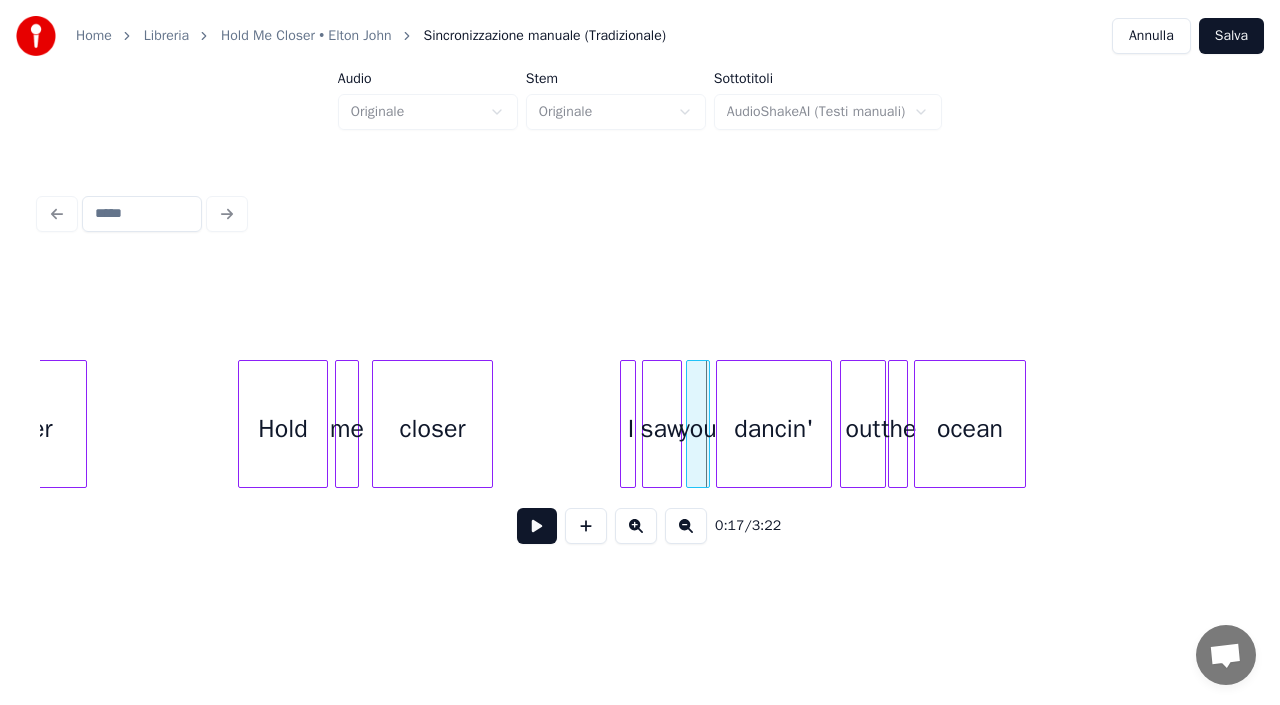 click on "Salva" at bounding box center (1231, 36) 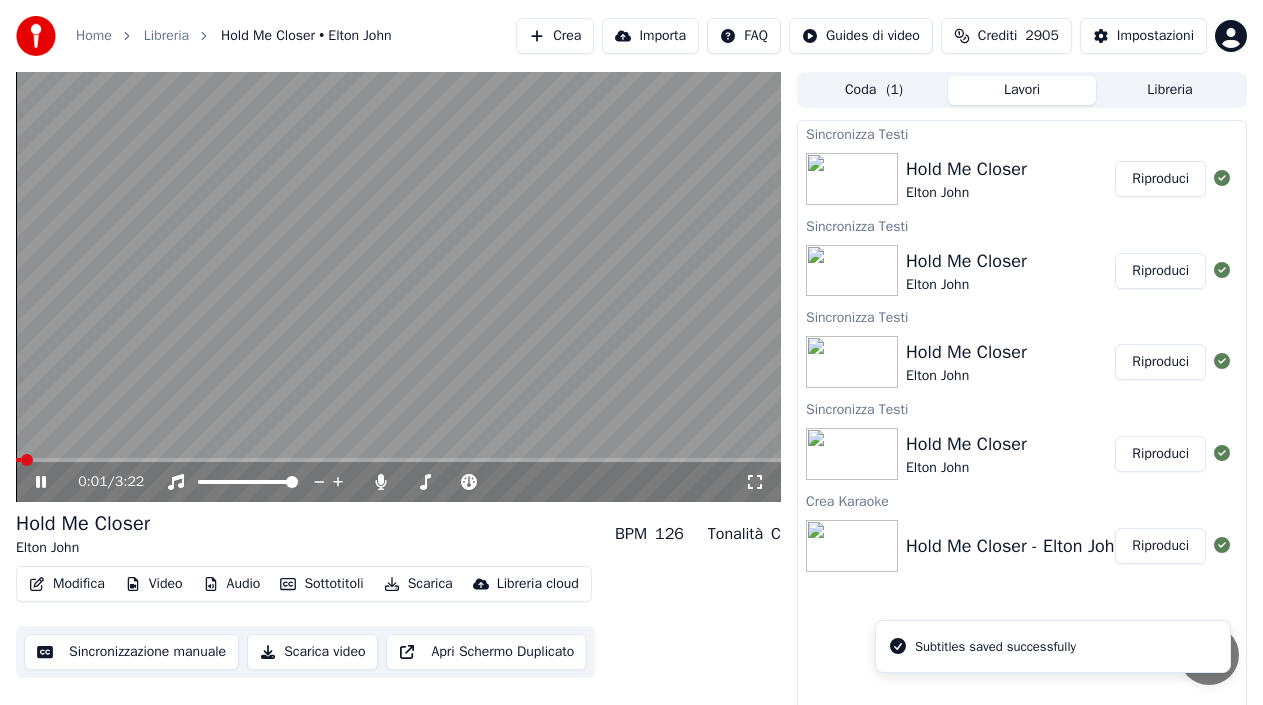 click 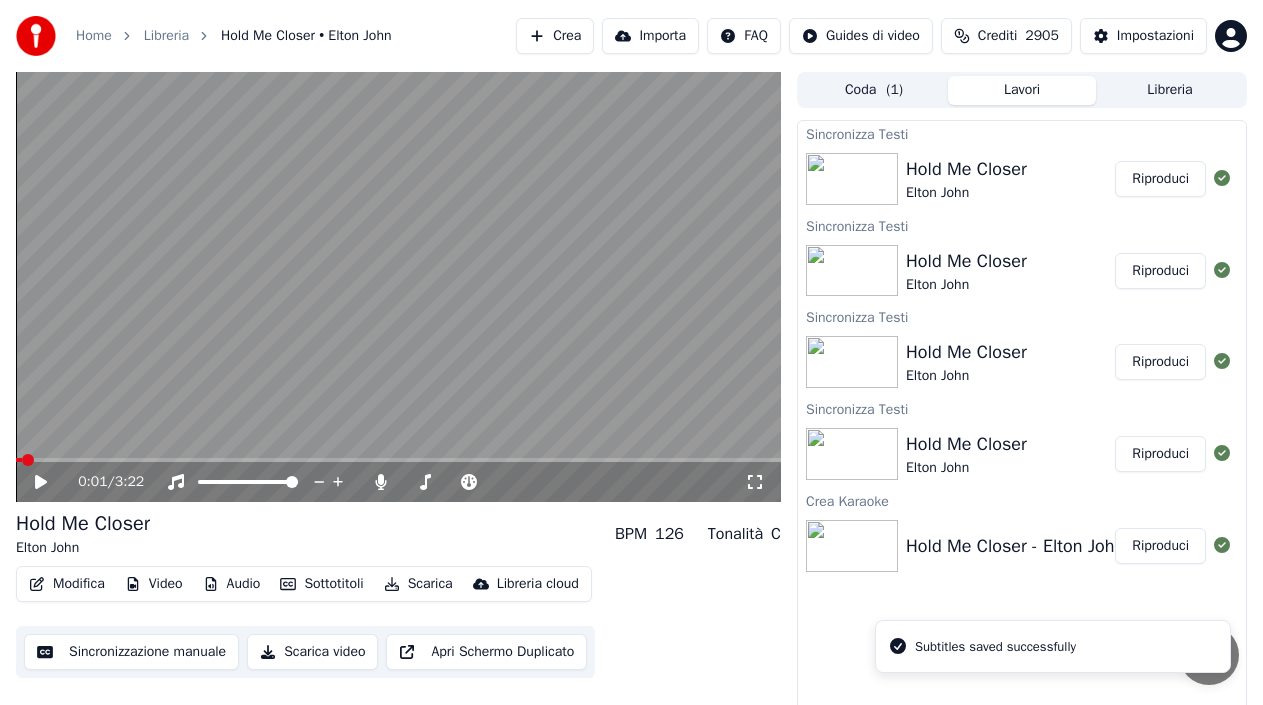 click on "Modifica" at bounding box center [67, 584] 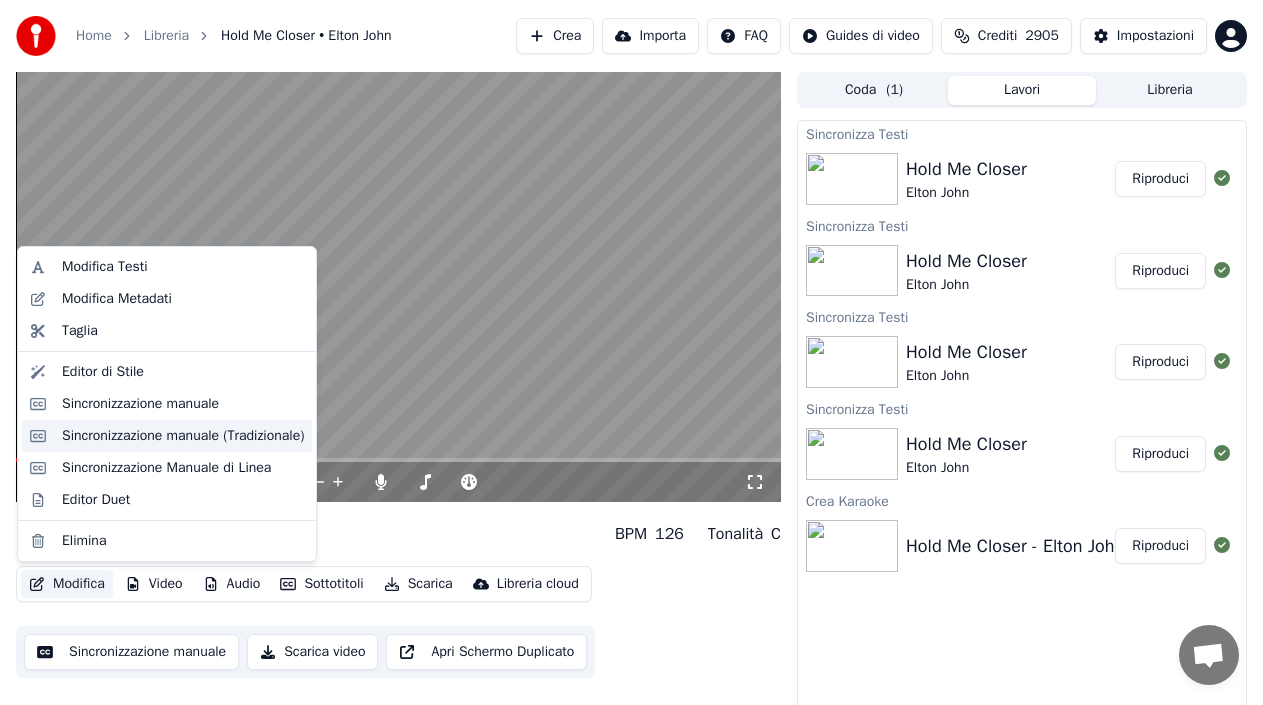 click on "Sincronizzazione manuale (Tradizionale)" at bounding box center (183, 436) 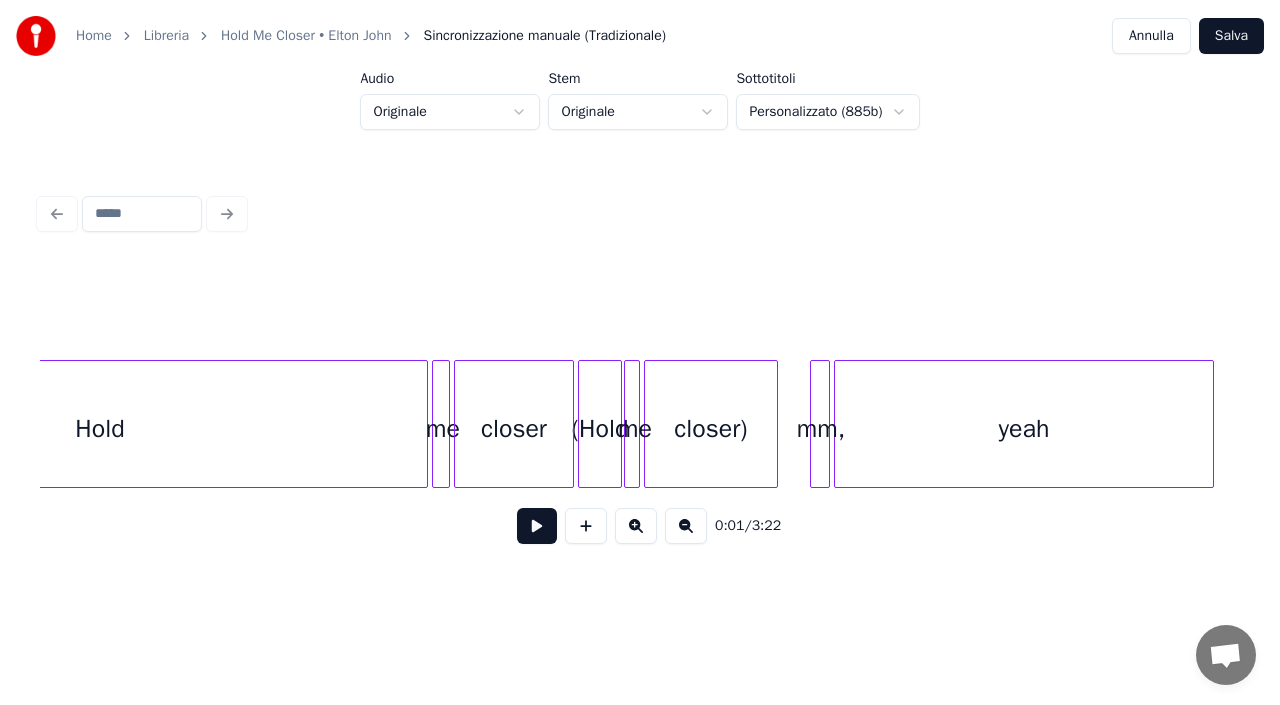 scroll, scrollTop: 0, scrollLeft: 16930, axis: horizontal 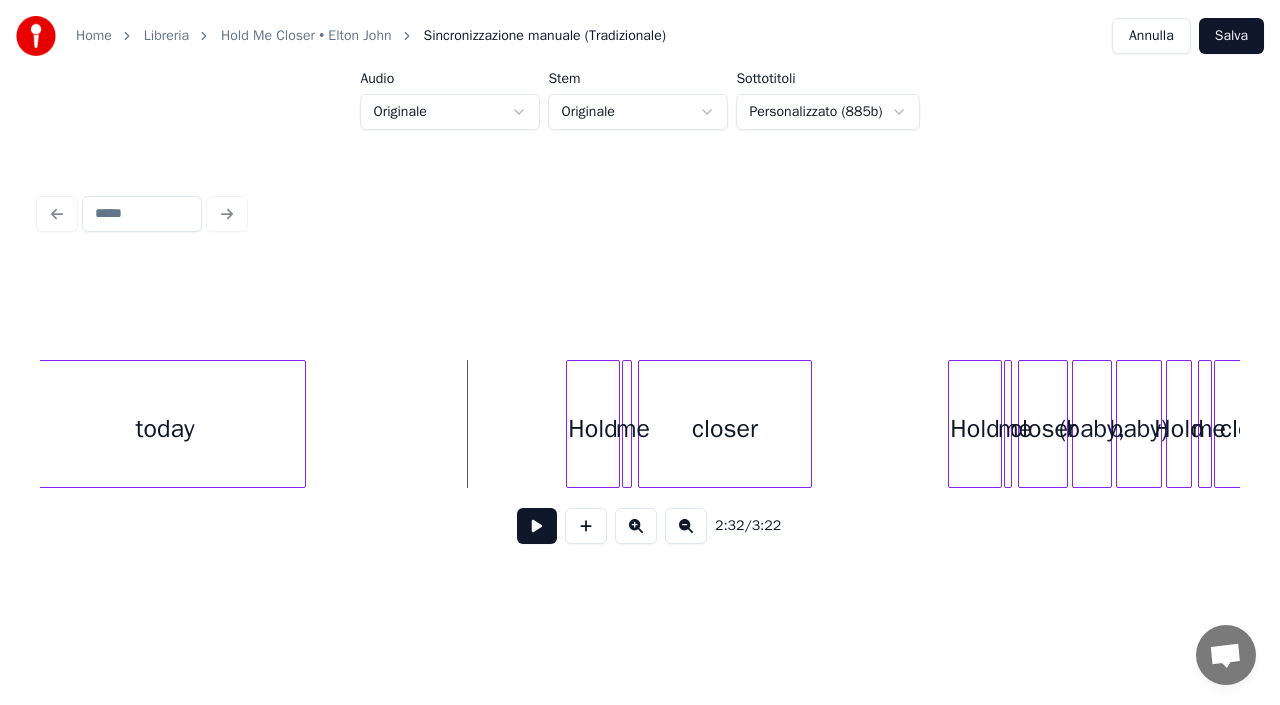 click at bounding box center (537, 526) 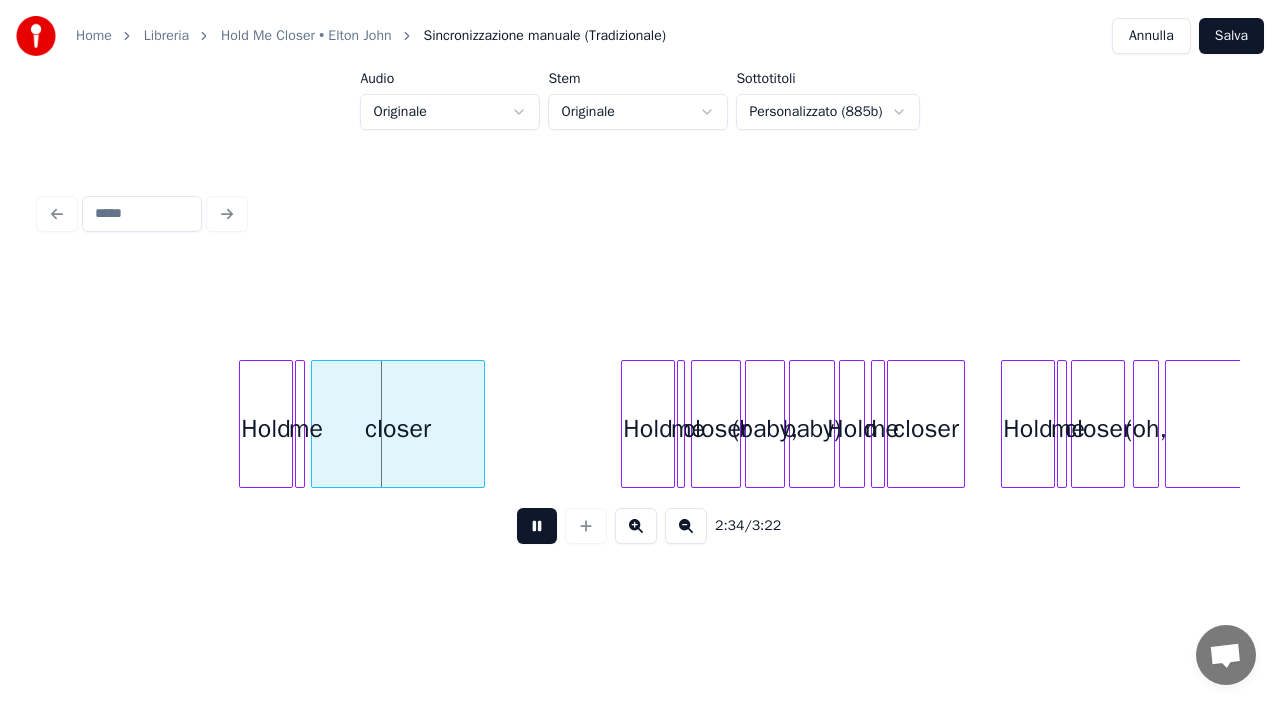 scroll, scrollTop: 0, scrollLeft: 15270, axis: horizontal 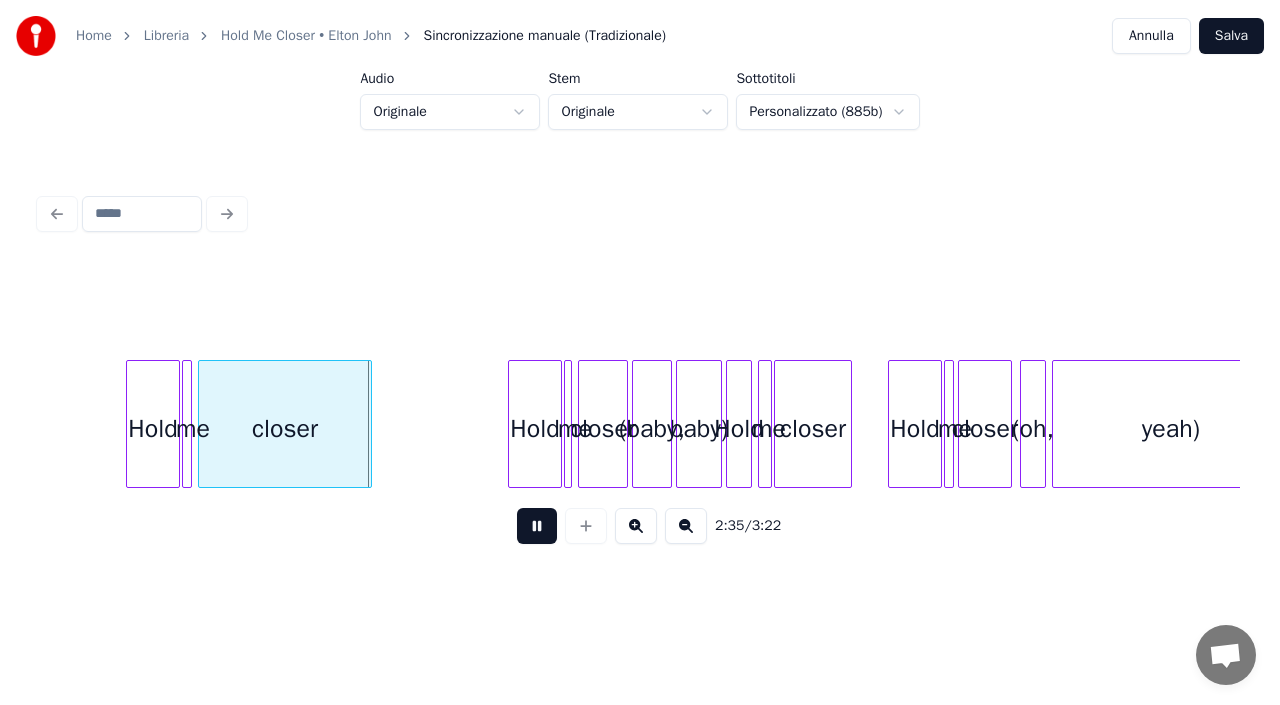 click at bounding box center (636, 526) 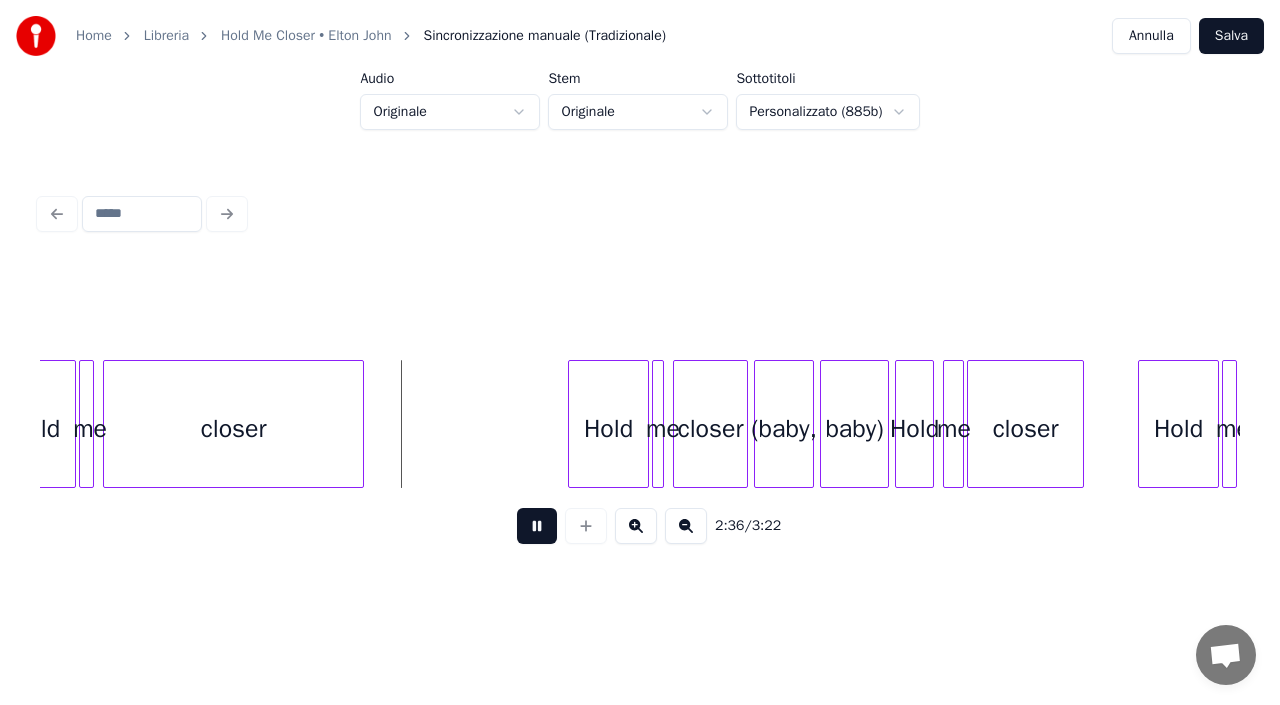click at bounding box center [636, 526] 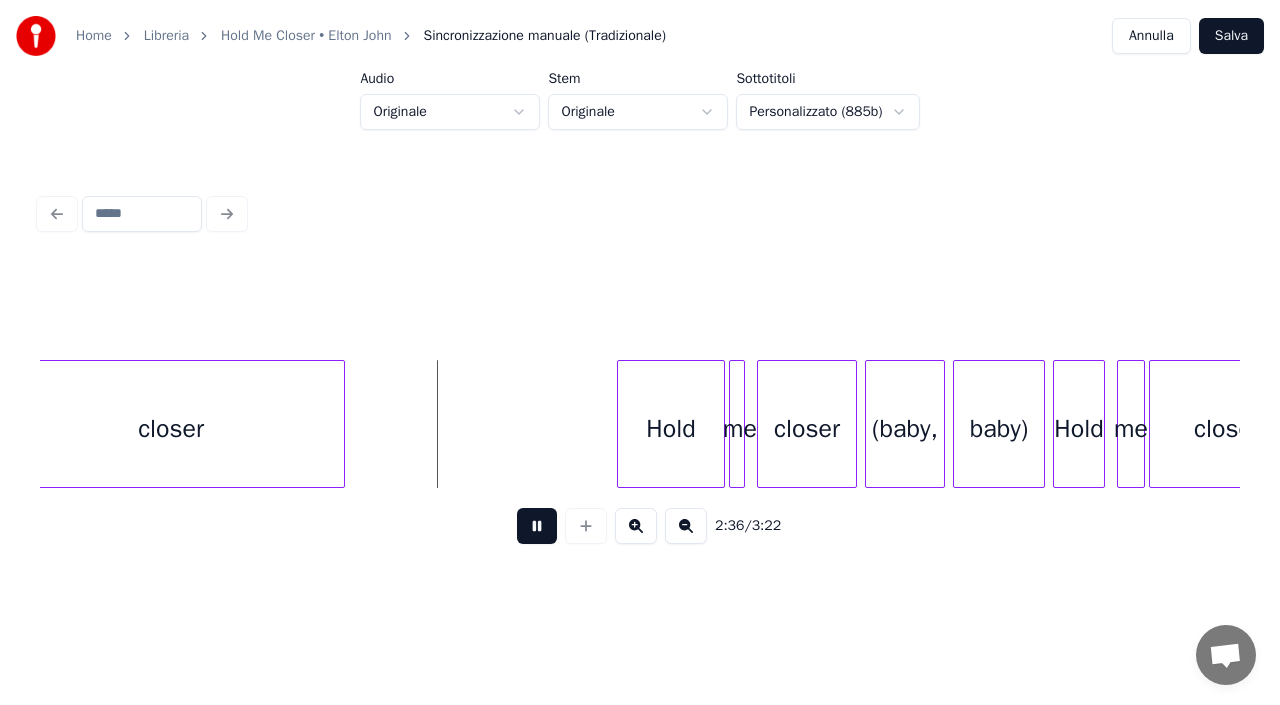 click at bounding box center [636, 526] 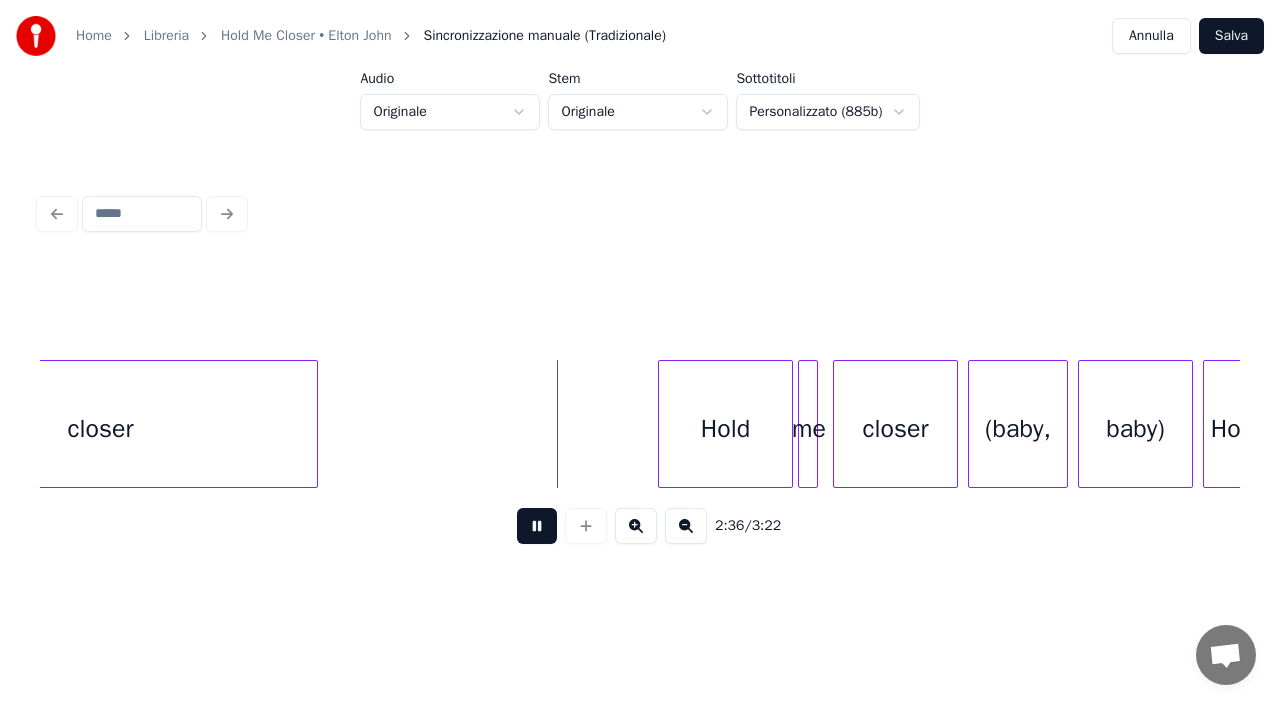 click at bounding box center (636, 526) 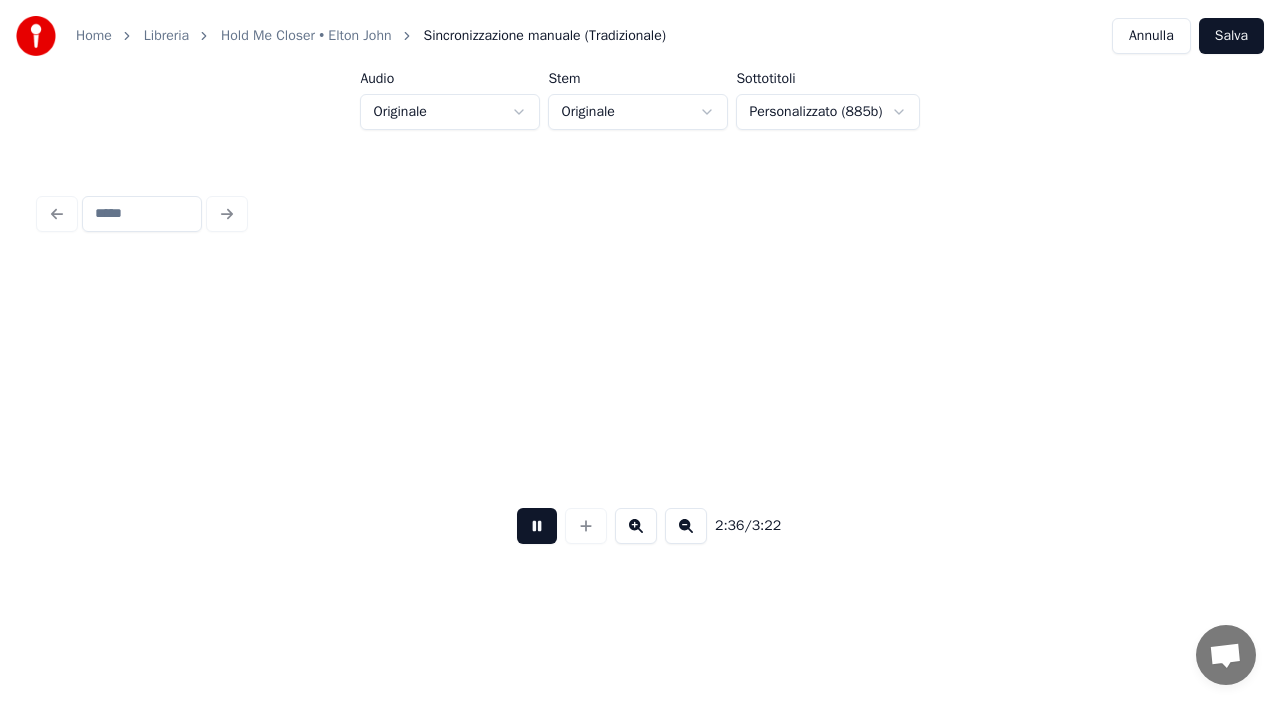 click at bounding box center (636, 526) 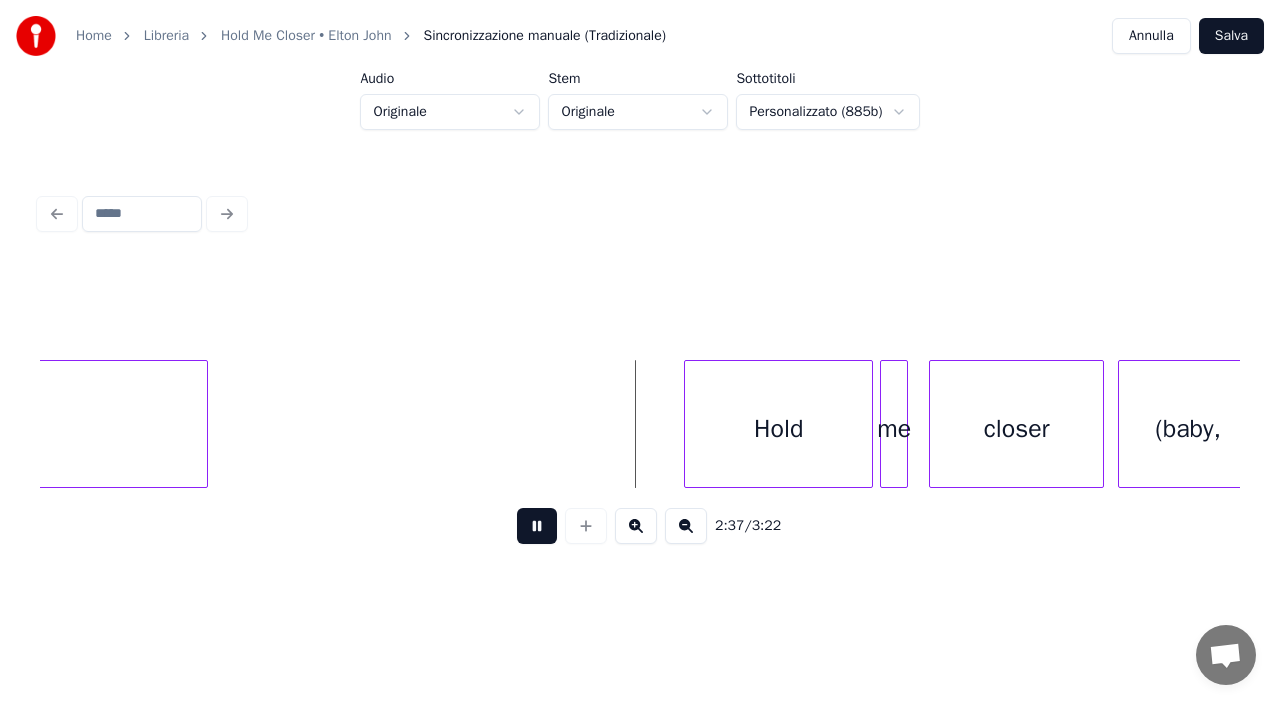 click at bounding box center (636, 526) 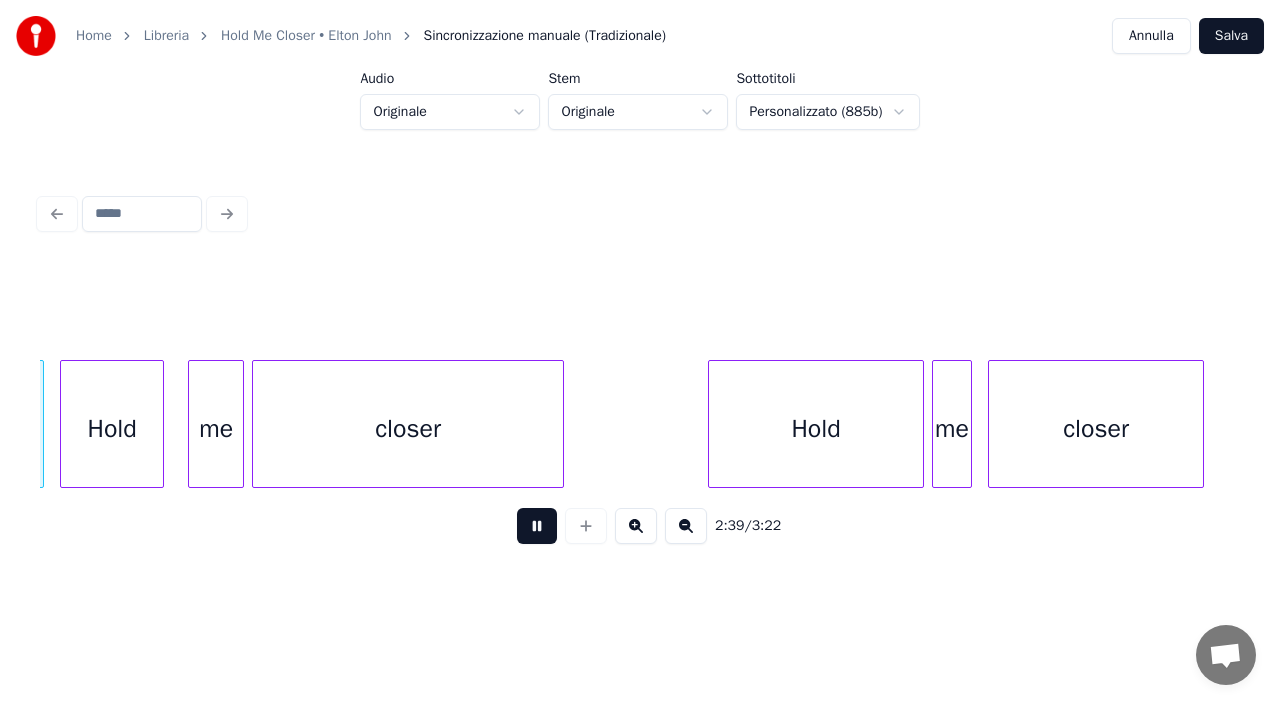 scroll, scrollTop: 0, scrollLeft: 63833, axis: horizontal 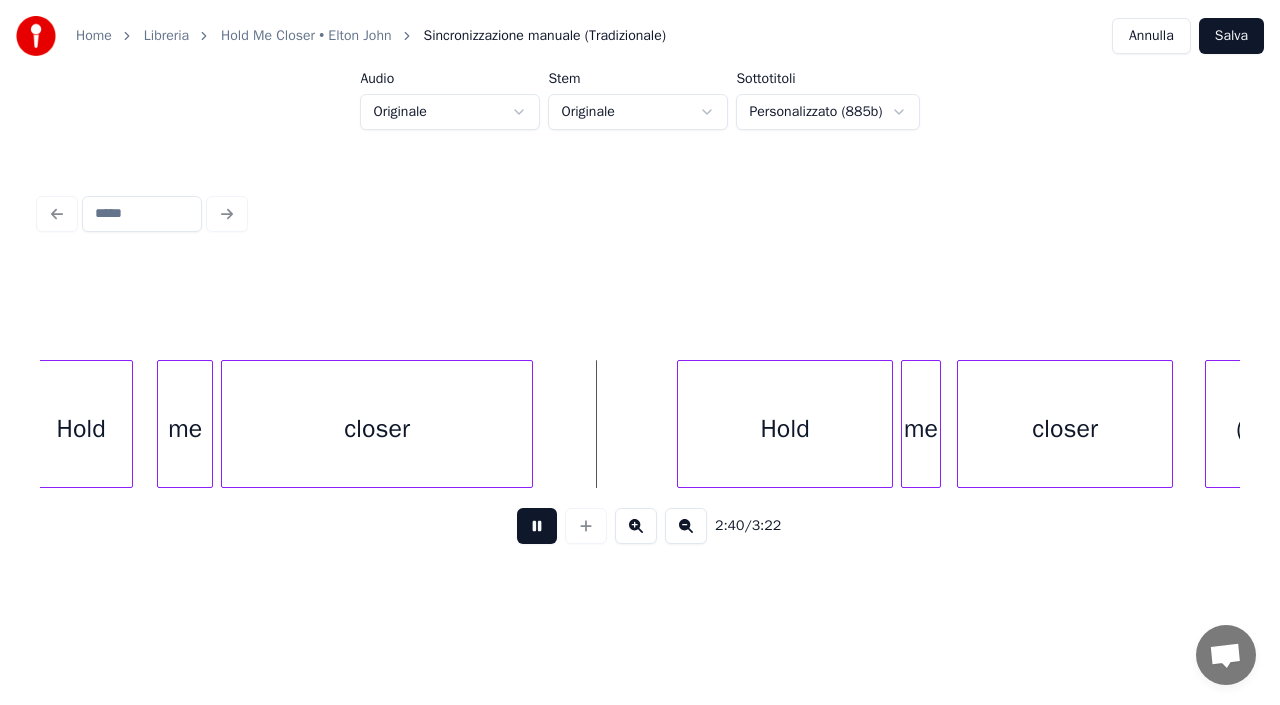 click at bounding box center (537, 526) 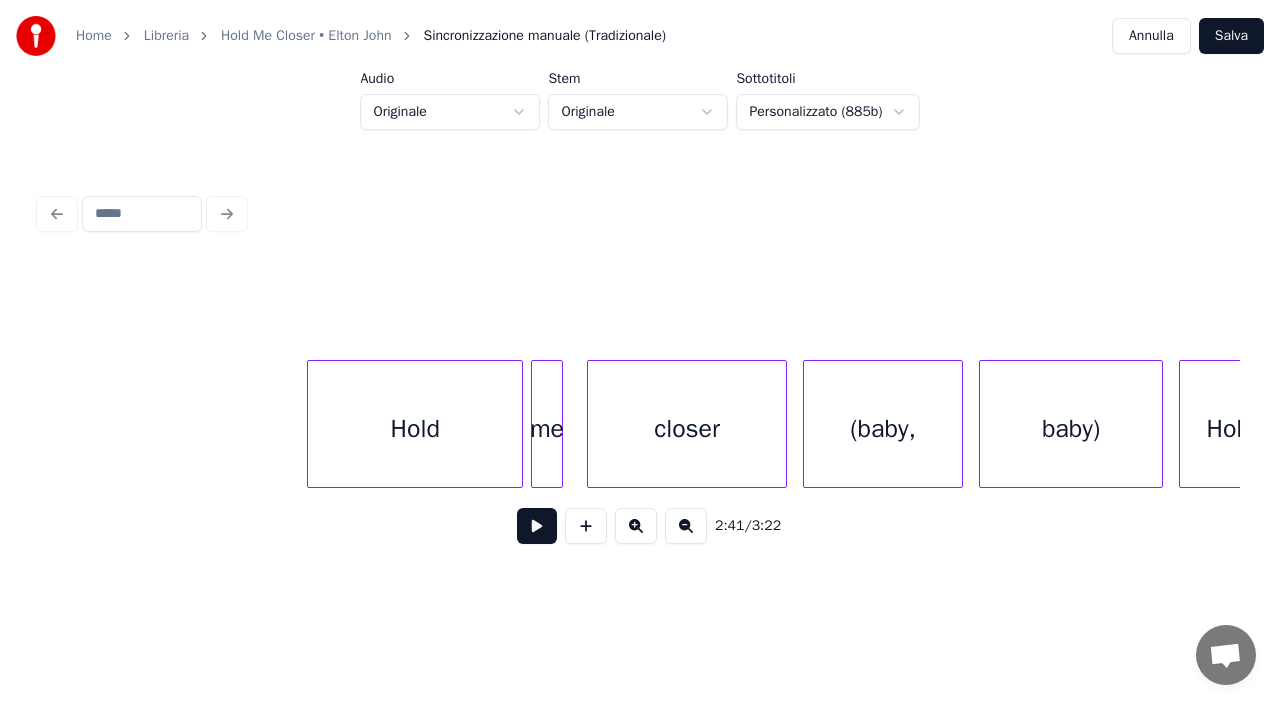 scroll, scrollTop: 0, scrollLeft: 62673, axis: horizontal 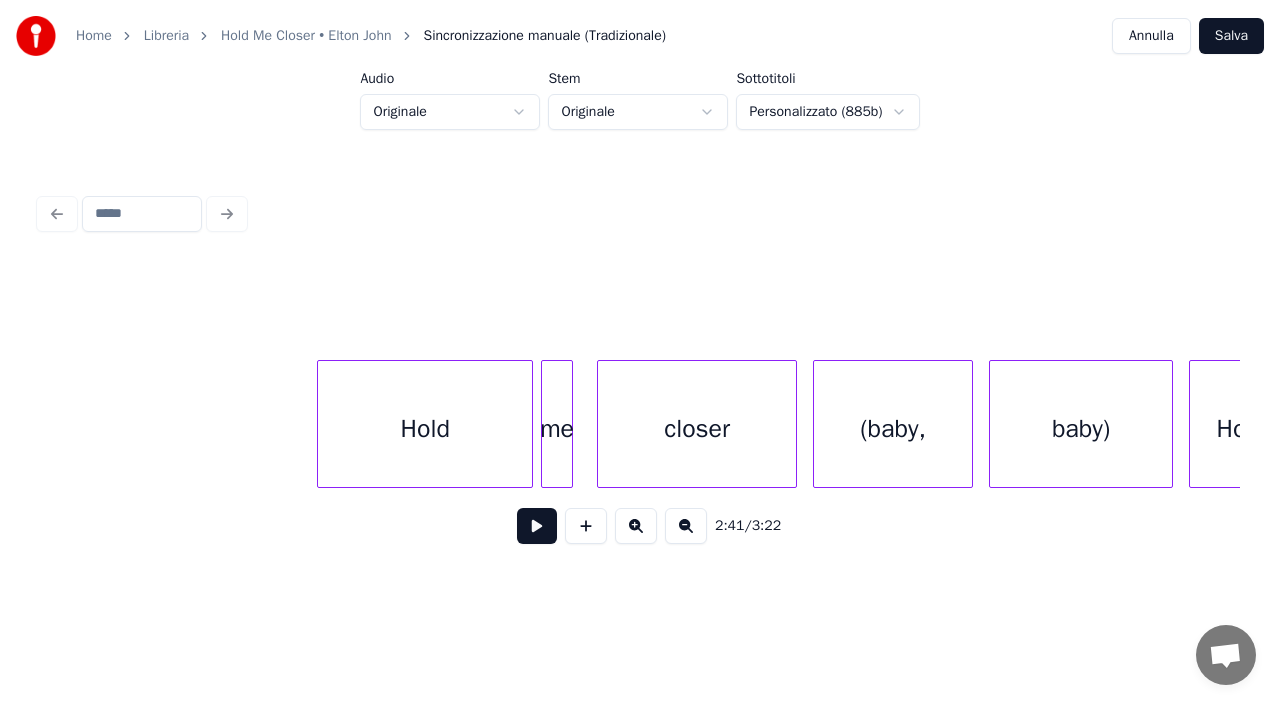 click on "Hold baby) (baby, closer me Hold" at bounding box center (-22174, 424) 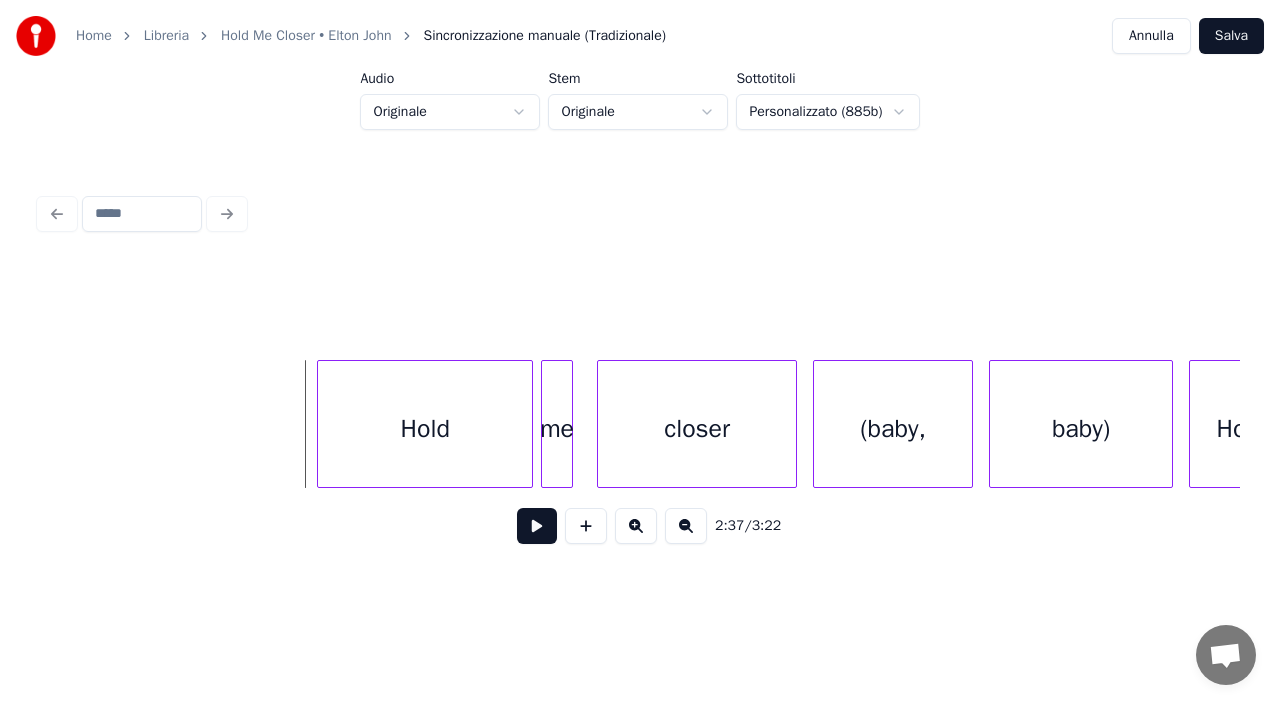 click at bounding box center [537, 526] 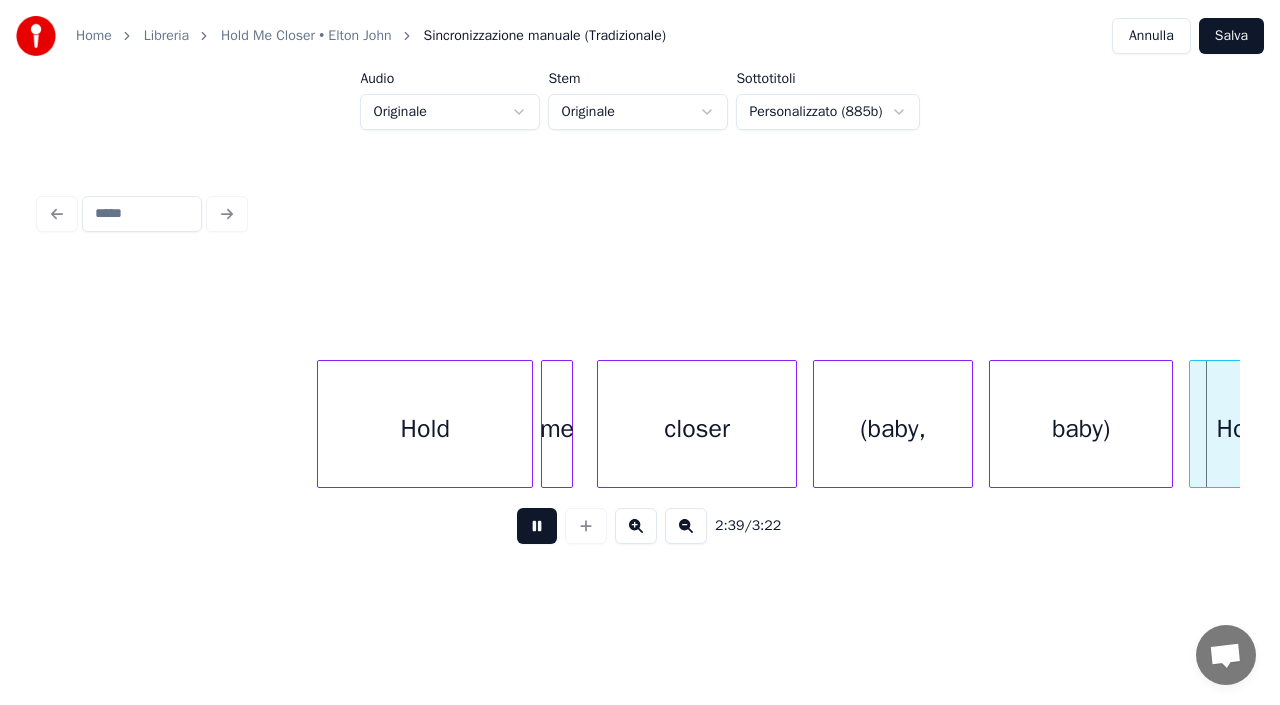click at bounding box center [537, 526] 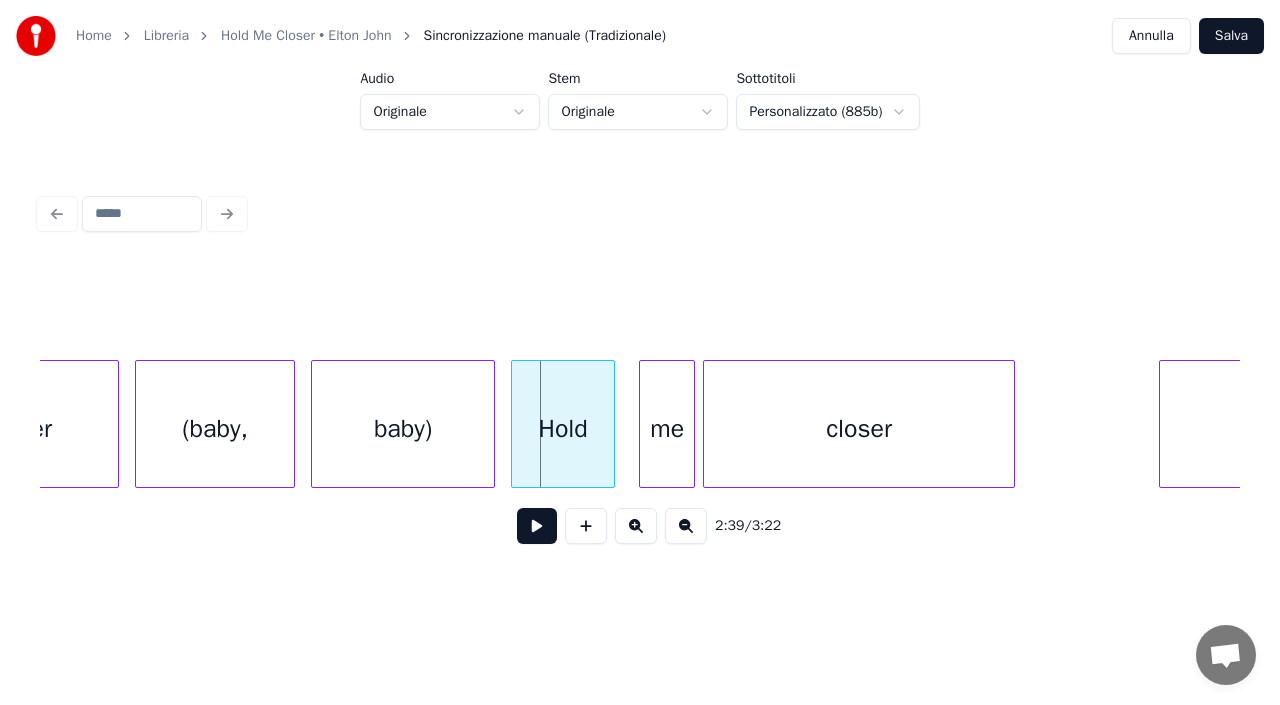 scroll, scrollTop: 0, scrollLeft: 63353, axis: horizontal 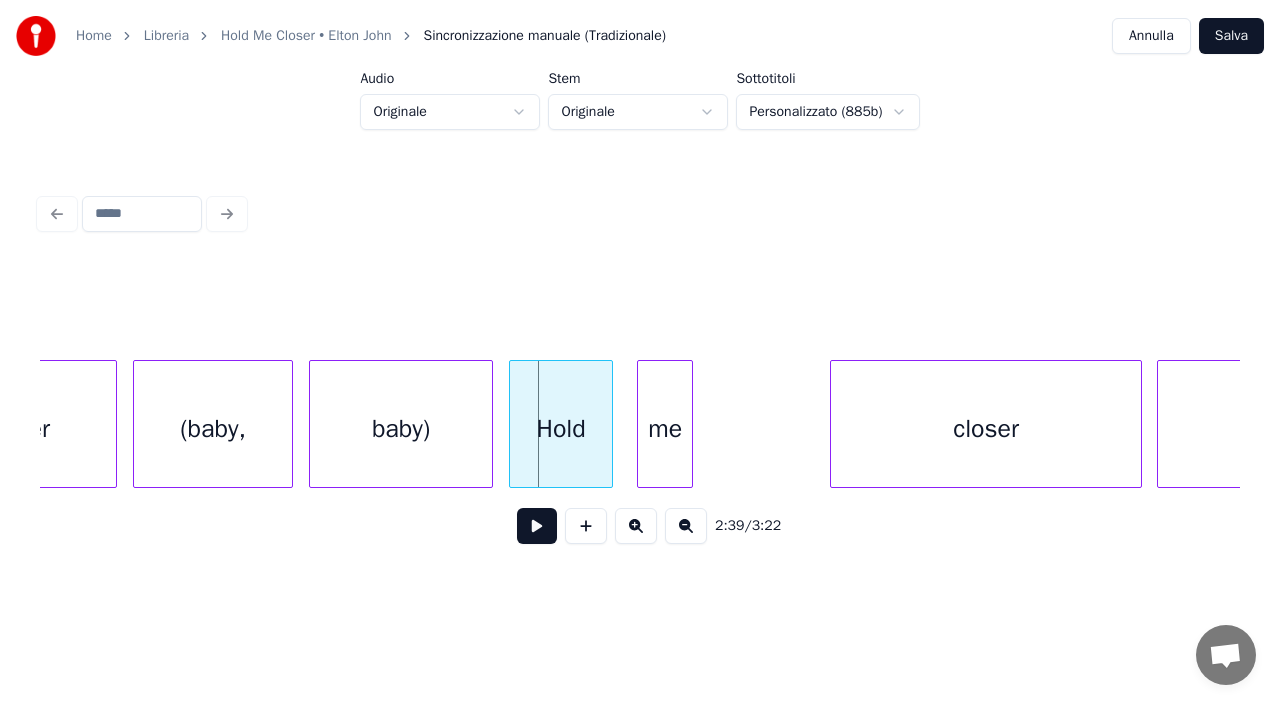 click on "closer" at bounding box center (986, 429) 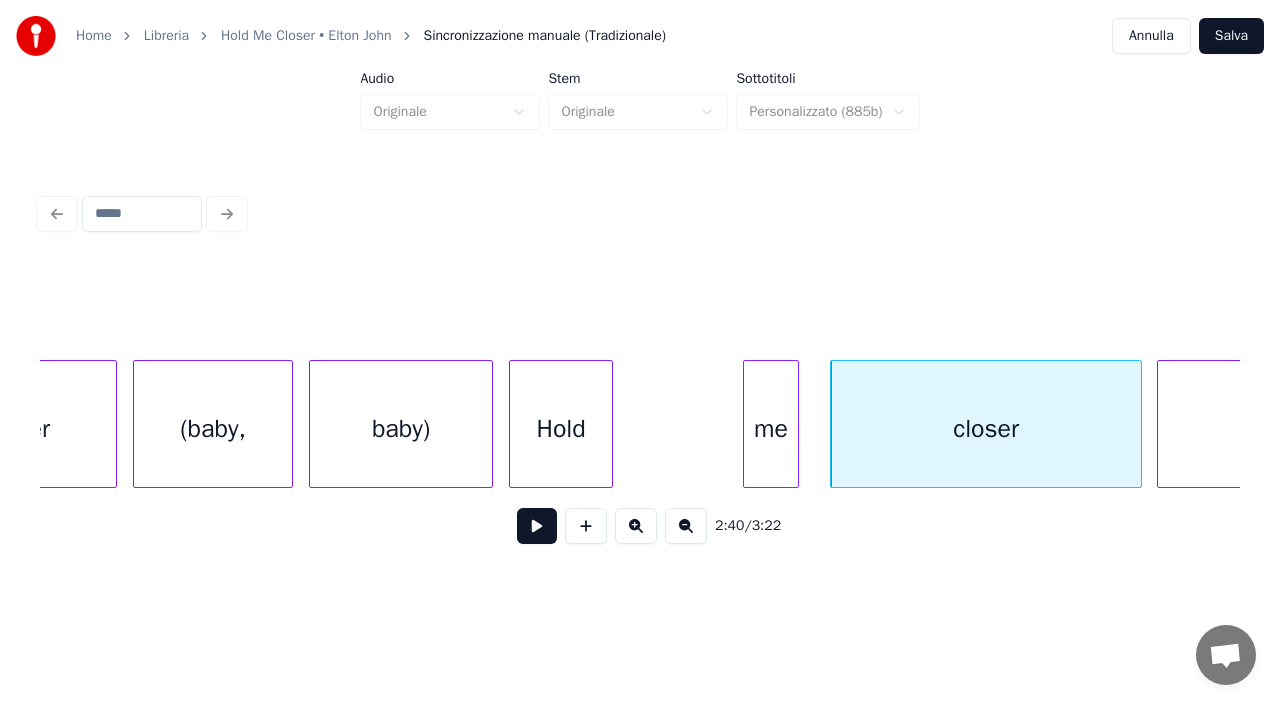 click on "me" at bounding box center [771, 429] 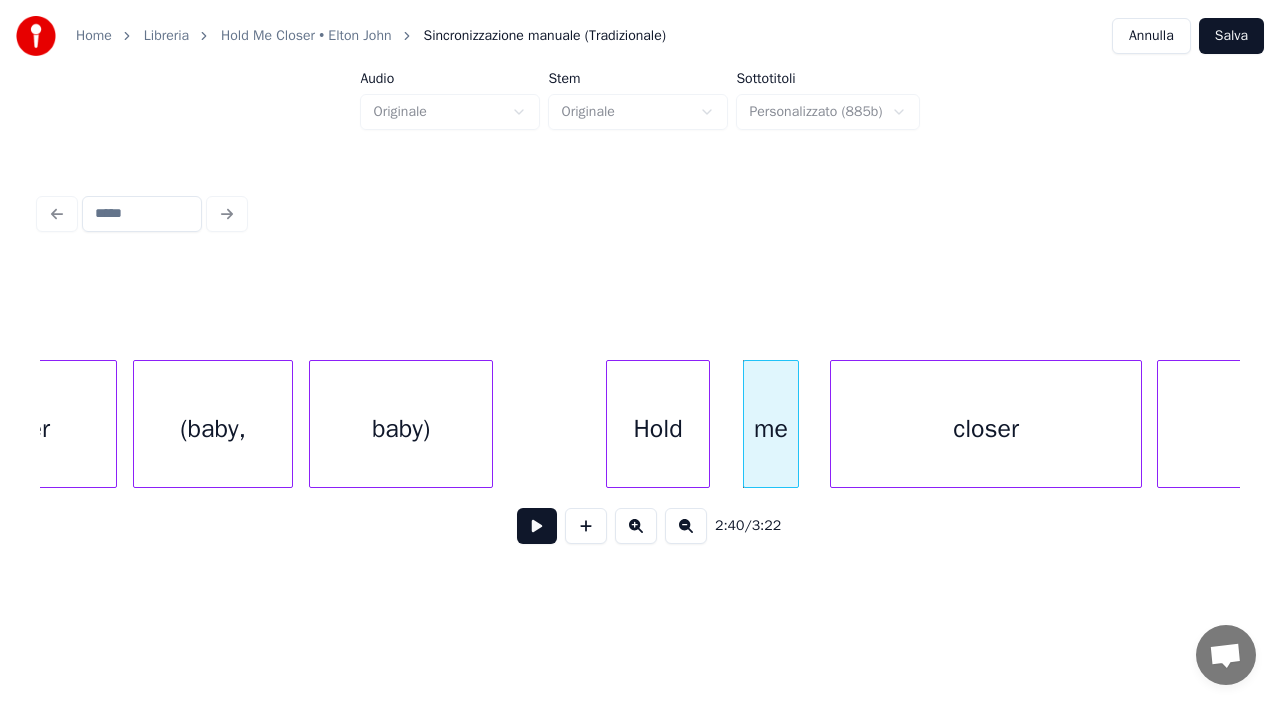 click on "Hold" at bounding box center [658, 429] 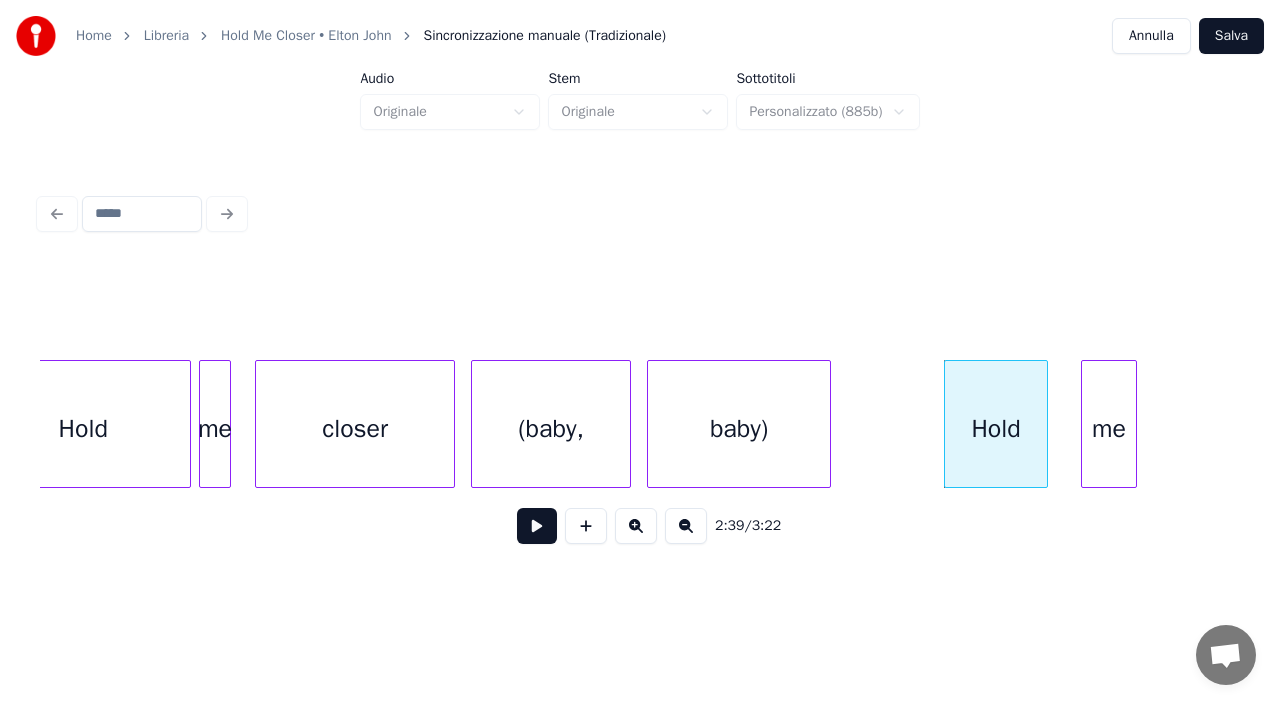 scroll, scrollTop: 0, scrollLeft: 62913, axis: horizontal 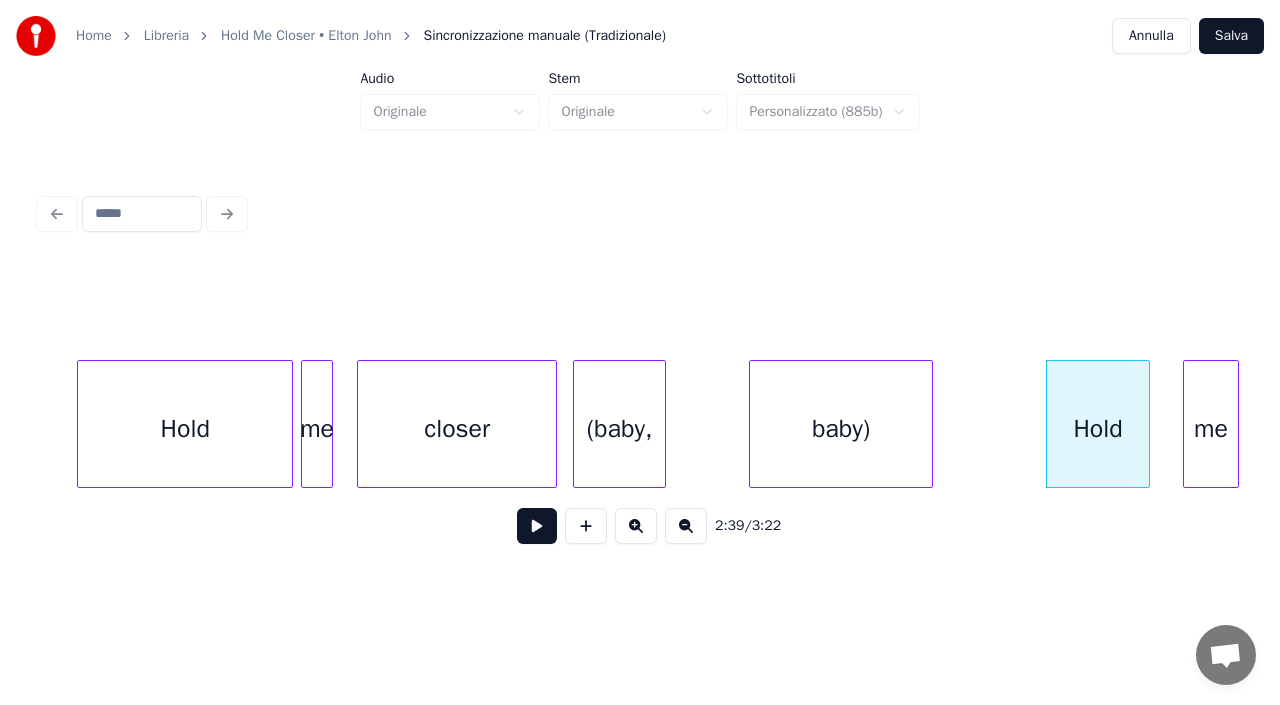 click at bounding box center (662, 424) 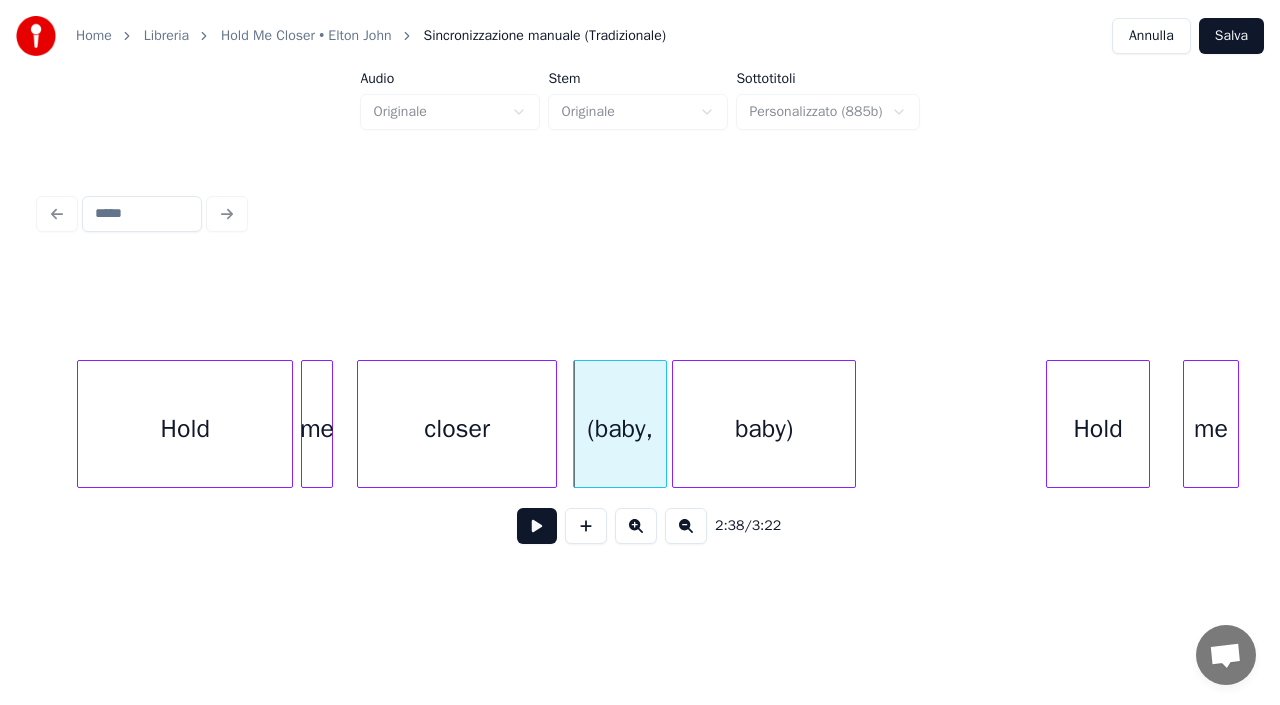 click on "baby)" at bounding box center [764, 429] 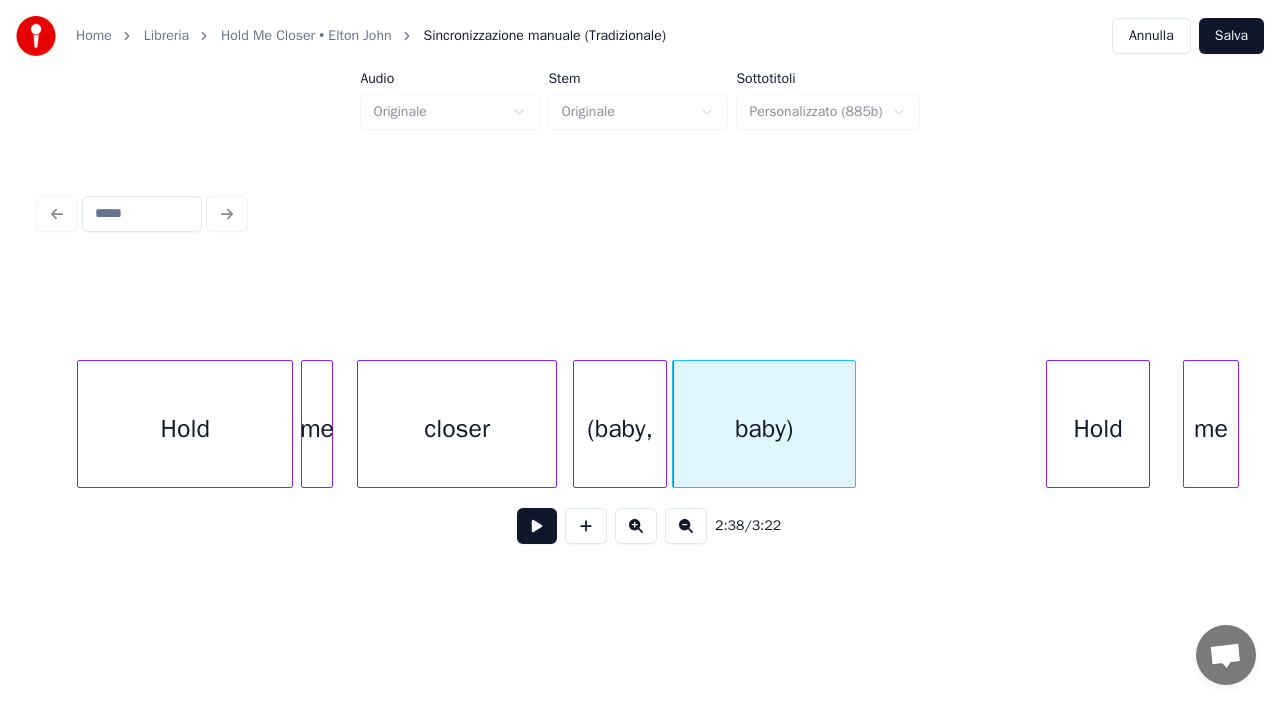 click on "Hold baby) (baby, me me Hold" at bounding box center [-22414, 424] 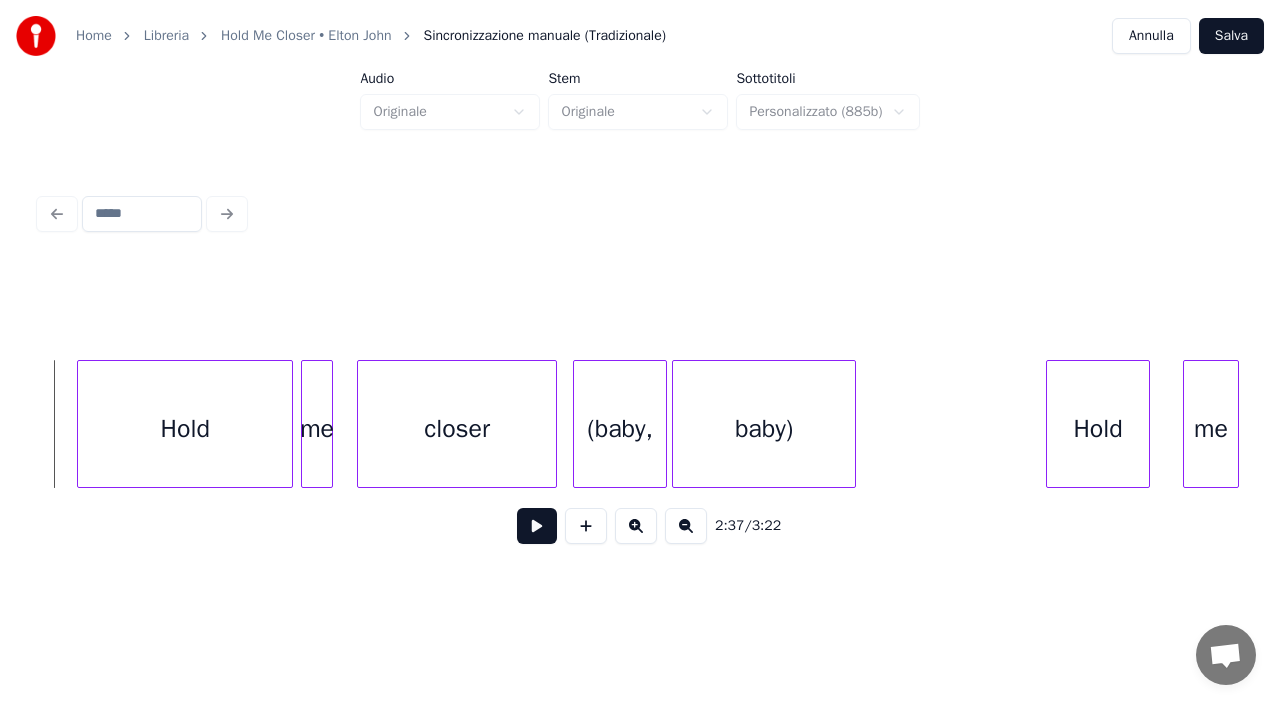 click at bounding box center (537, 526) 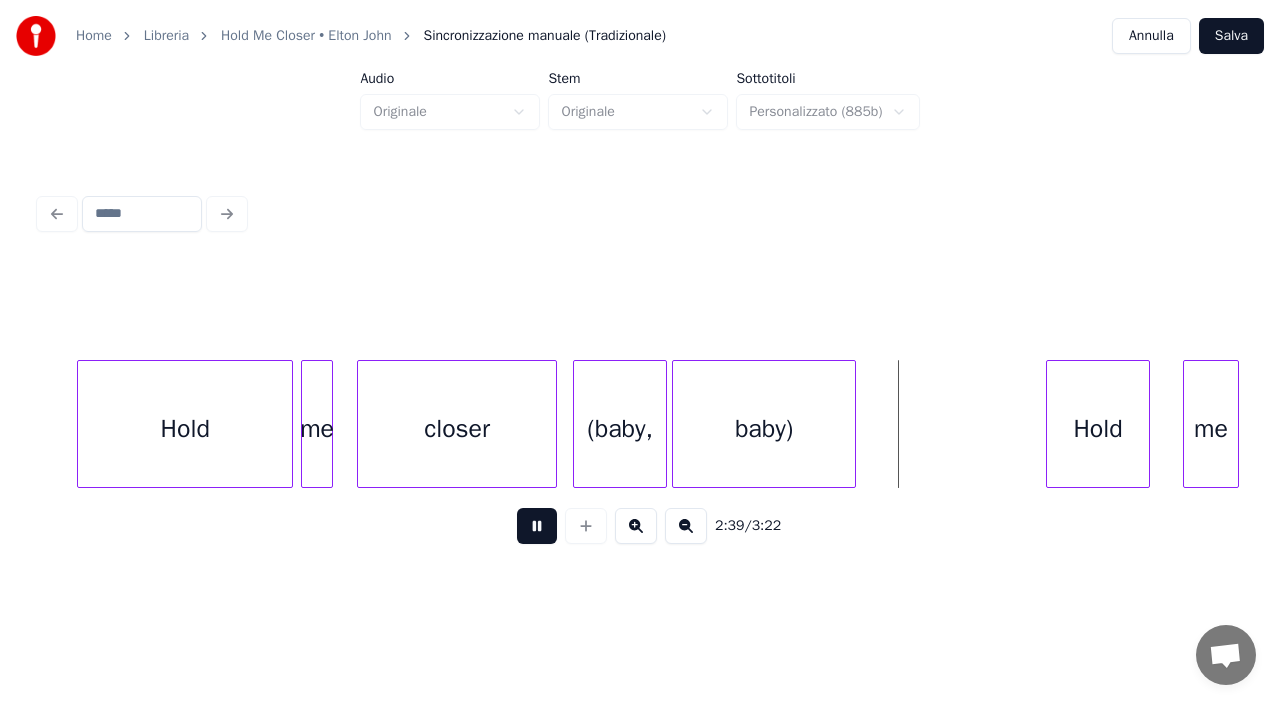 click at bounding box center (537, 526) 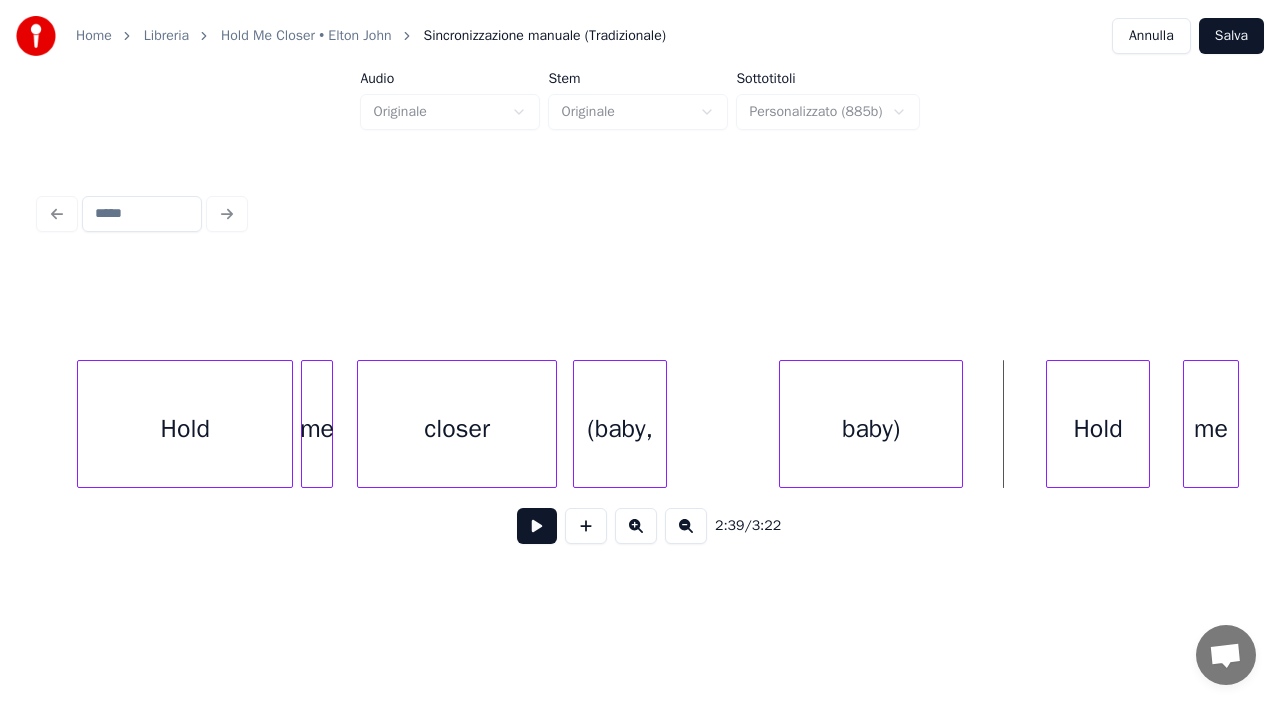 click on "baby)" at bounding box center [871, 429] 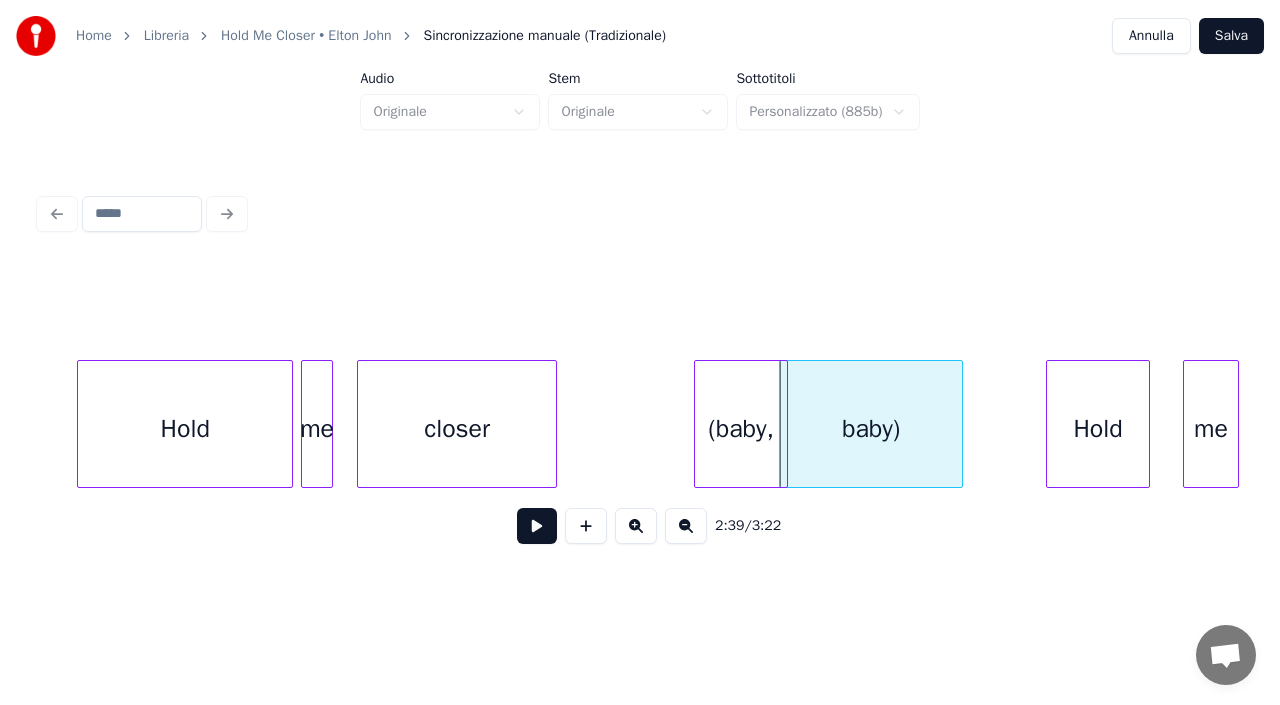 click on "(baby," at bounding box center (741, 429) 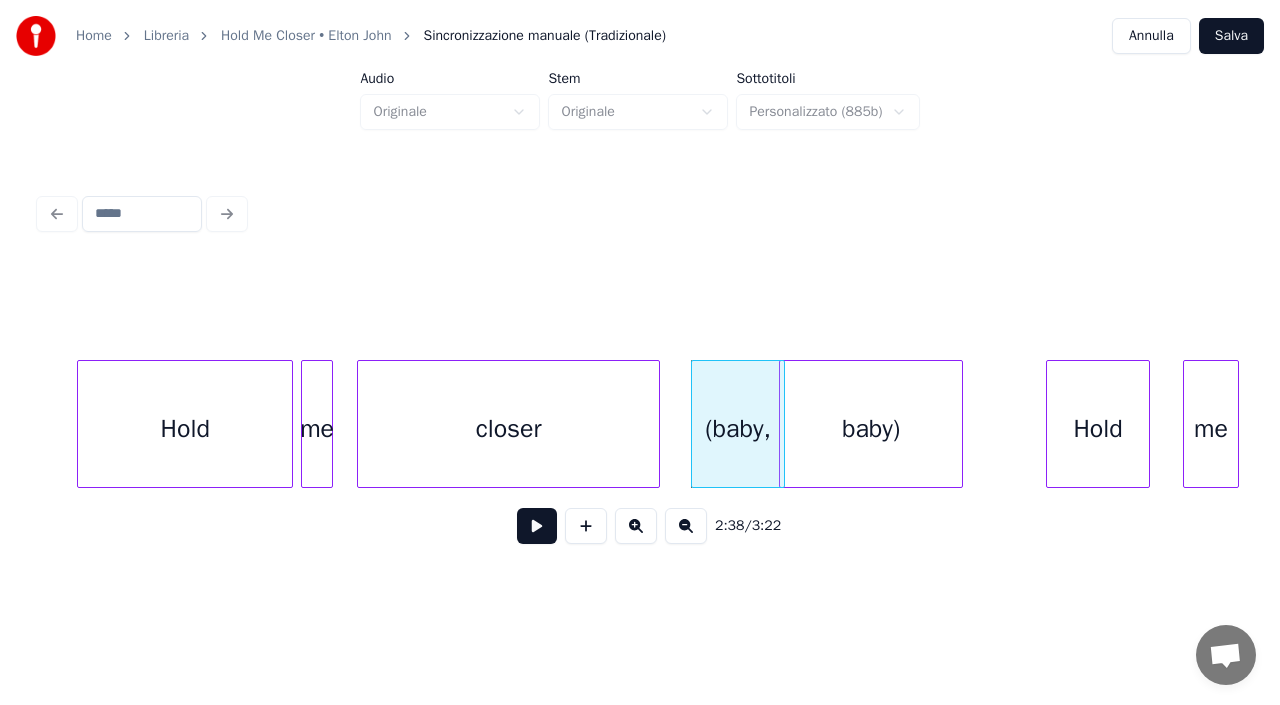 click at bounding box center [656, 424] 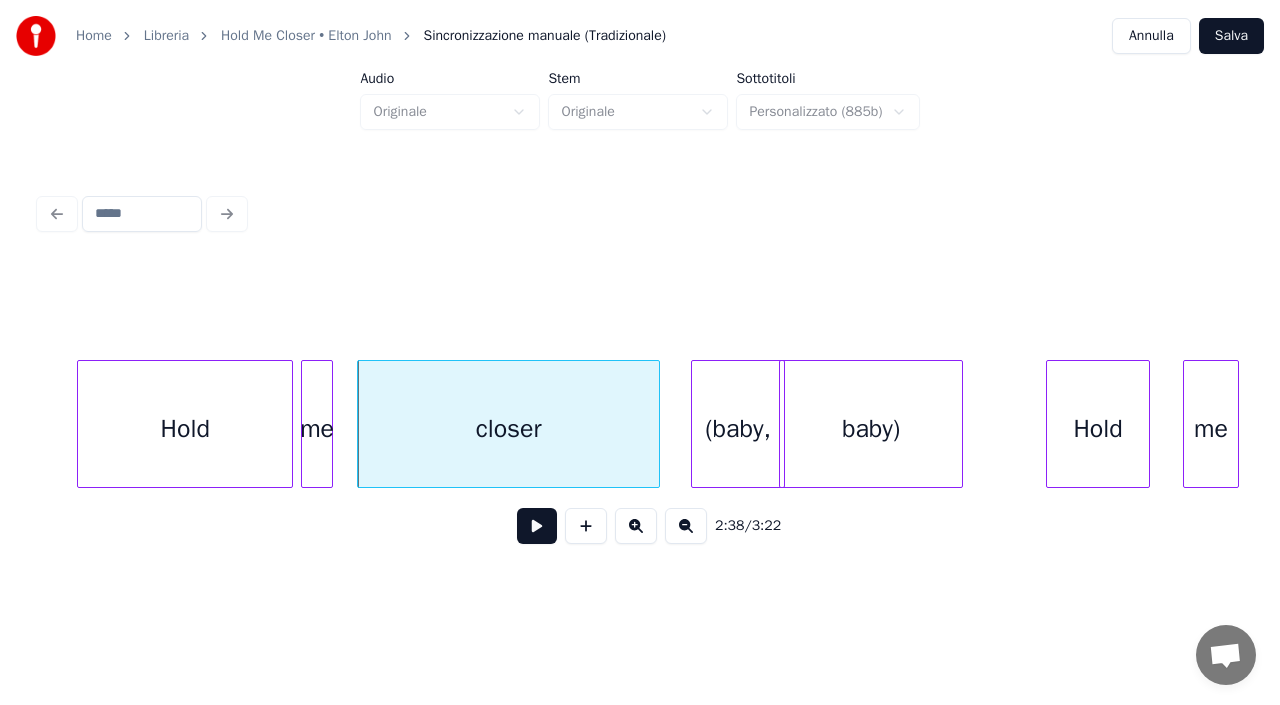 click on "Hold baby) (baby, me me Hold" at bounding box center (-22414, 424) 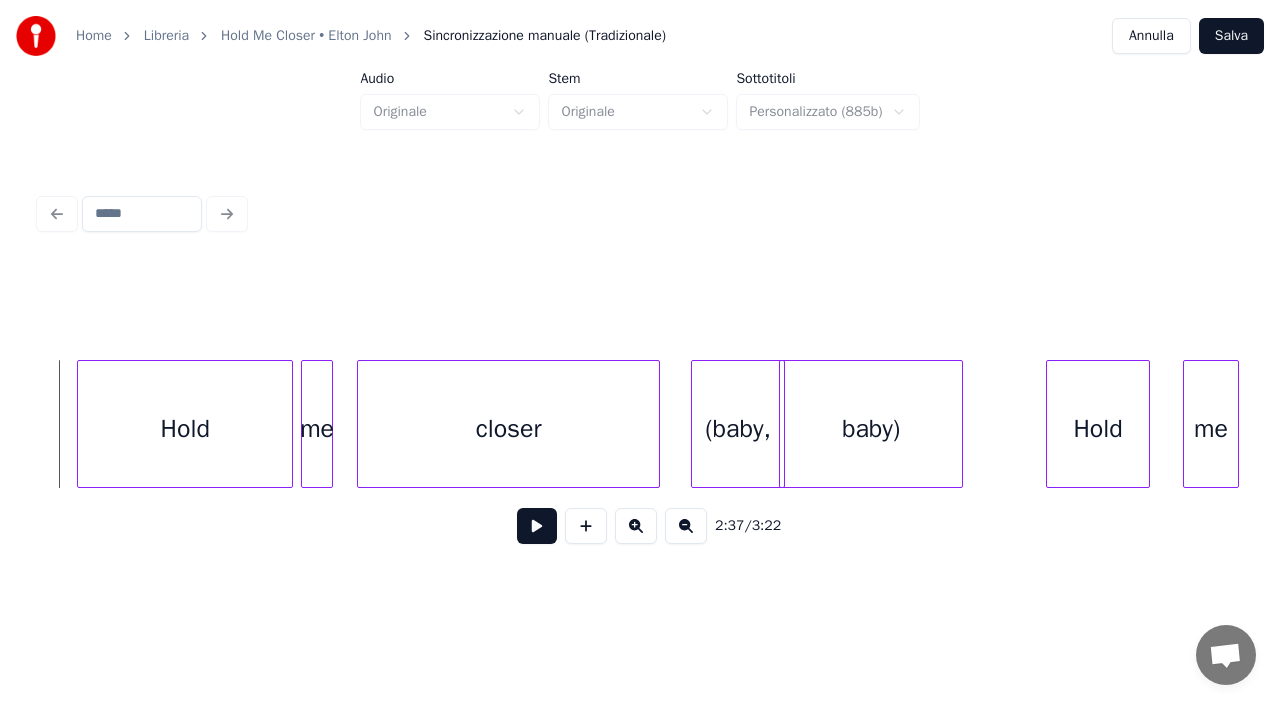 click at bounding box center (537, 526) 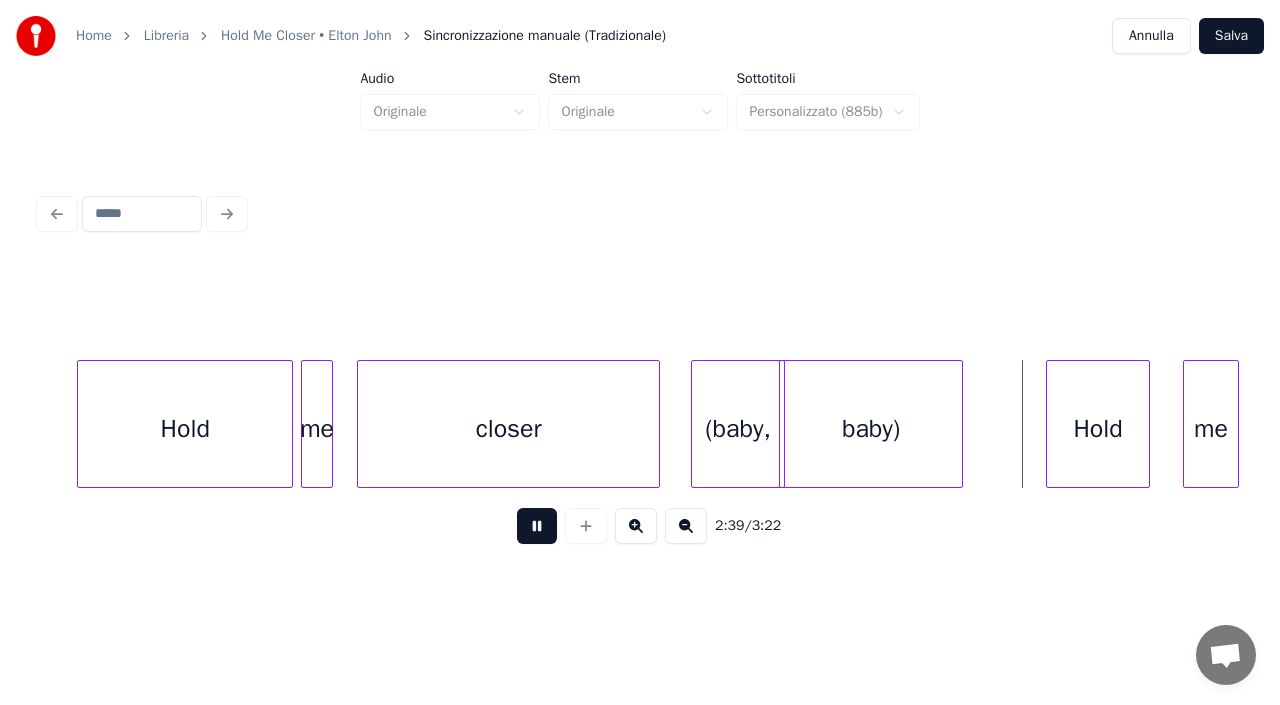 click at bounding box center (537, 526) 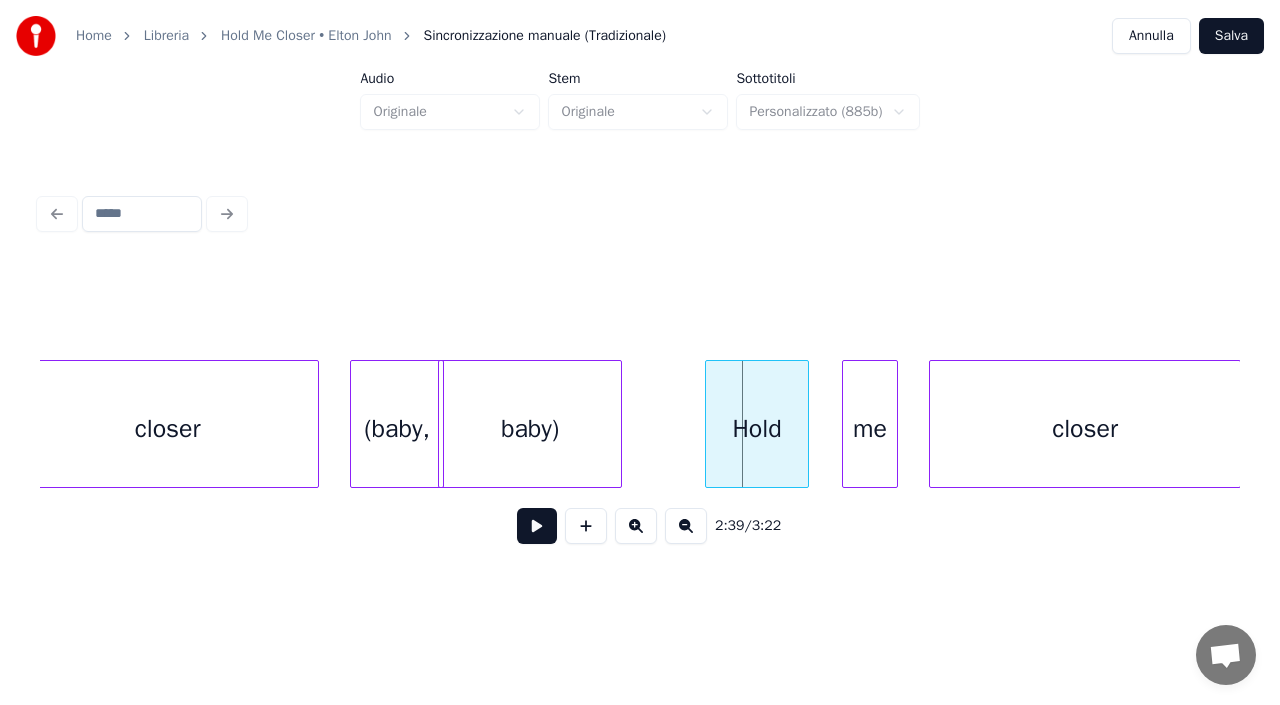 scroll, scrollTop: 0, scrollLeft: 63273, axis: horizontal 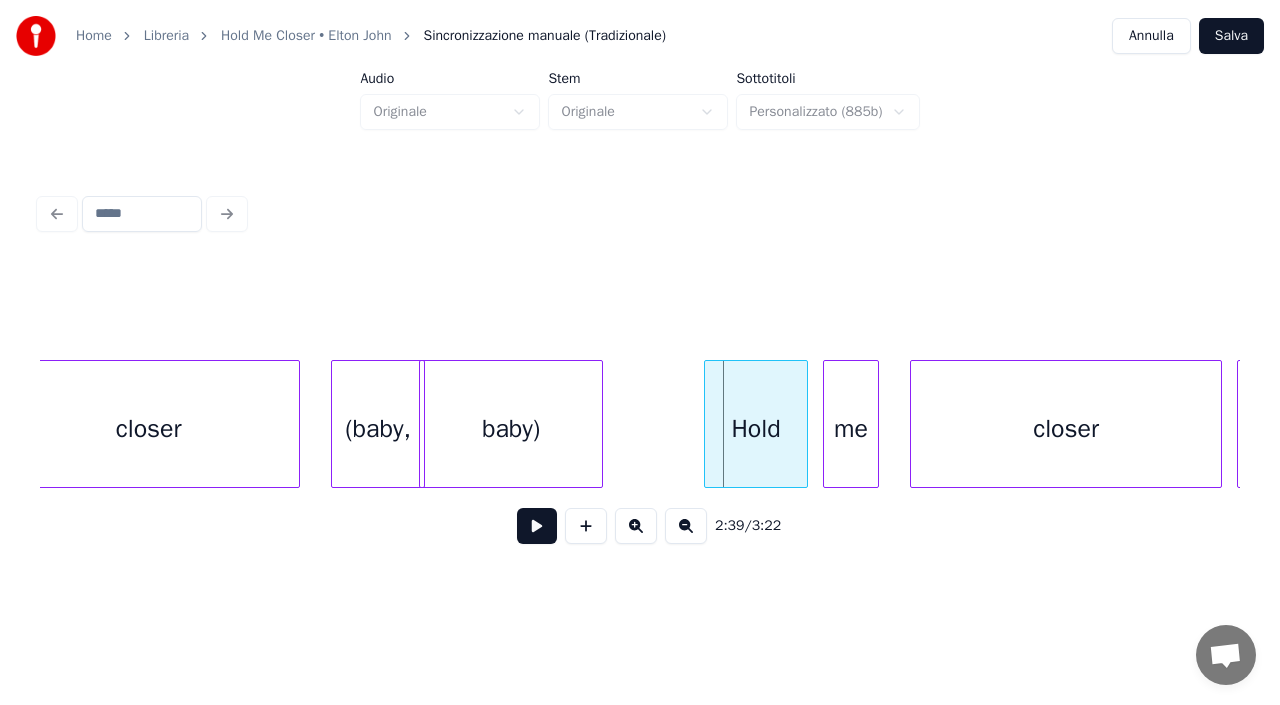 click on "Hold" at bounding box center [756, 429] 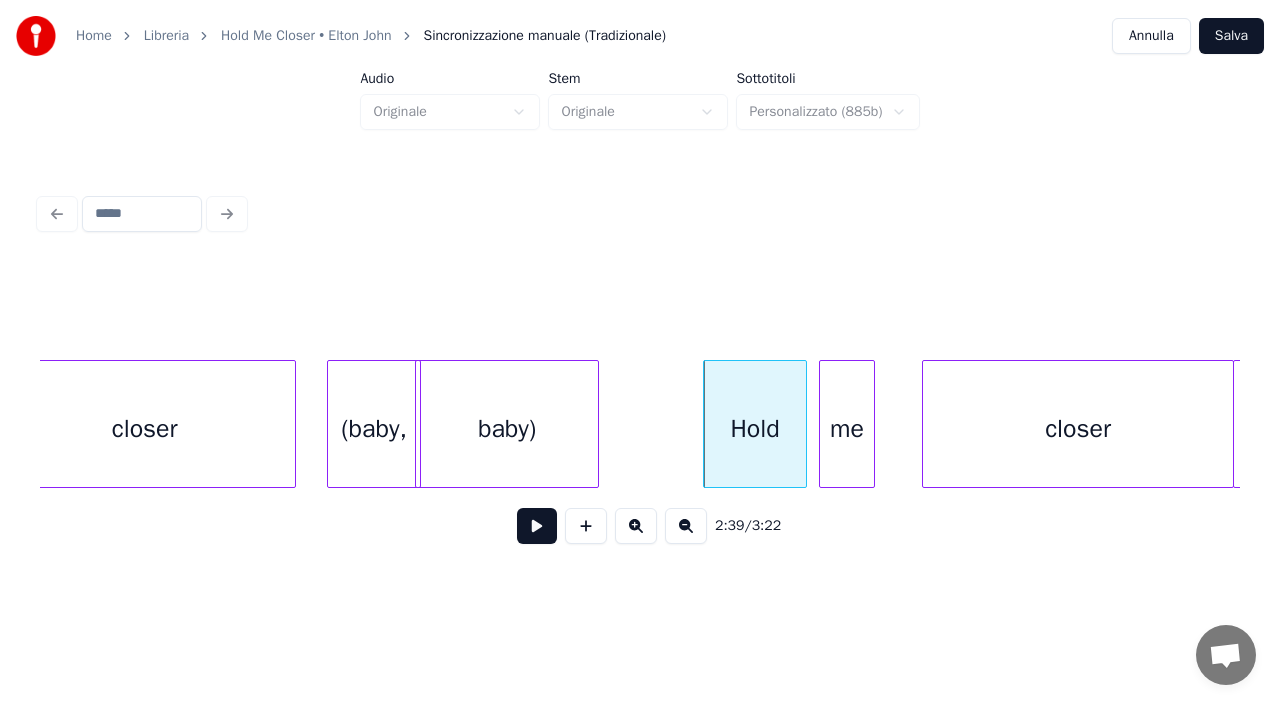 scroll, scrollTop: 0, scrollLeft: 63283, axis: horizontal 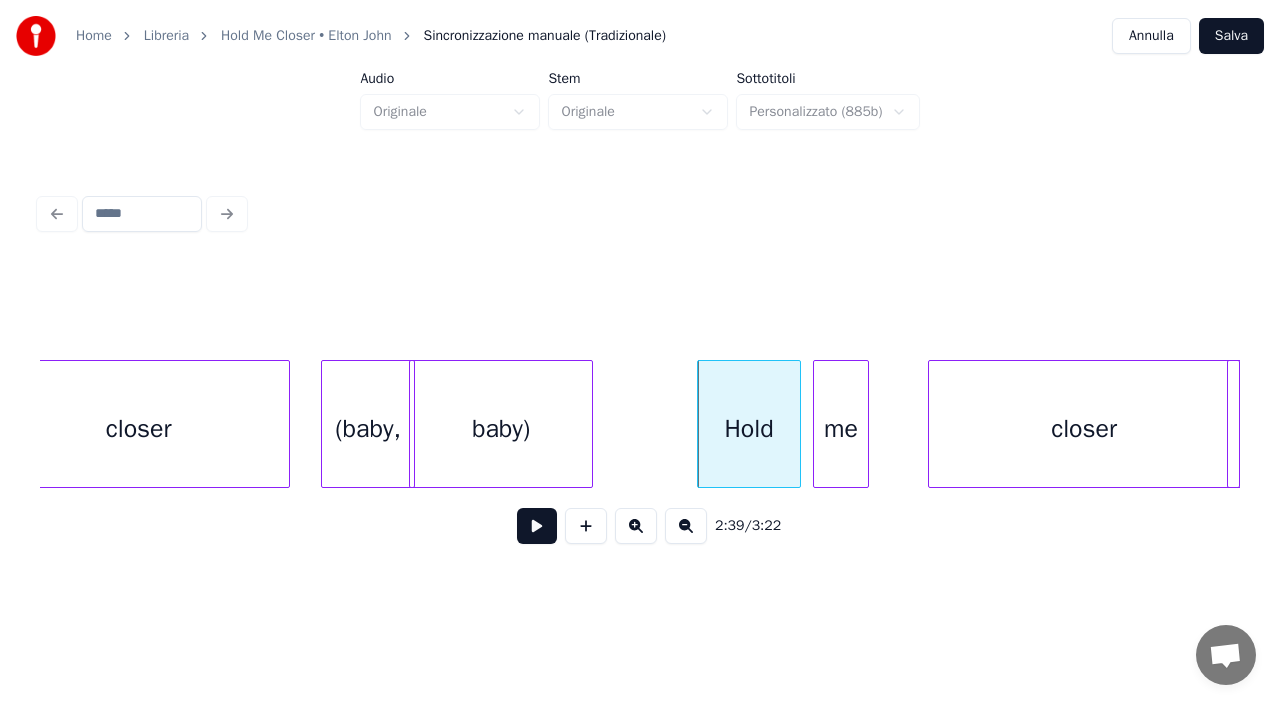 click on "closer" at bounding box center (1084, 429) 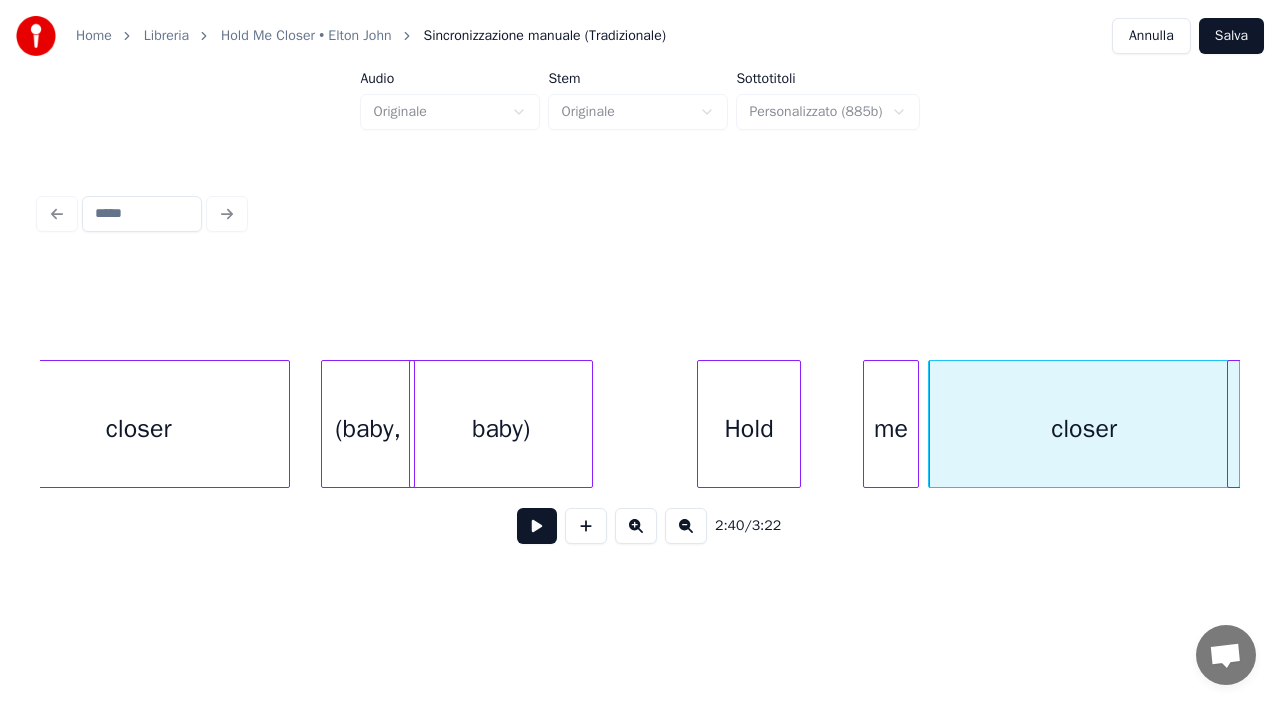 click on "me" at bounding box center (891, 429) 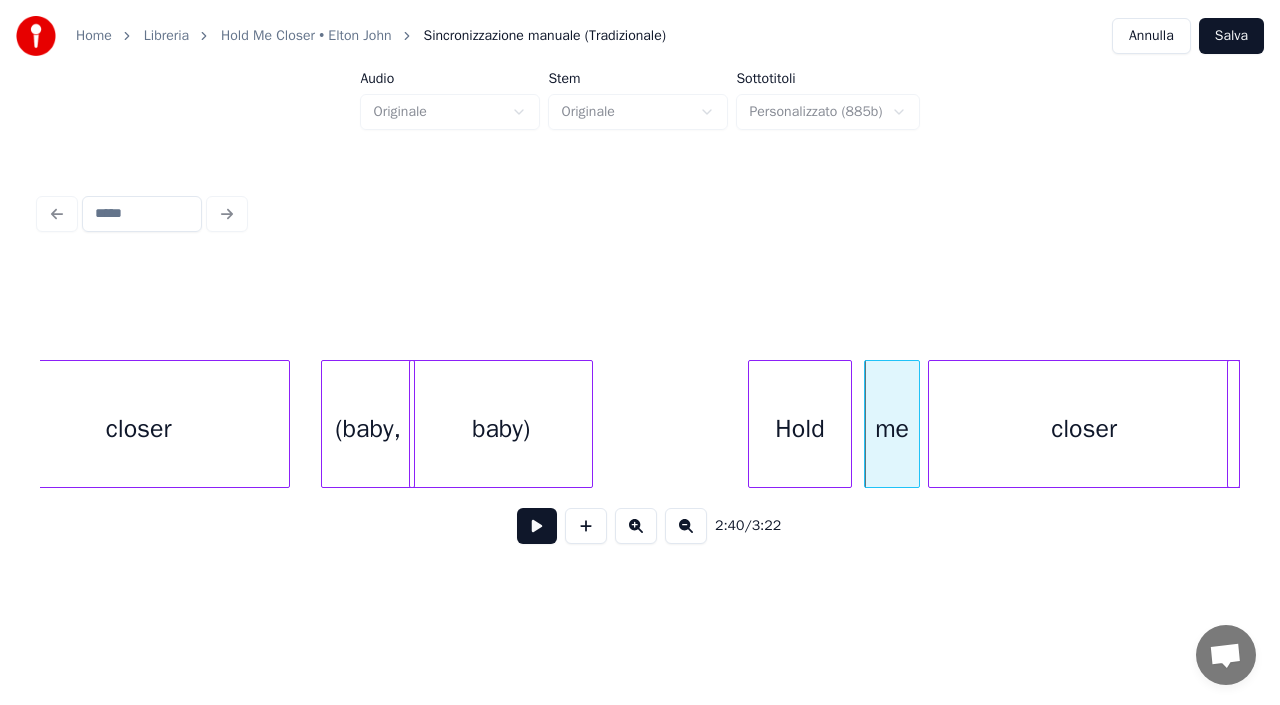 click on "Hold" at bounding box center [800, 429] 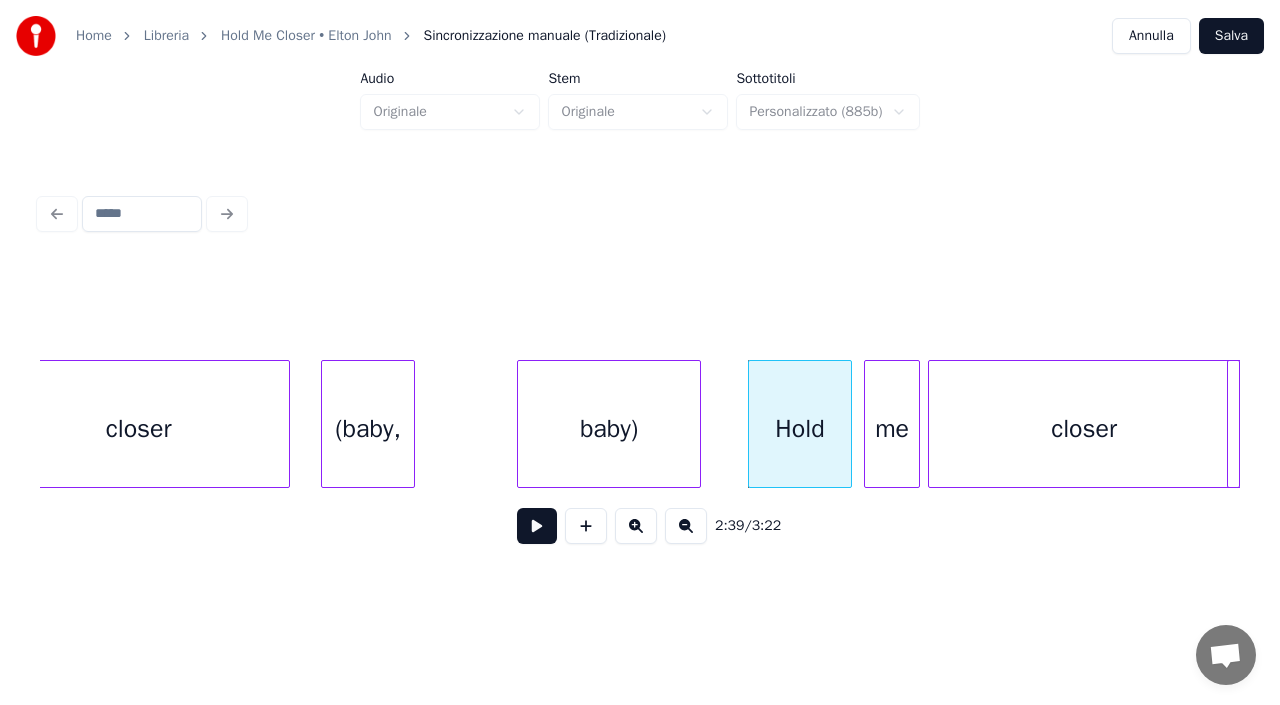 click on "baby)" at bounding box center [609, 429] 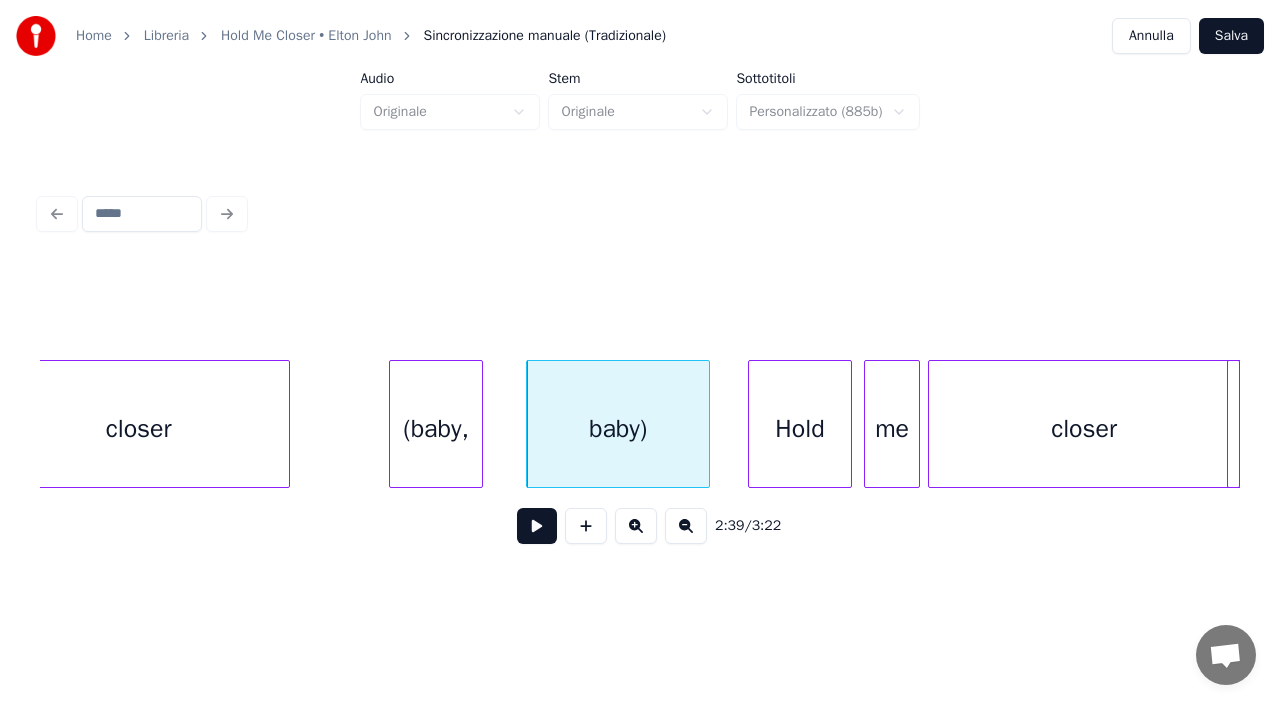 click on "(baby," at bounding box center [436, 429] 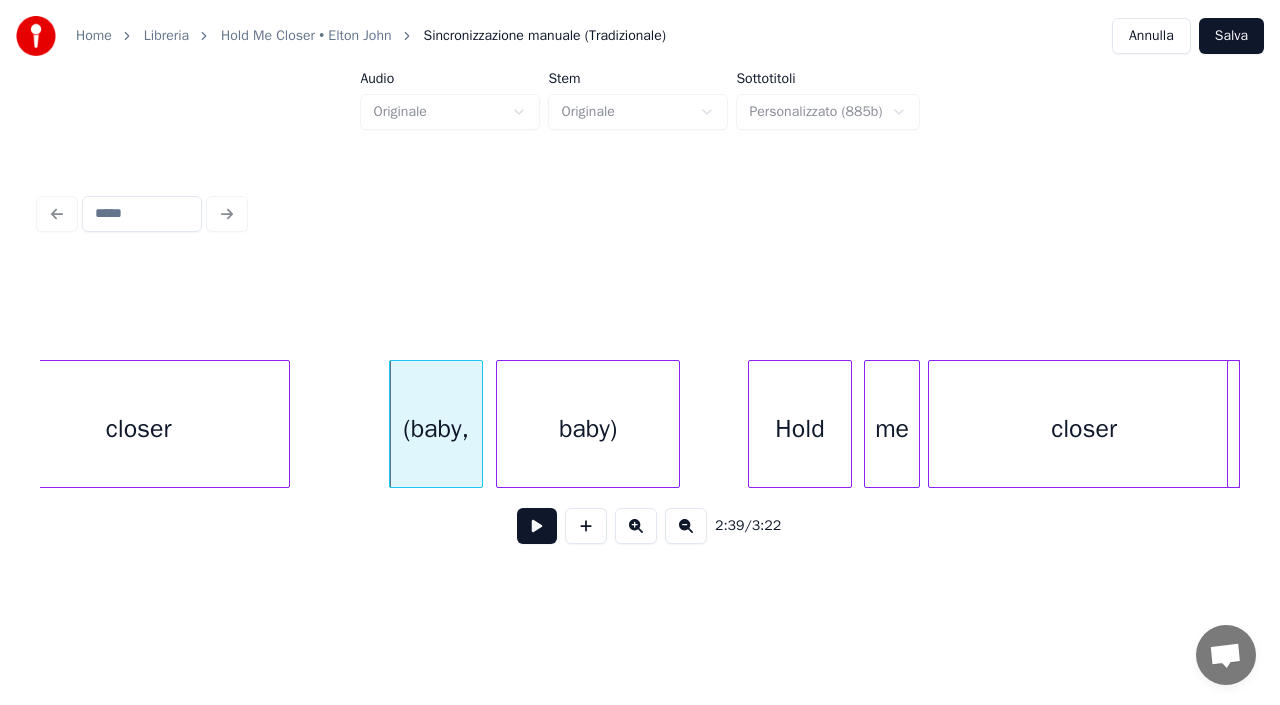click on "baby)" at bounding box center [588, 429] 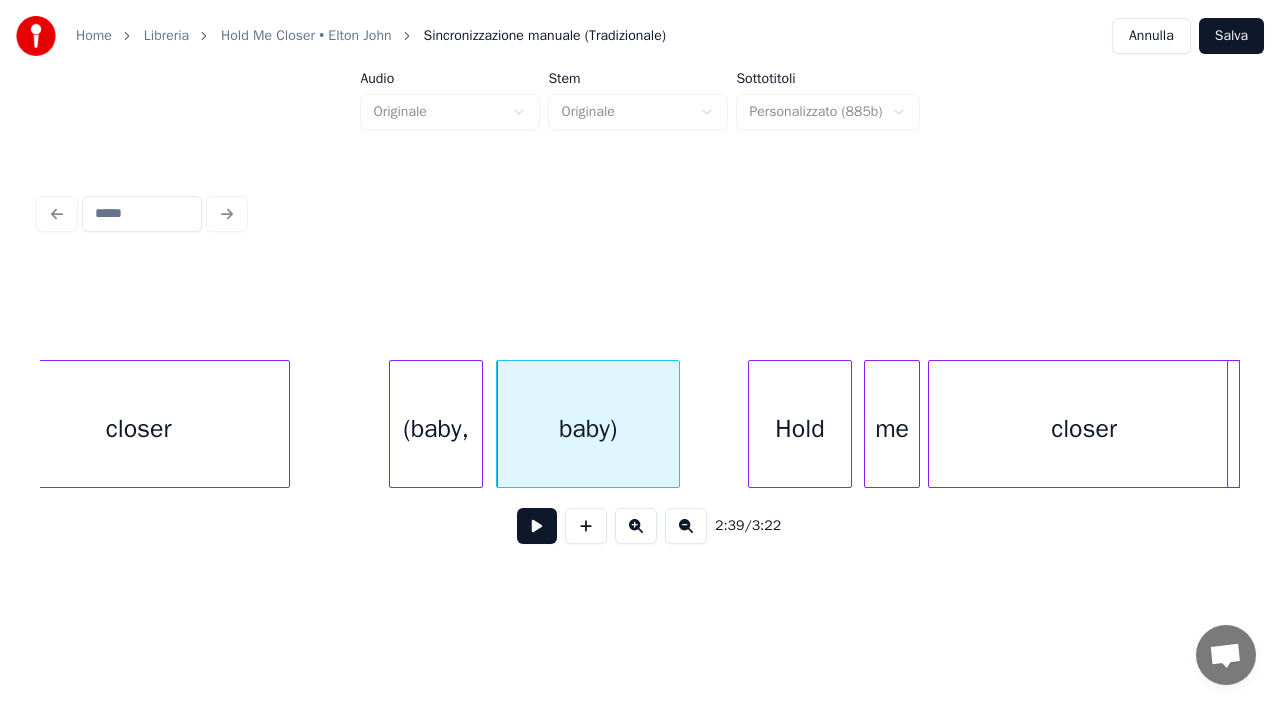 click on "Hold baby) (baby, closer me closer Hold" at bounding box center [-22784, 424] 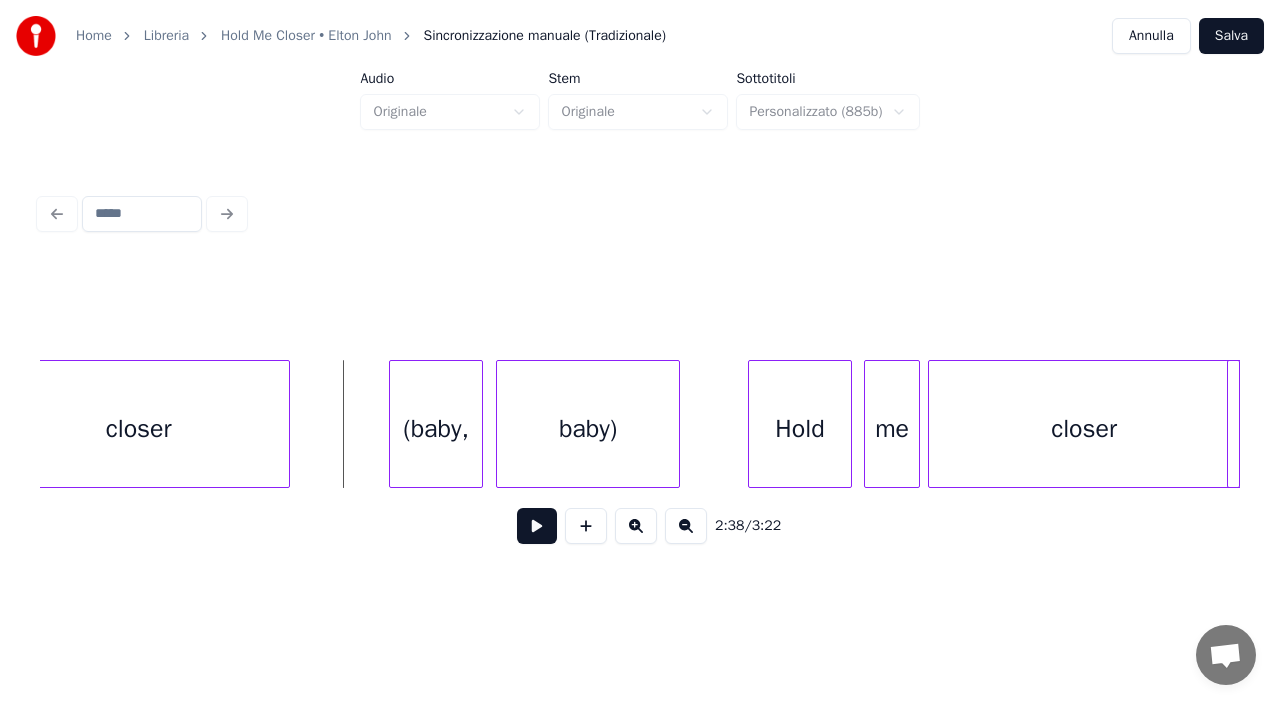 click at bounding box center (537, 526) 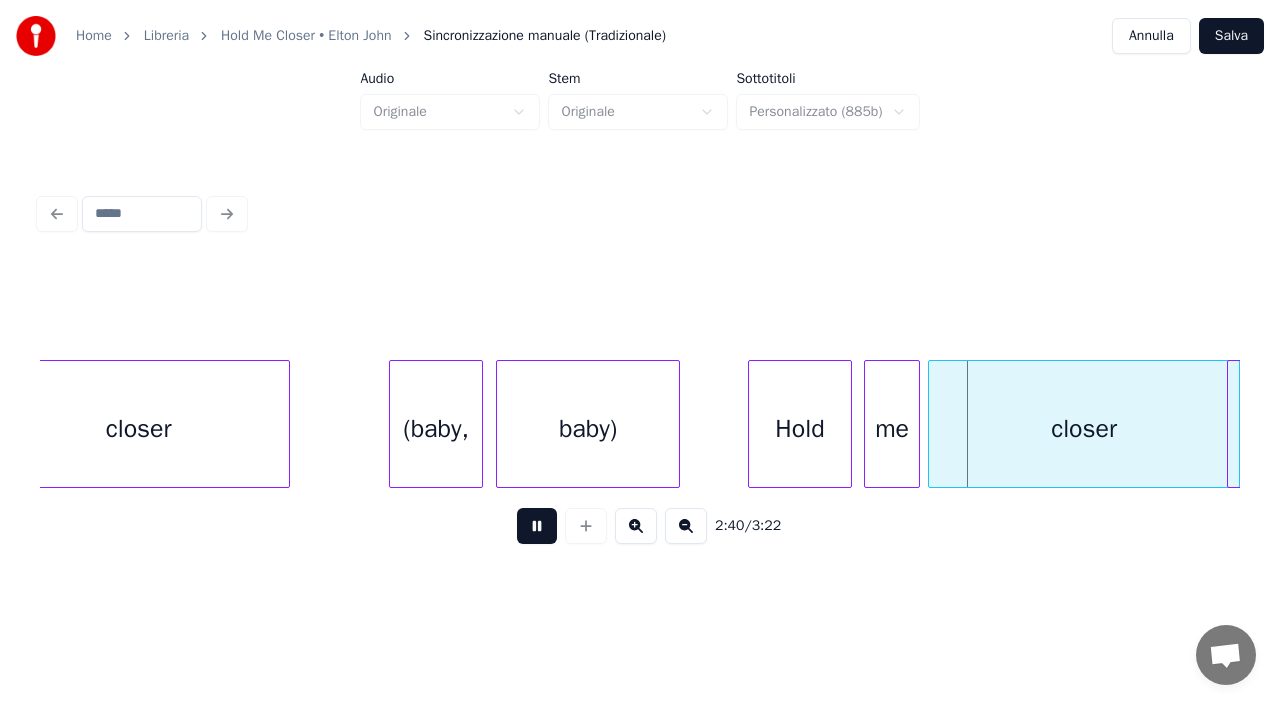 click at bounding box center [537, 526] 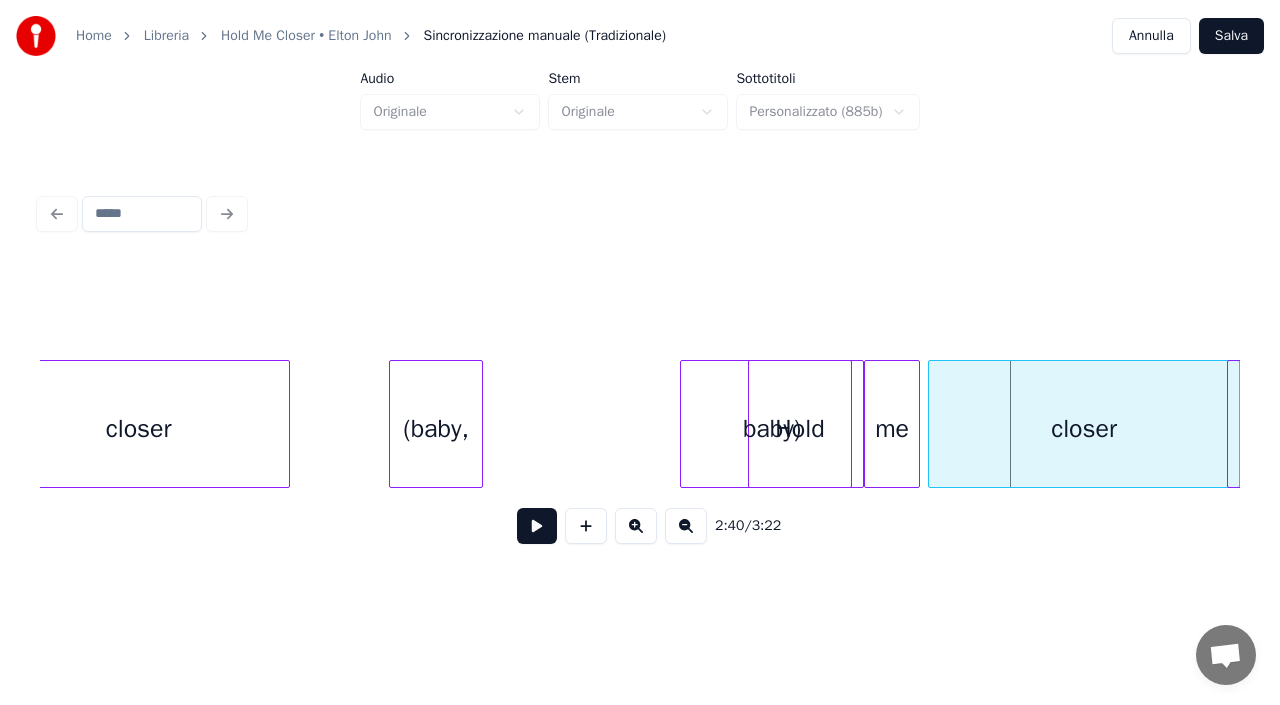 click on "baby)" at bounding box center [772, 429] 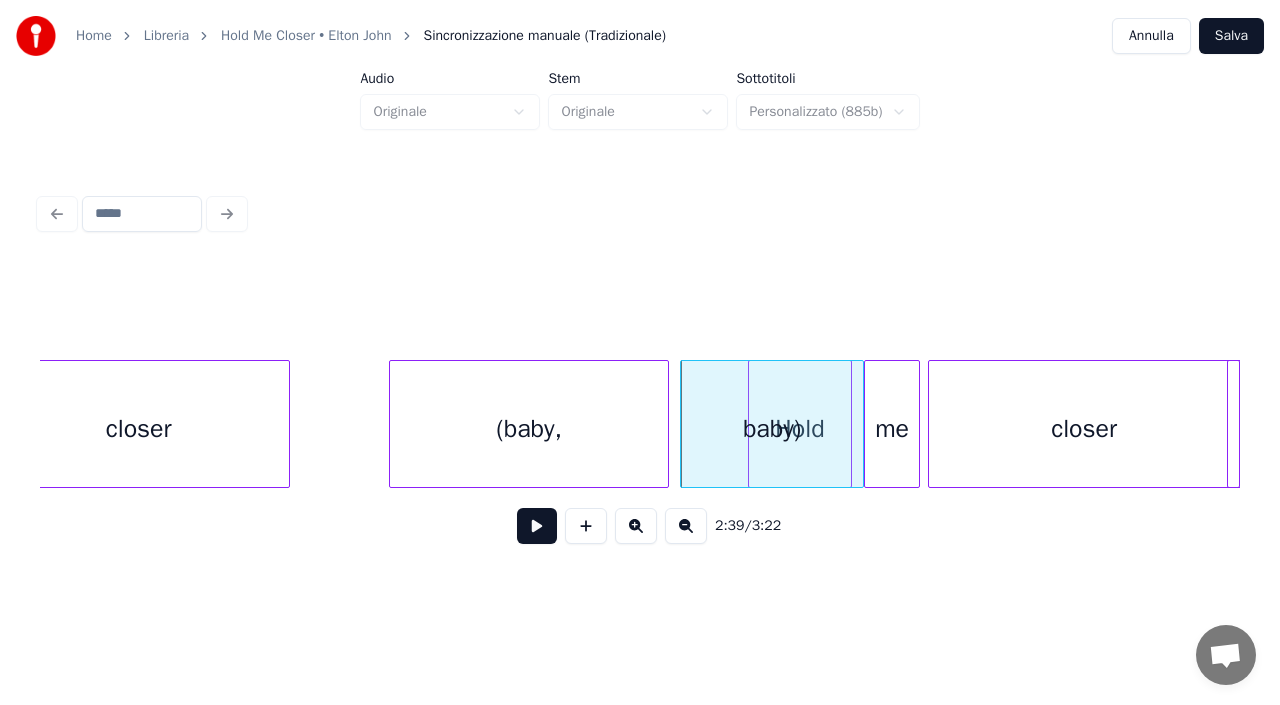 click at bounding box center [665, 424] 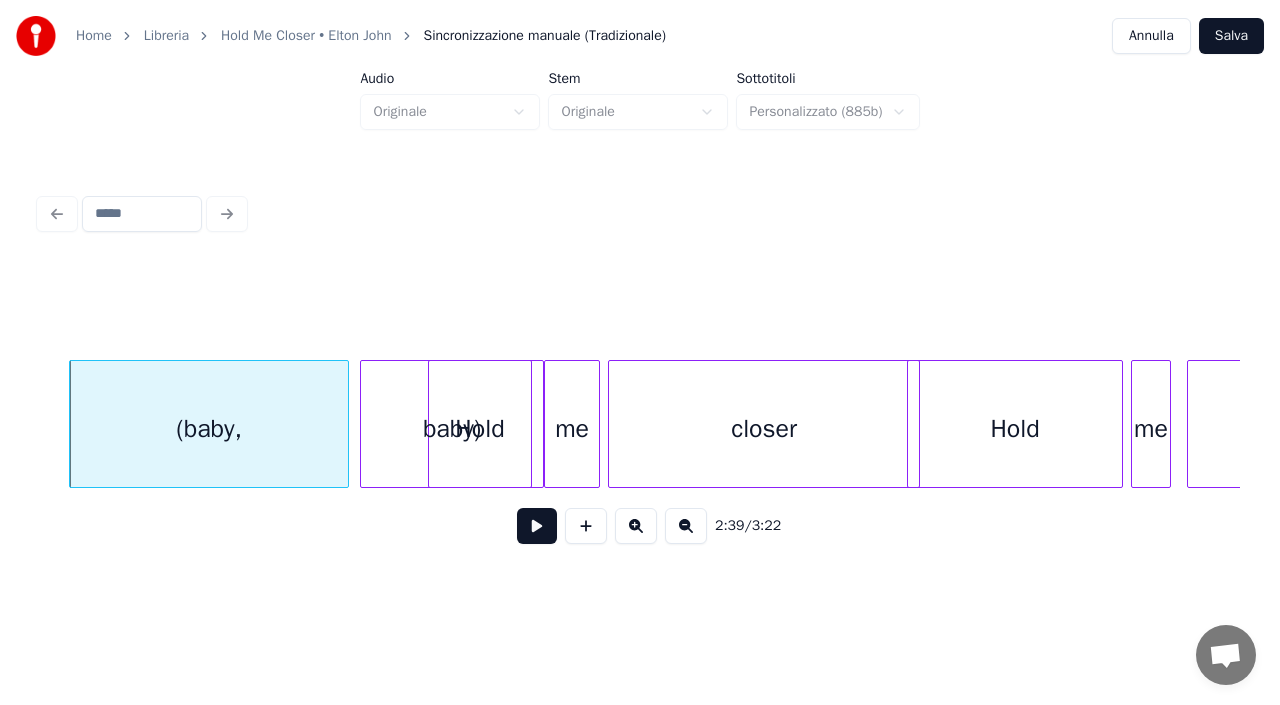 scroll, scrollTop: 0, scrollLeft: 63643, axis: horizontal 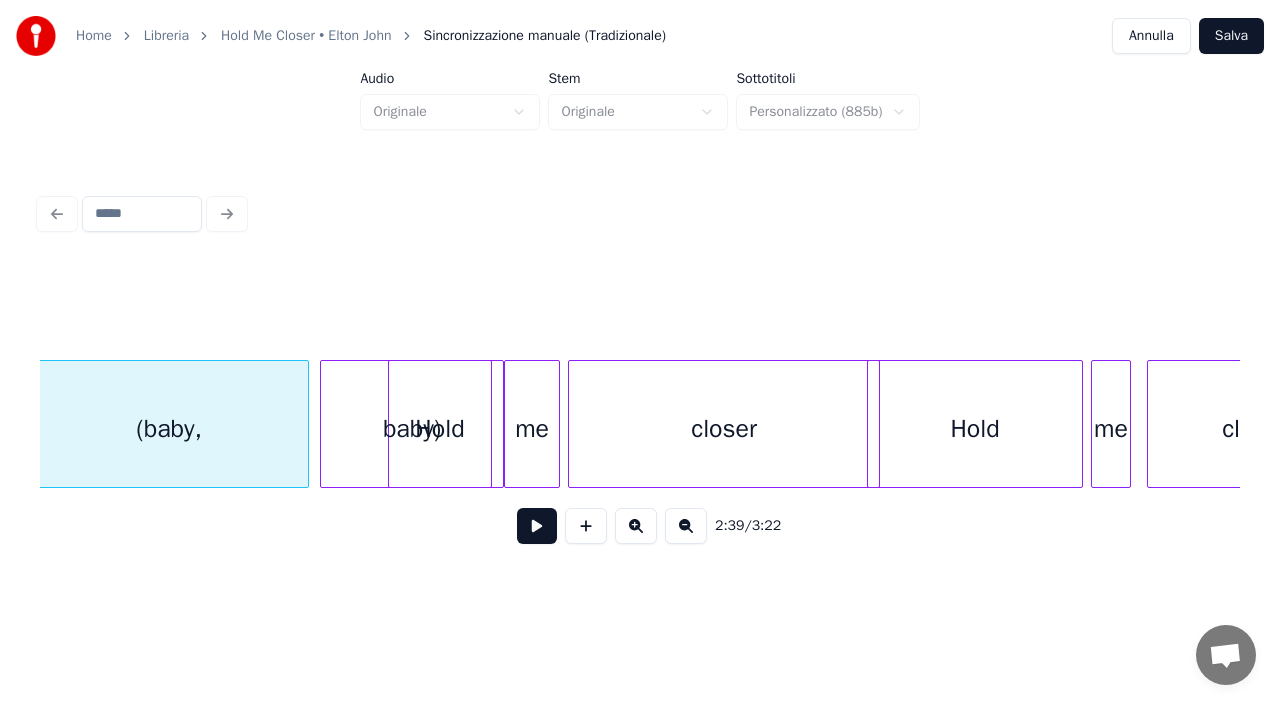 click on "closer" at bounding box center [724, 429] 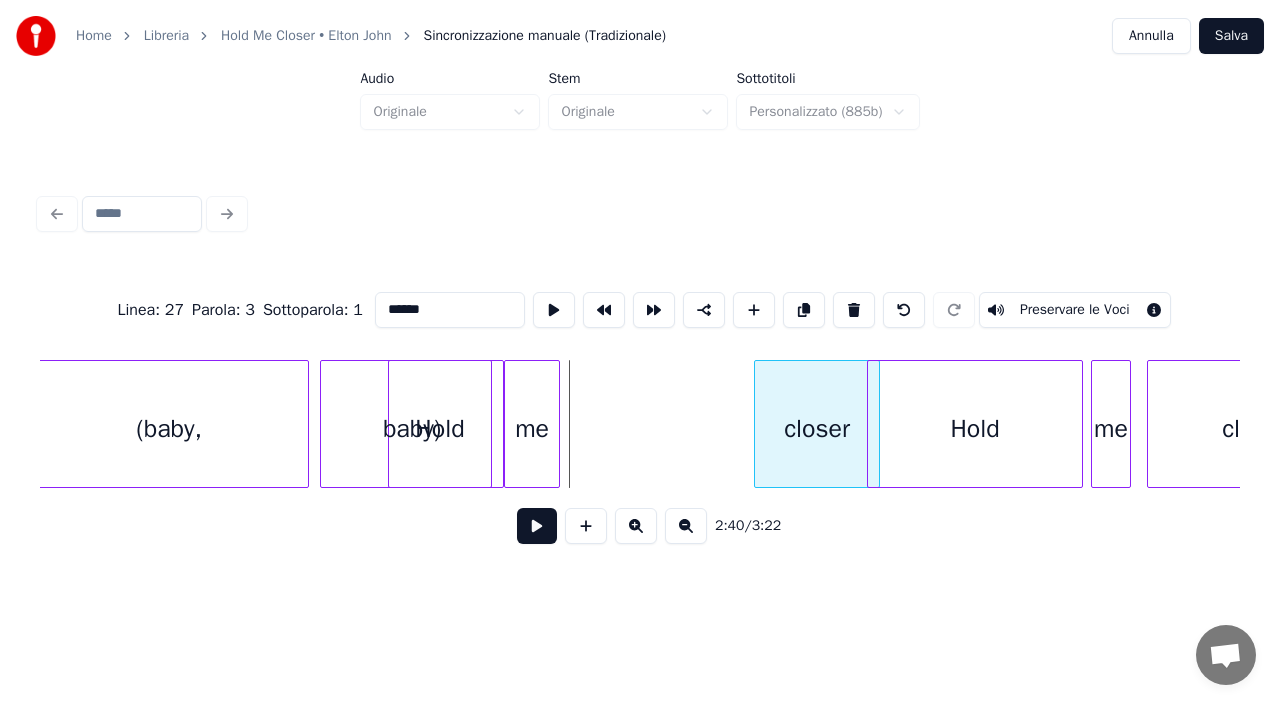 click at bounding box center [758, 424] 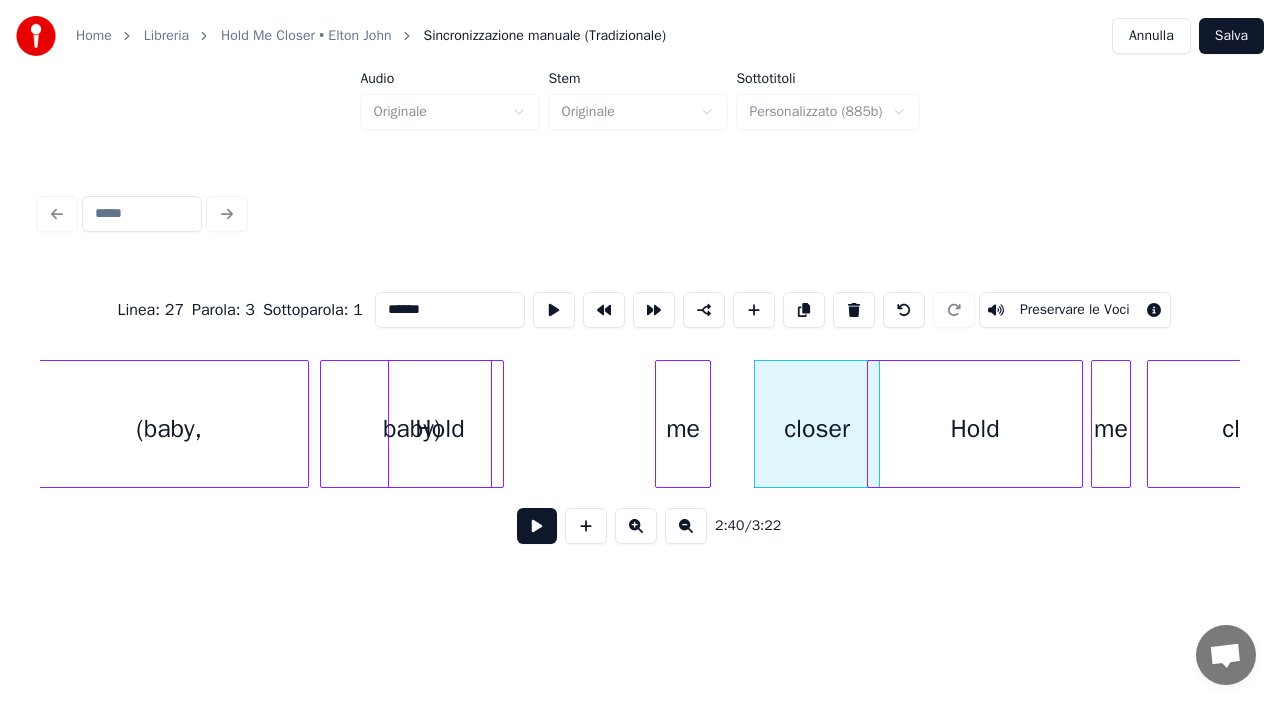 click on "me" at bounding box center (683, 429) 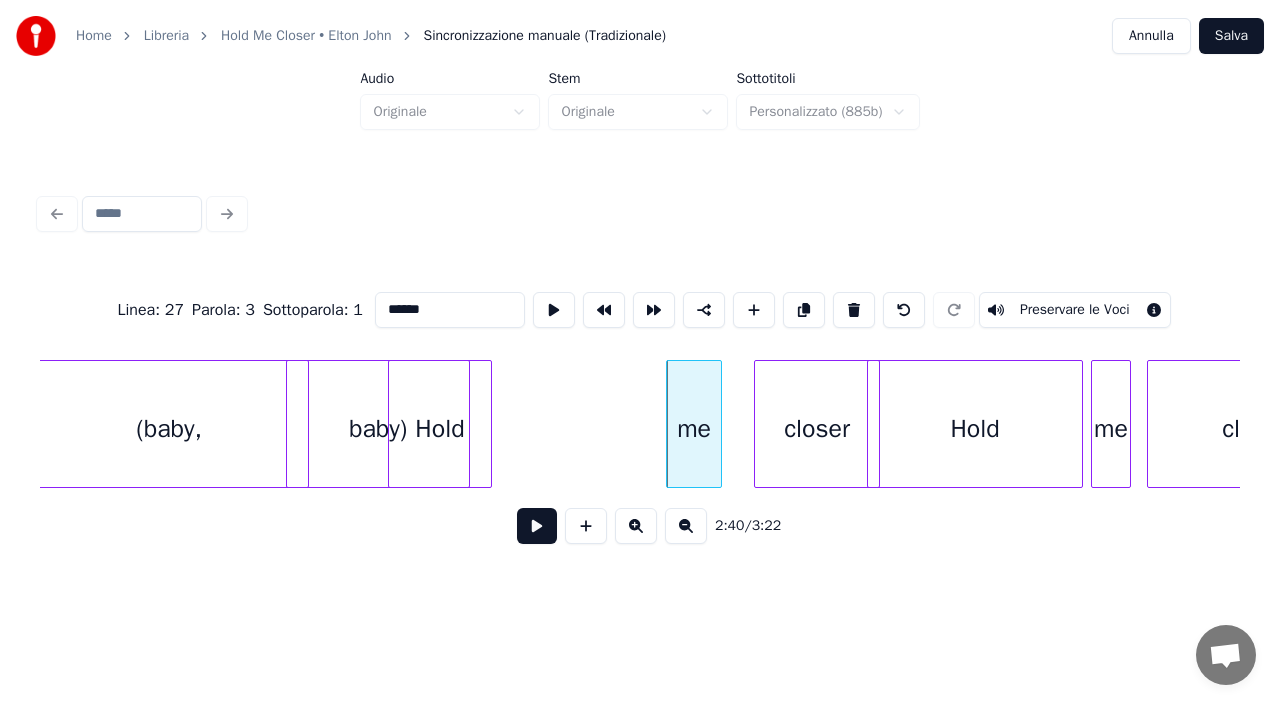 click on "baby)" at bounding box center (378, 429) 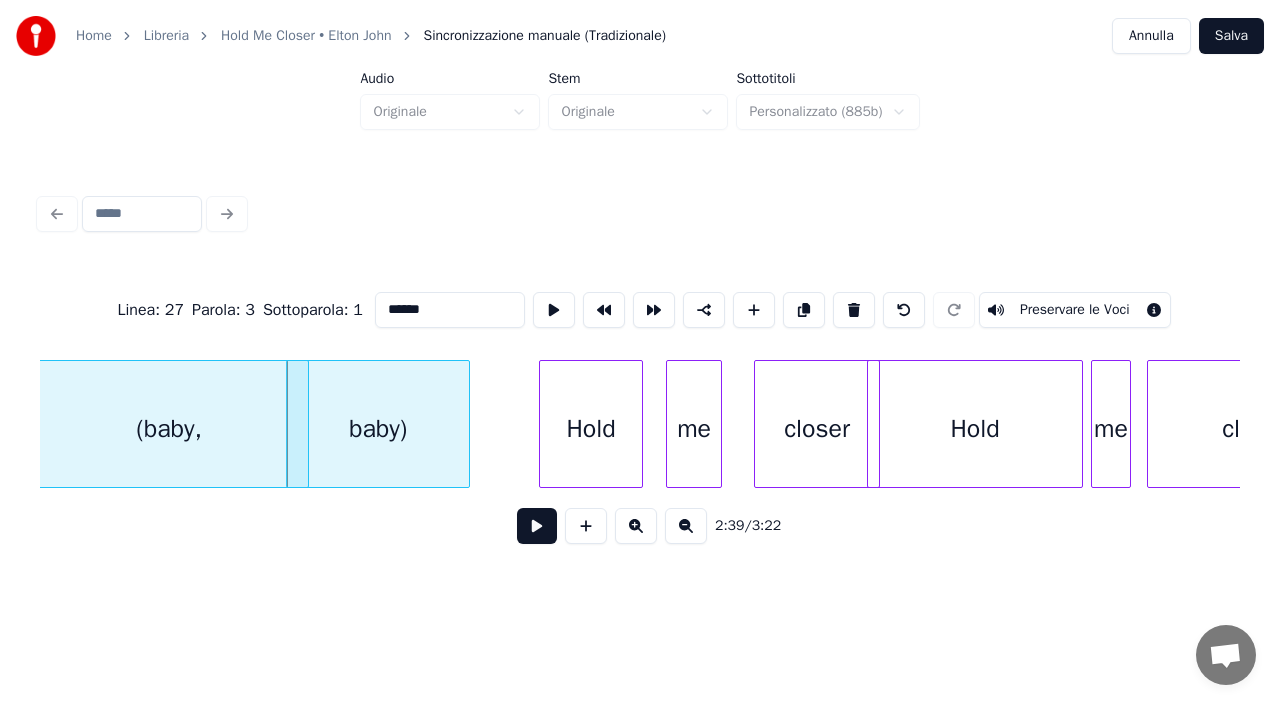 click on "Hold" at bounding box center [591, 429] 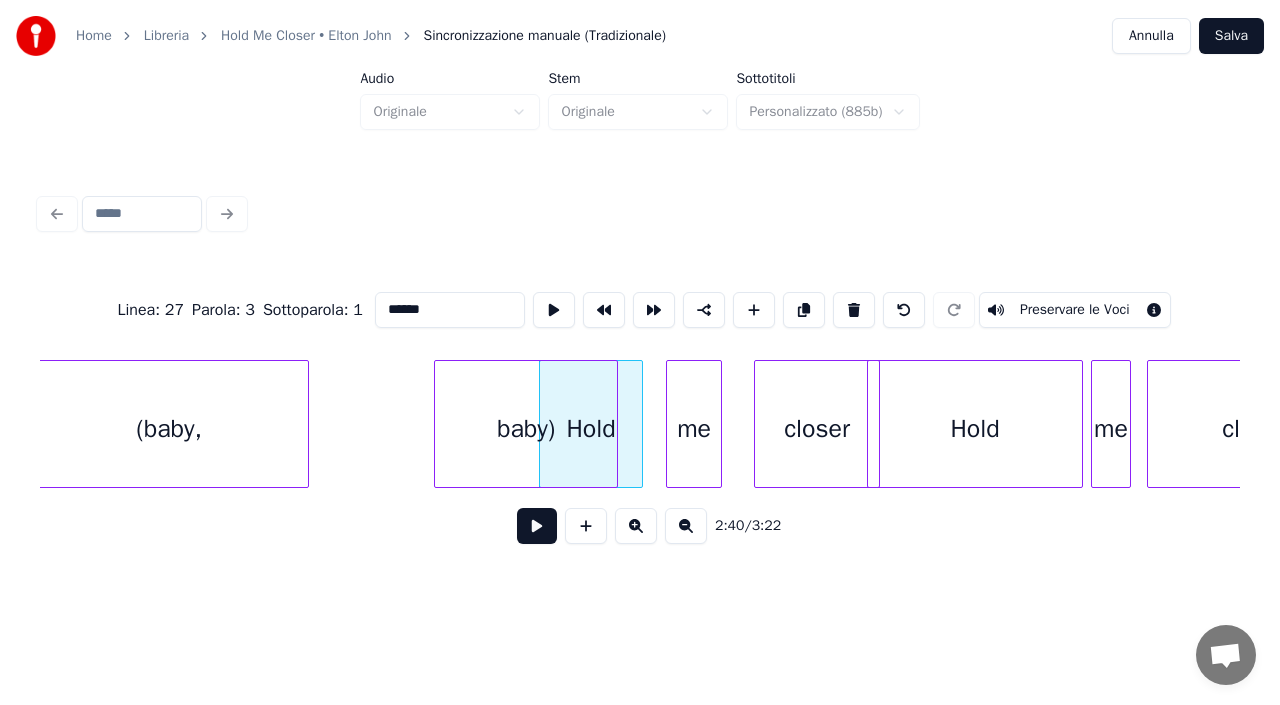 click on "baby)" at bounding box center [526, 429] 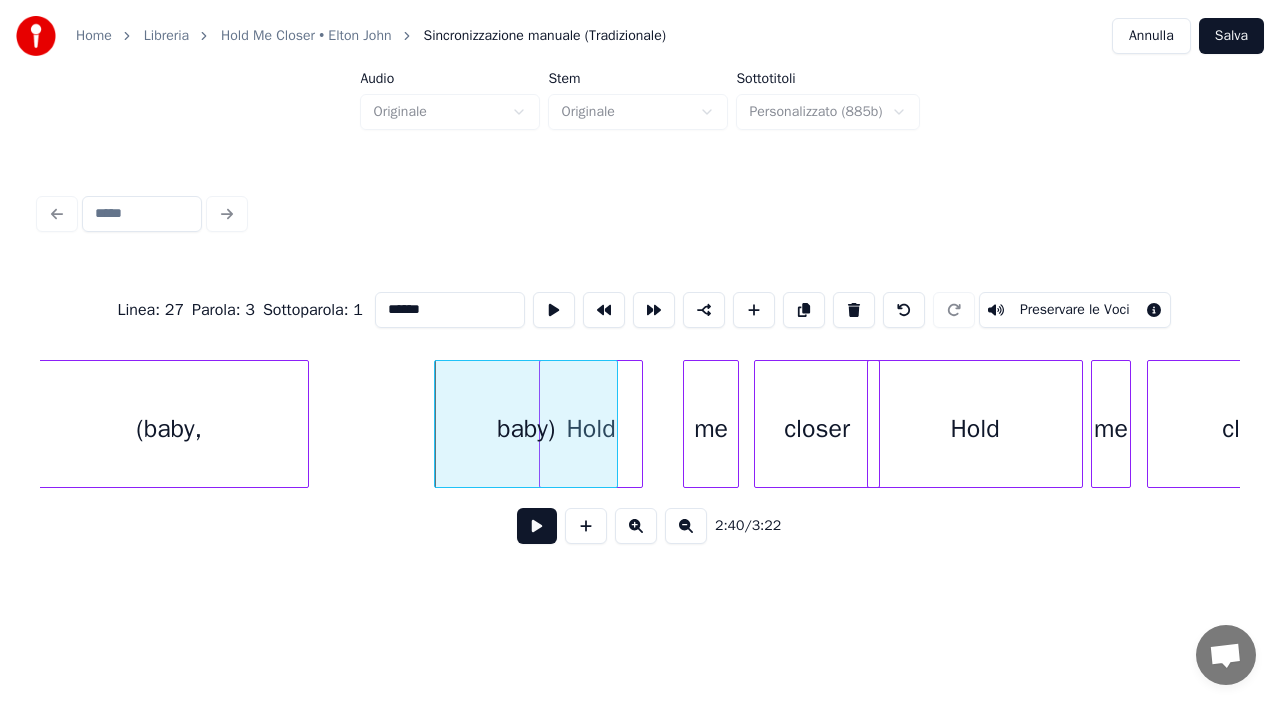 click on "me" at bounding box center [711, 429] 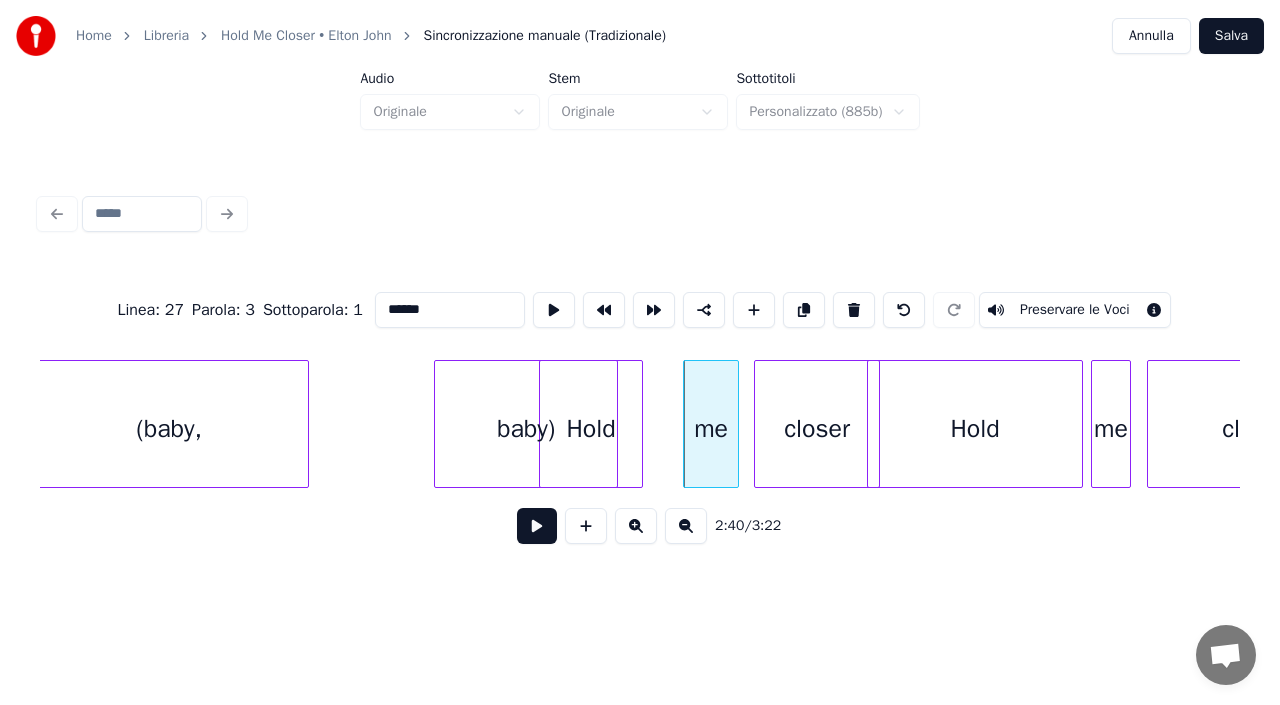 click on "Hold" at bounding box center [975, 429] 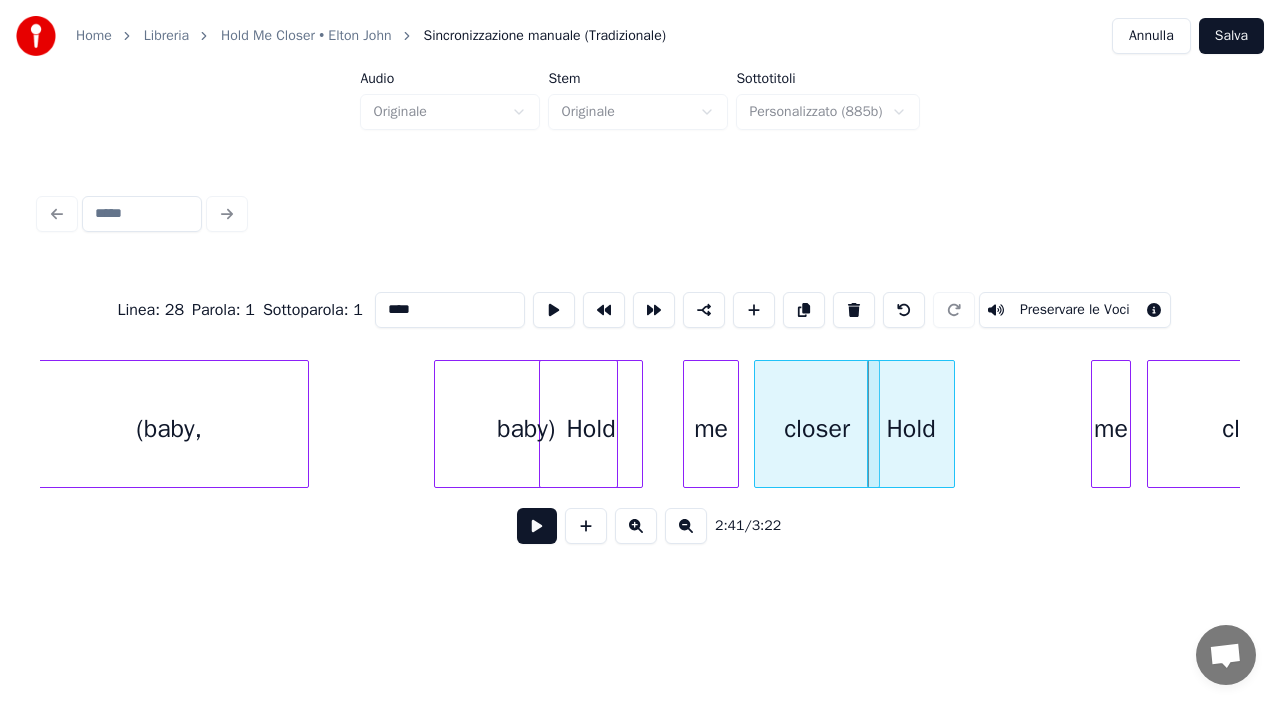 click at bounding box center [951, 424] 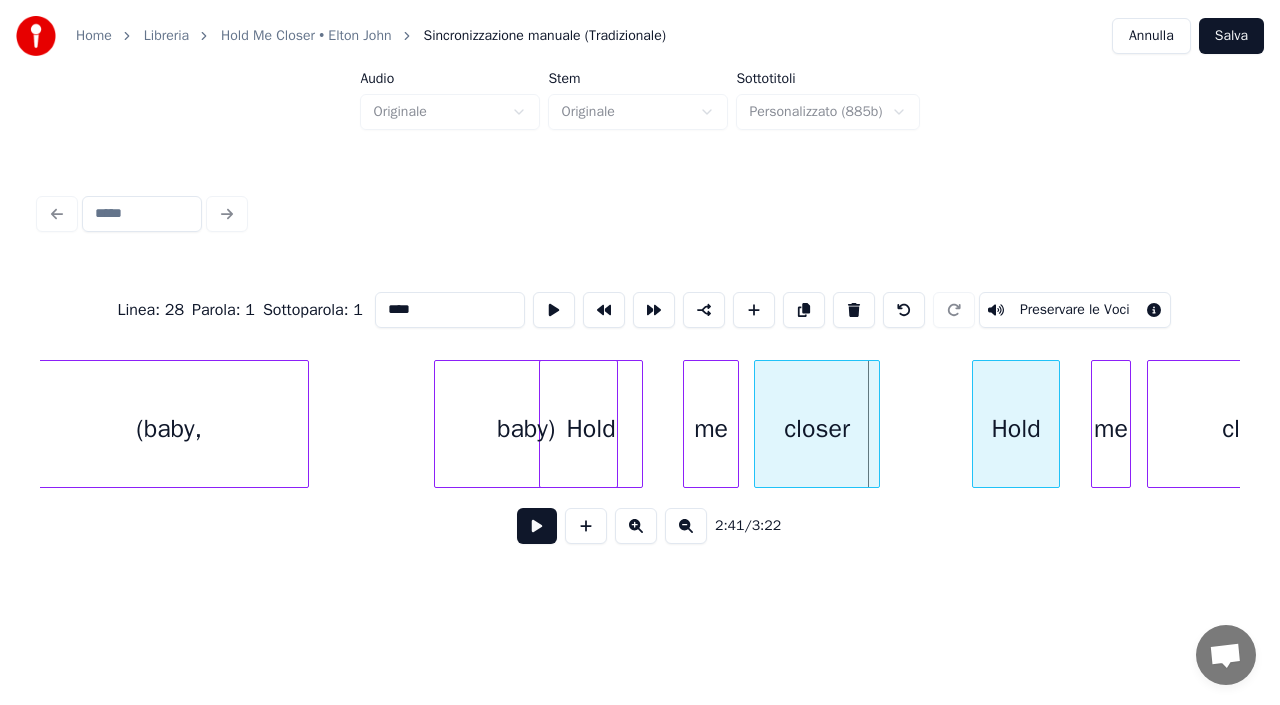 click on "Hold" at bounding box center (1016, 429) 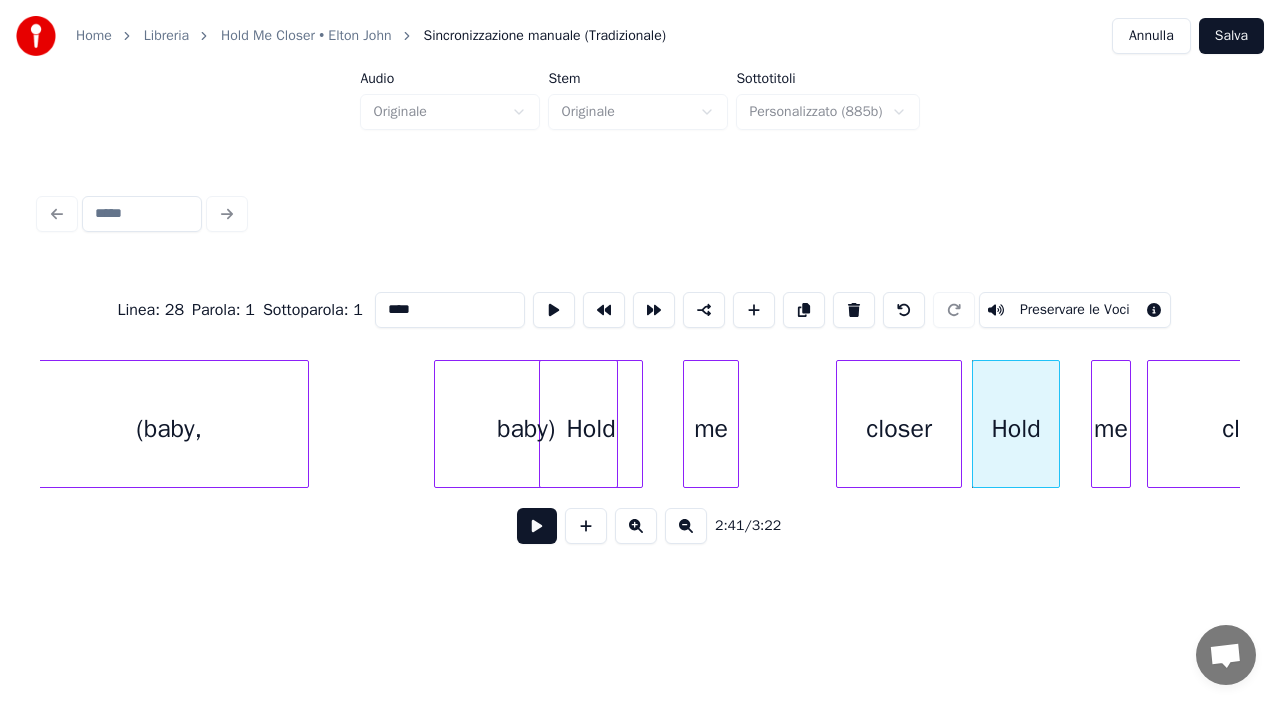 click on "closer" at bounding box center [899, 429] 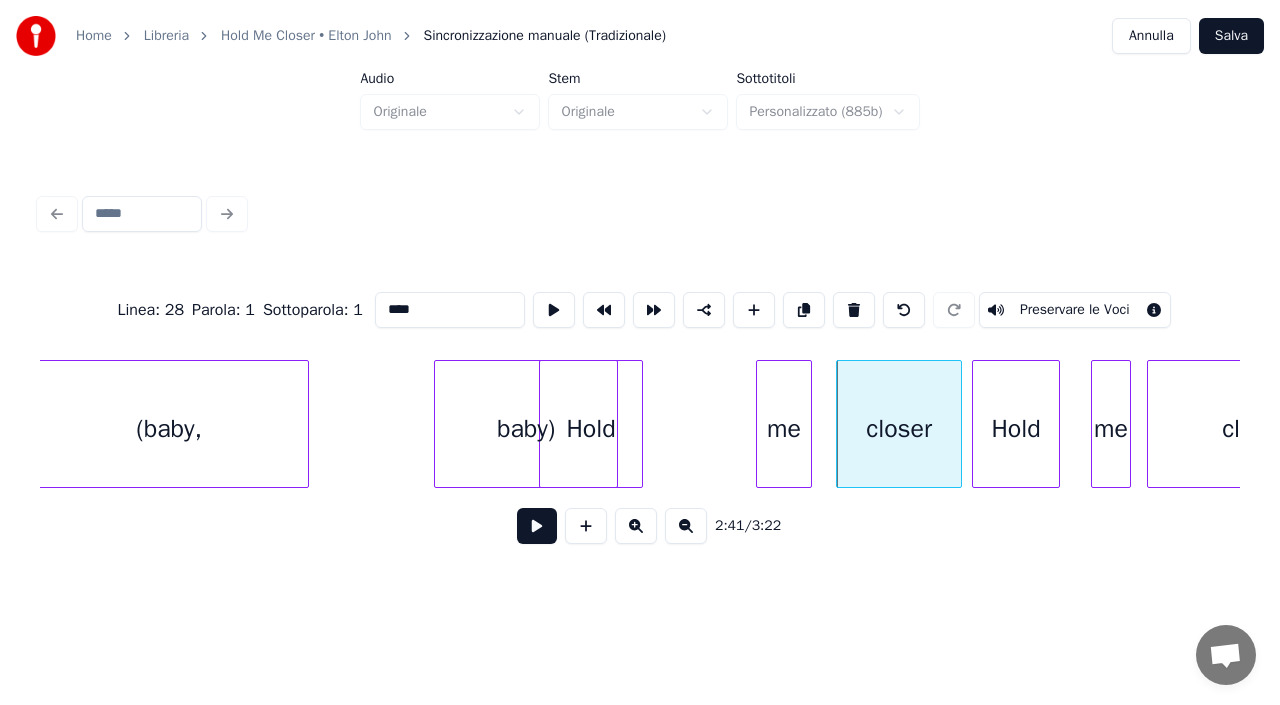 click on "me" at bounding box center [784, 429] 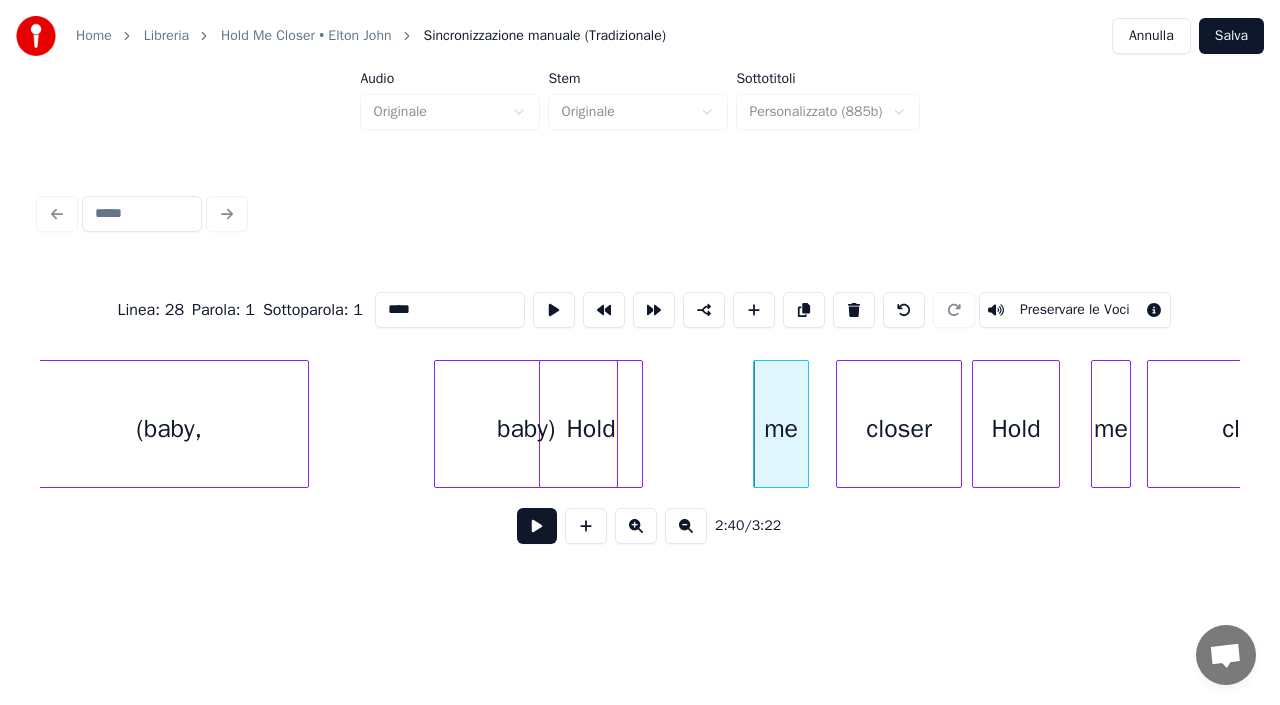 click on "Hold" at bounding box center (591, 429) 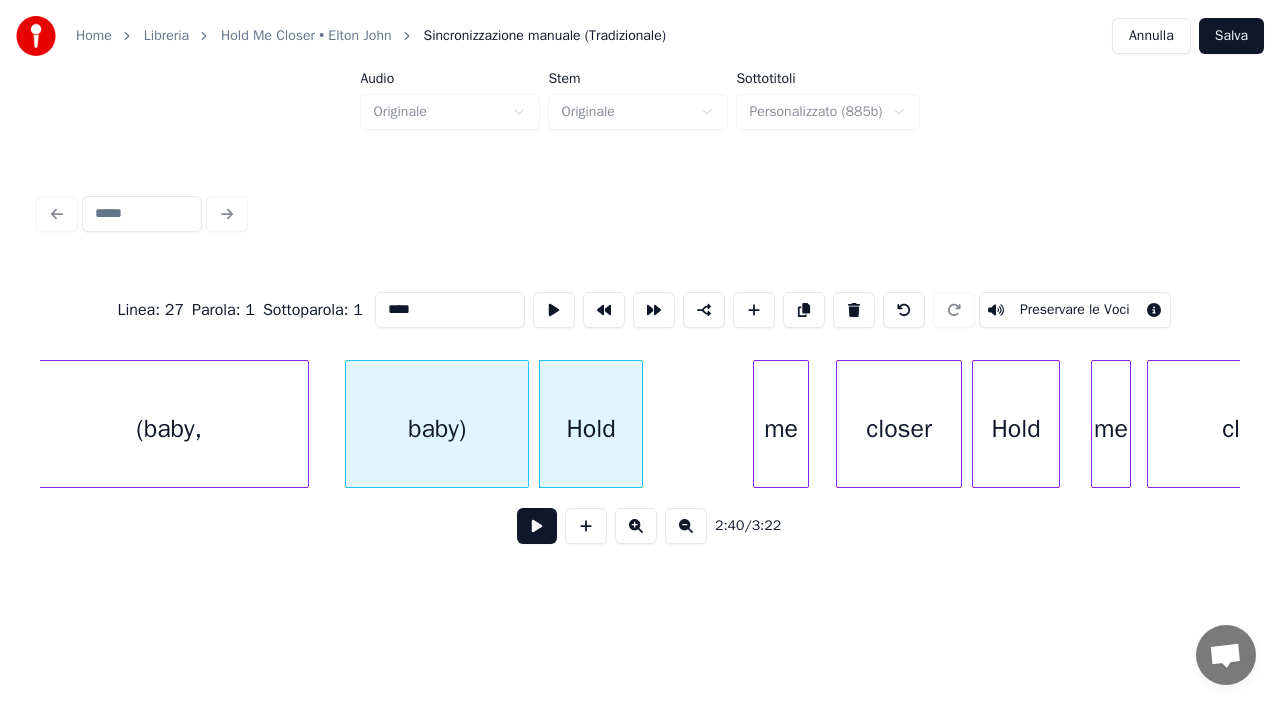 click on "baby)" at bounding box center (437, 429) 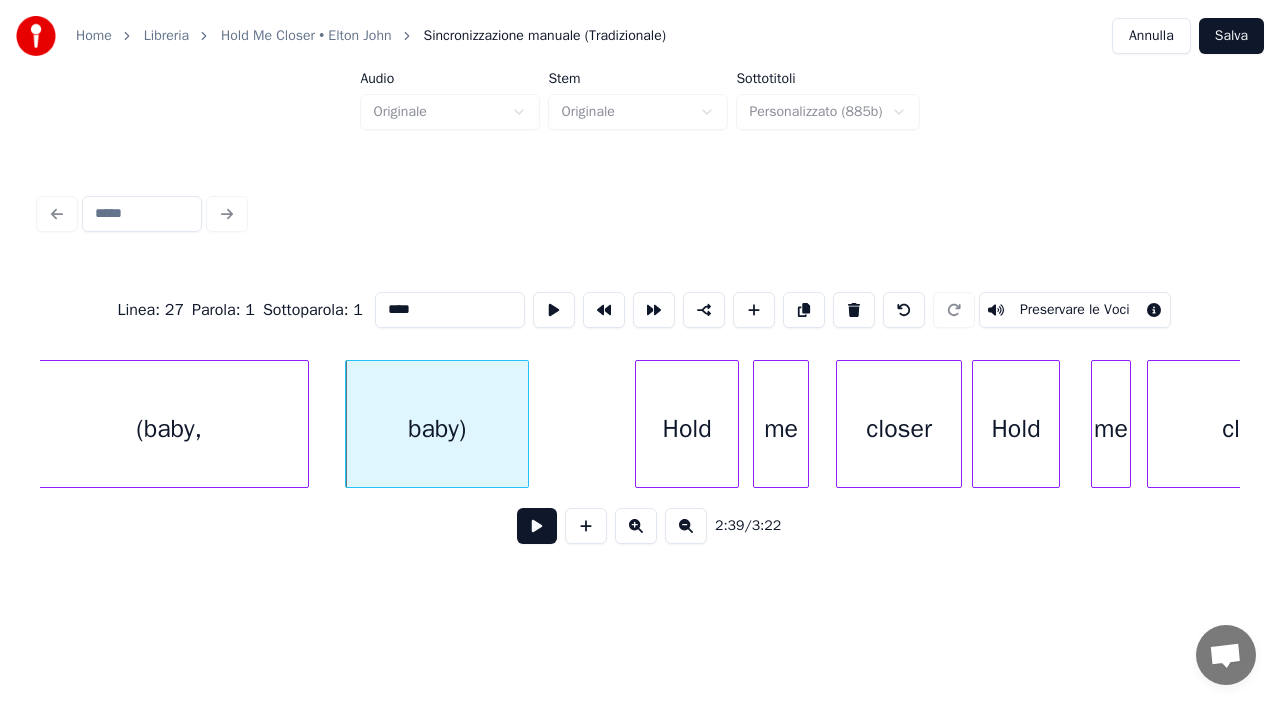click on "Hold" at bounding box center [687, 429] 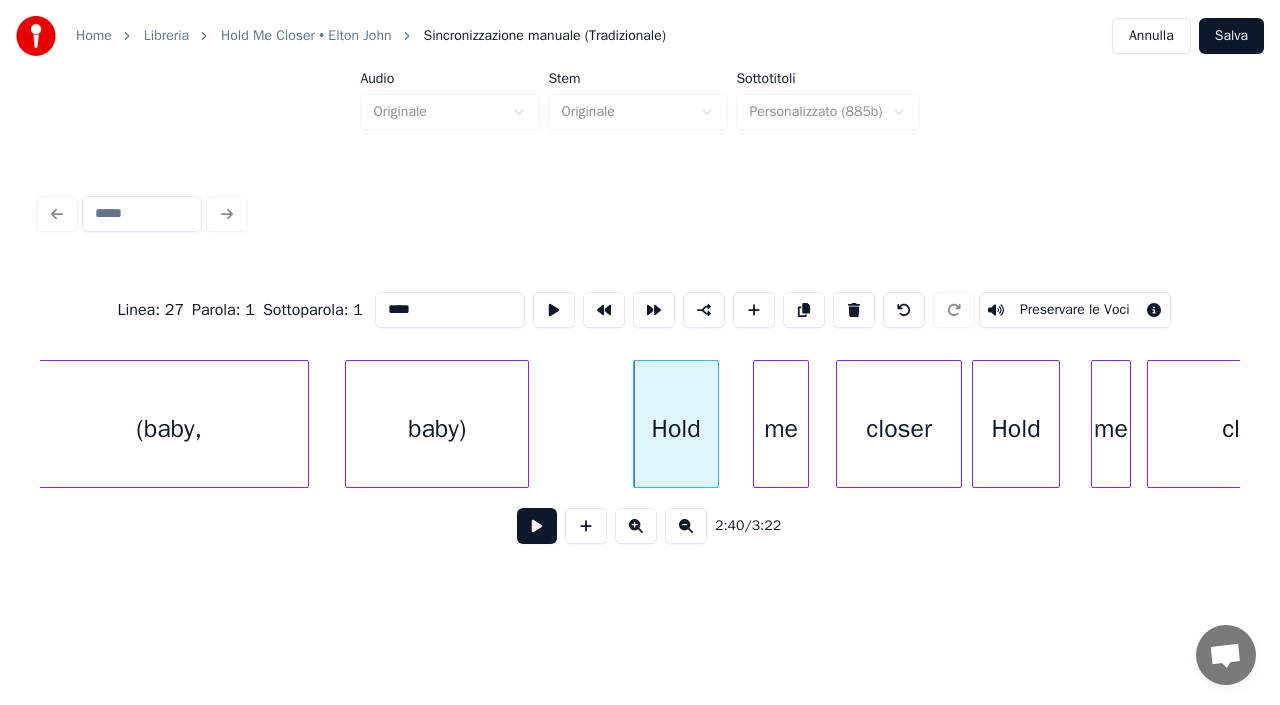 click at bounding box center [715, 424] 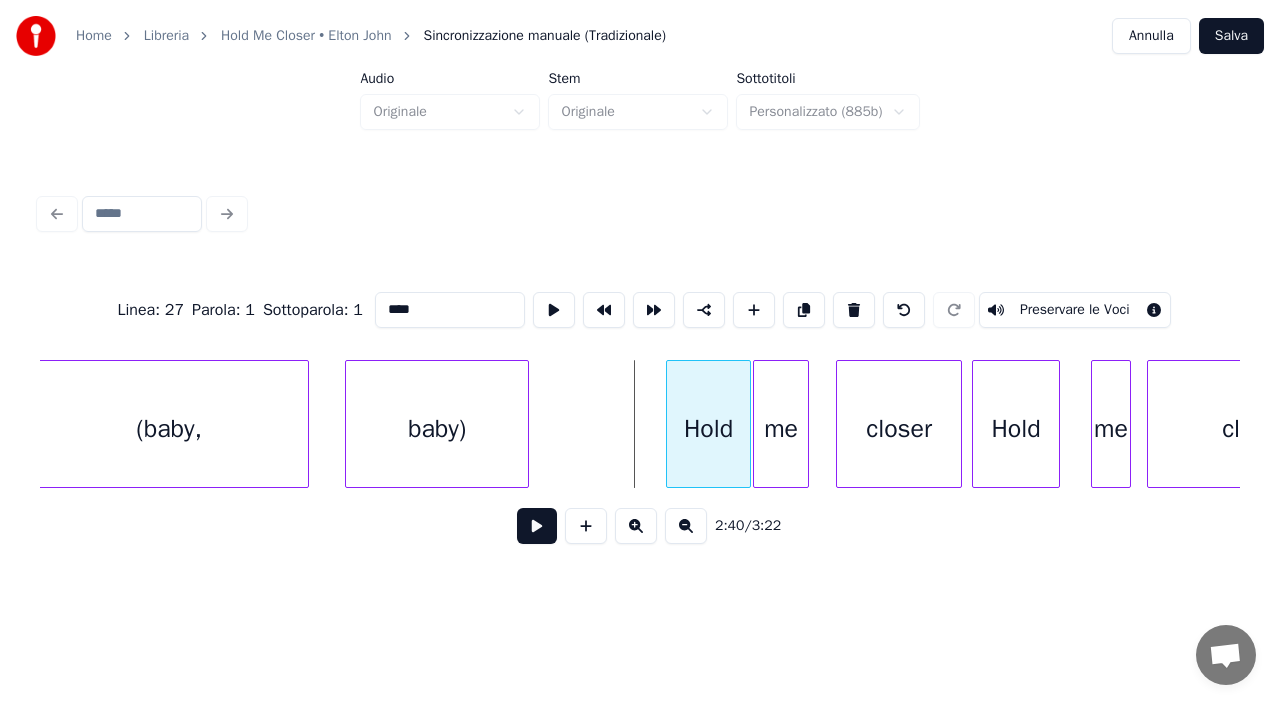 click on "Hold" at bounding box center (708, 429) 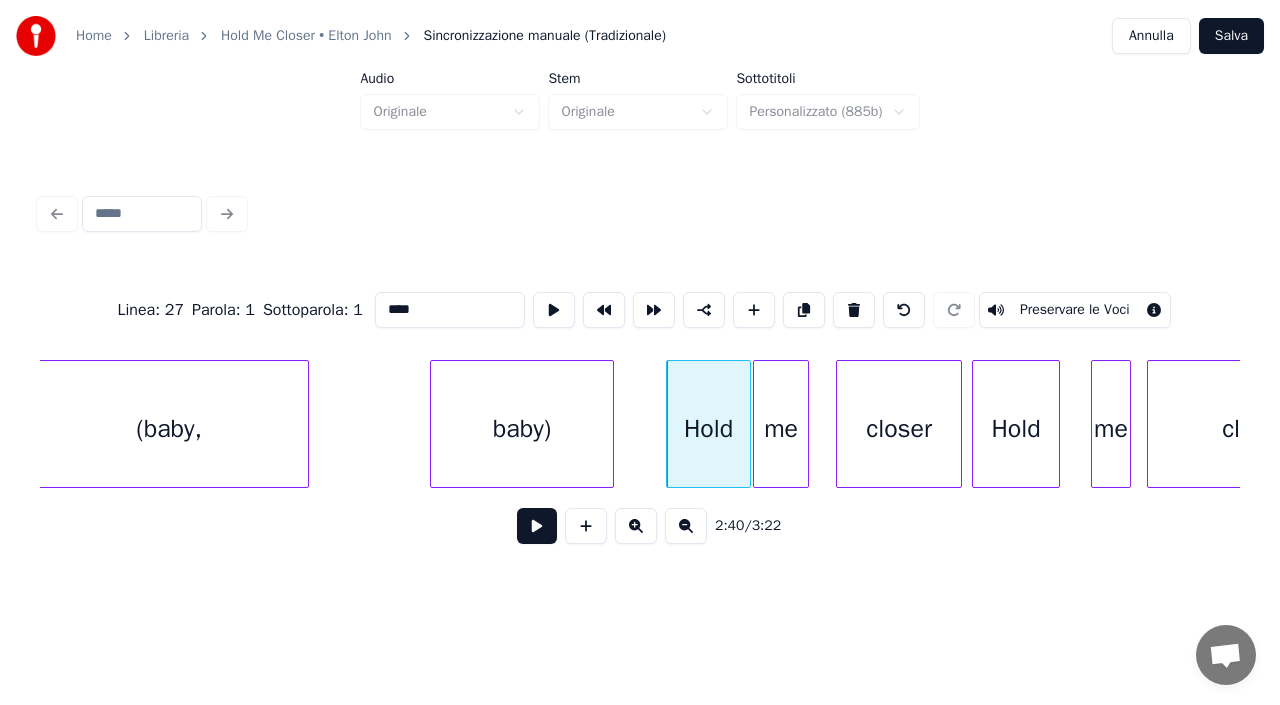click on "baby)" at bounding box center (522, 429) 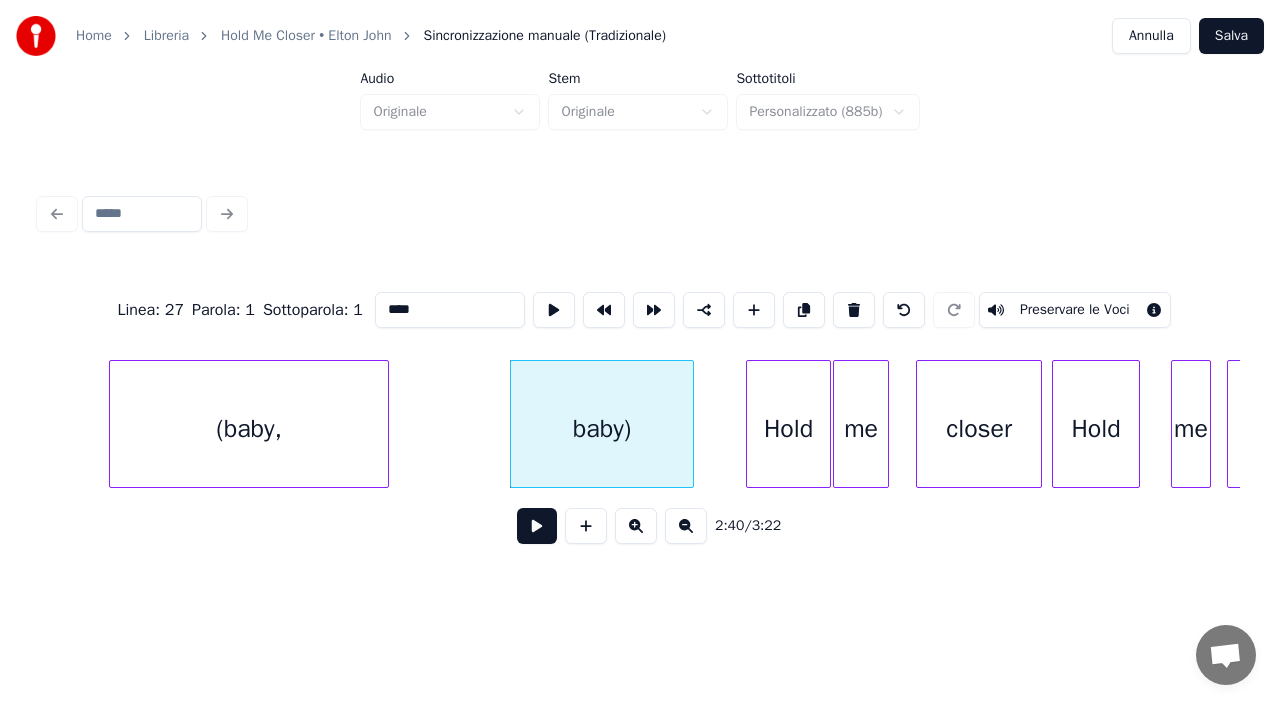 scroll, scrollTop: 0, scrollLeft: 63523, axis: horizontal 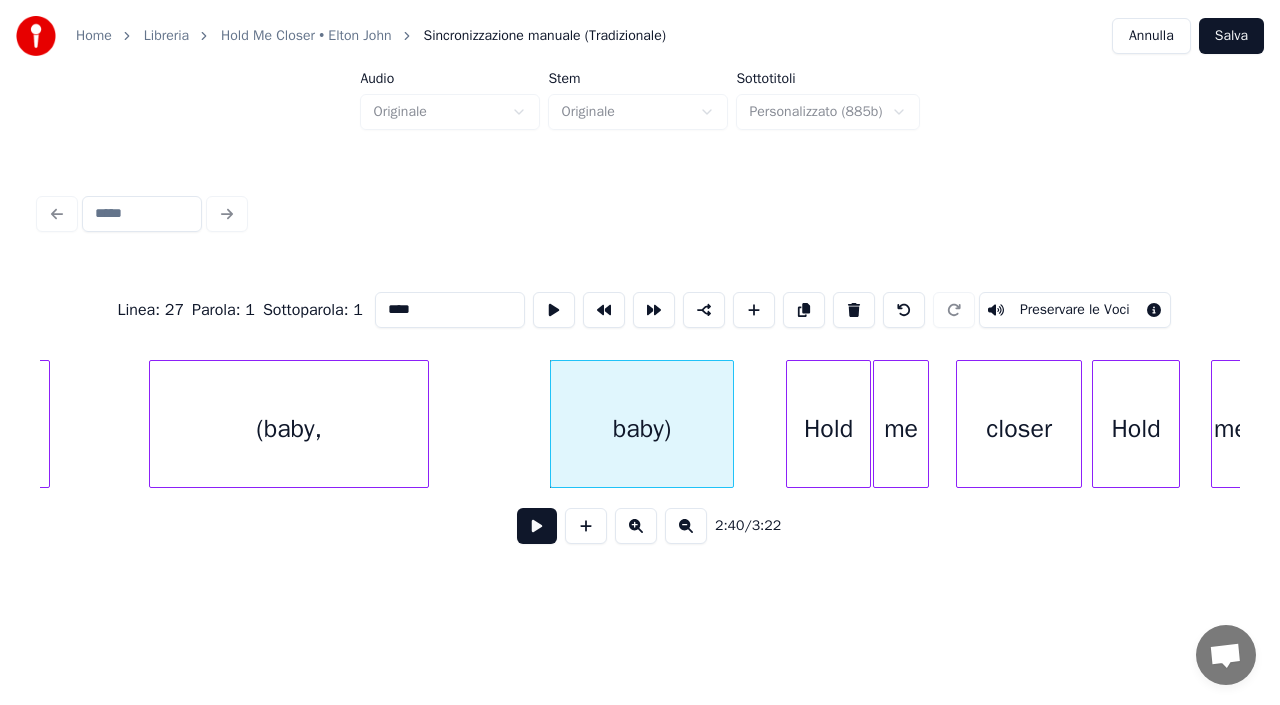 click on "Hold baby) (baby, me closer Hold me closer" at bounding box center (-23024, 424) 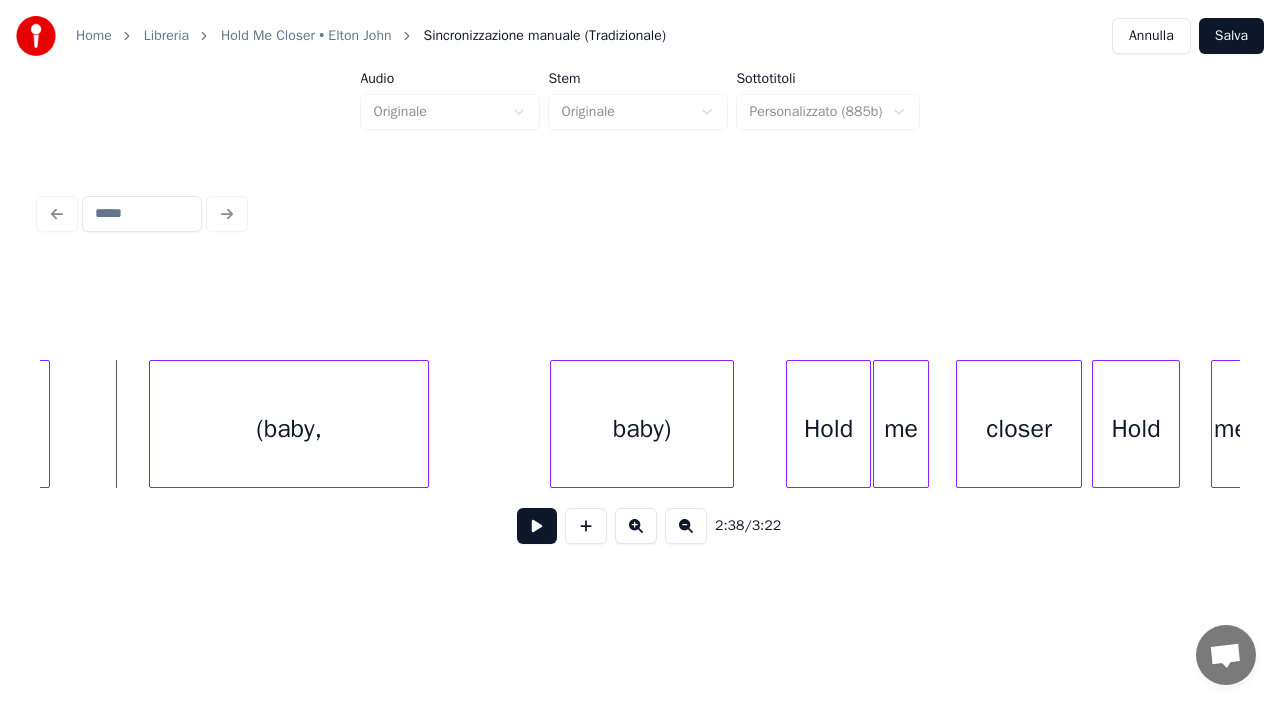 click at bounding box center [537, 526] 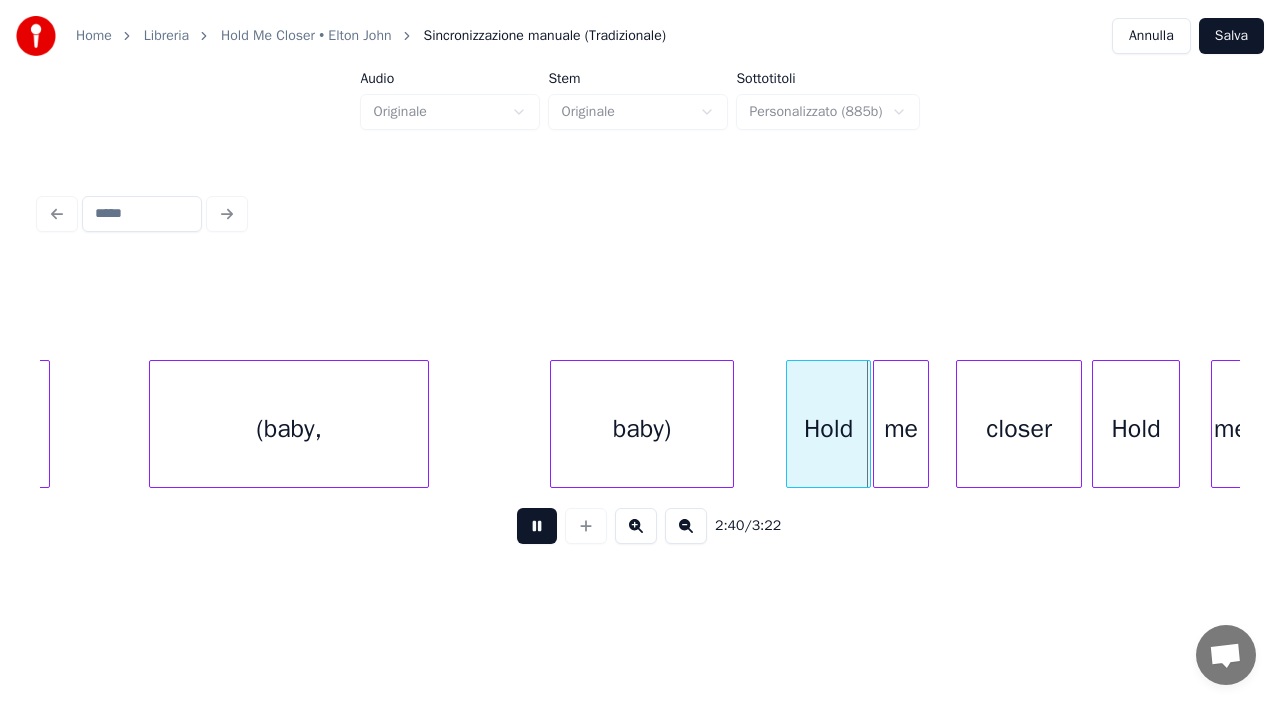 click at bounding box center [537, 526] 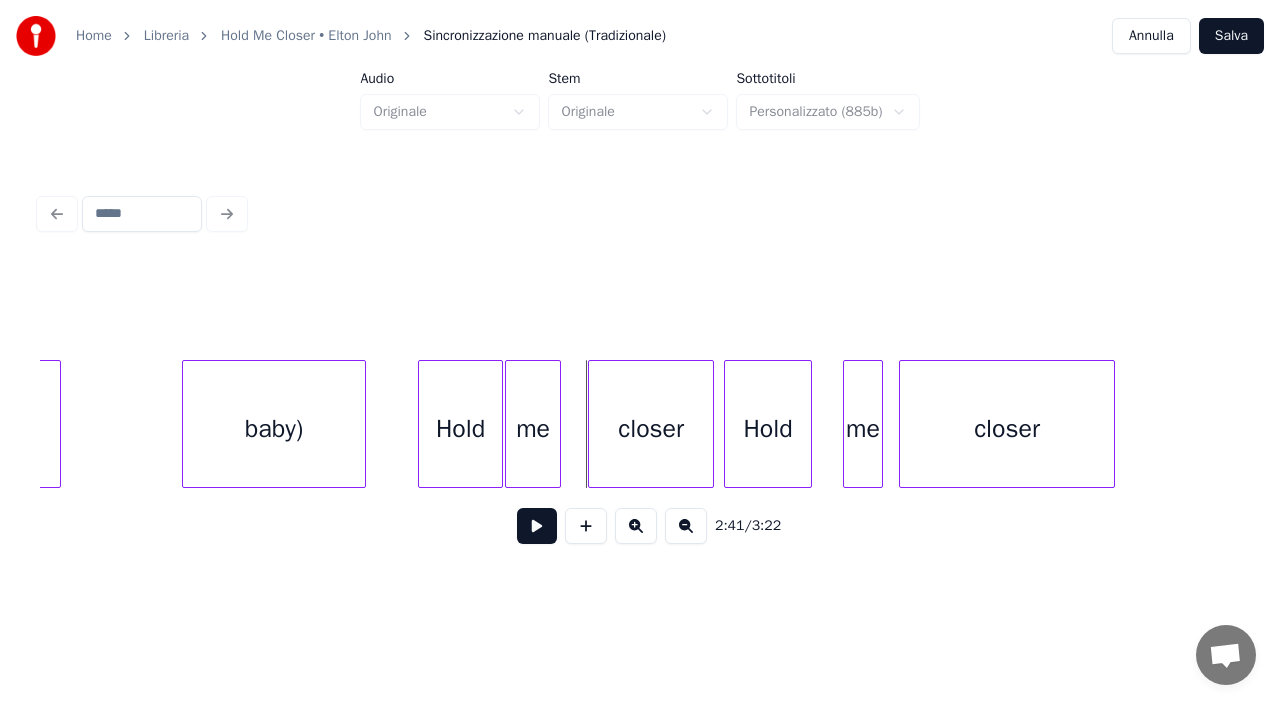 scroll, scrollTop: 0, scrollLeft: 63923, axis: horizontal 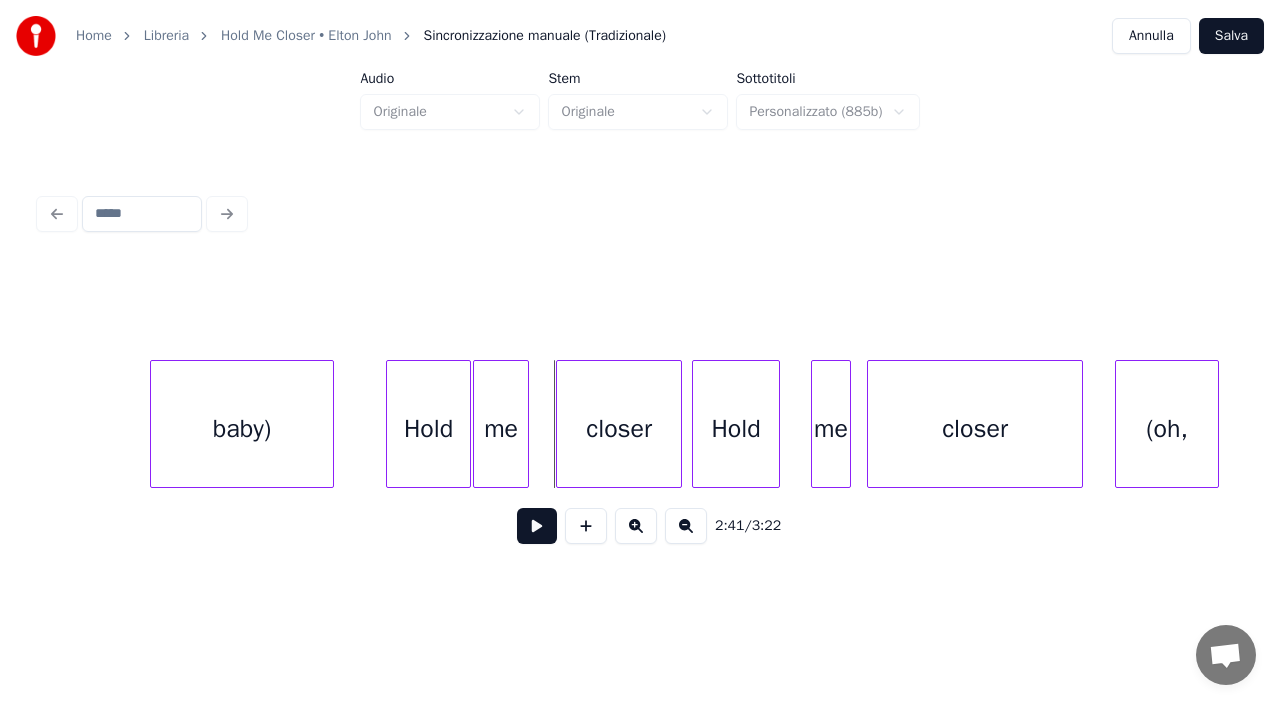 click on "me" at bounding box center (831, 429) 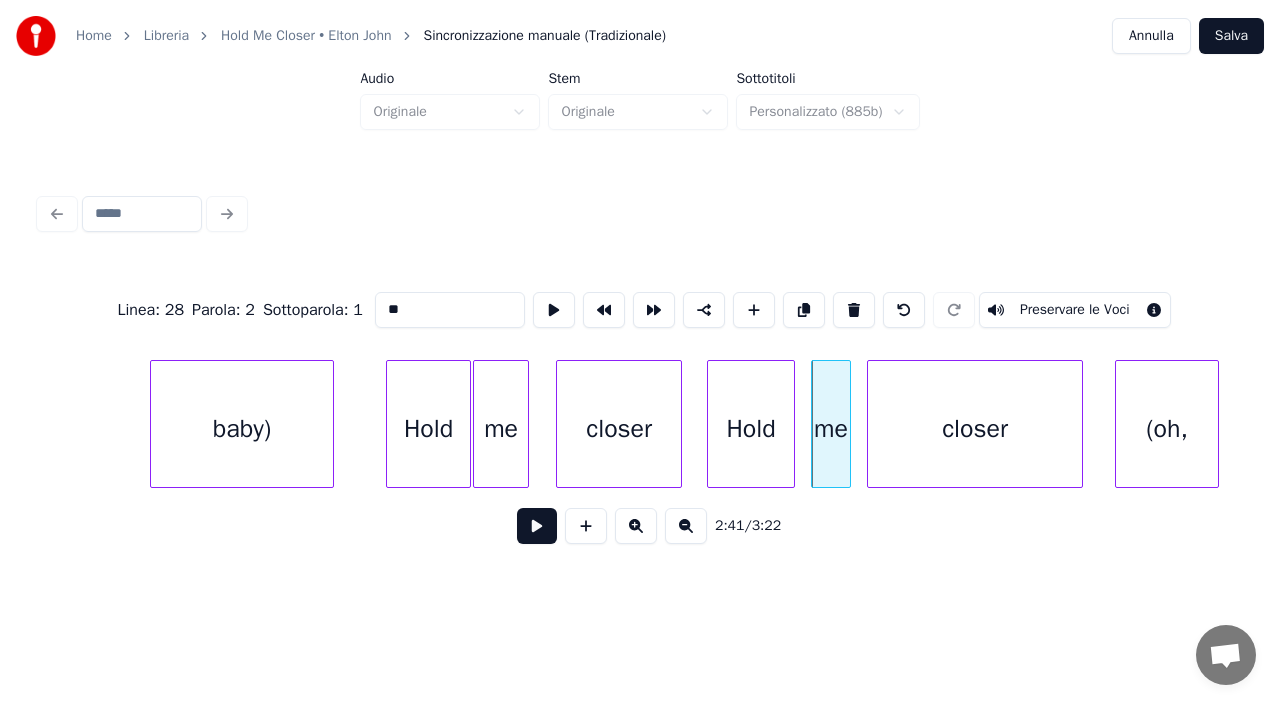 click on "Hold" at bounding box center [751, 429] 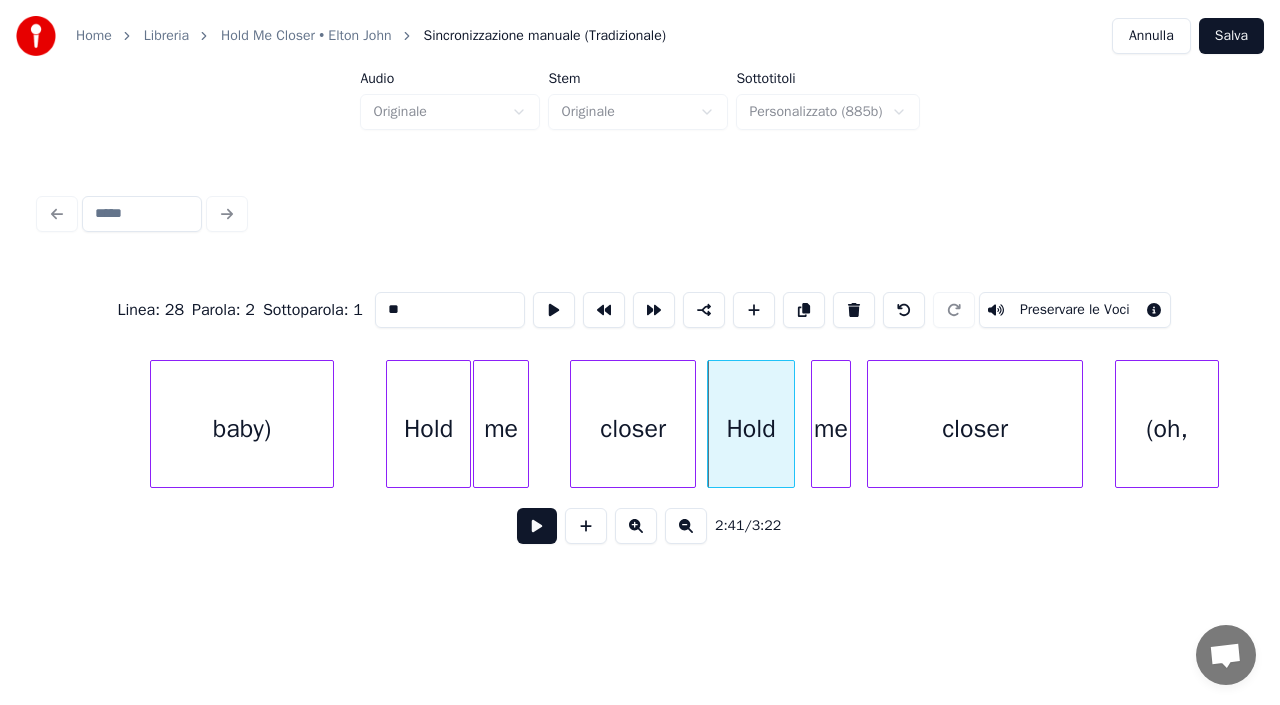 click on "closer" at bounding box center [633, 429] 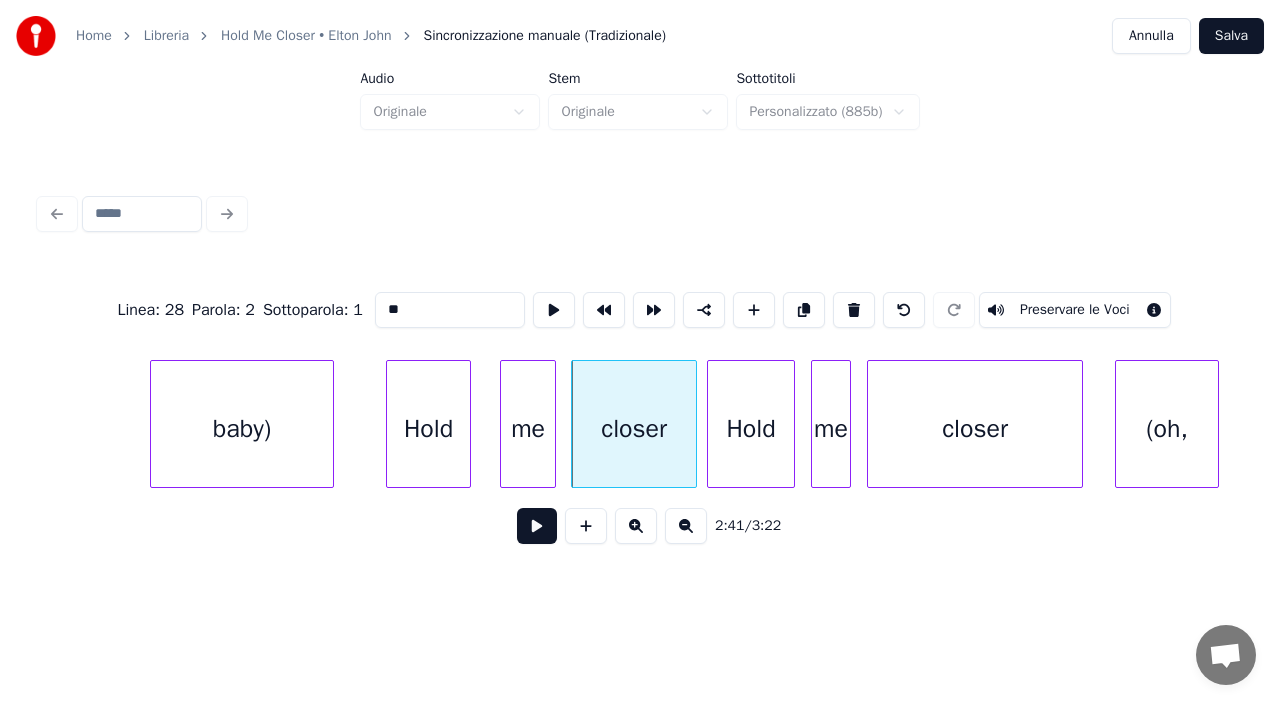 click on "me" at bounding box center [528, 429] 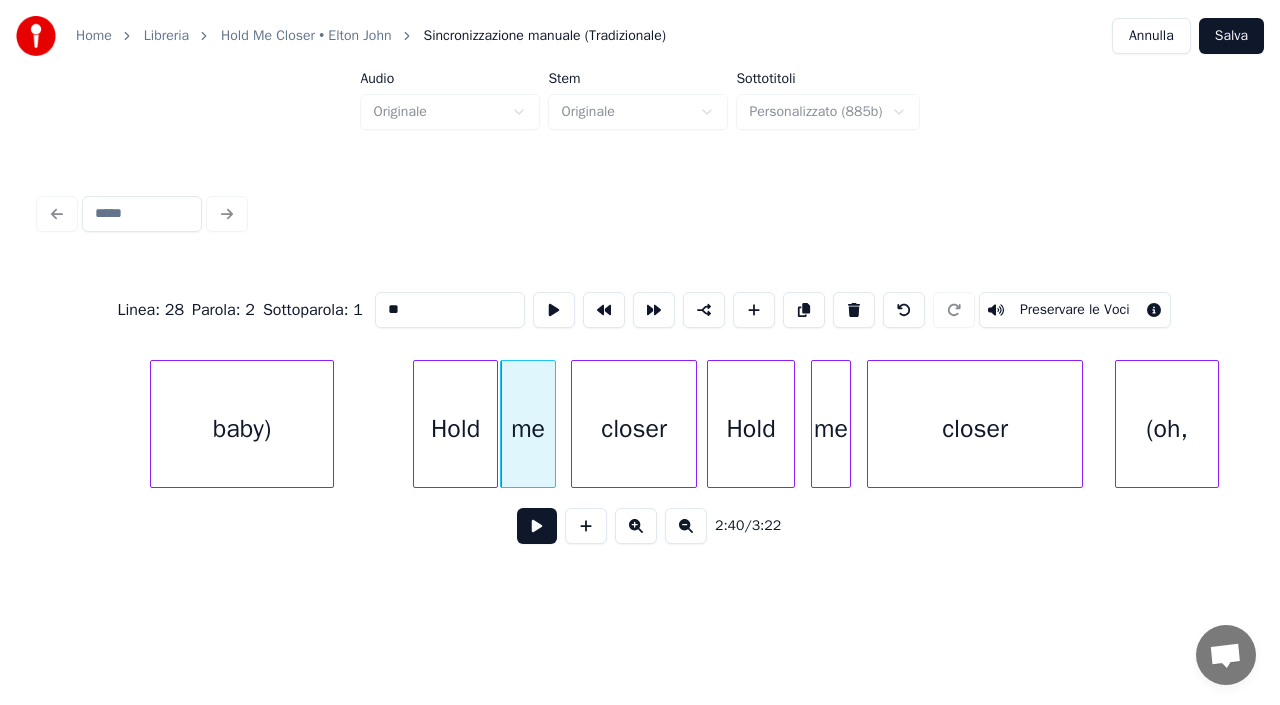 click on "Hold" at bounding box center [455, 429] 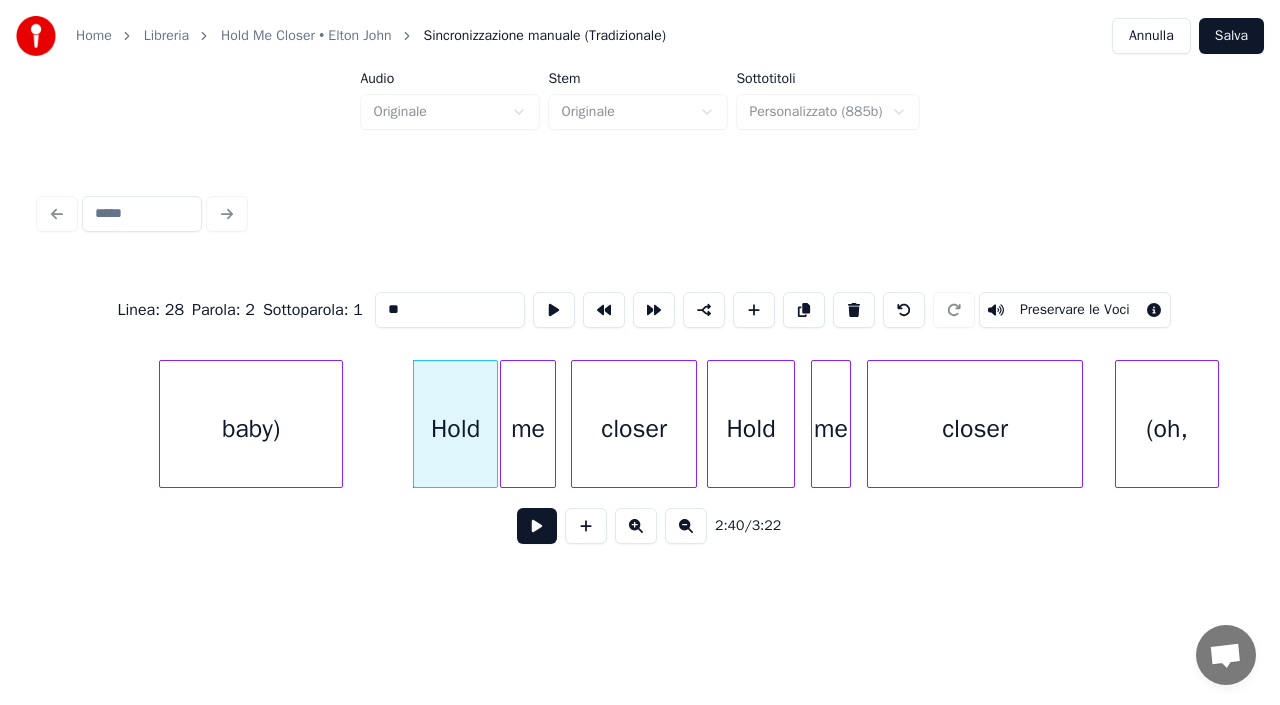 click on "baby)" at bounding box center (251, 424) 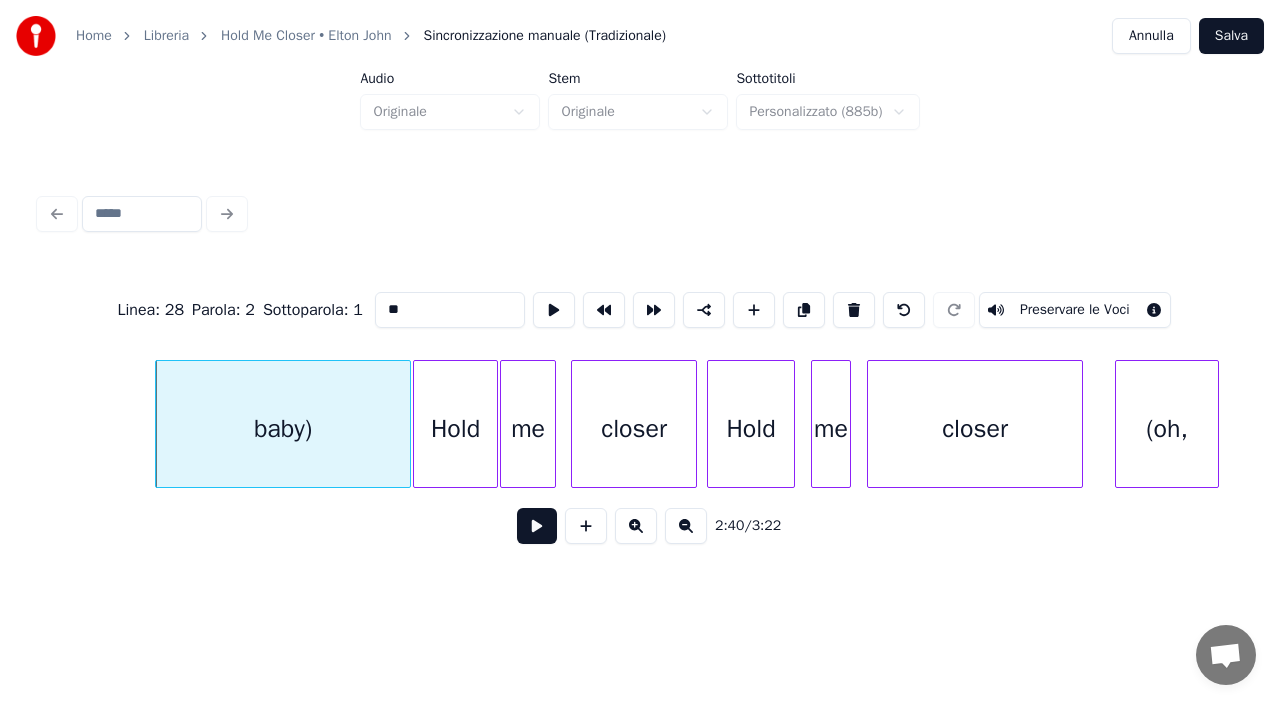 click at bounding box center (407, 424) 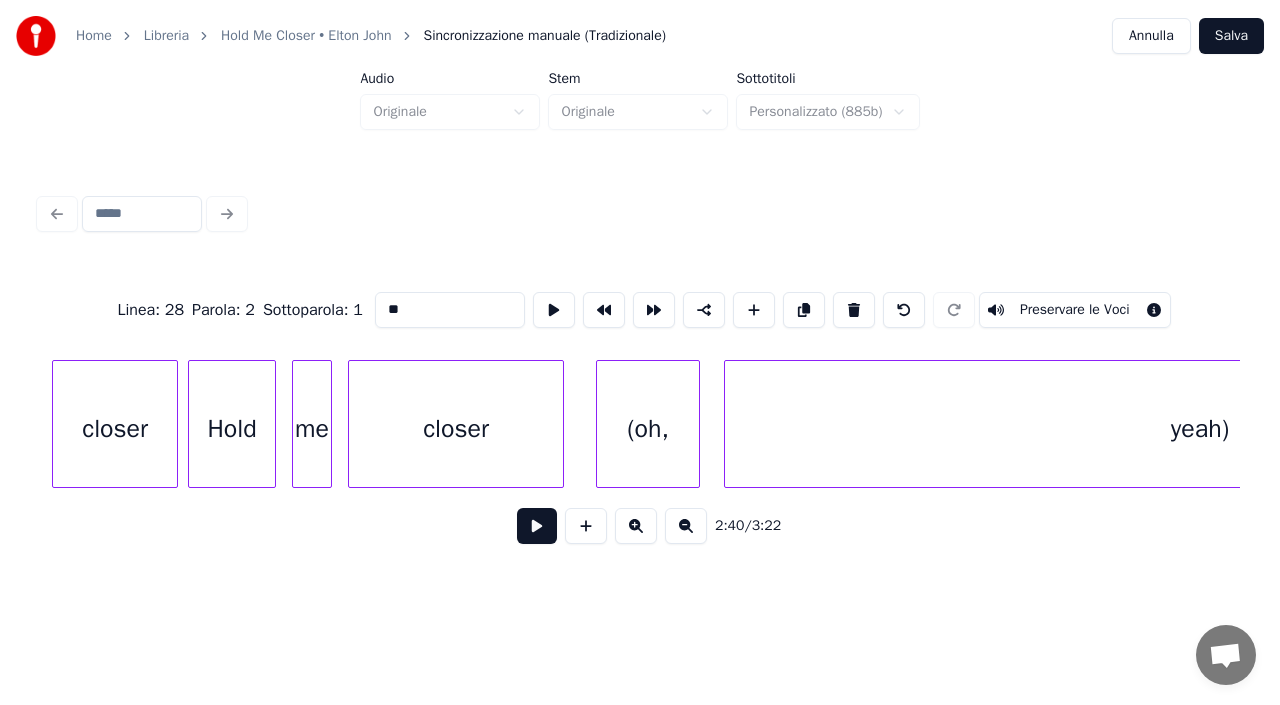 scroll, scrollTop: 0, scrollLeft: 64443, axis: horizontal 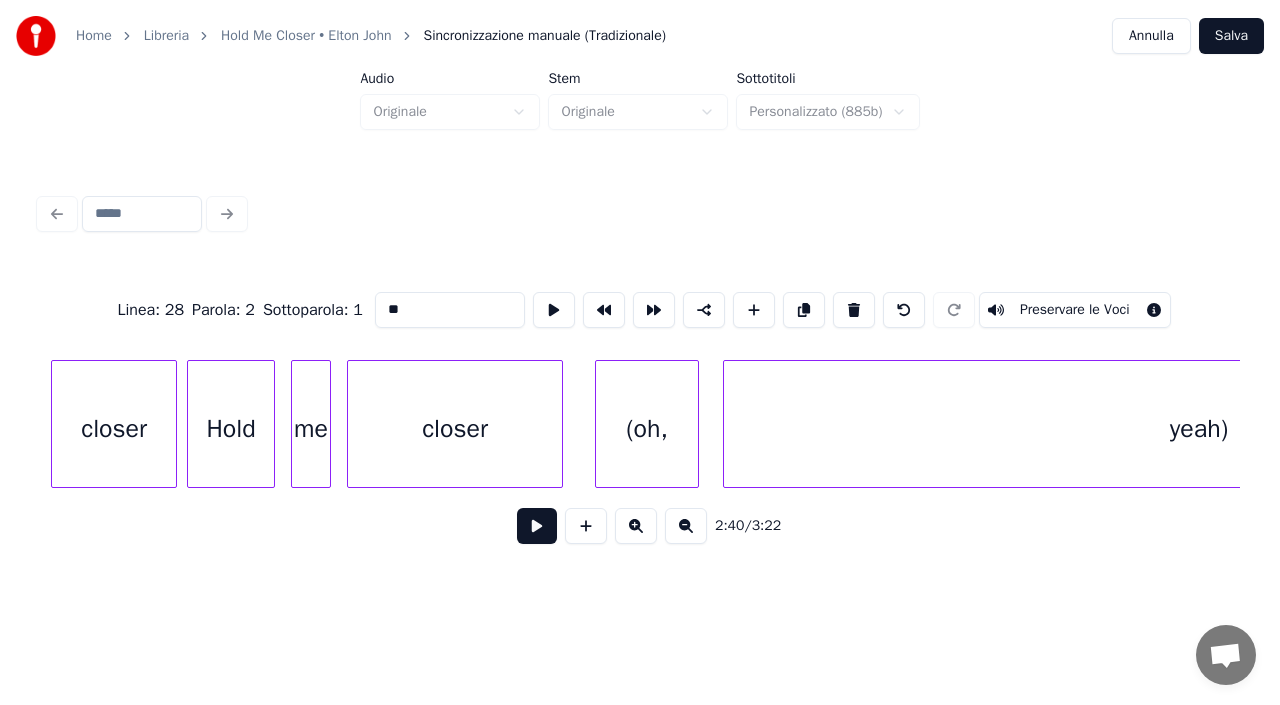 click on "yeah)" at bounding box center (1199, 429) 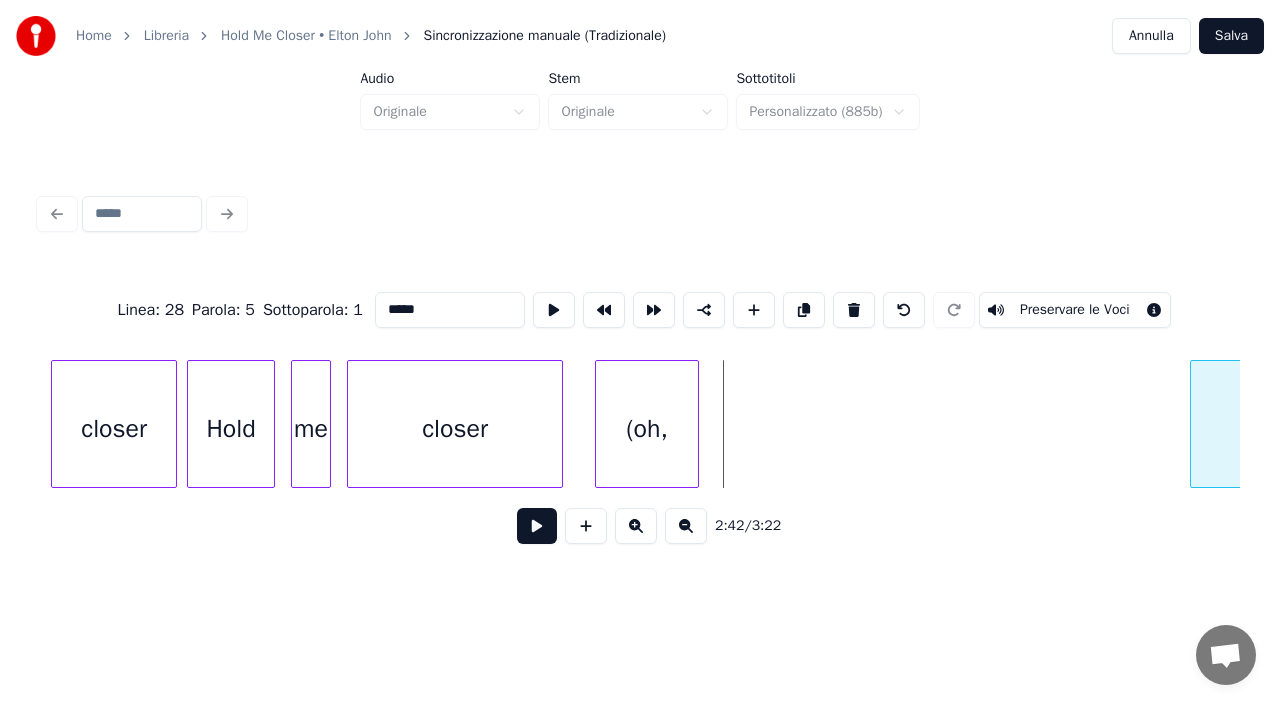 click at bounding box center (1194, 424) 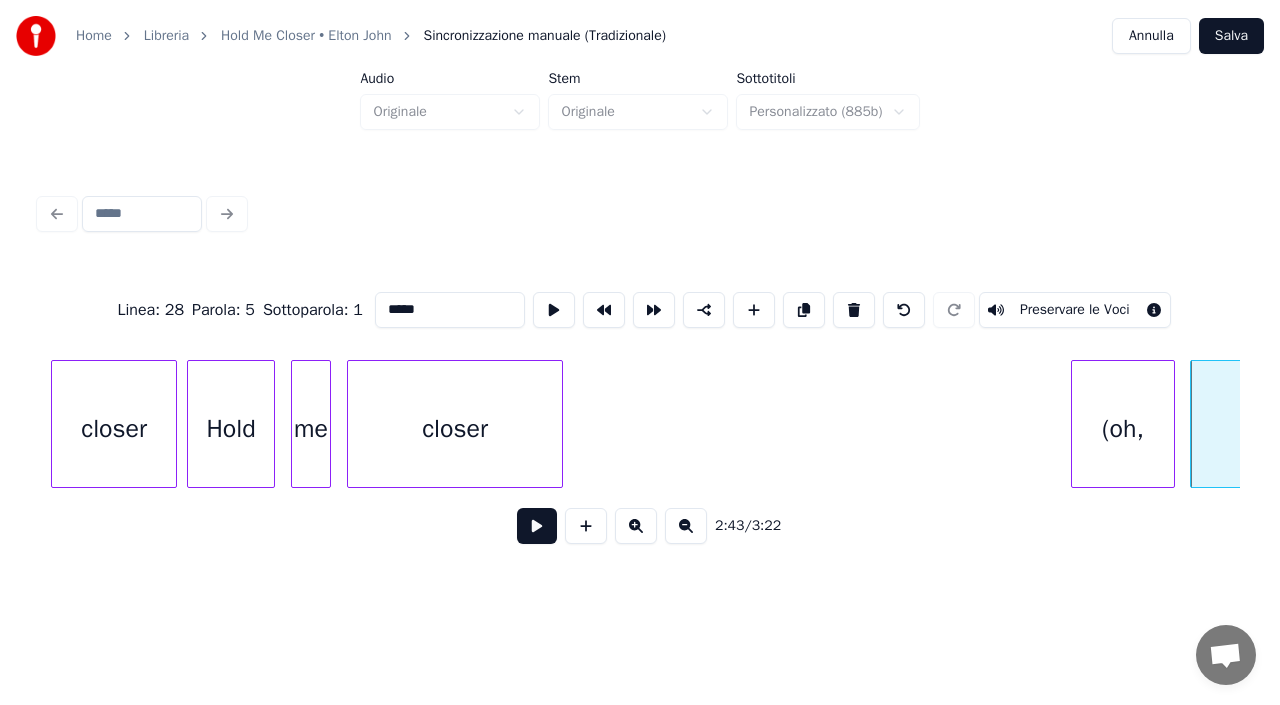 click on "(oh," at bounding box center [1123, 429] 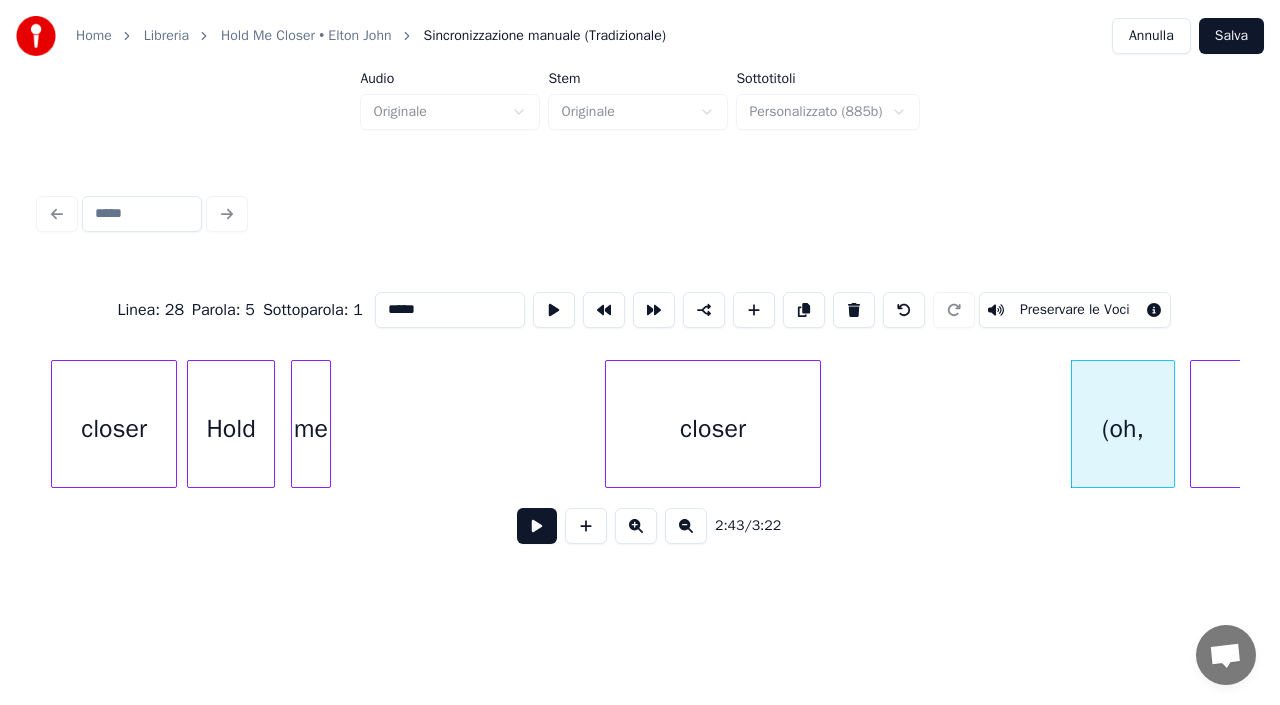 click on "closer" at bounding box center [713, 429] 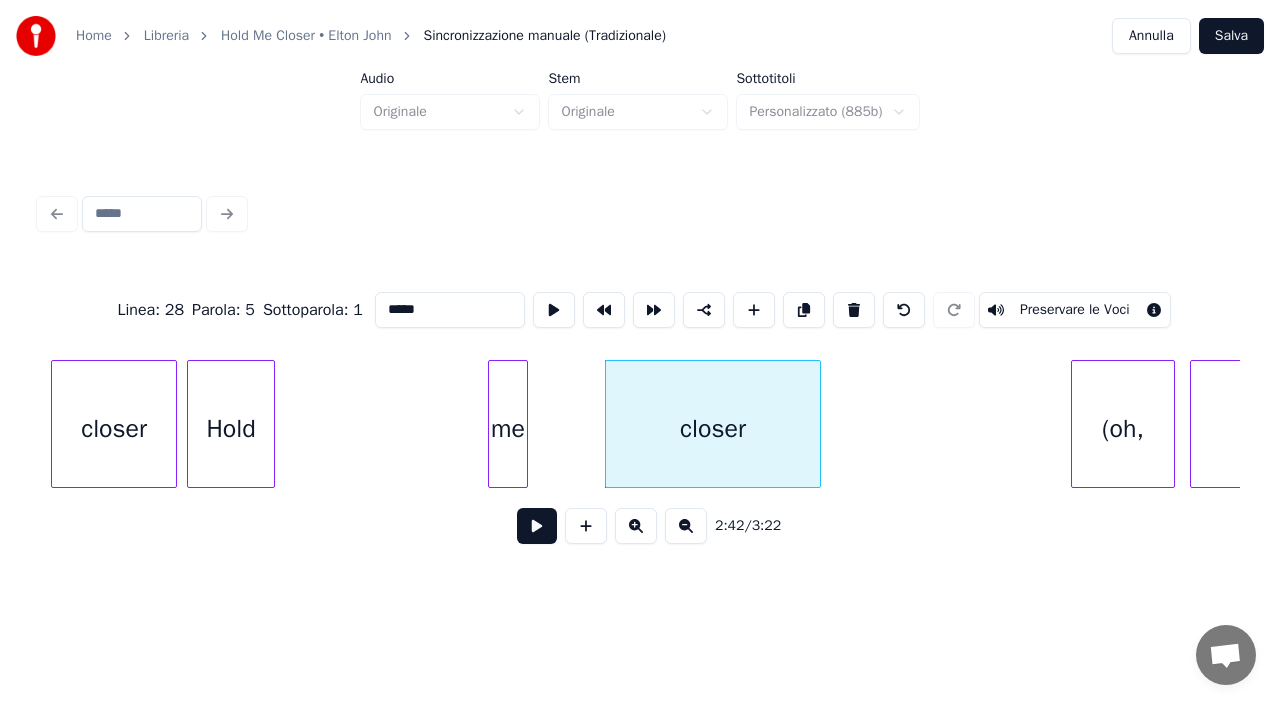 click on "me" at bounding box center (508, 429) 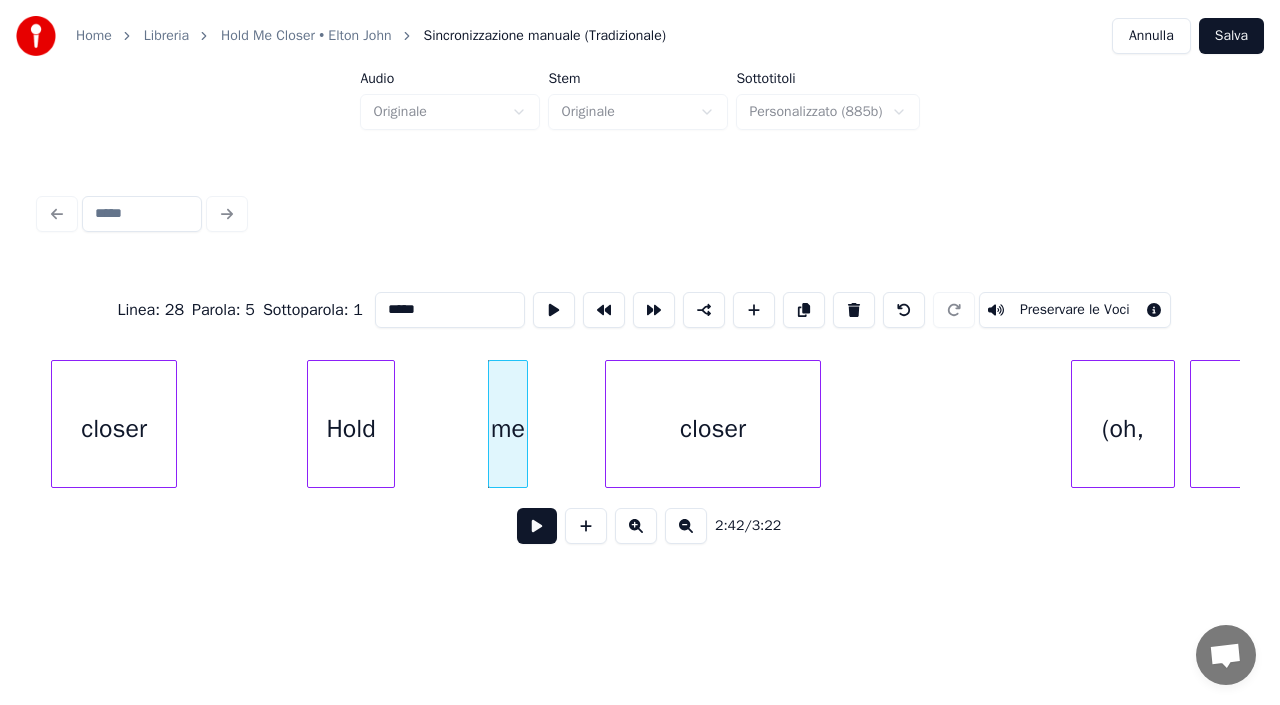 click on "Hold" at bounding box center [351, 429] 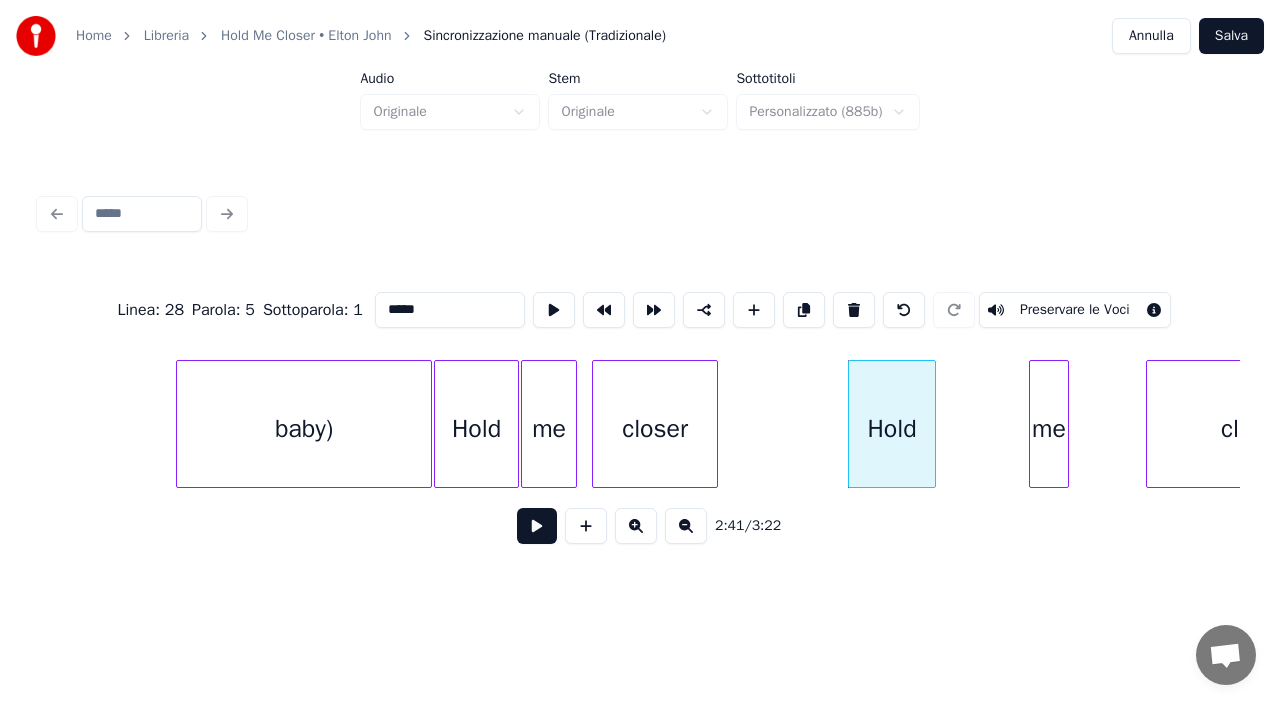 scroll, scrollTop: 0, scrollLeft: 63843, axis: horizontal 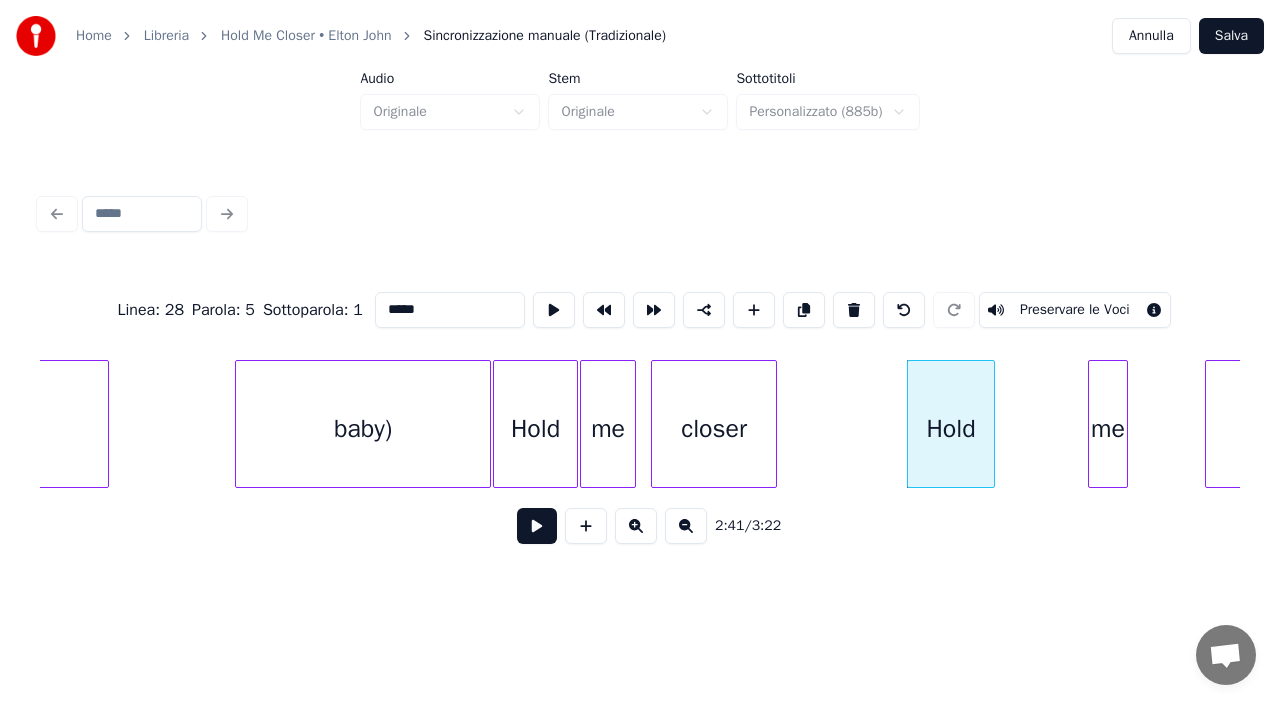 click on "closer Hold me closer me Hold baby) (baby," at bounding box center [-23344, 424] 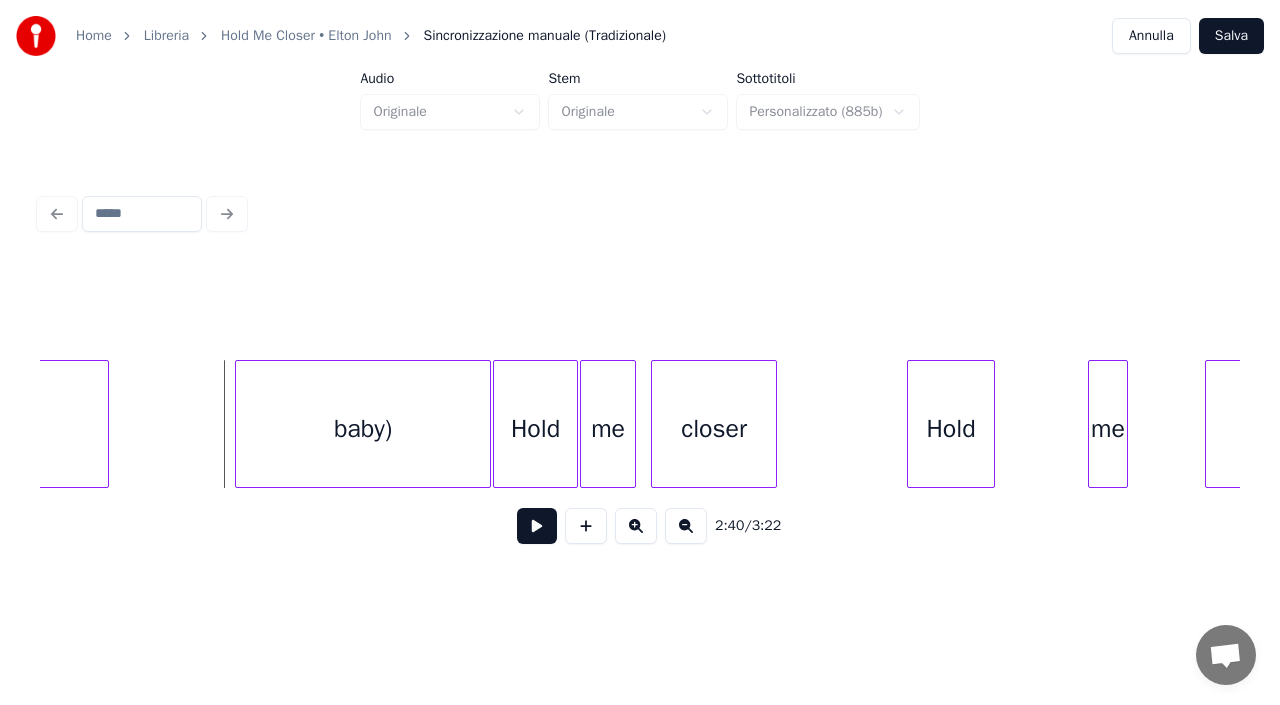 click at bounding box center (537, 526) 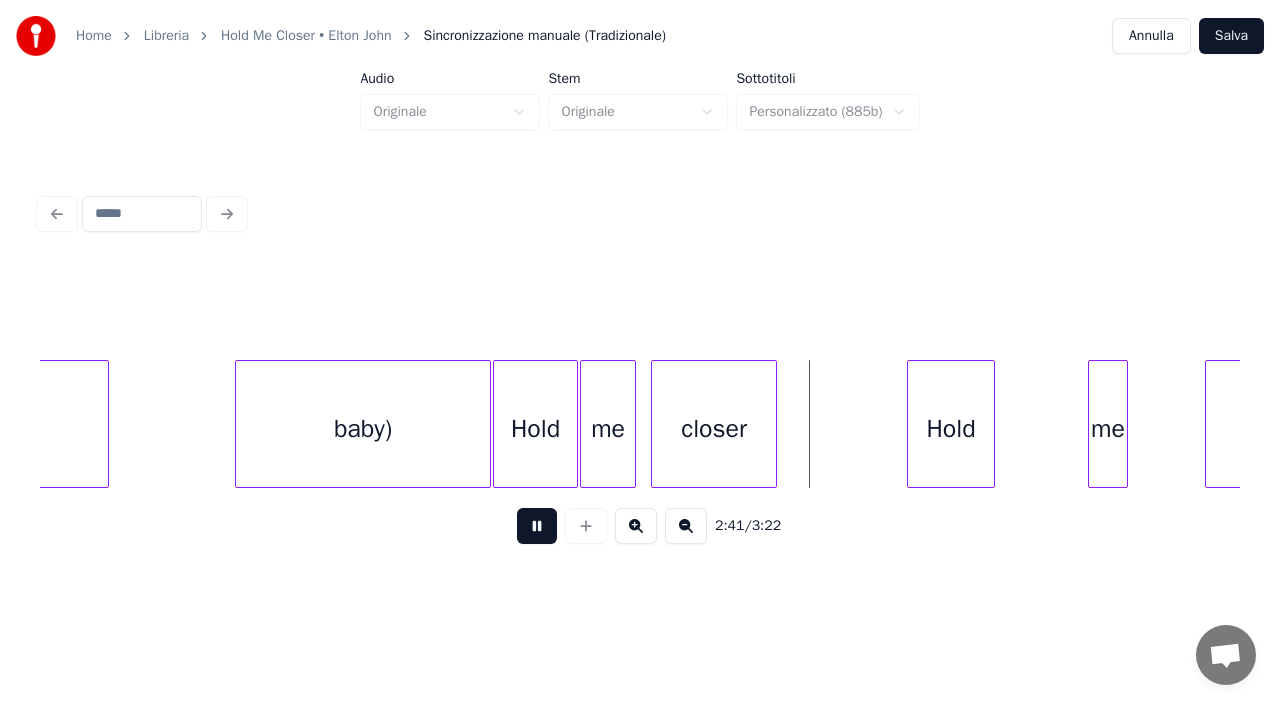 click at bounding box center [537, 526] 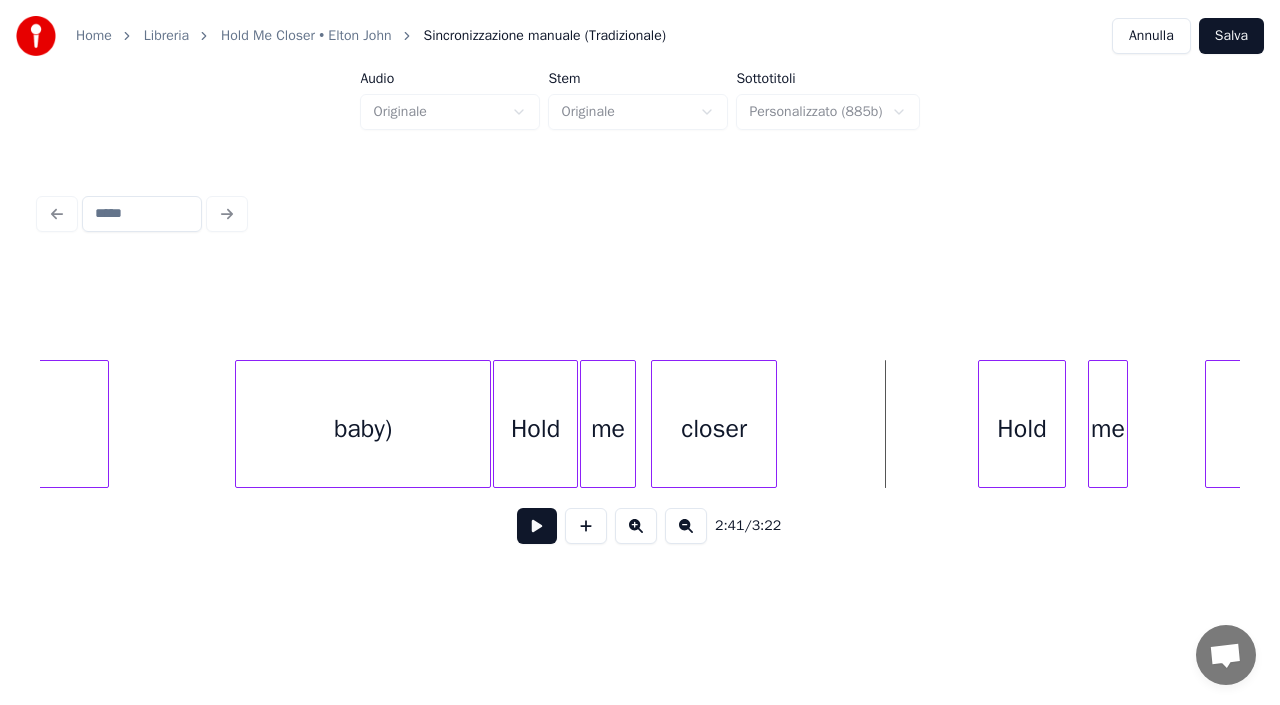 click on "Hold" at bounding box center [1022, 429] 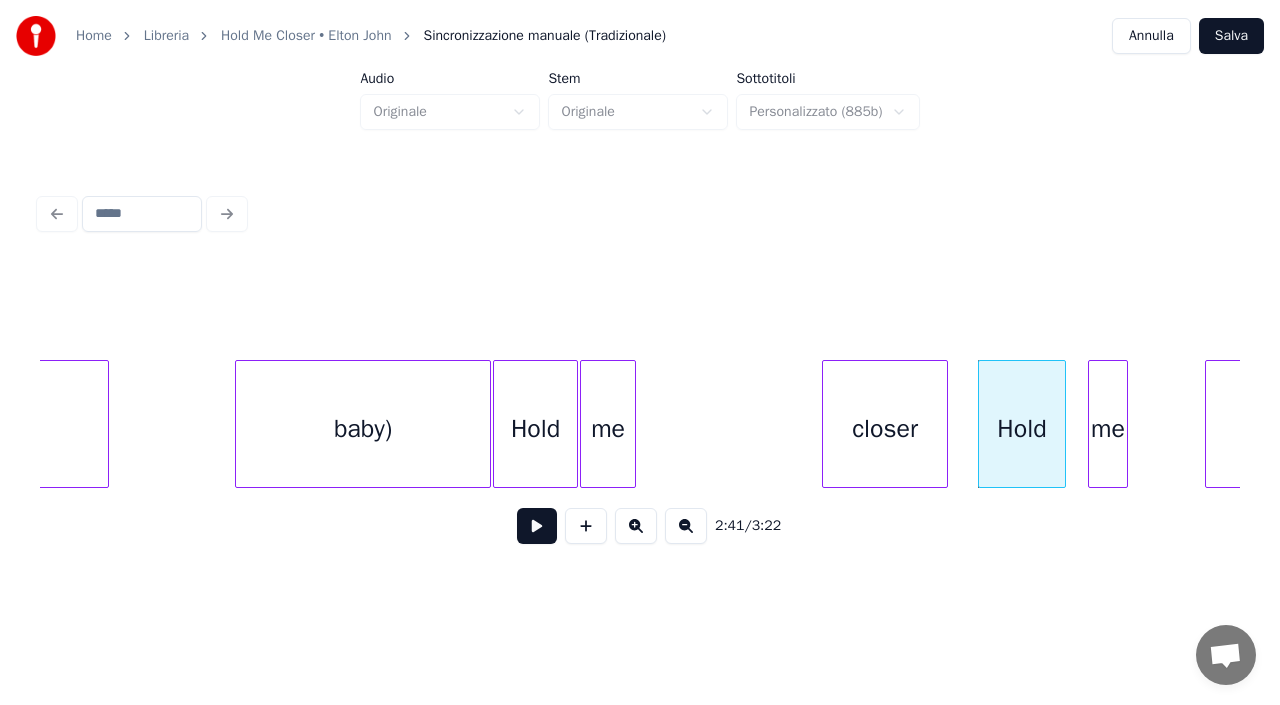click on "closer" at bounding box center [885, 429] 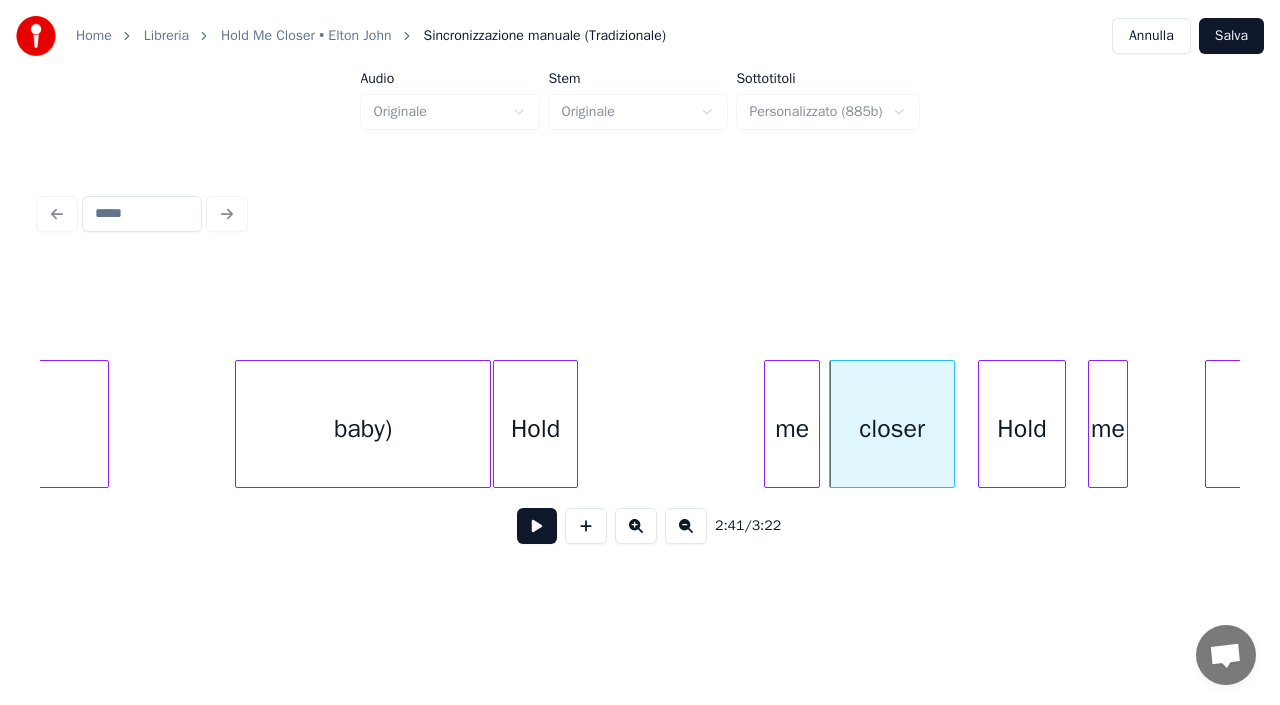 click on "me" at bounding box center (792, 429) 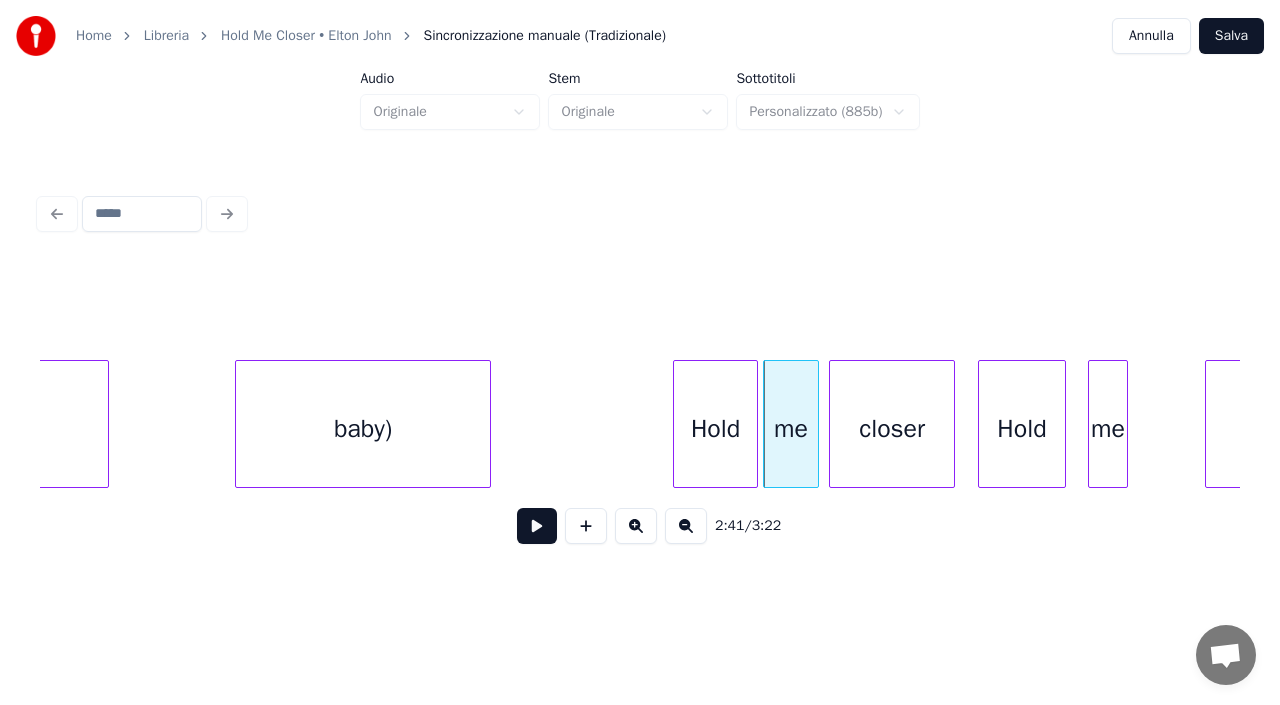 click on "Hold" at bounding box center [715, 429] 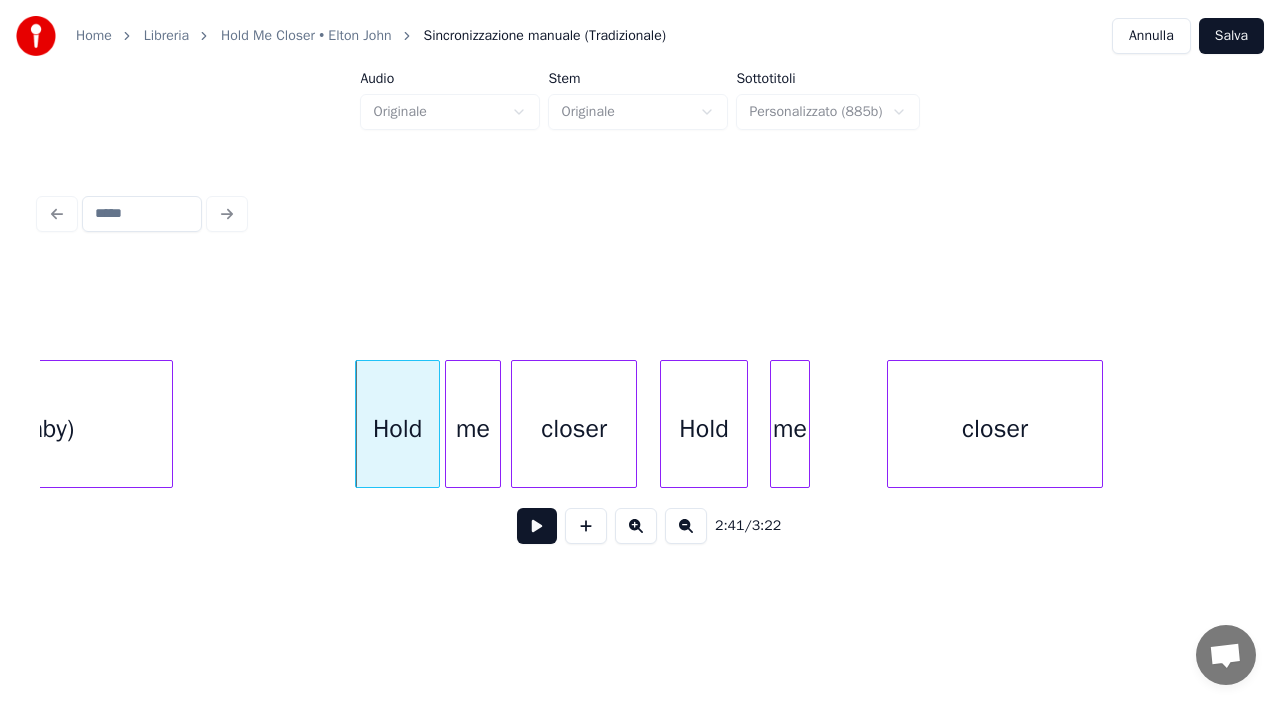 scroll, scrollTop: 0, scrollLeft: 64163, axis: horizontal 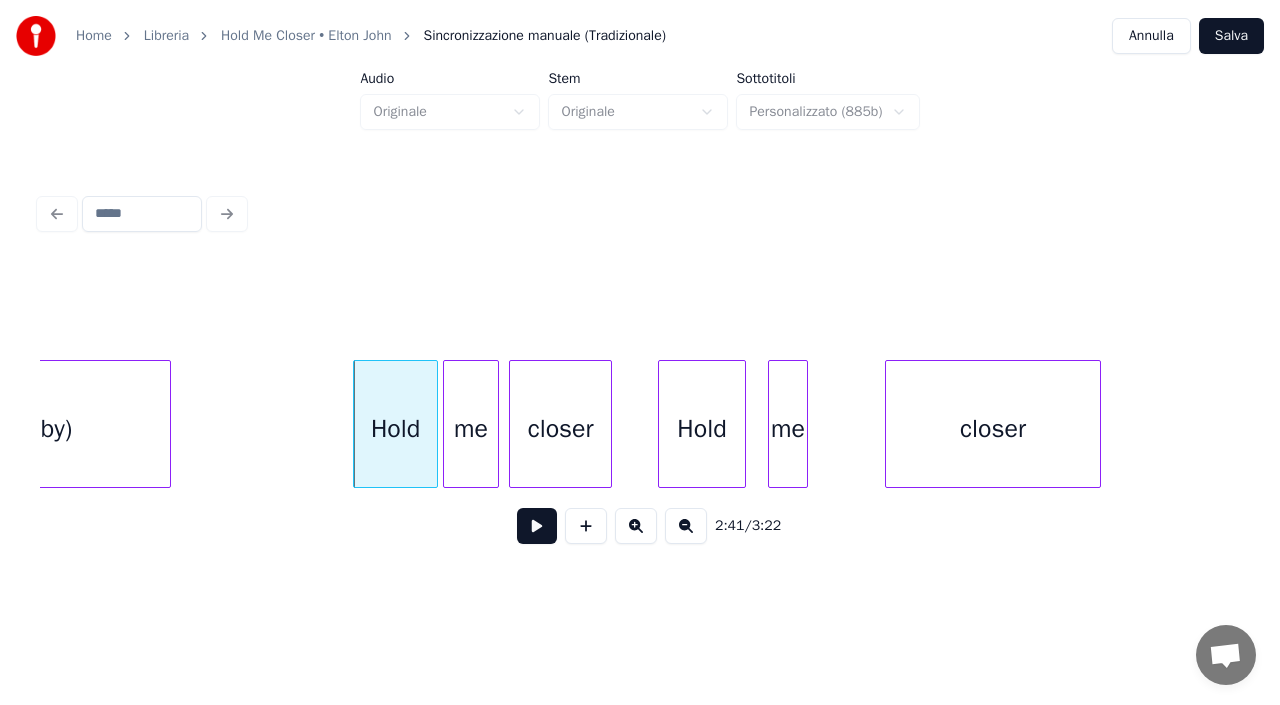 click at bounding box center (608, 424) 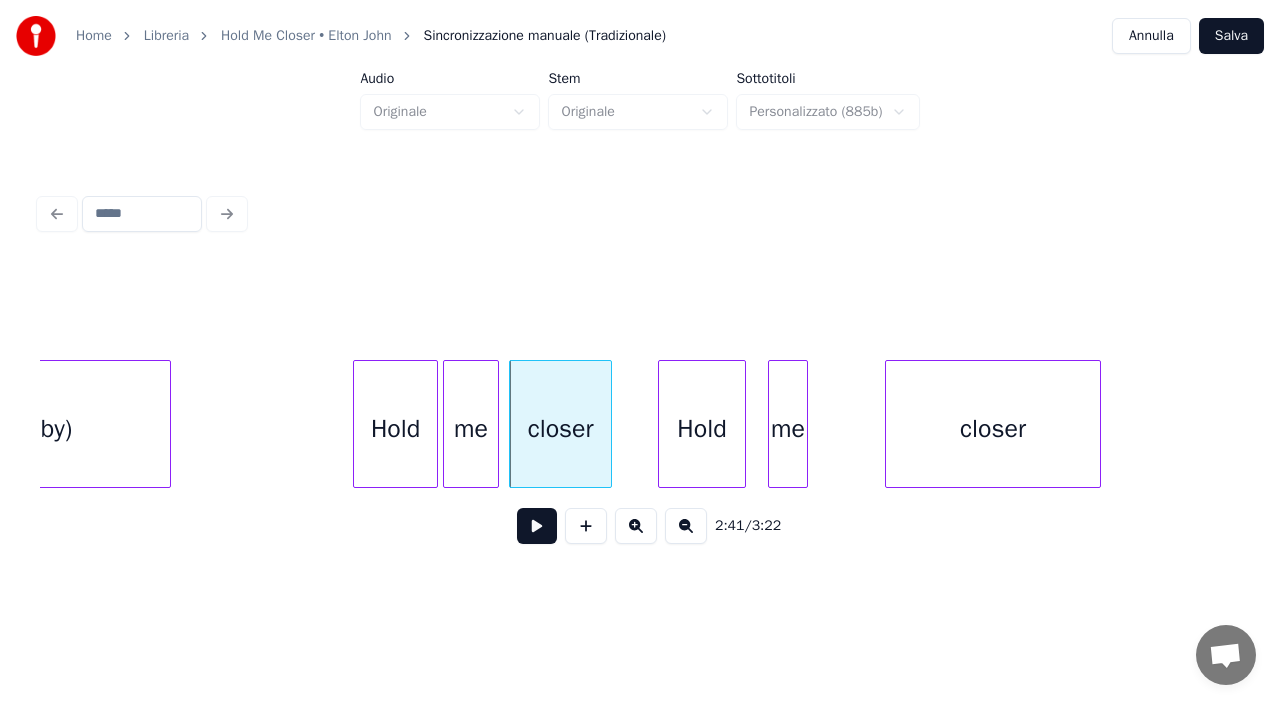 click on "closer Hold me closer me Hold baby)" at bounding box center (-23664, 424) 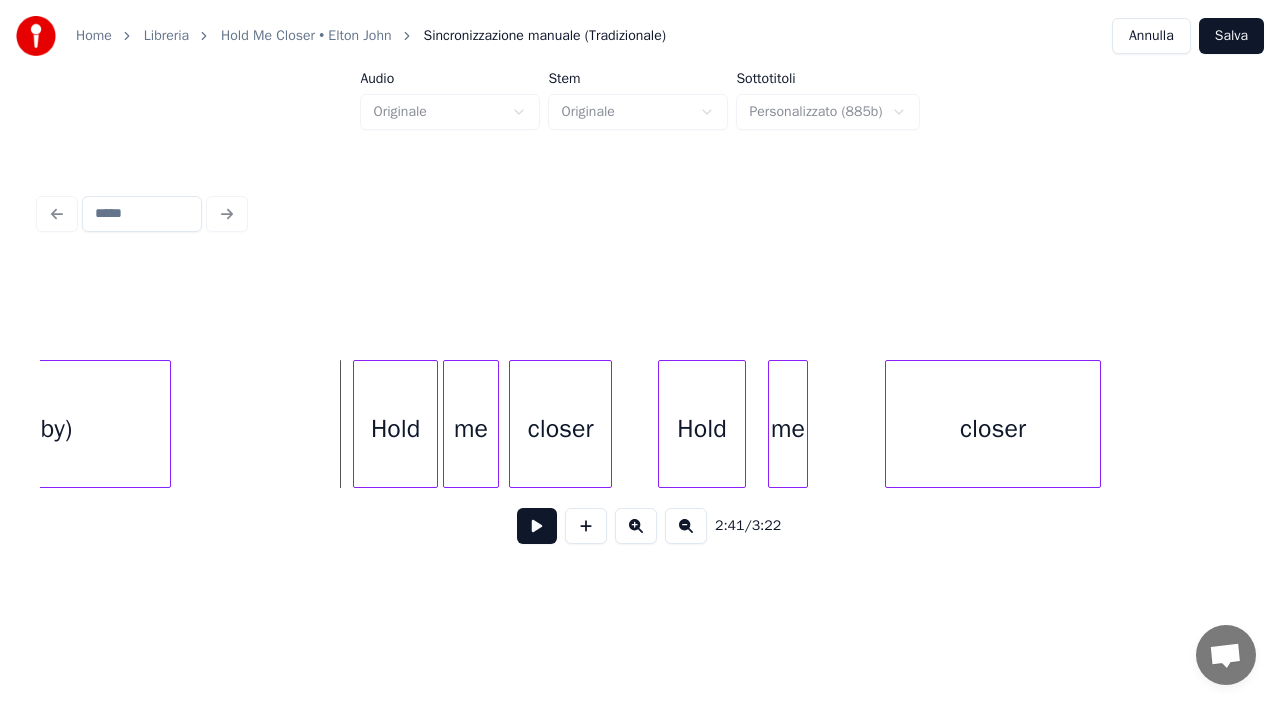 click at bounding box center [537, 526] 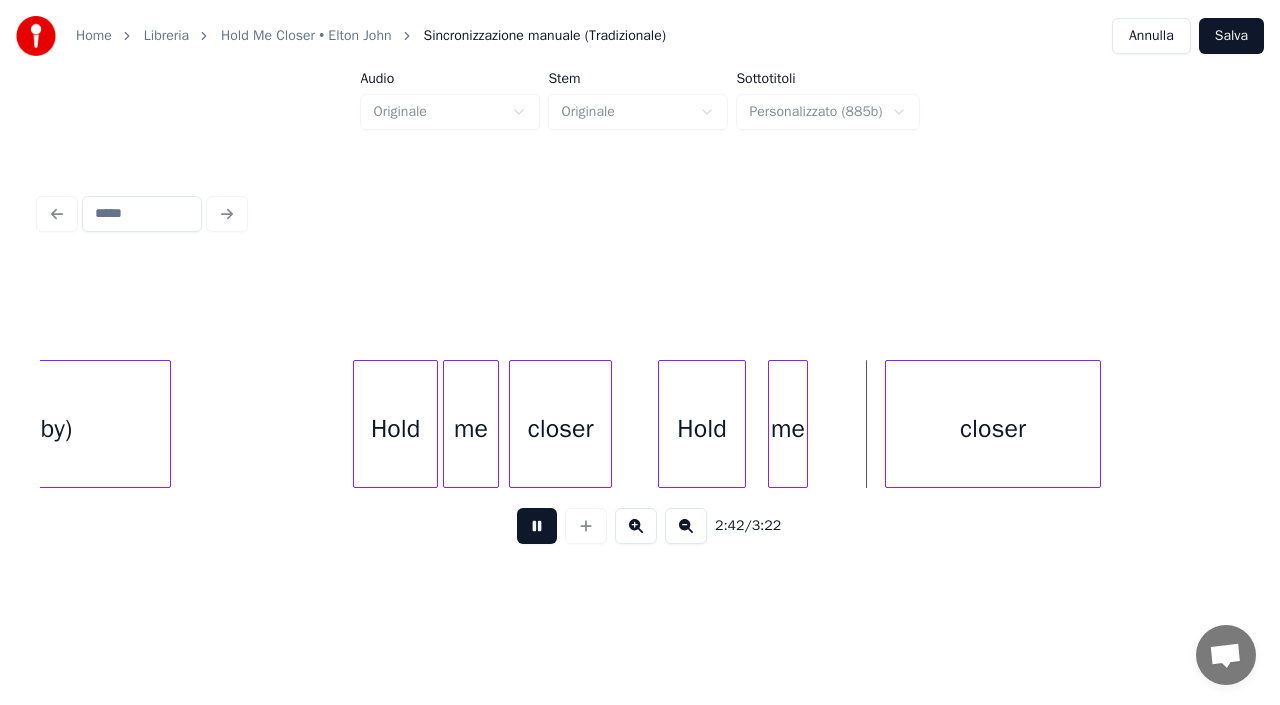 click at bounding box center (537, 526) 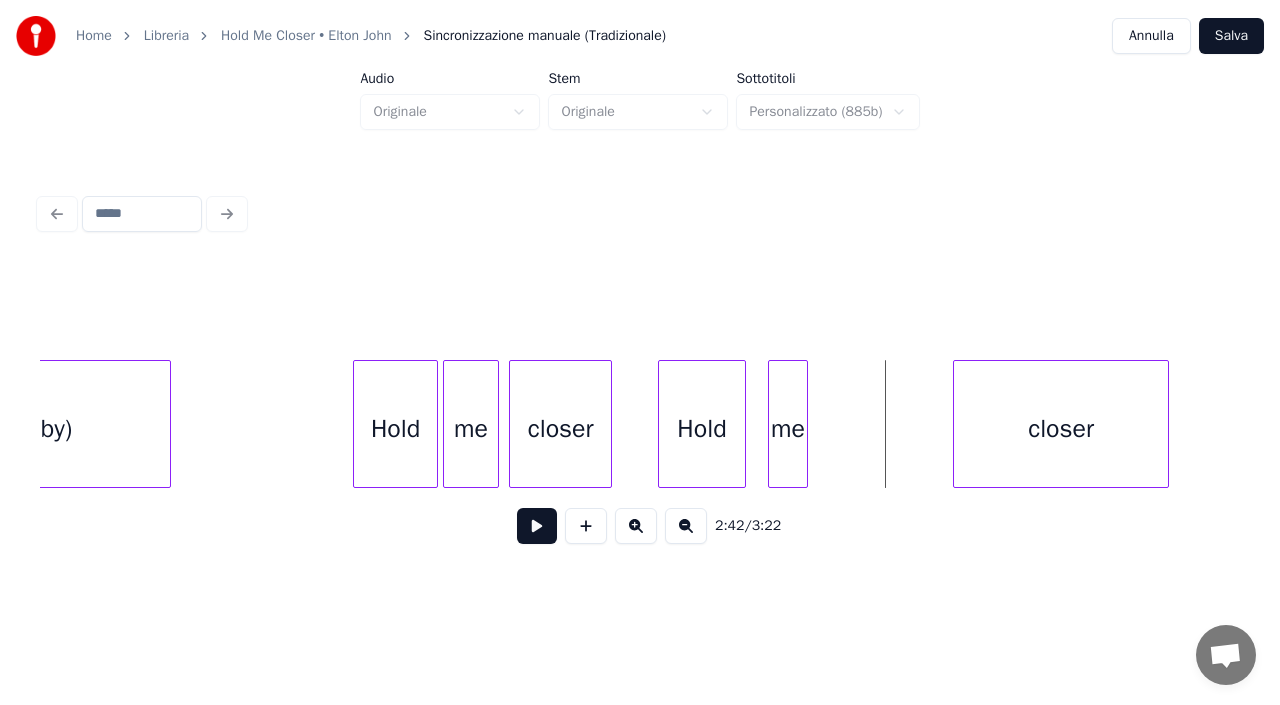 scroll, scrollTop: 0, scrollLeft: 64190, axis: horizontal 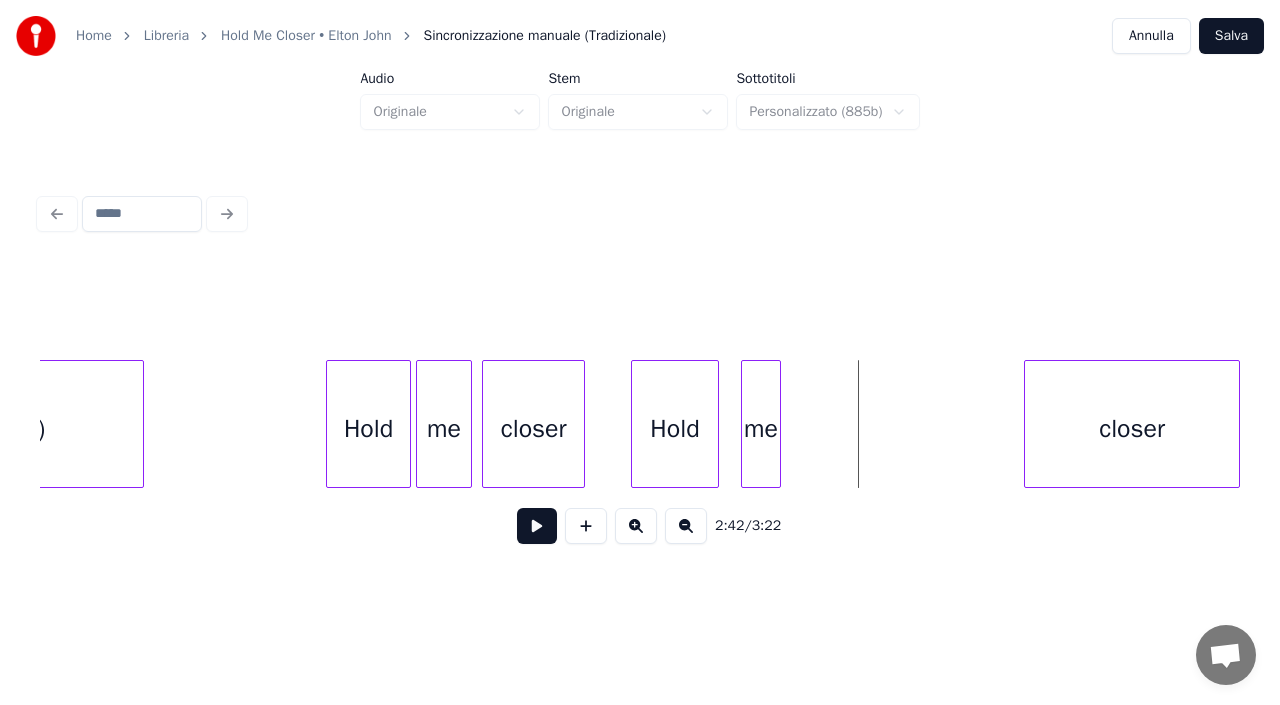 click on "closer" at bounding box center (1132, 424) 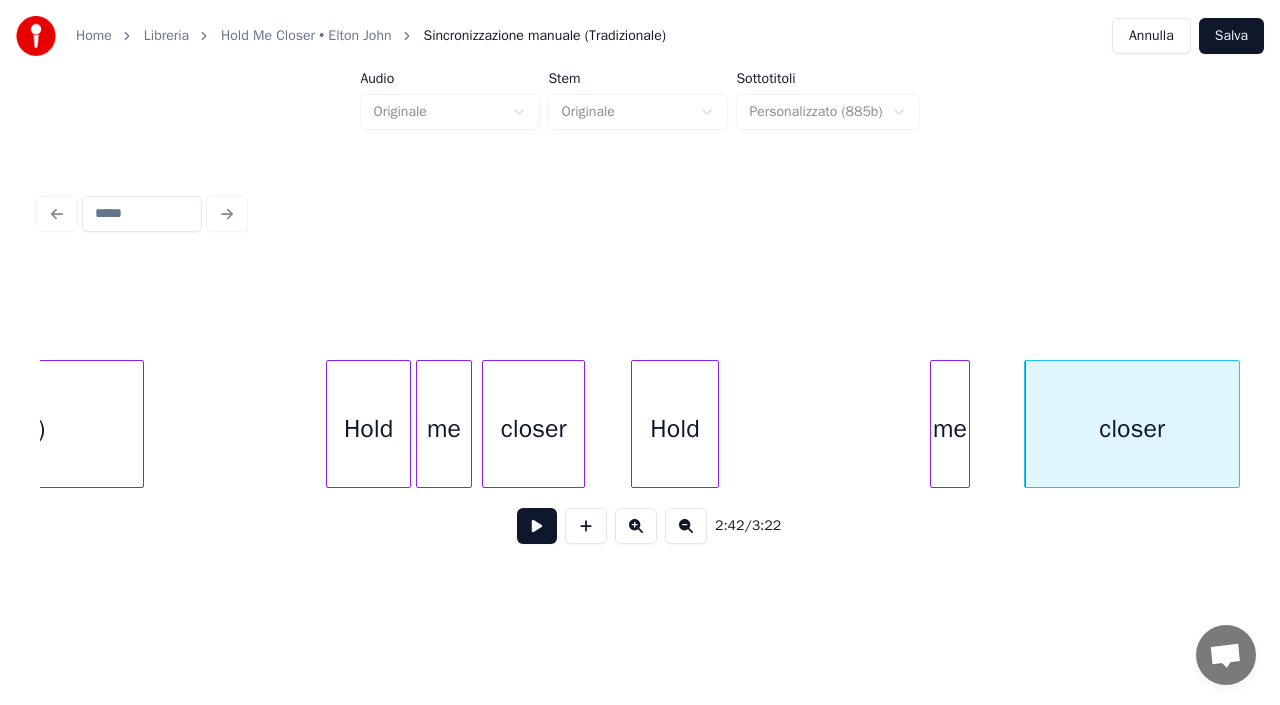 click on "me" at bounding box center (950, 429) 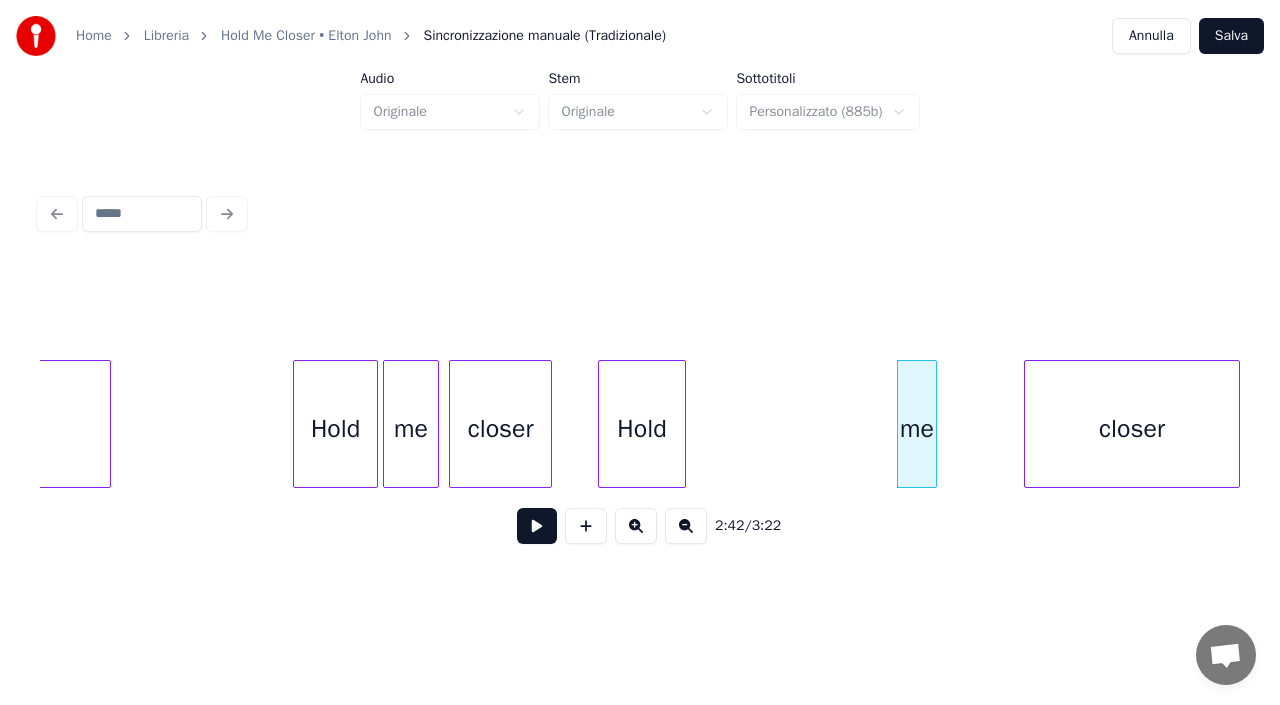 scroll, scrollTop: 0, scrollLeft: 64234, axis: horizontal 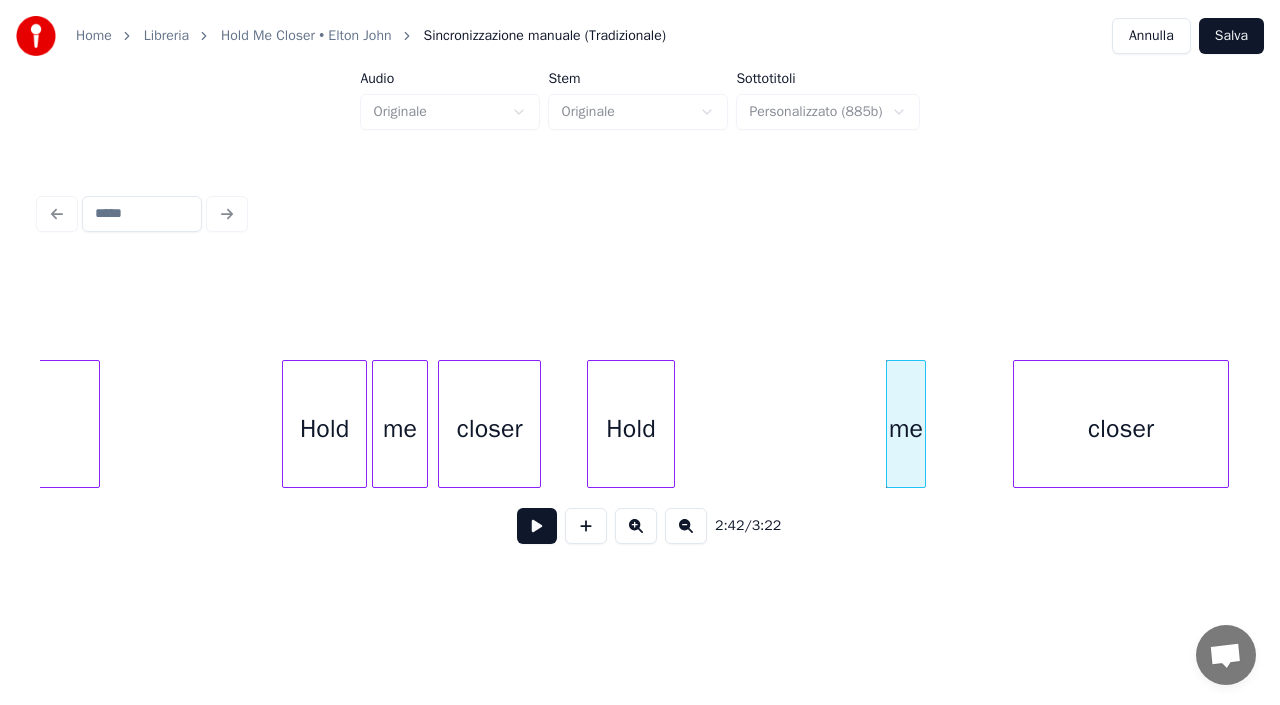click on "closer" at bounding box center [1121, 429] 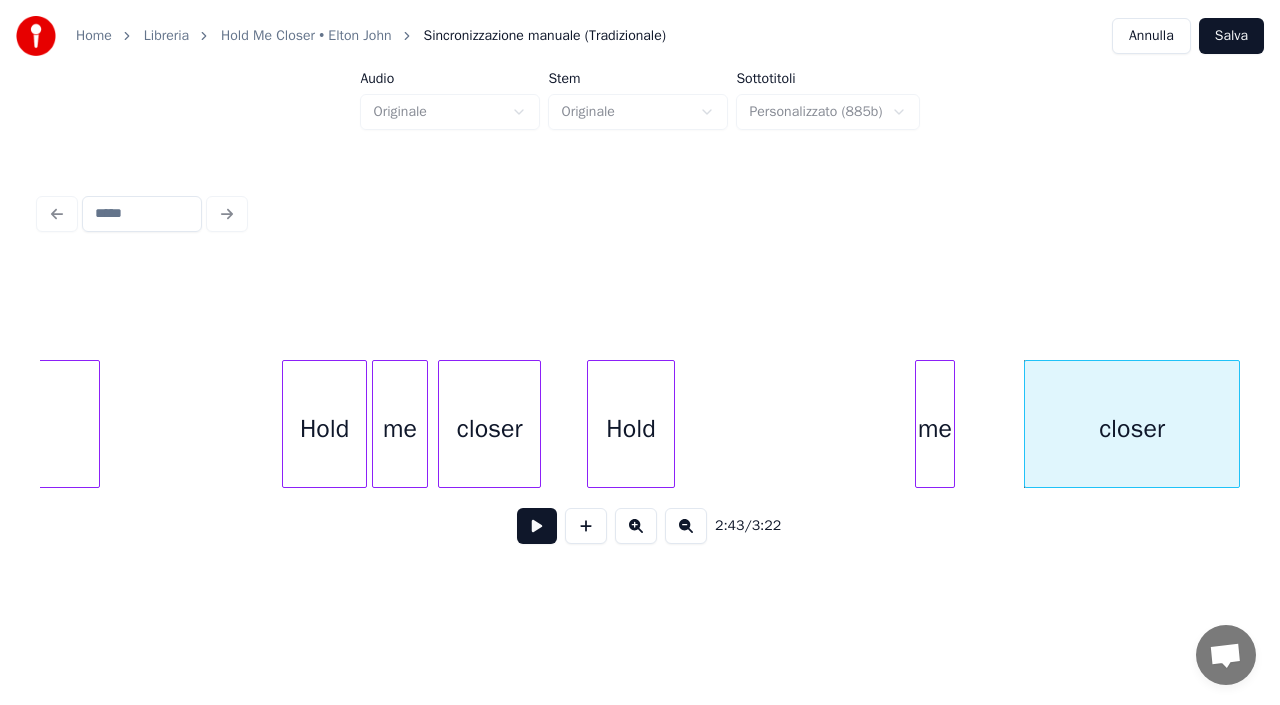 click on "me" at bounding box center [935, 429] 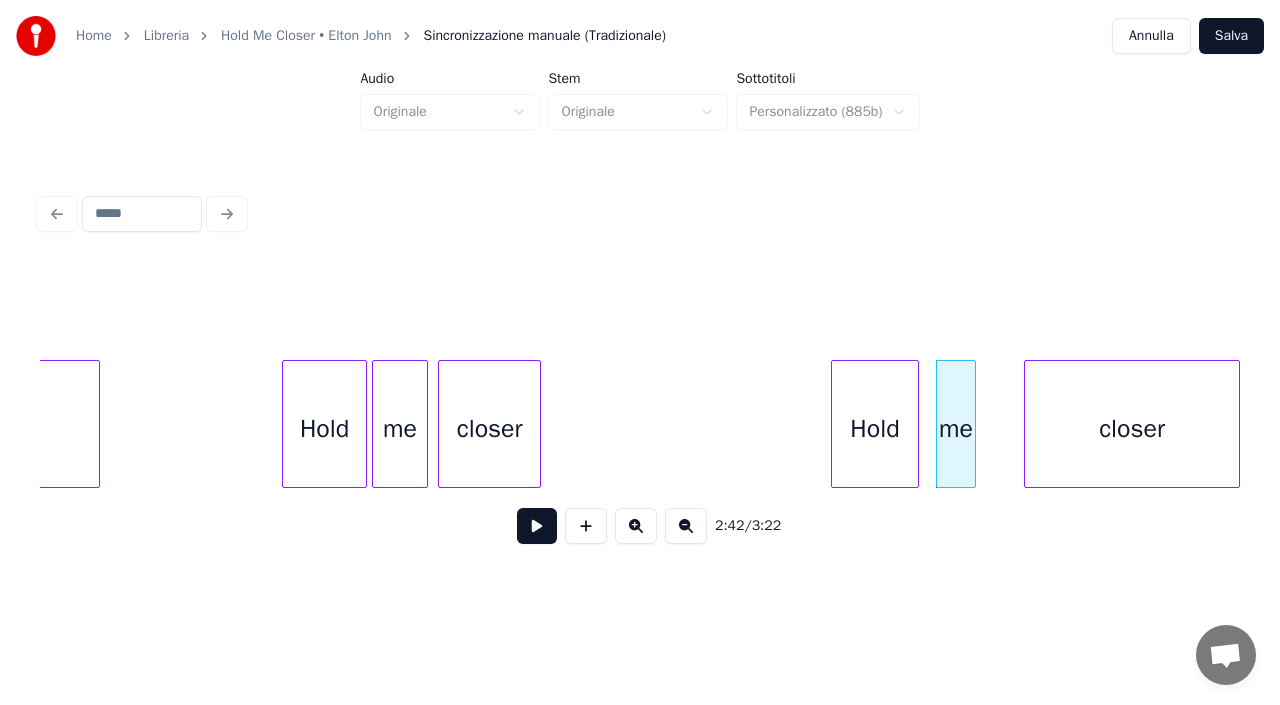 click on "Hold" at bounding box center (875, 429) 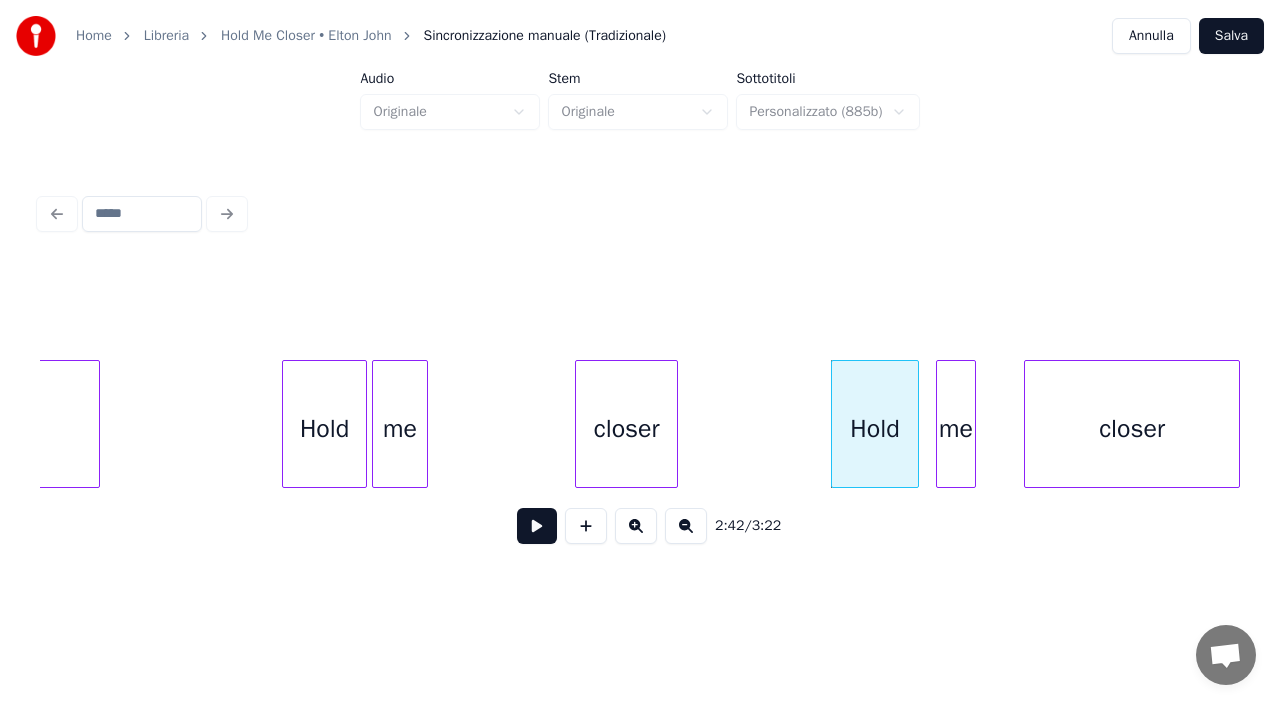 click on "closer" at bounding box center [626, 429] 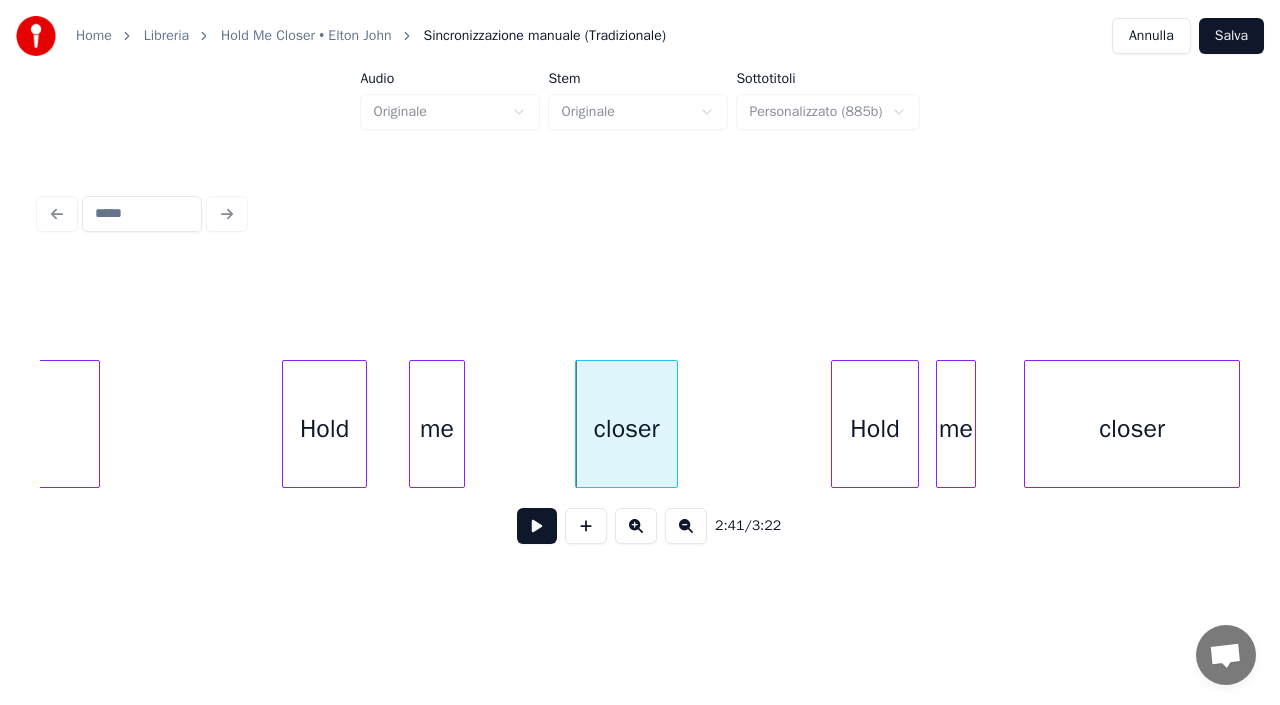 click on "me" at bounding box center [437, 429] 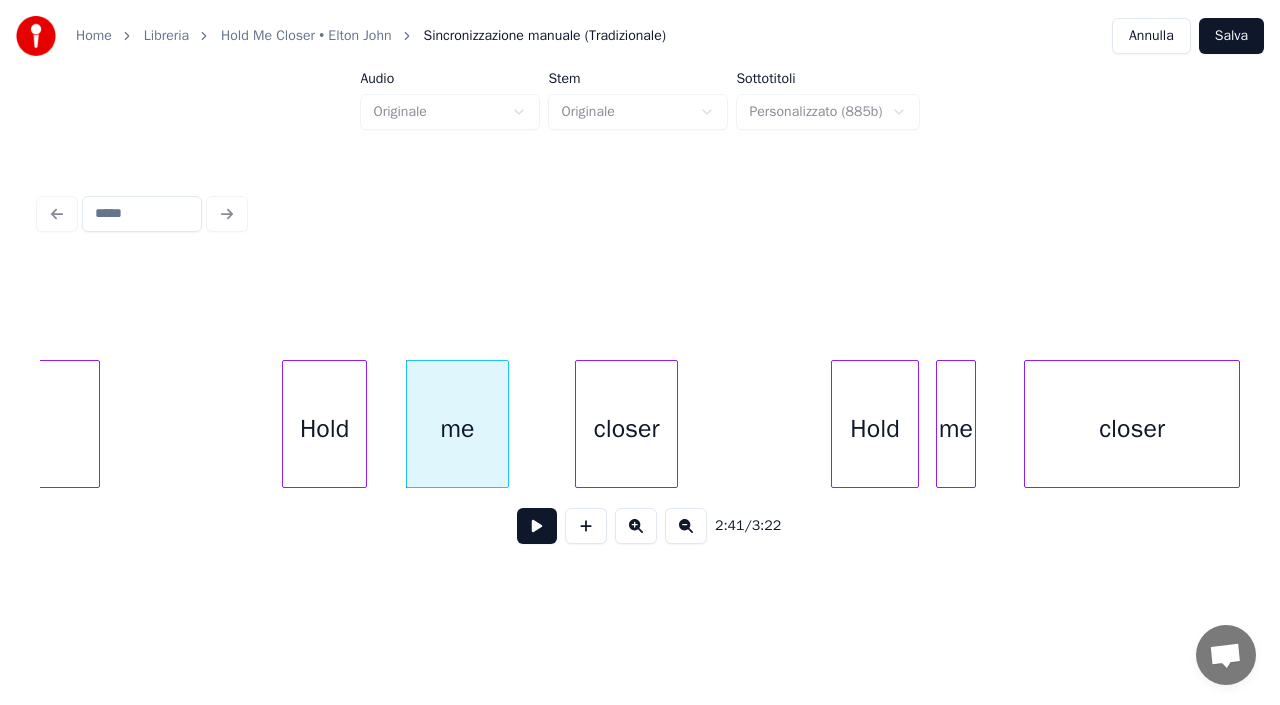 click at bounding box center (505, 424) 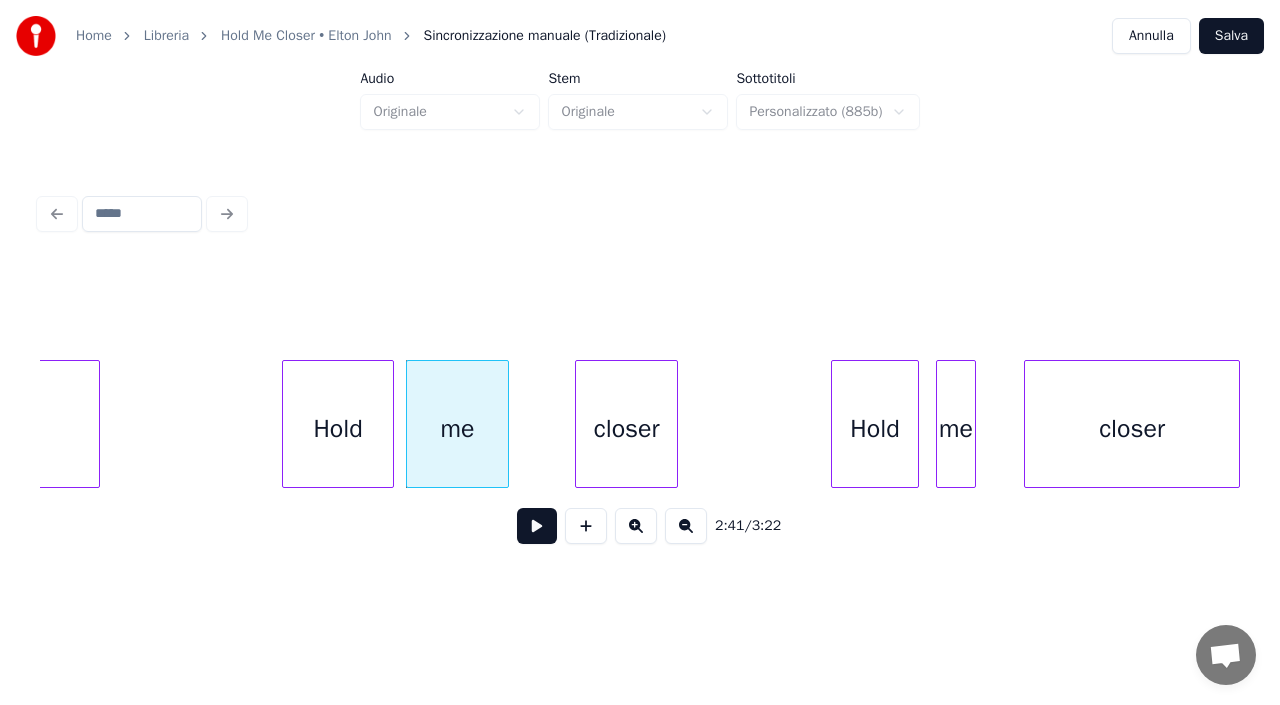 click at bounding box center [390, 424] 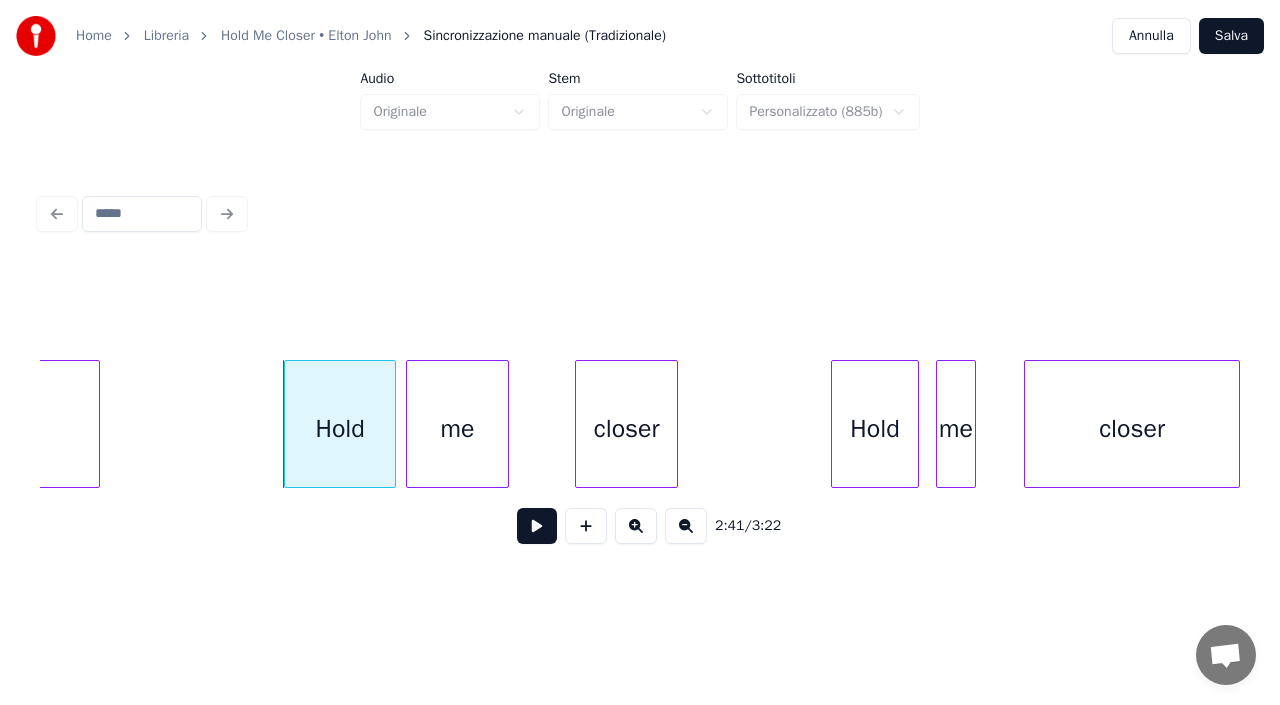click on "Hold" at bounding box center [340, 429] 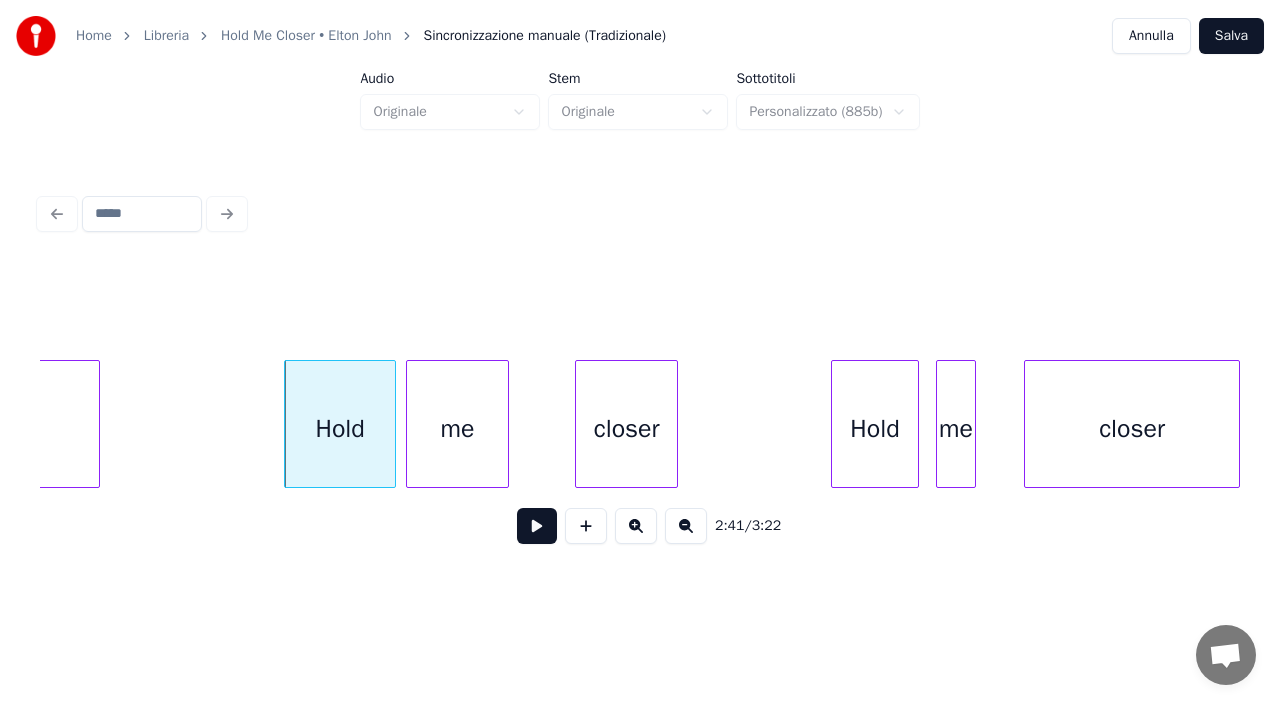 click on "closer Hold me closer me Hold baby)" at bounding box center (-23735, 424) 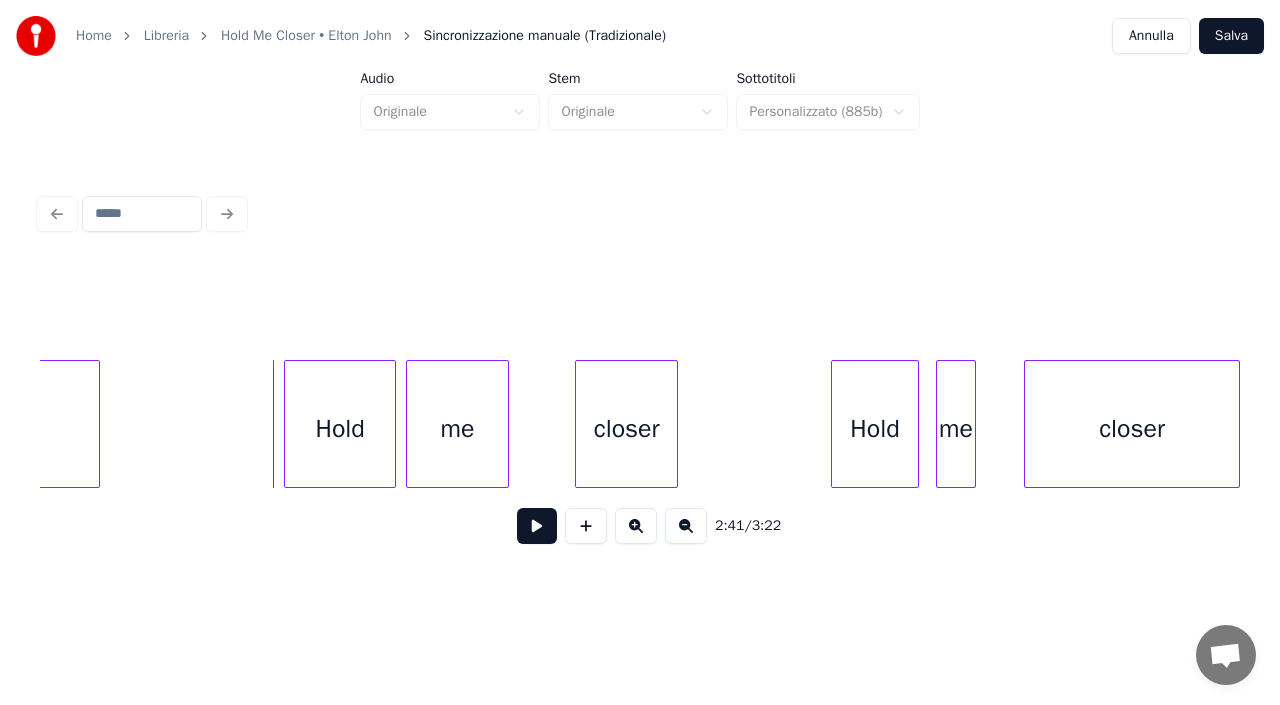 click at bounding box center [537, 526] 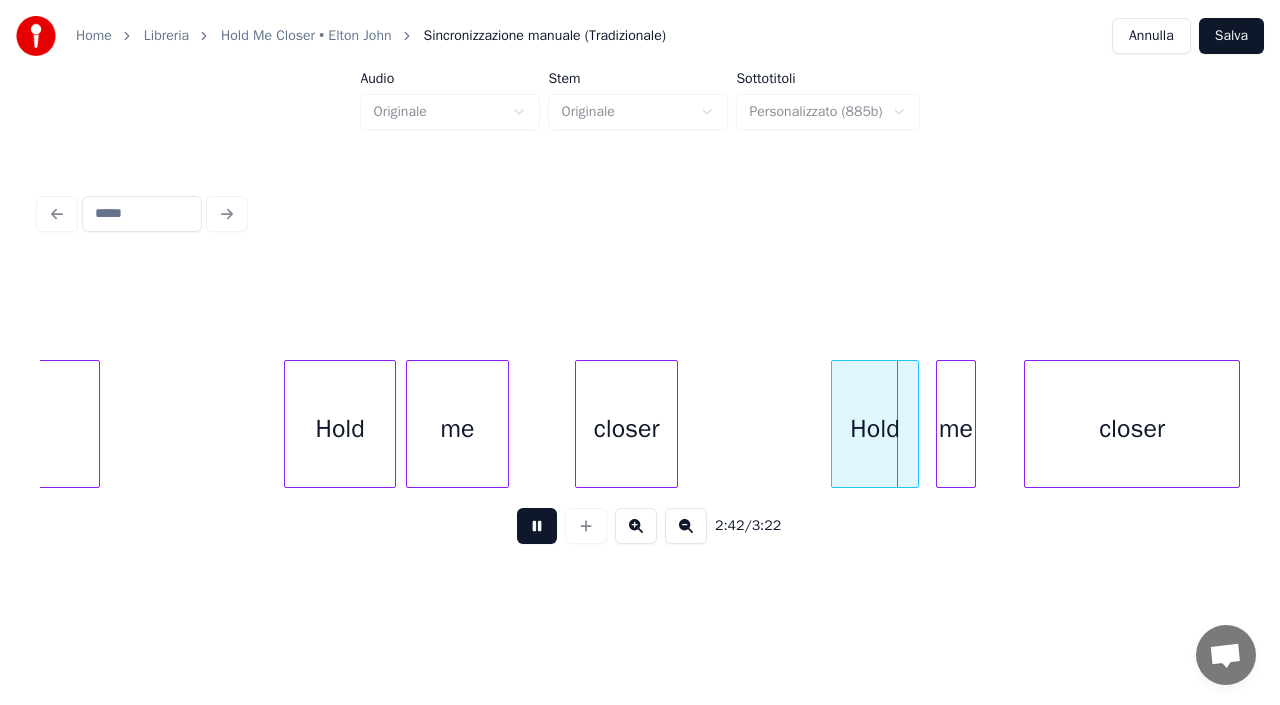 click at bounding box center [537, 526] 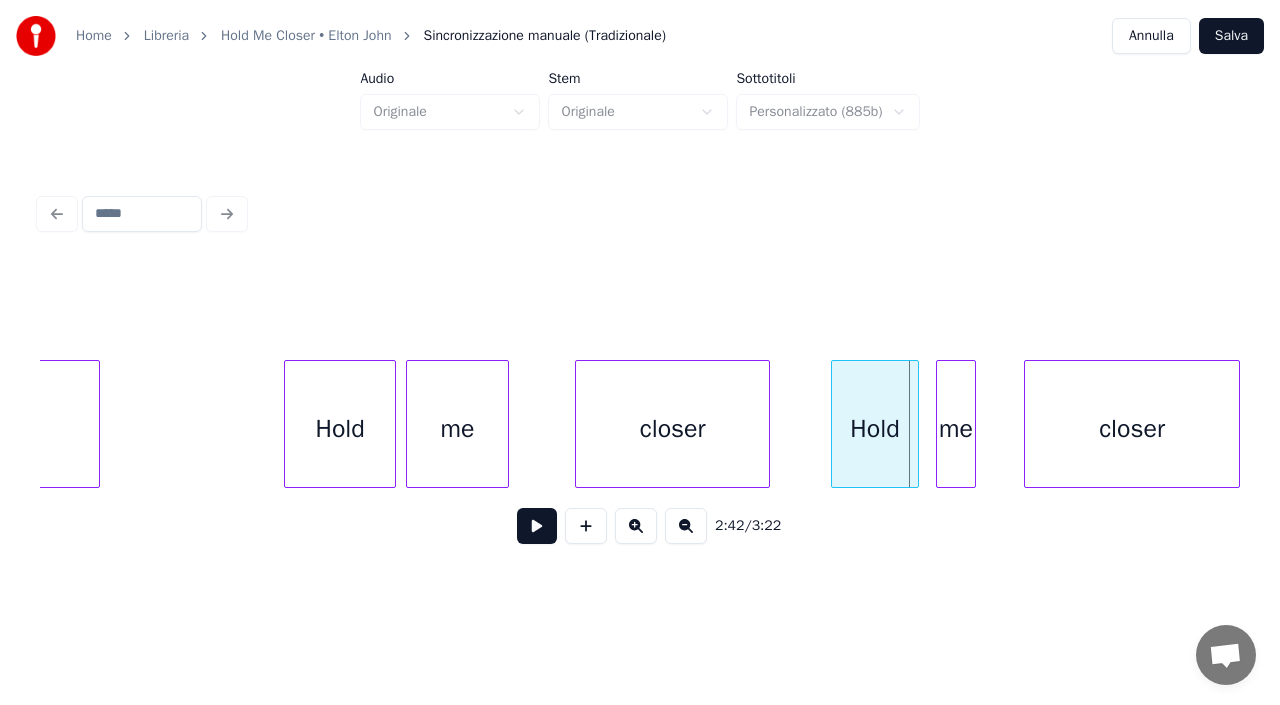 click at bounding box center [766, 424] 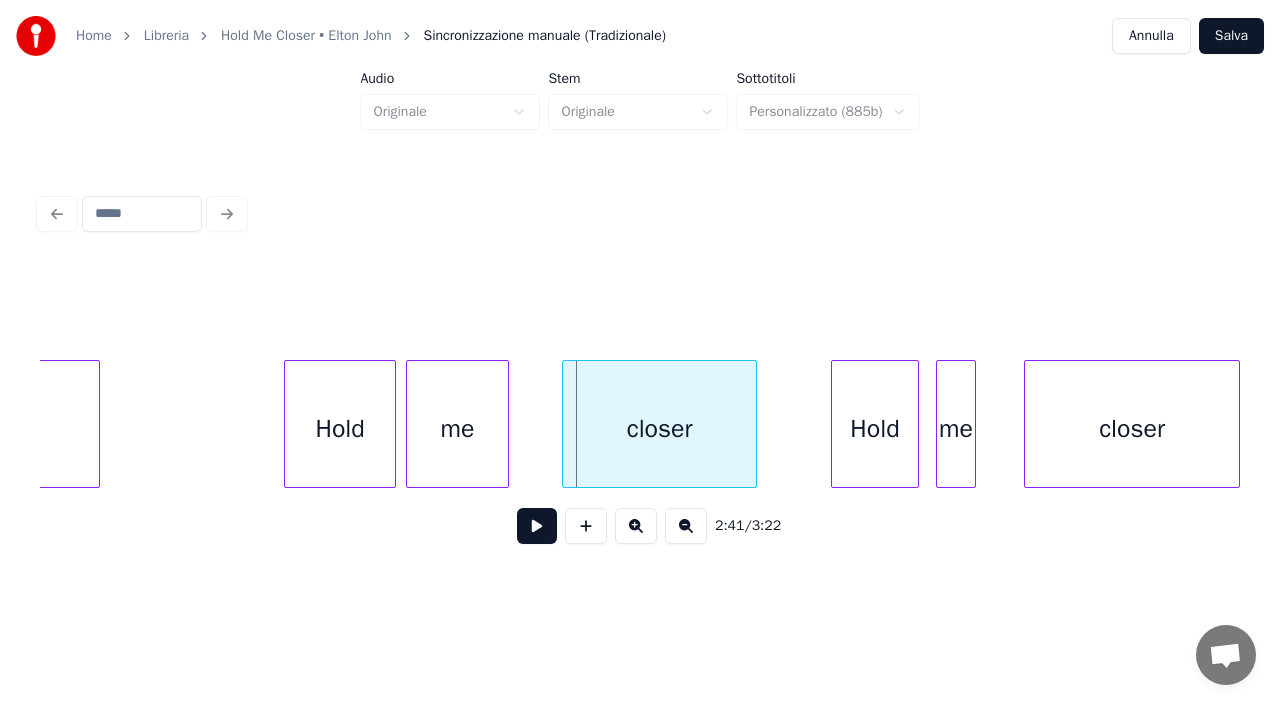 click on "closer" at bounding box center [659, 429] 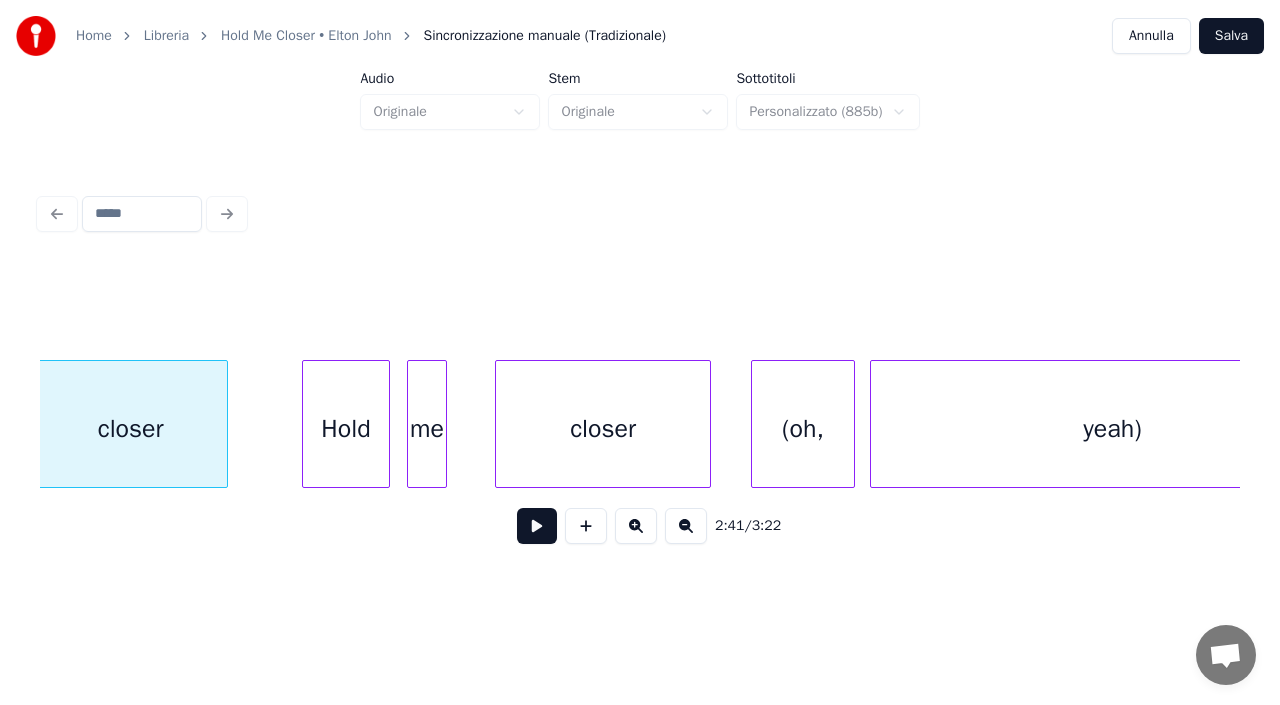 scroll, scrollTop: 0, scrollLeft: 64794, axis: horizontal 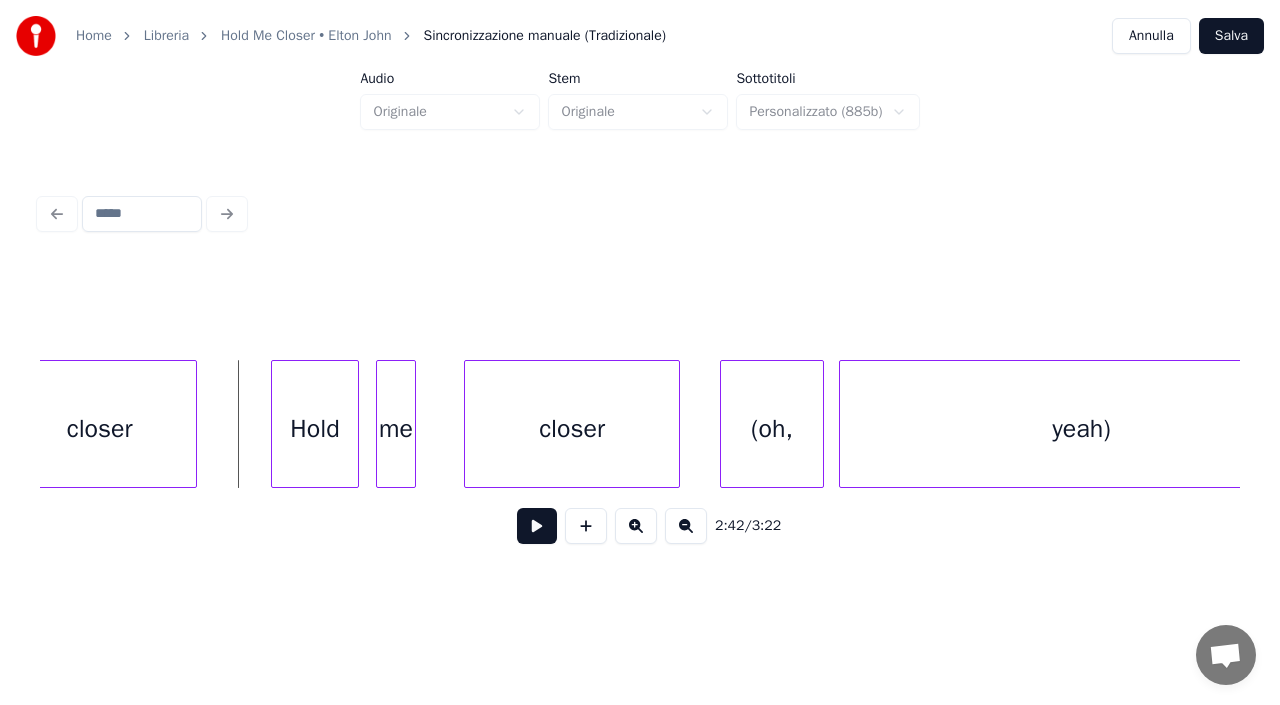 click at bounding box center (537, 526) 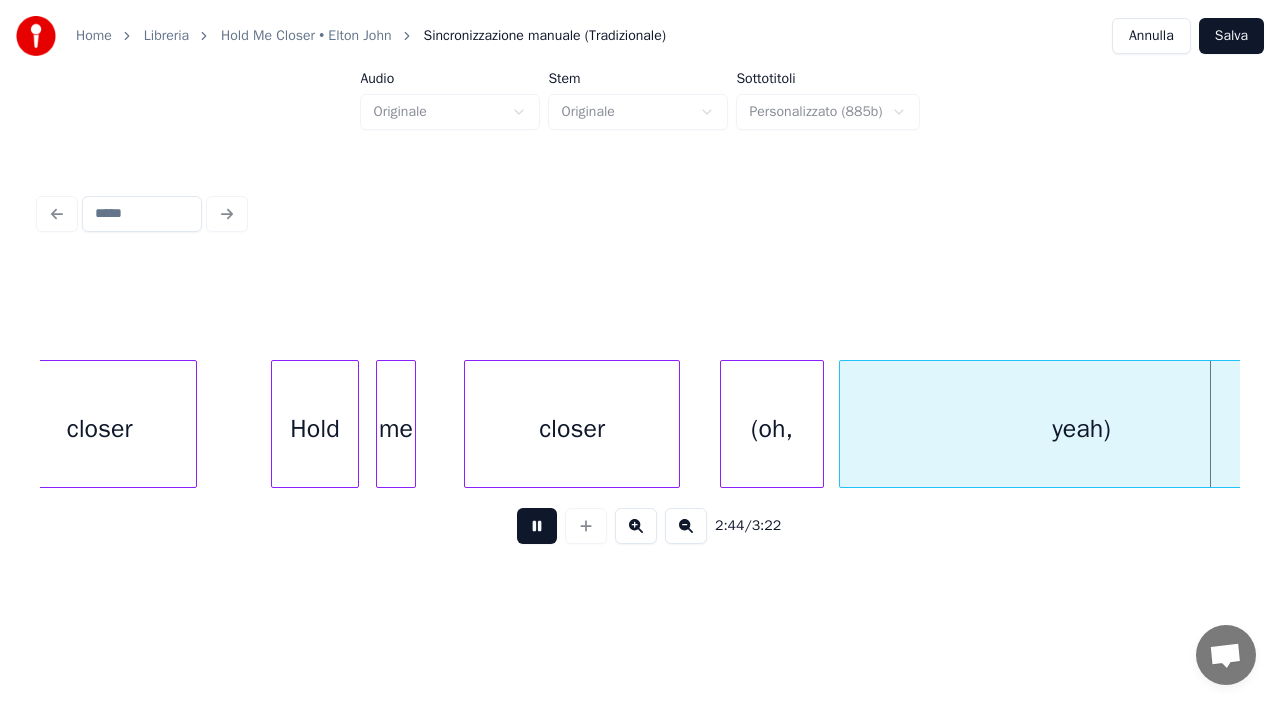 scroll, scrollTop: 0, scrollLeft: 65997, axis: horizontal 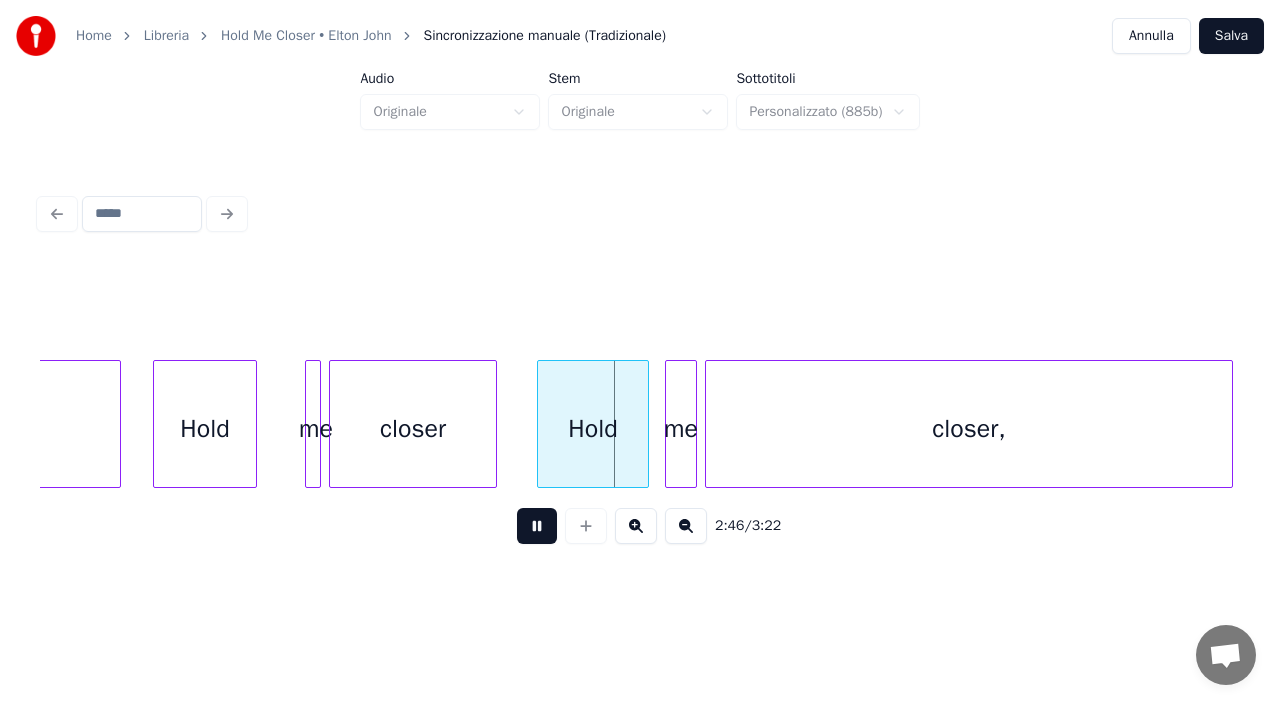click at bounding box center (537, 526) 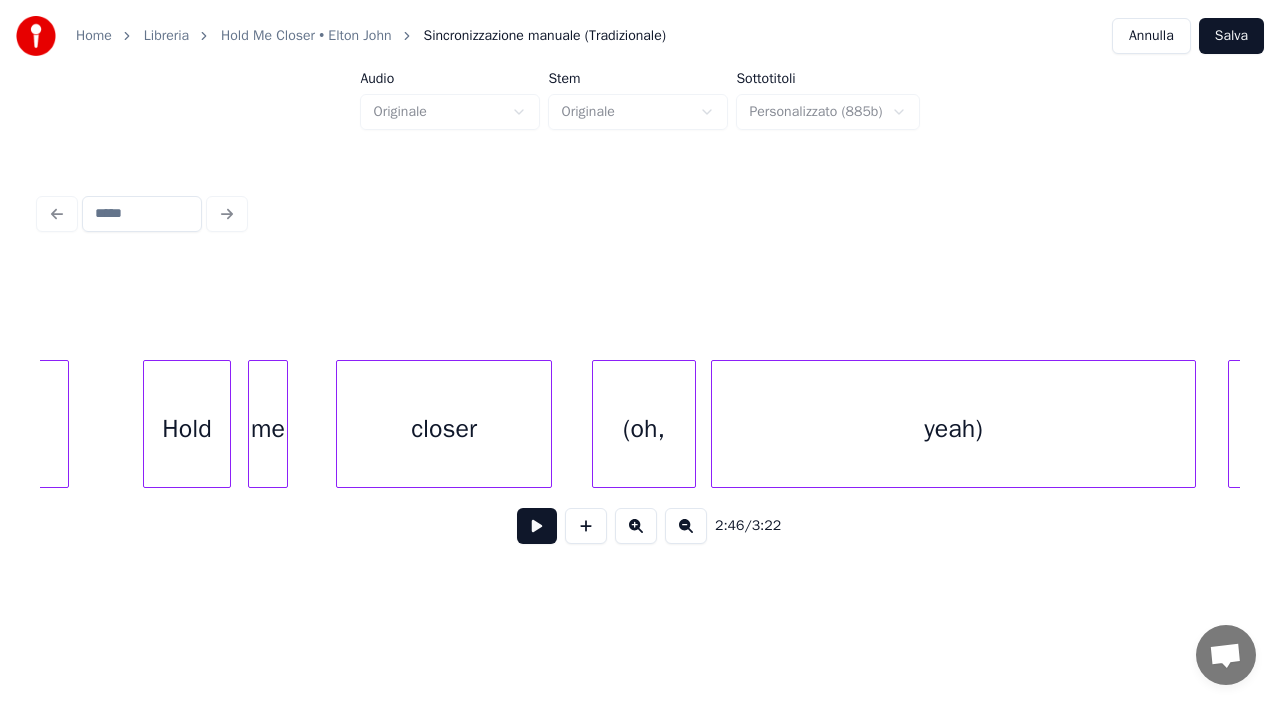 scroll, scrollTop: 0, scrollLeft: 64797, axis: horizontal 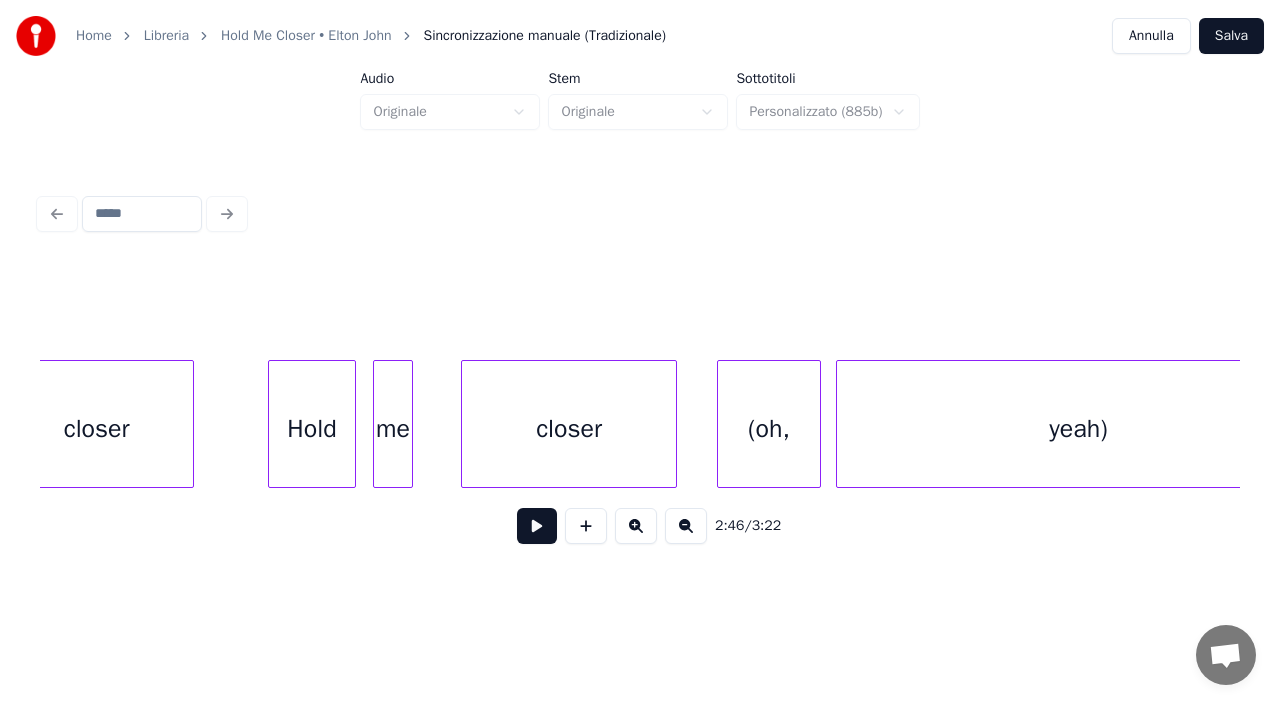 click on "(oh," at bounding box center [769, 429] 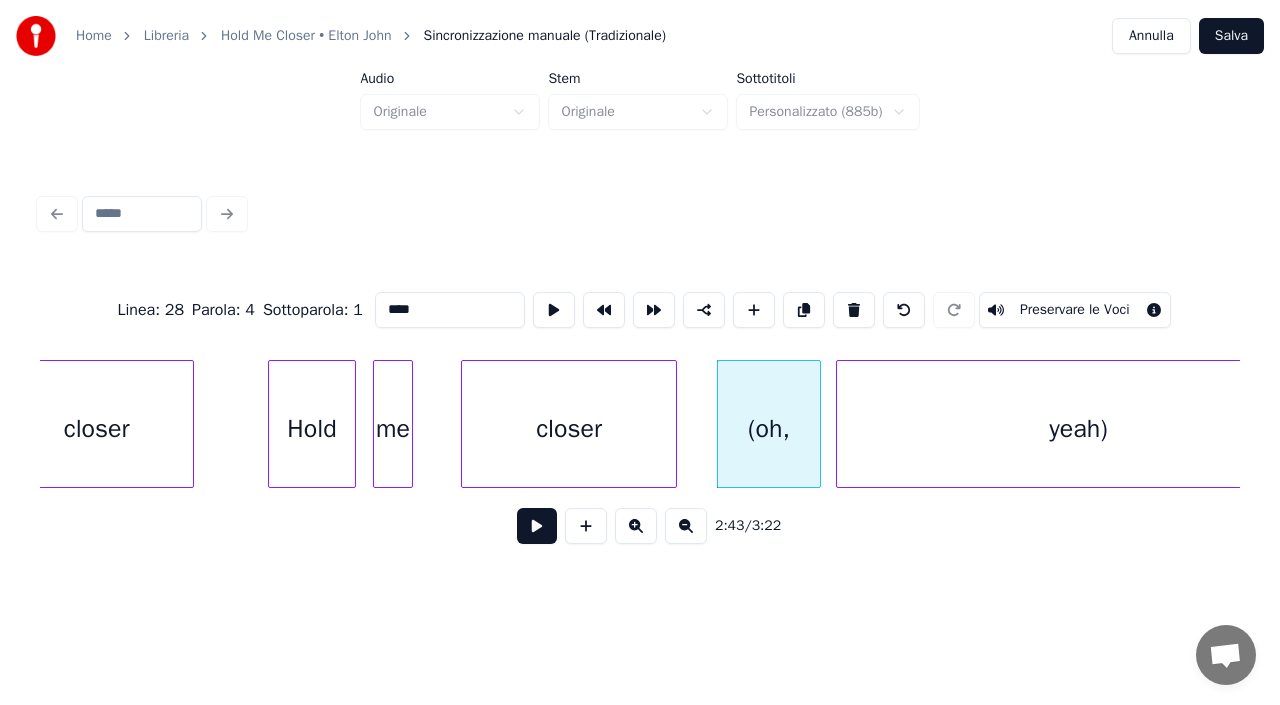 type 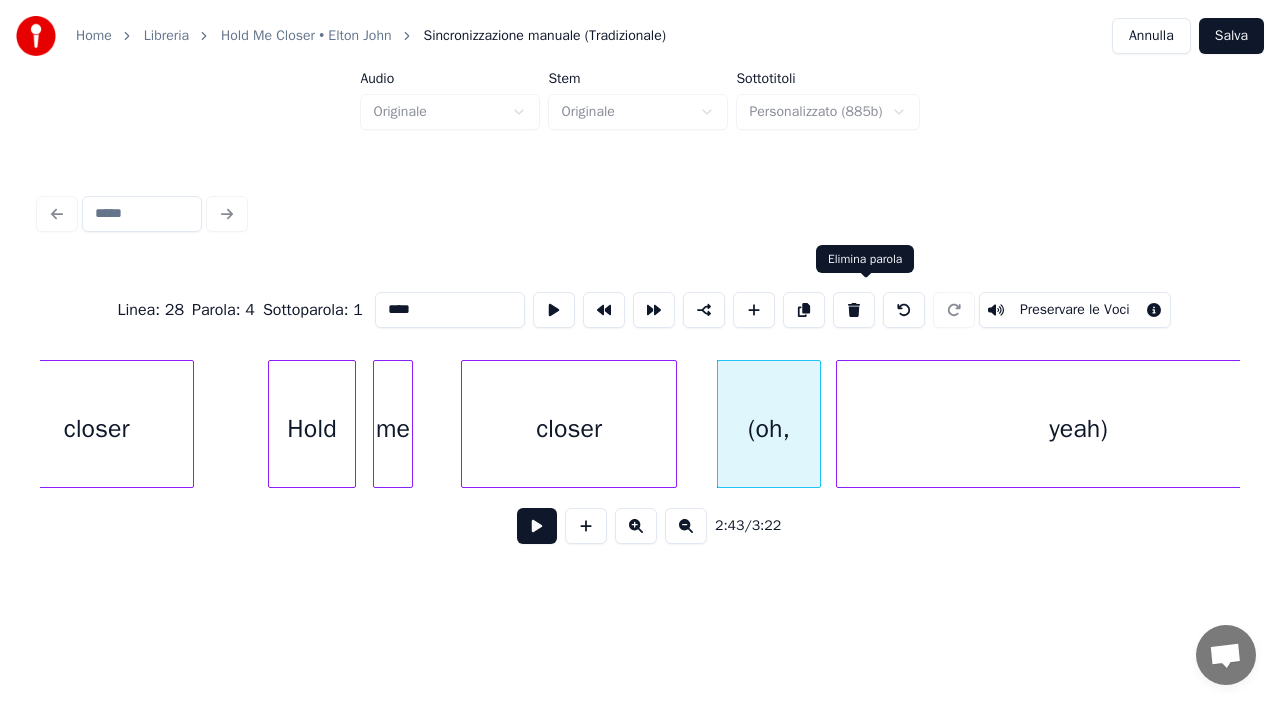 click at bounding box center [854, 310] 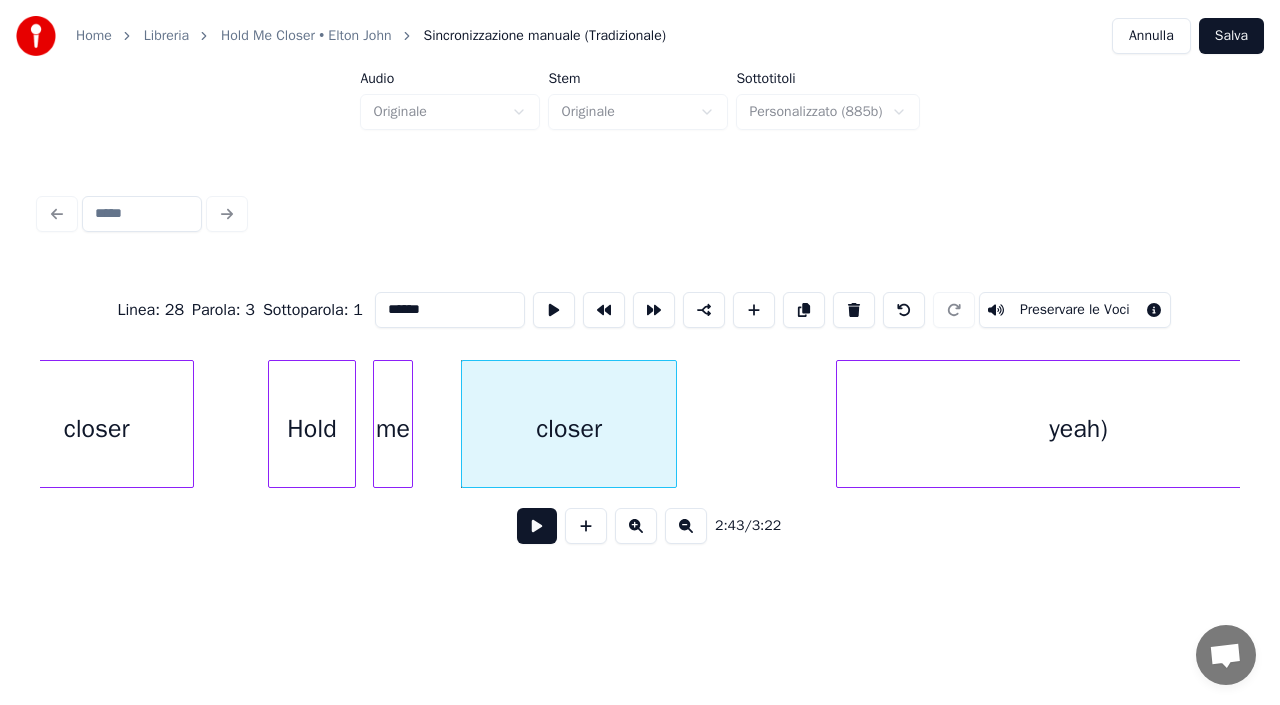 click on "yeah)" at bounding box center [1078, 429] 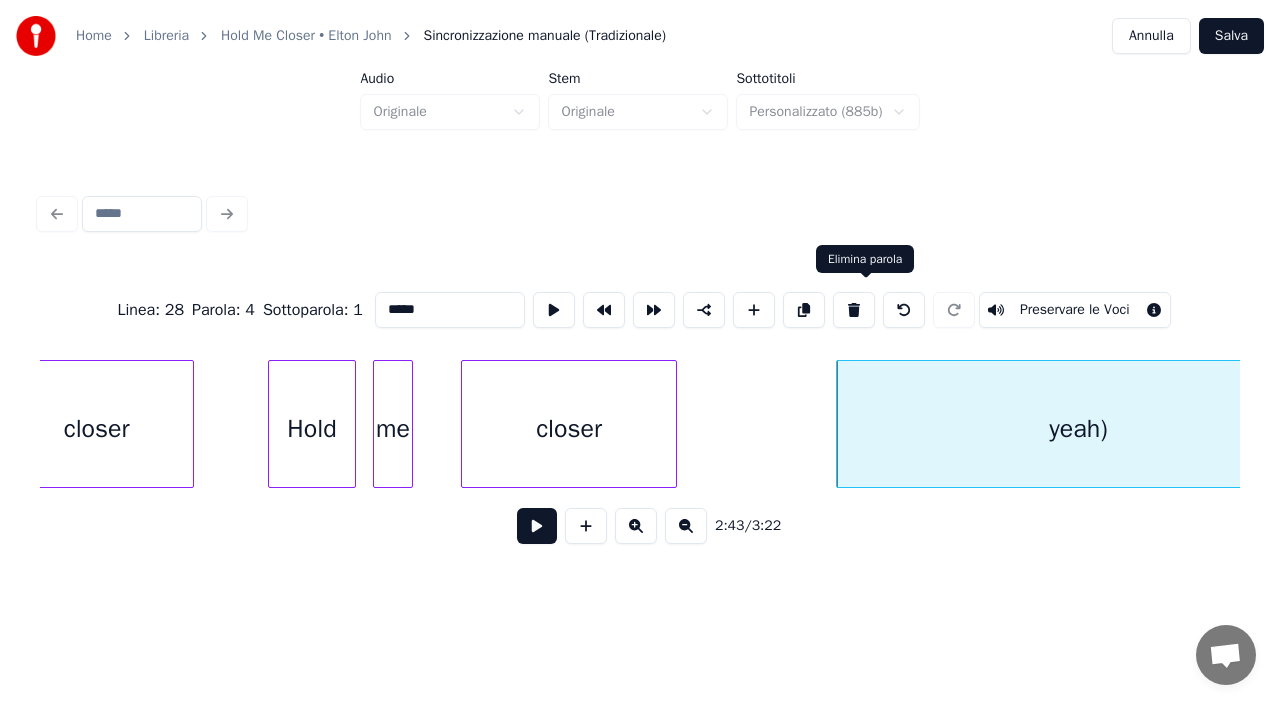 click at bounding box center (854, 310) 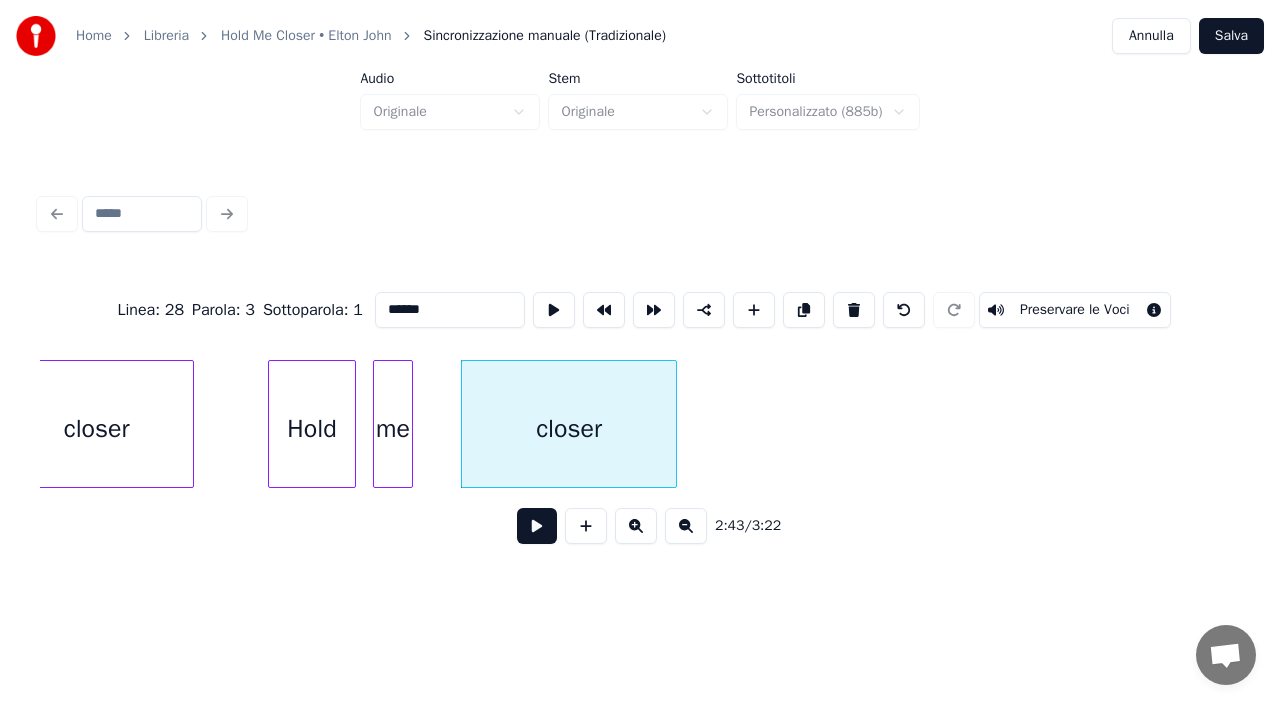click on "closer" at bounding box center [569, 429] 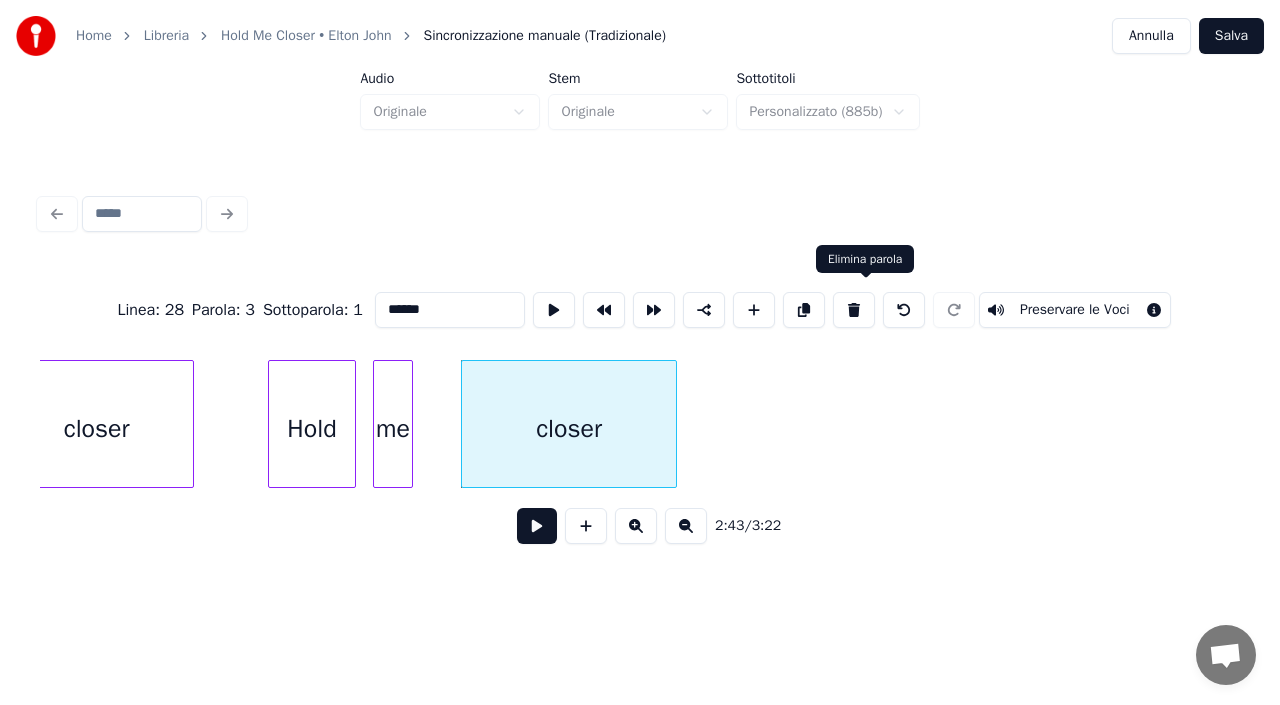 click at bounding box center (854, 310) 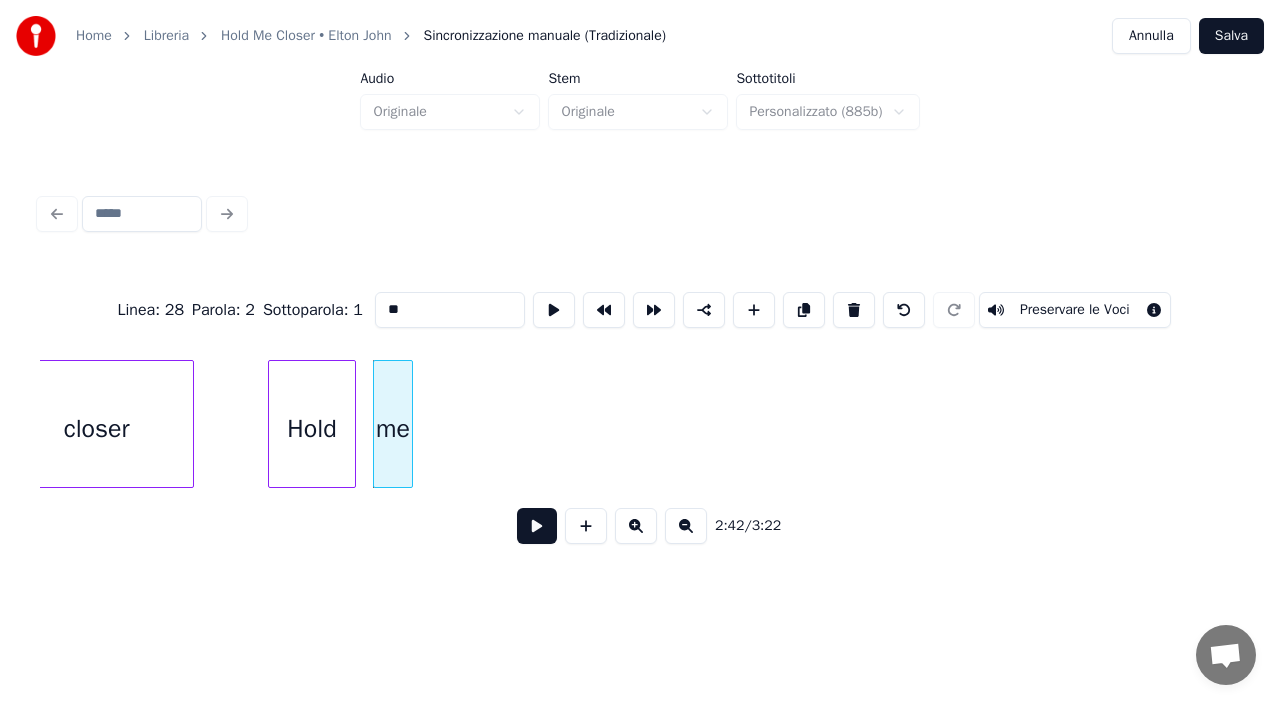 click on "me" at bounding box center (393, 429) 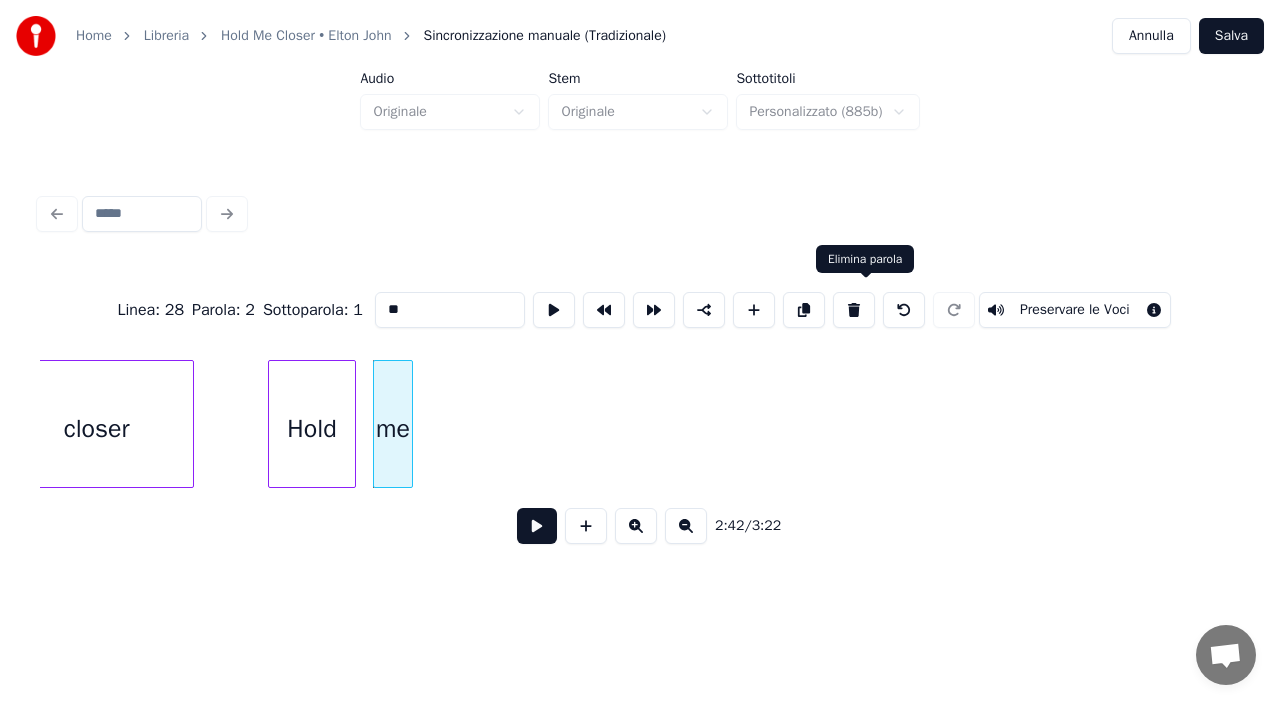 drag, startPoint x: 873, startPoint y: 310, endPoint x: 848, endPoint y: 334, distance: 34.655445 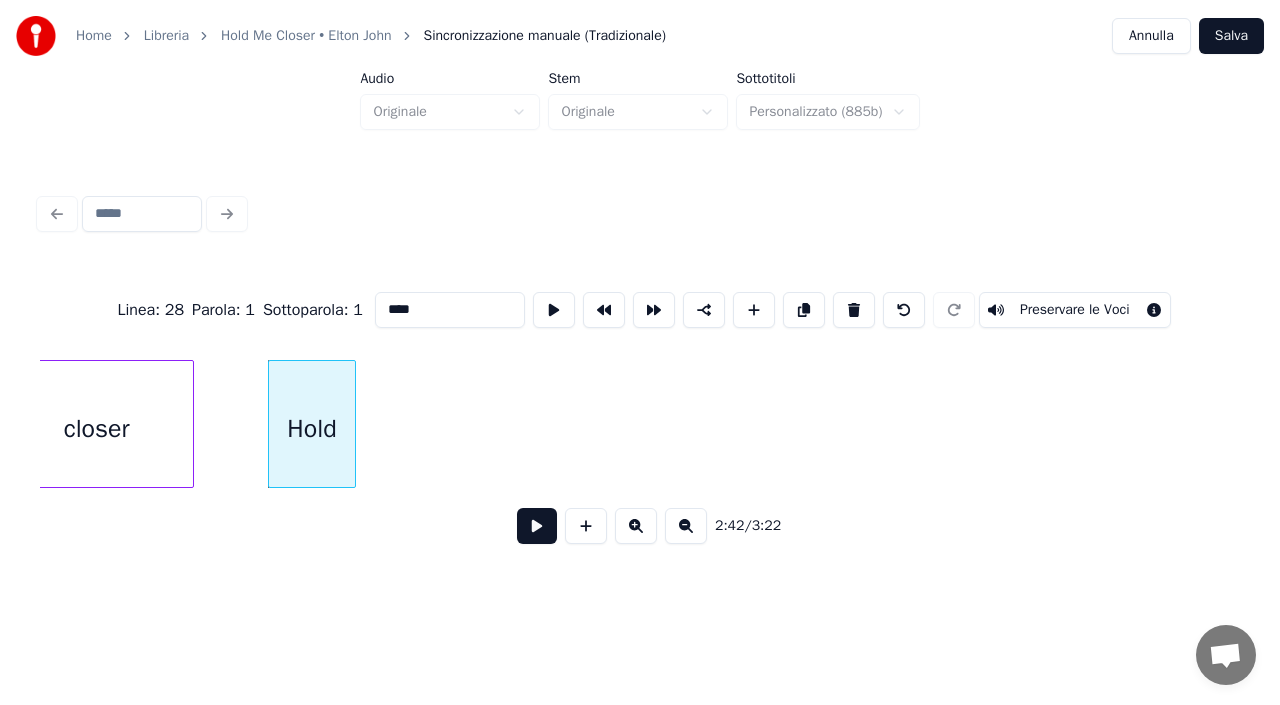 click on "Hold" at bounding box center [312, 429] 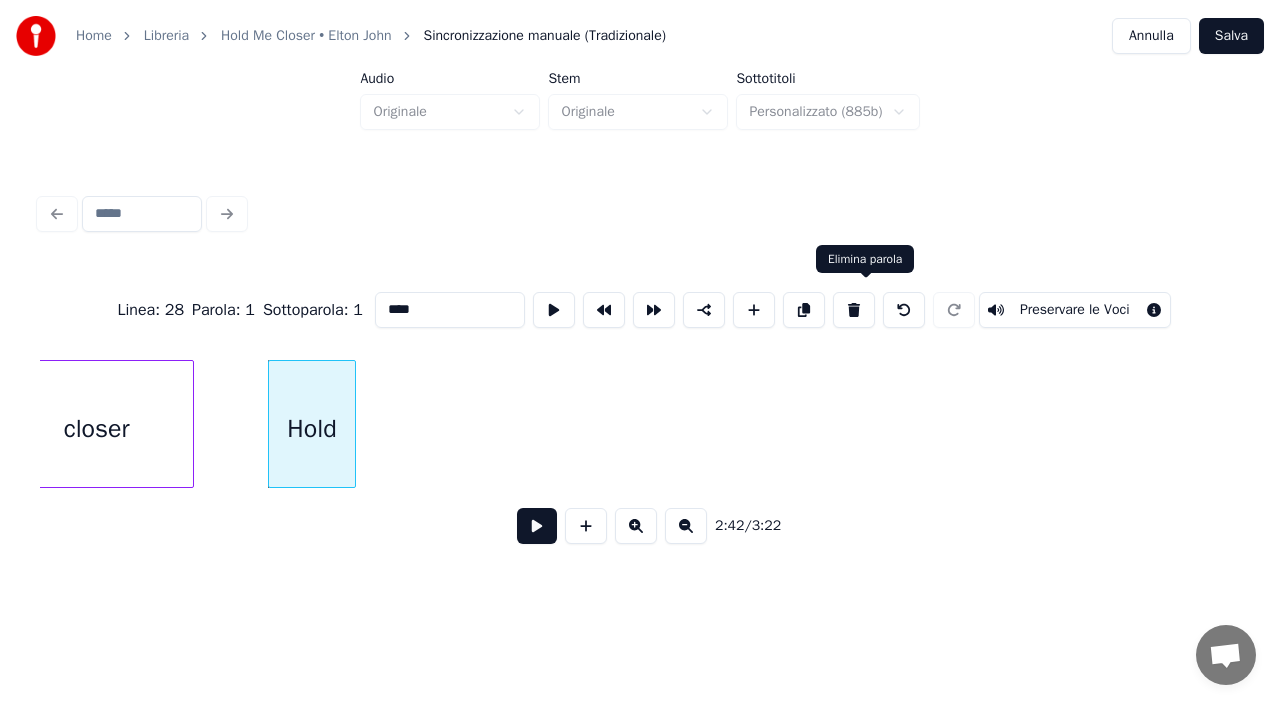 click at bounding box center [854, 310] 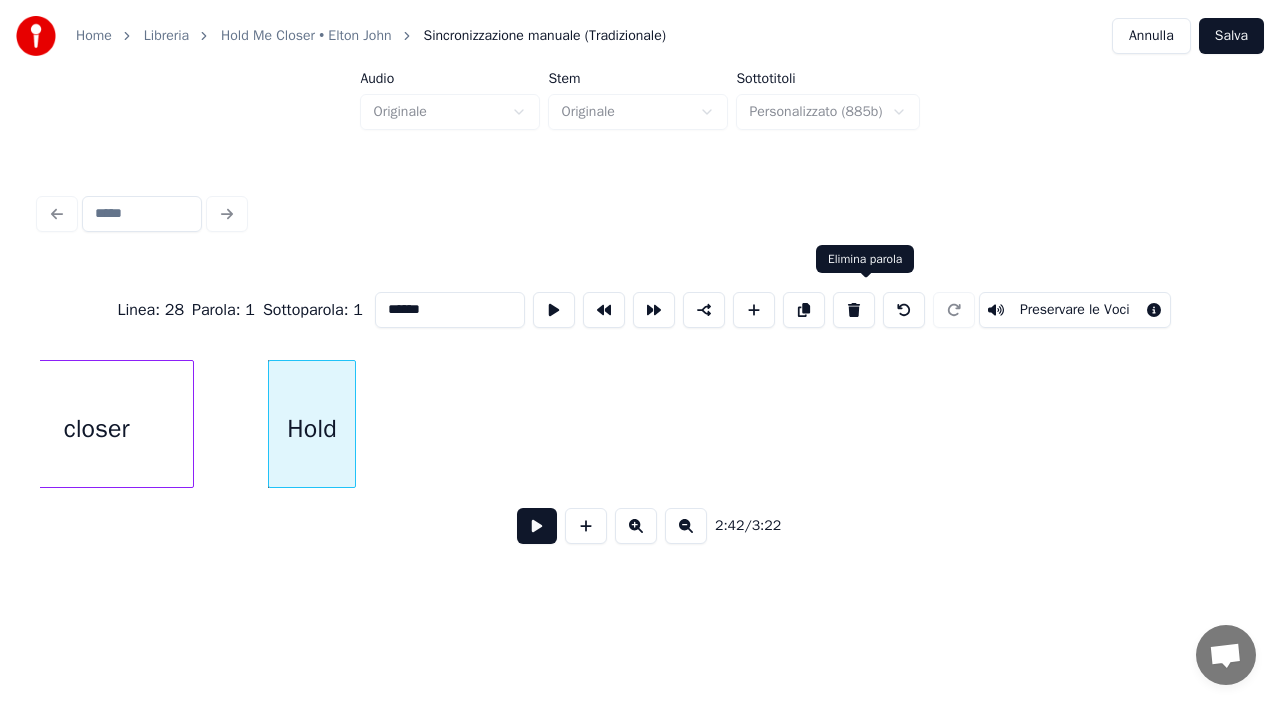 scroll, scrollTop: 0, scrollLeft: 64756, axis: horizontal 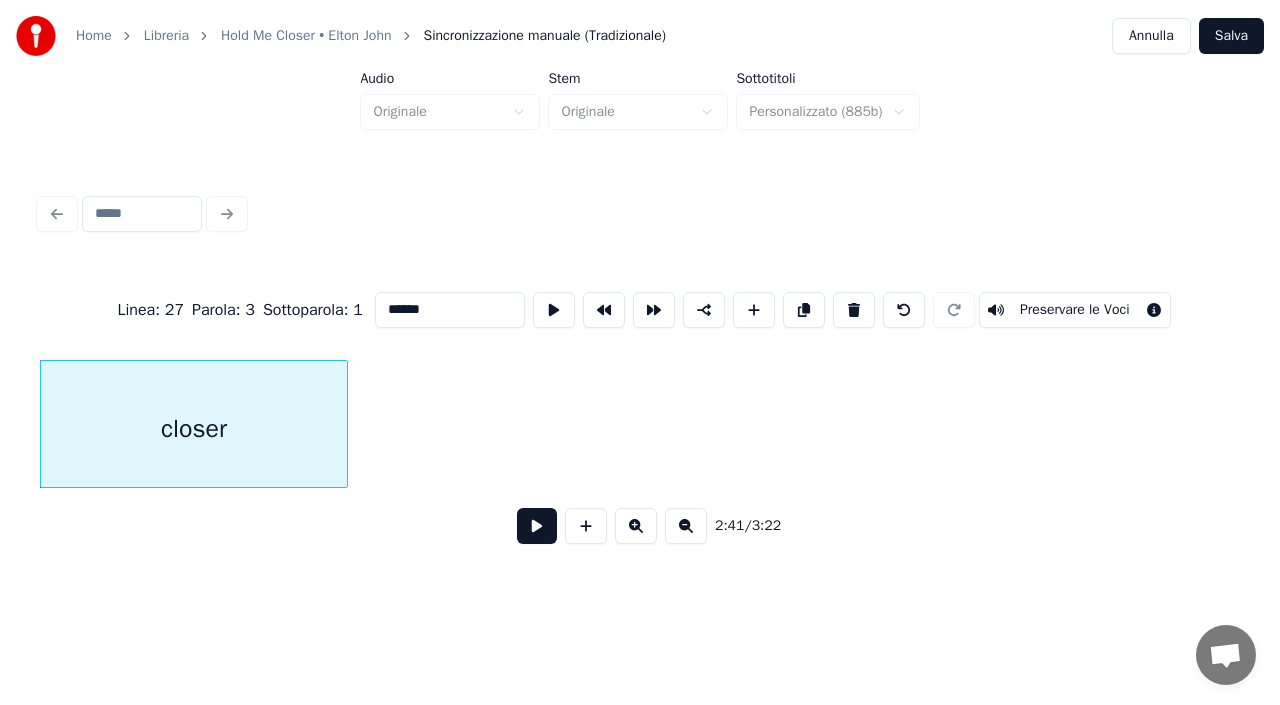 click at bounding box center [344, 424] 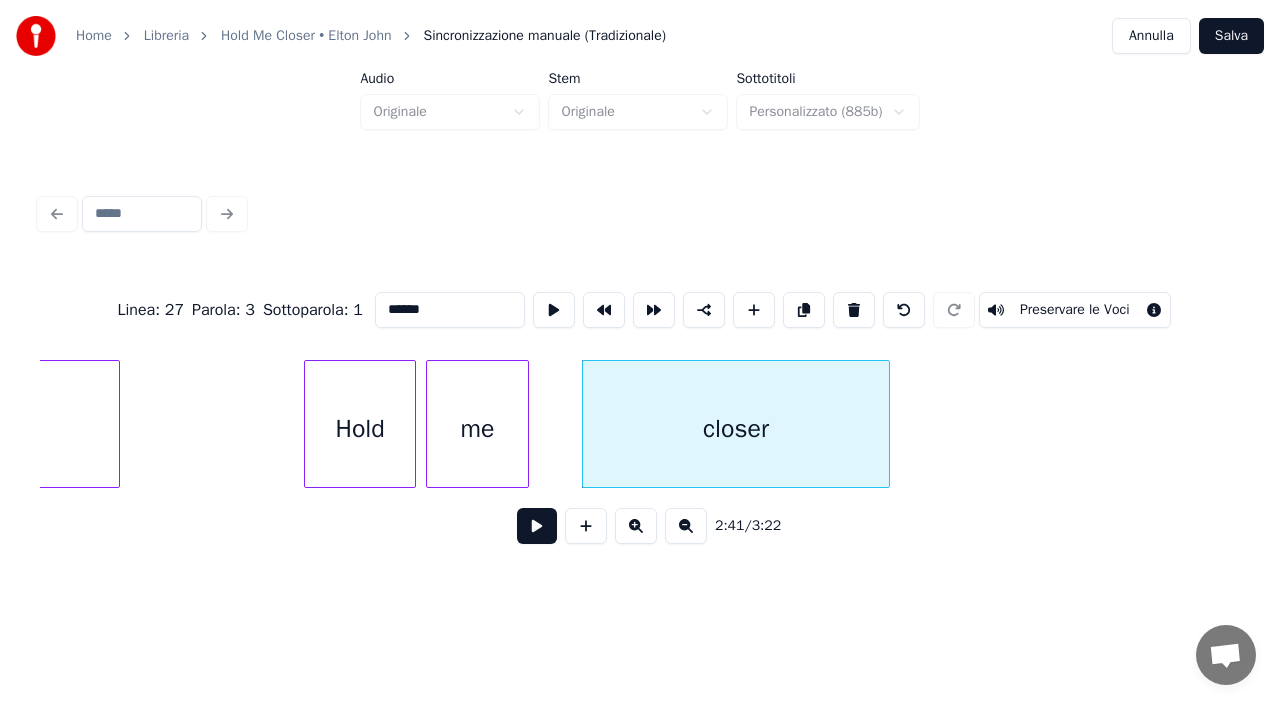 scroll, scrollTop: 0, scrollLeft: 64116, axis: horizontal 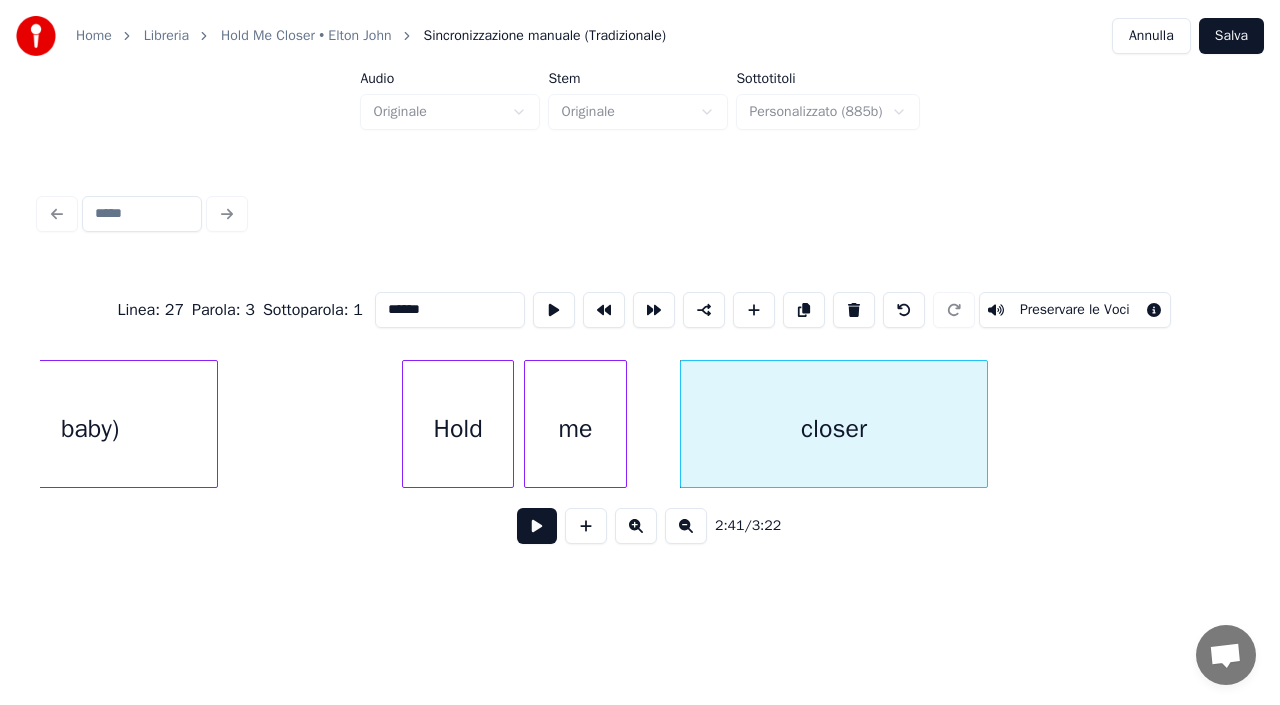 click on "Hold" at bounding box center [458, 429] 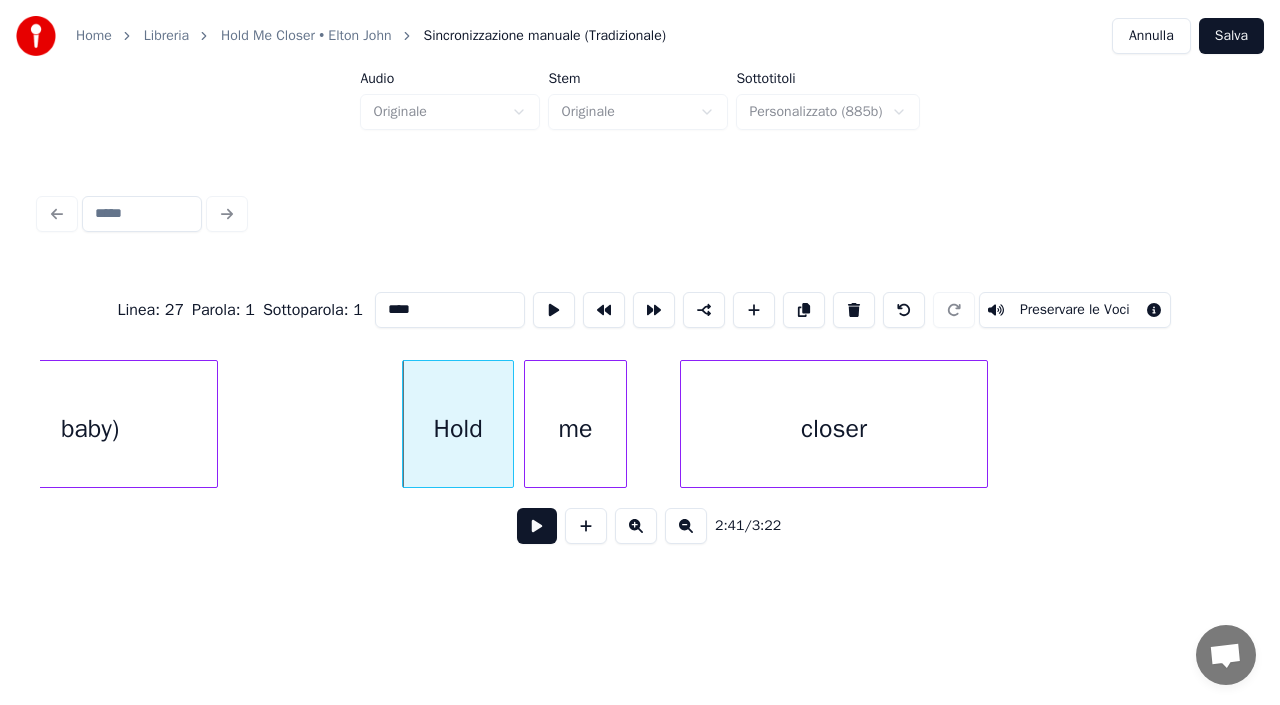 click on "closer me Hold baby)" at bounding box center [-23617, 424] 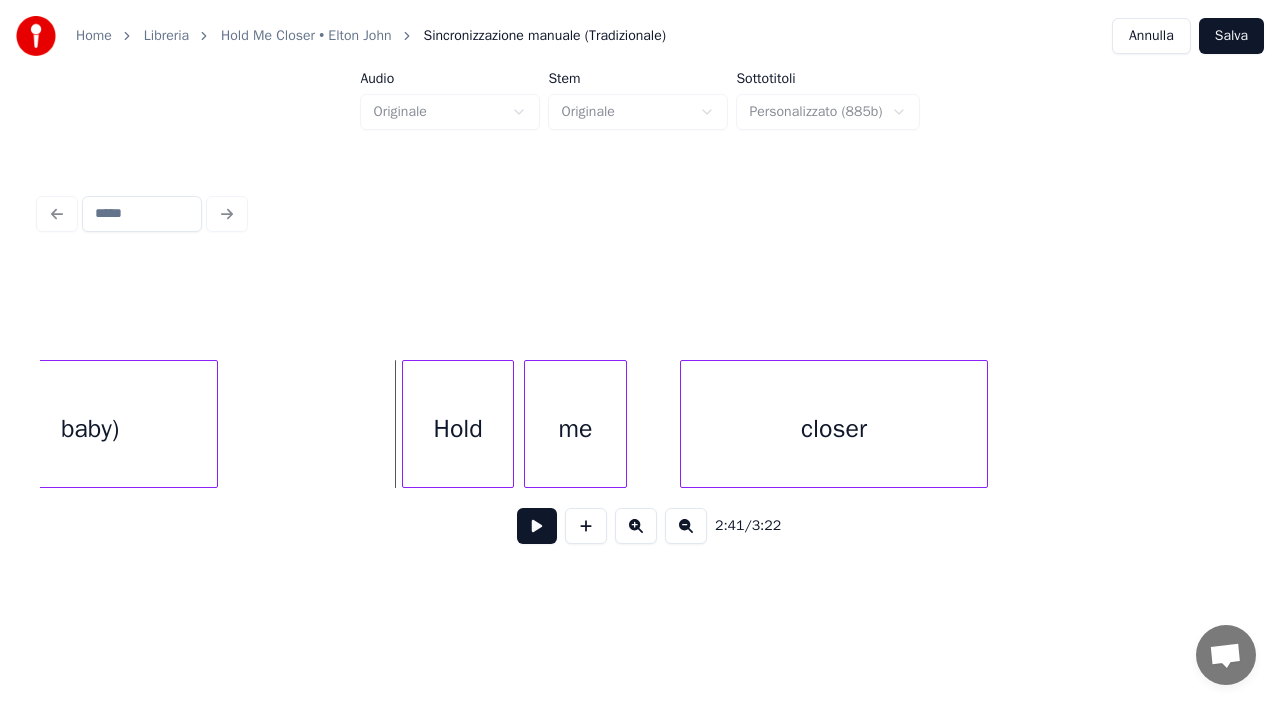 click at bounding box center [537, 526] 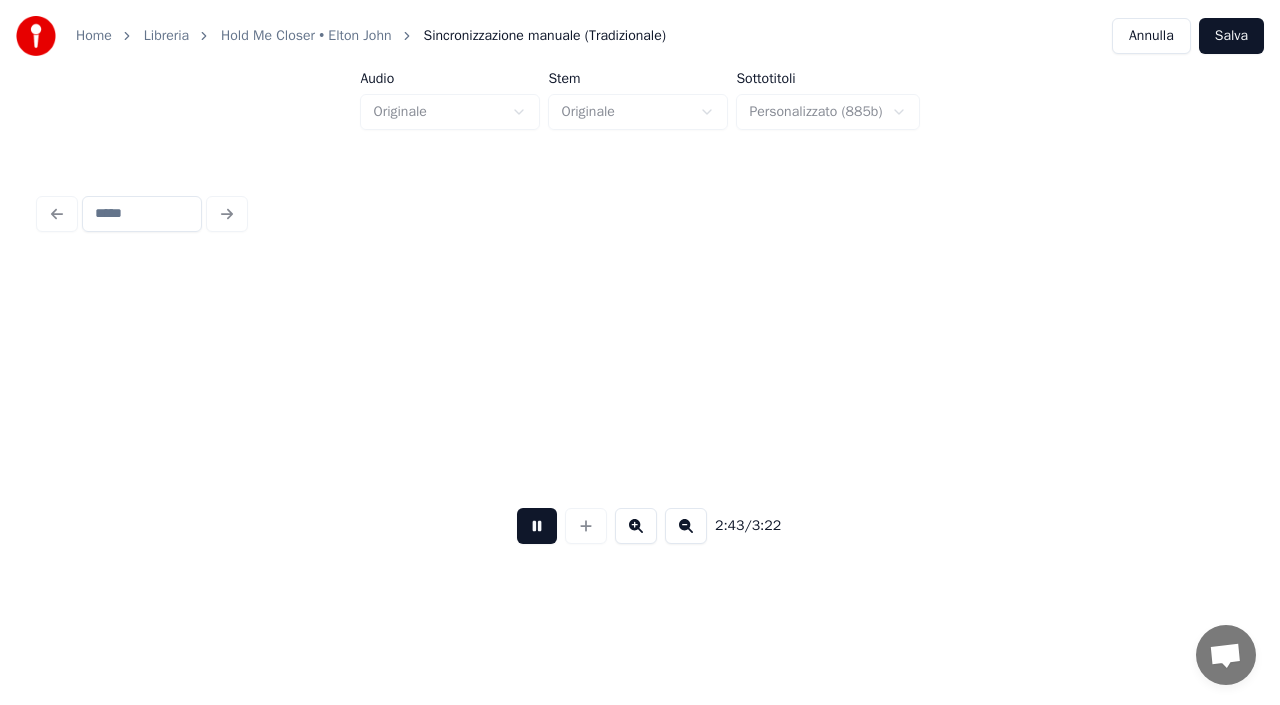 scroll, scrollTop: 0, scrollLeft: 65321, axis: horizontal 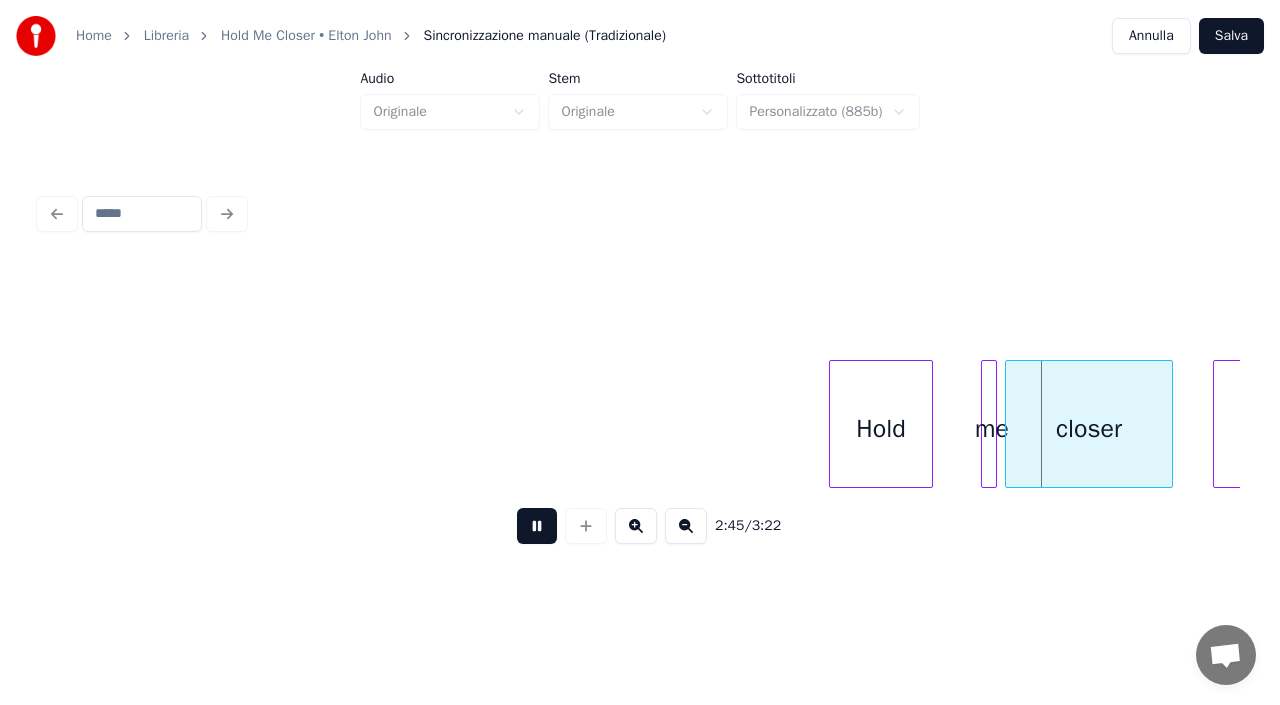 click at bounding box center [537, 526] 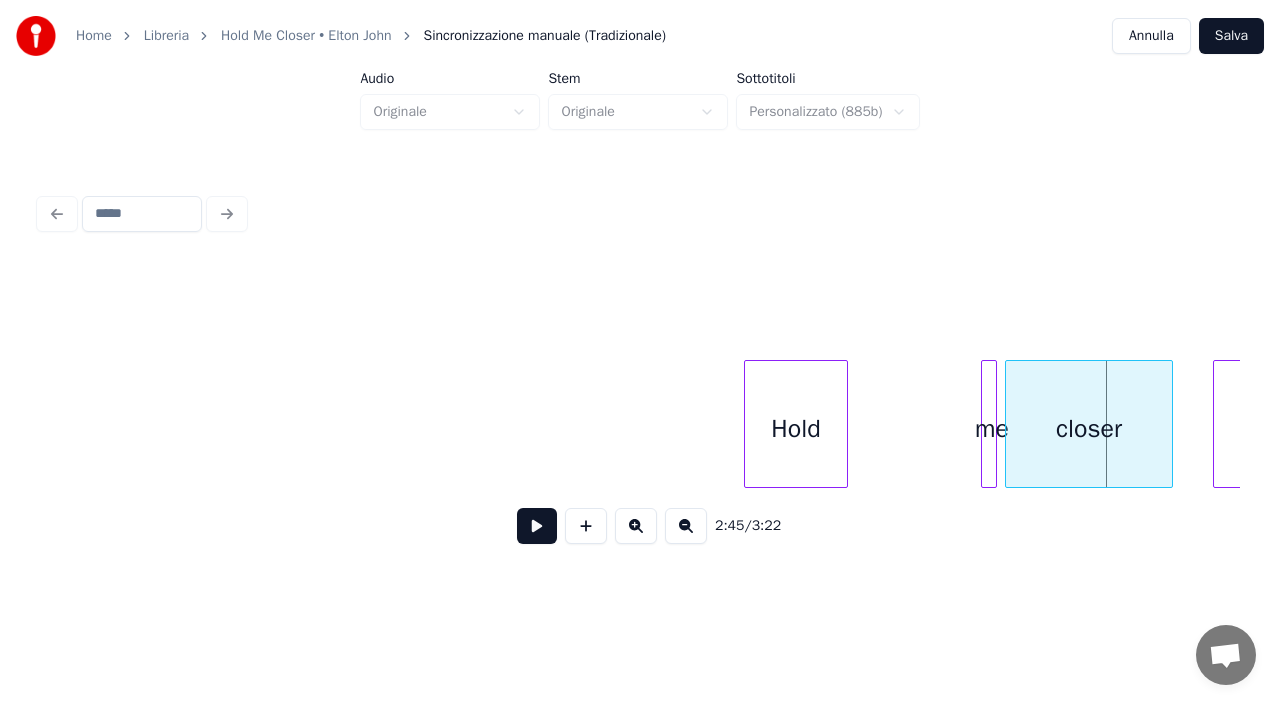 click on "Hold" at bounding box center [796, 429] 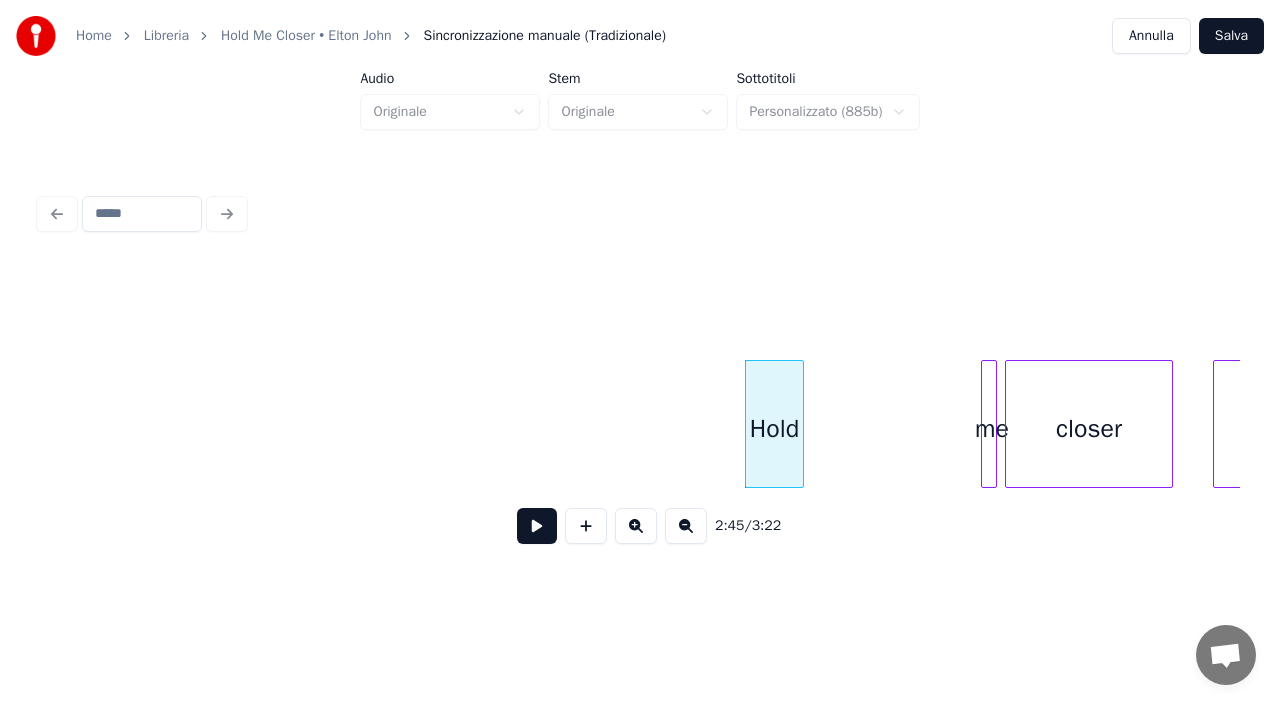 click at bounding box center (800, 424) 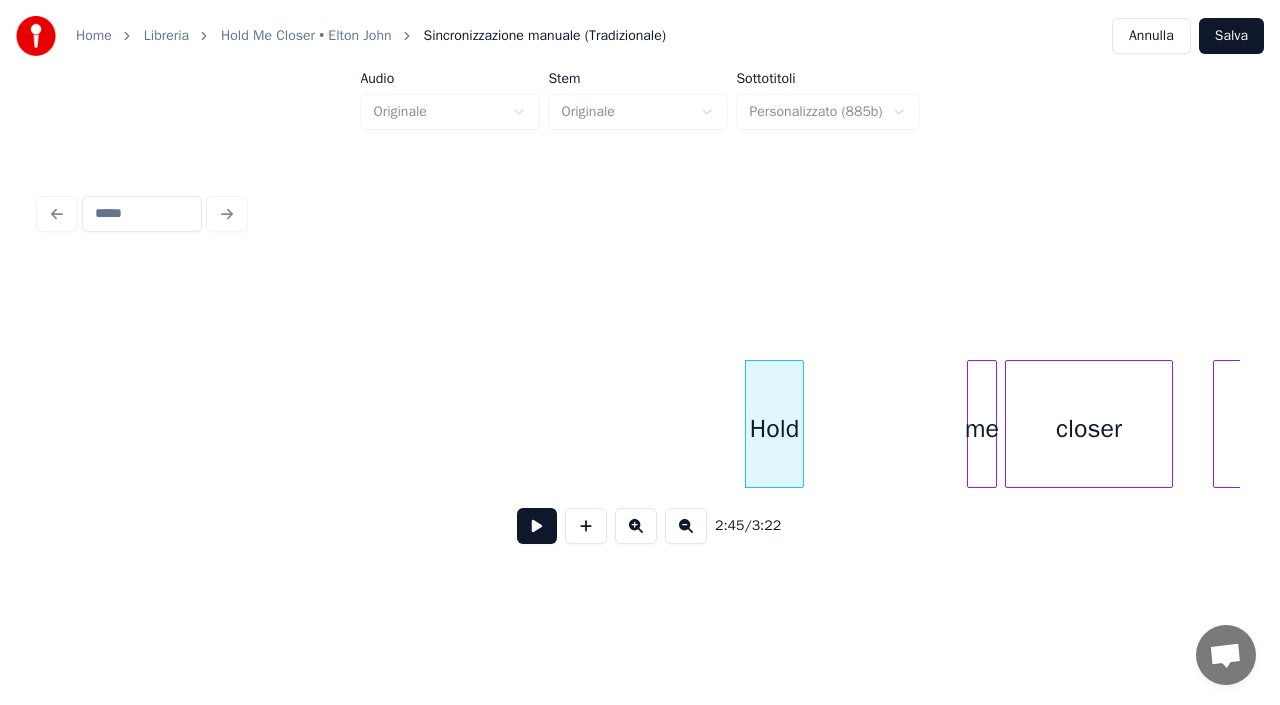 click at bounding box center [971, 424] 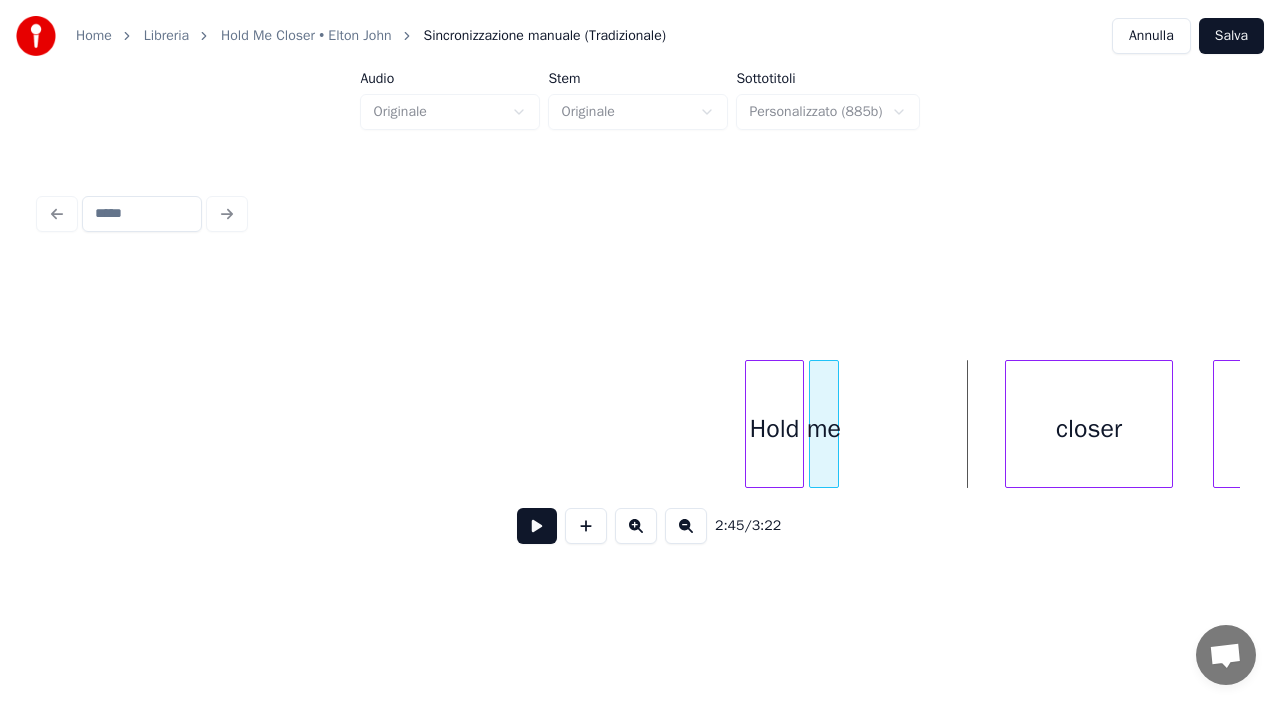 click on "me" at bounding box center (824, 429) 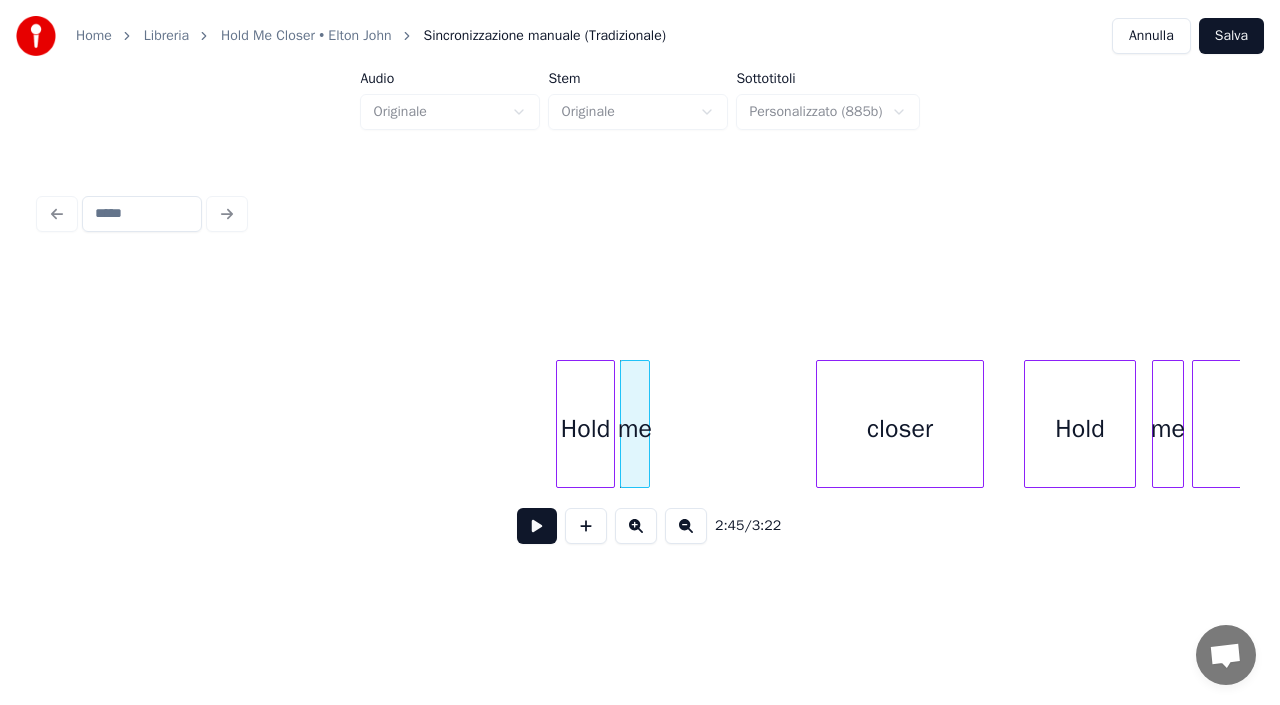 scroll, scrollTop: 0, scrollLeft: 65641, axis: horizontal 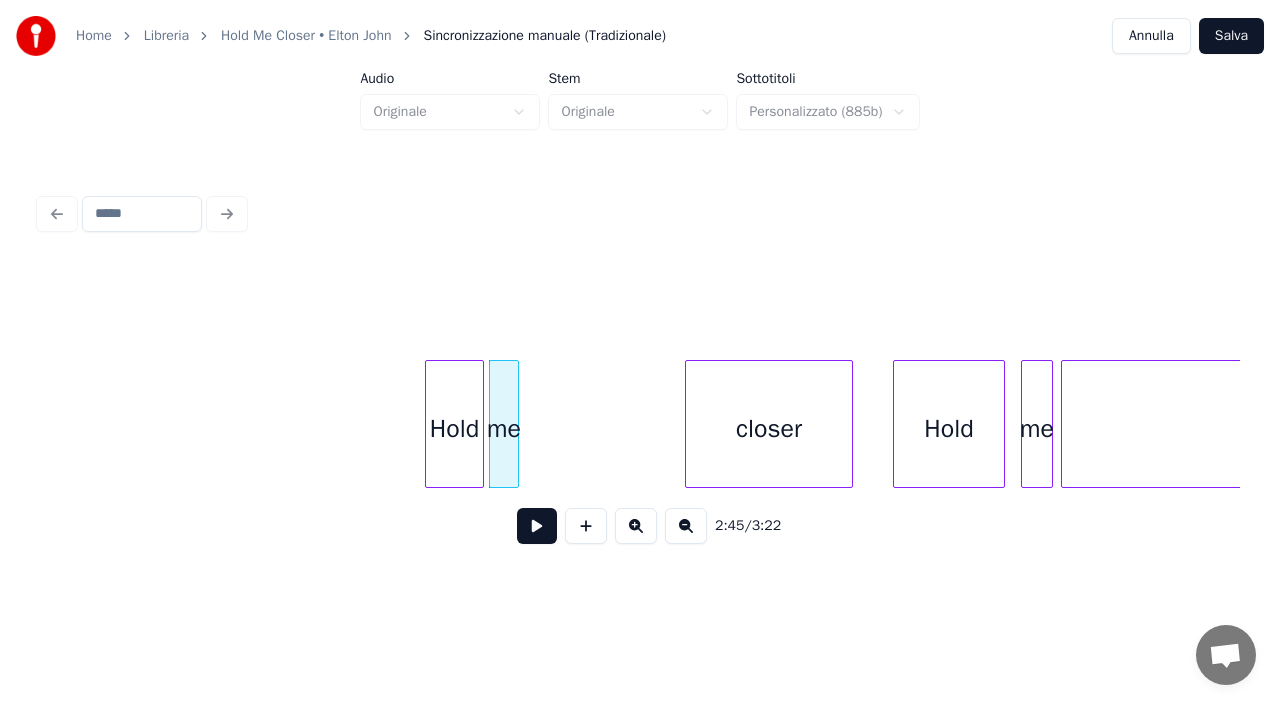 click on "Hold me closer Hold me closer," at bounding box center [-25142, 424] 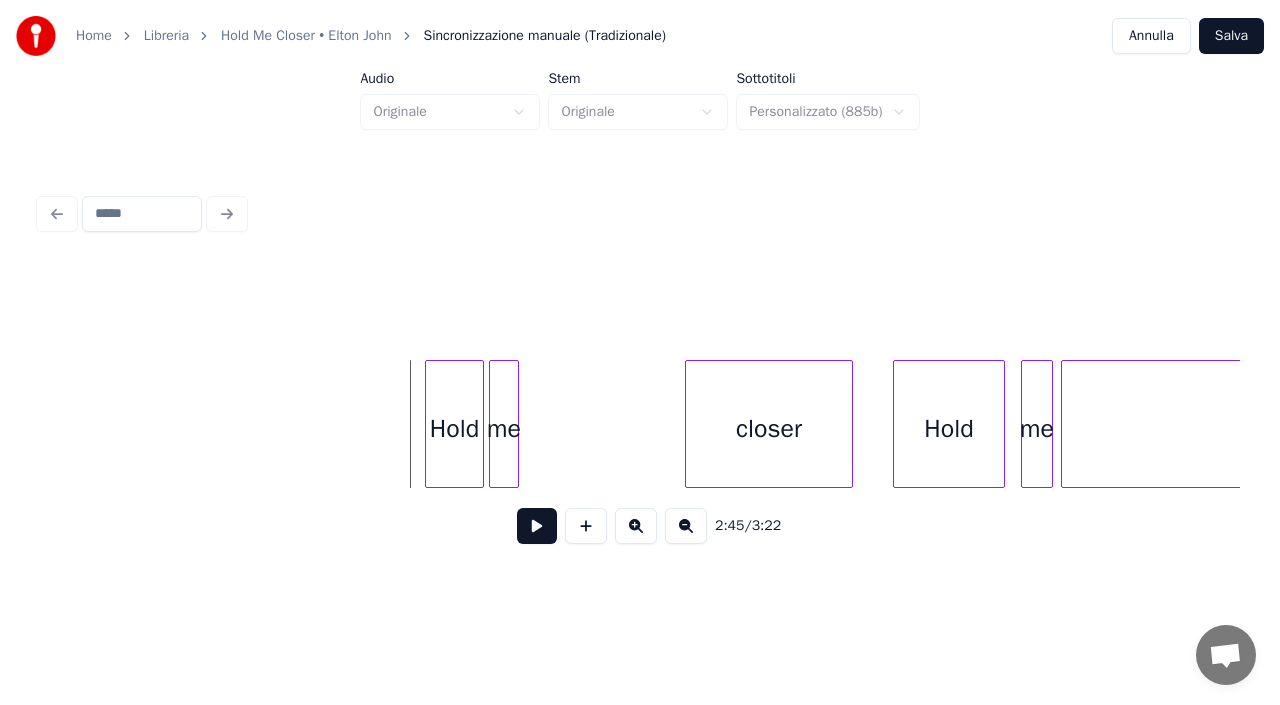 click at bounding box center (537, 526) 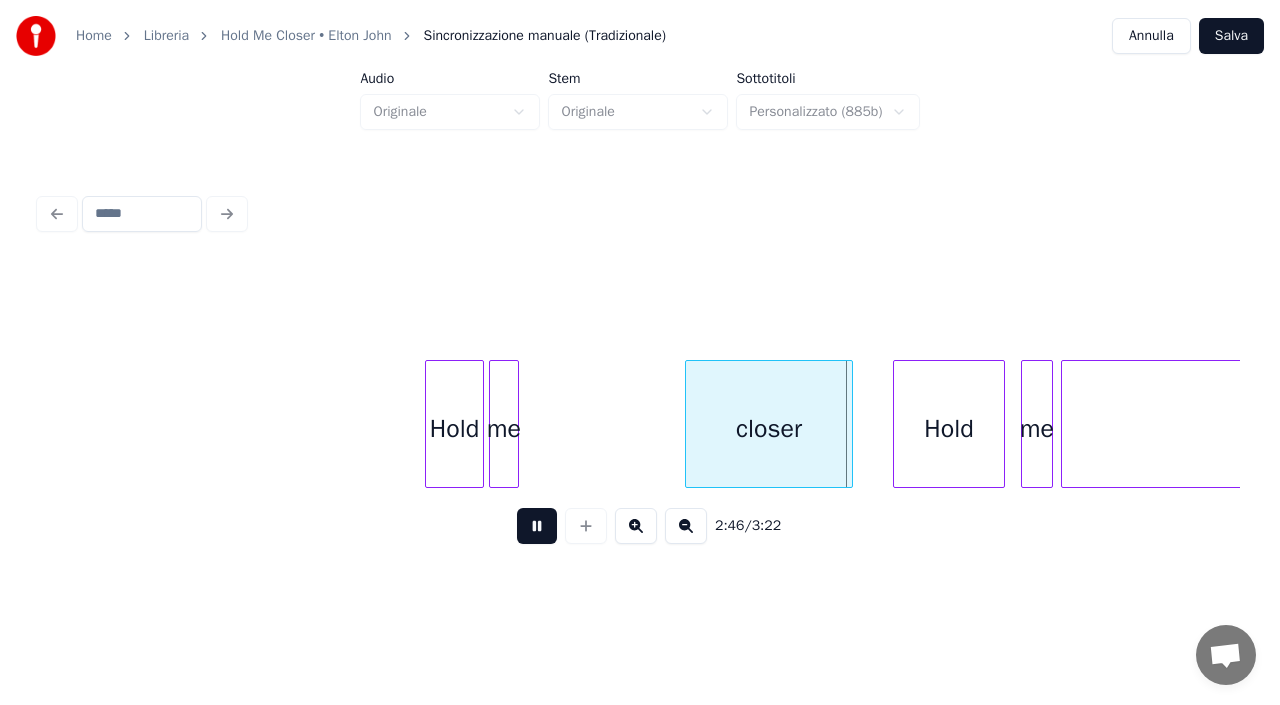 click at bounding box center (537, 526) 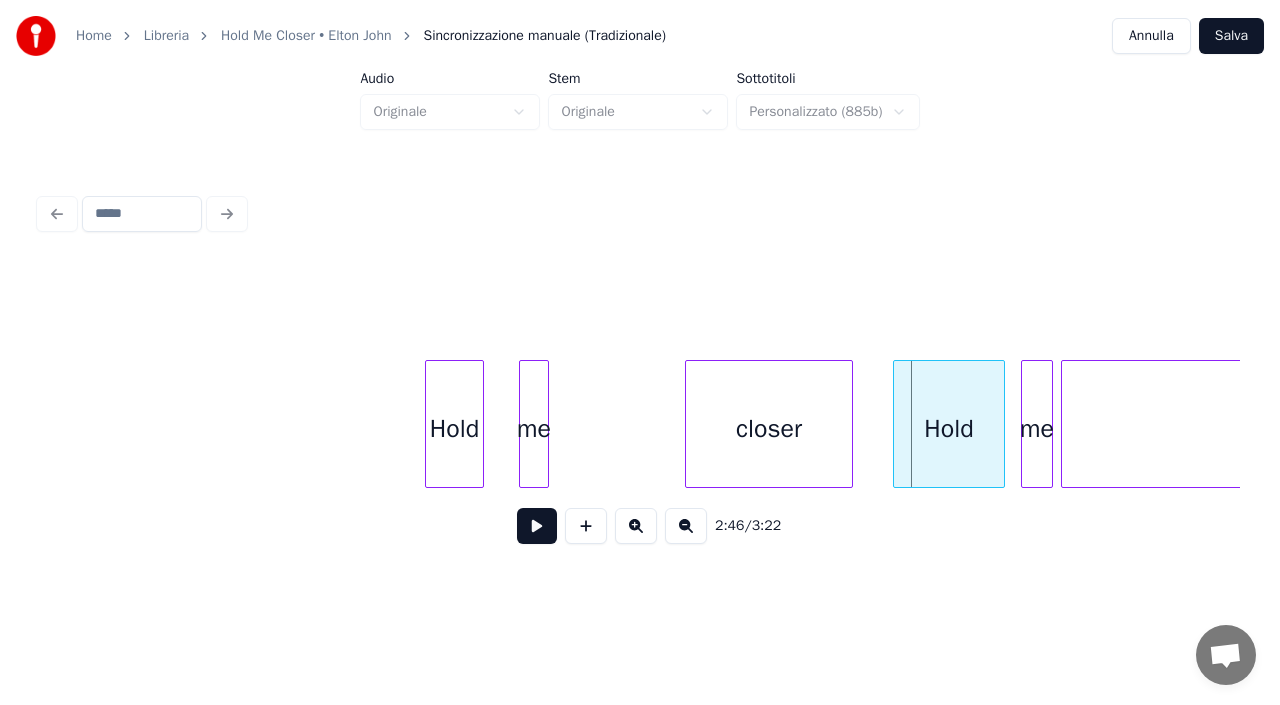click on "me" at bounding box center (534, 429) 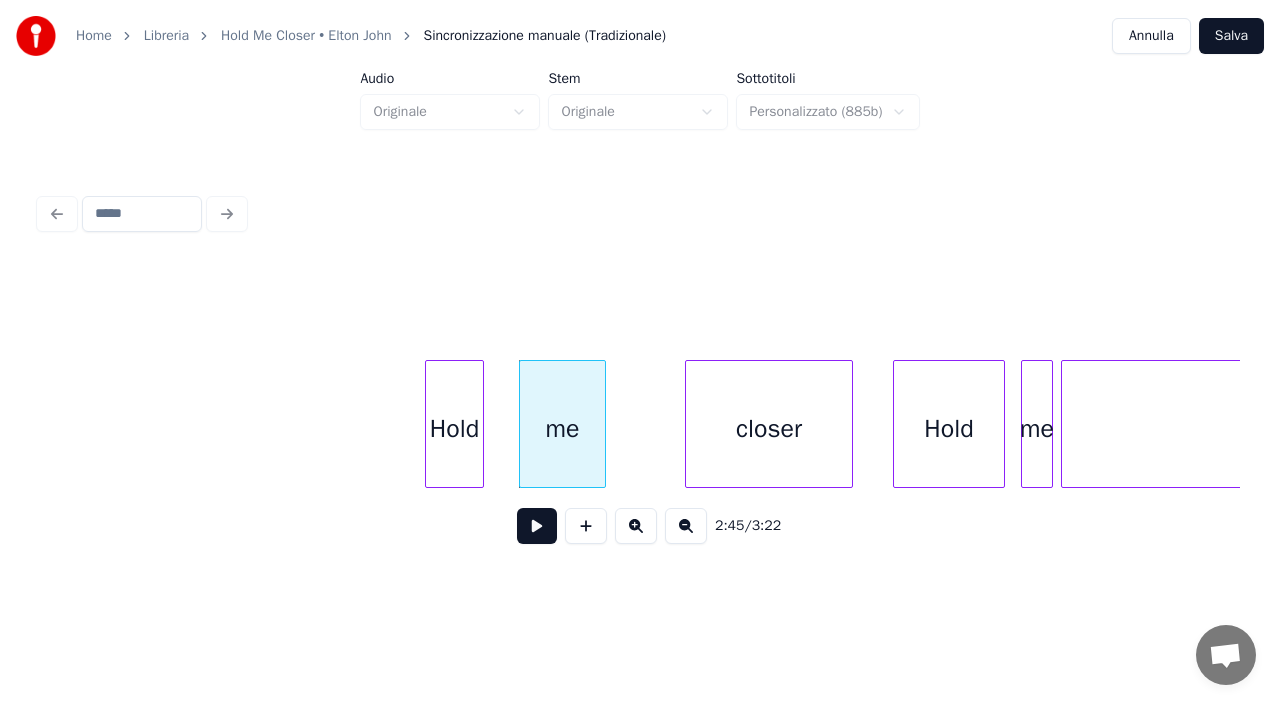 click at bounding box center [602, 424] 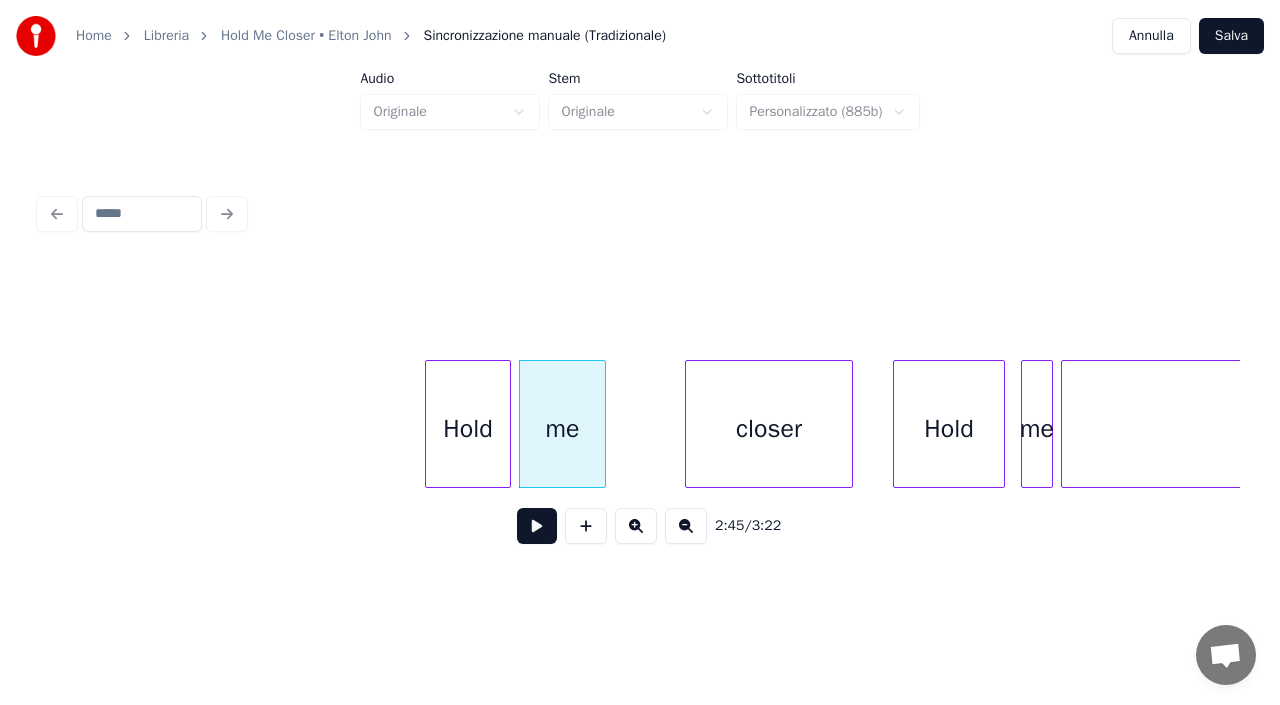 click at bounding box center [507, 424] 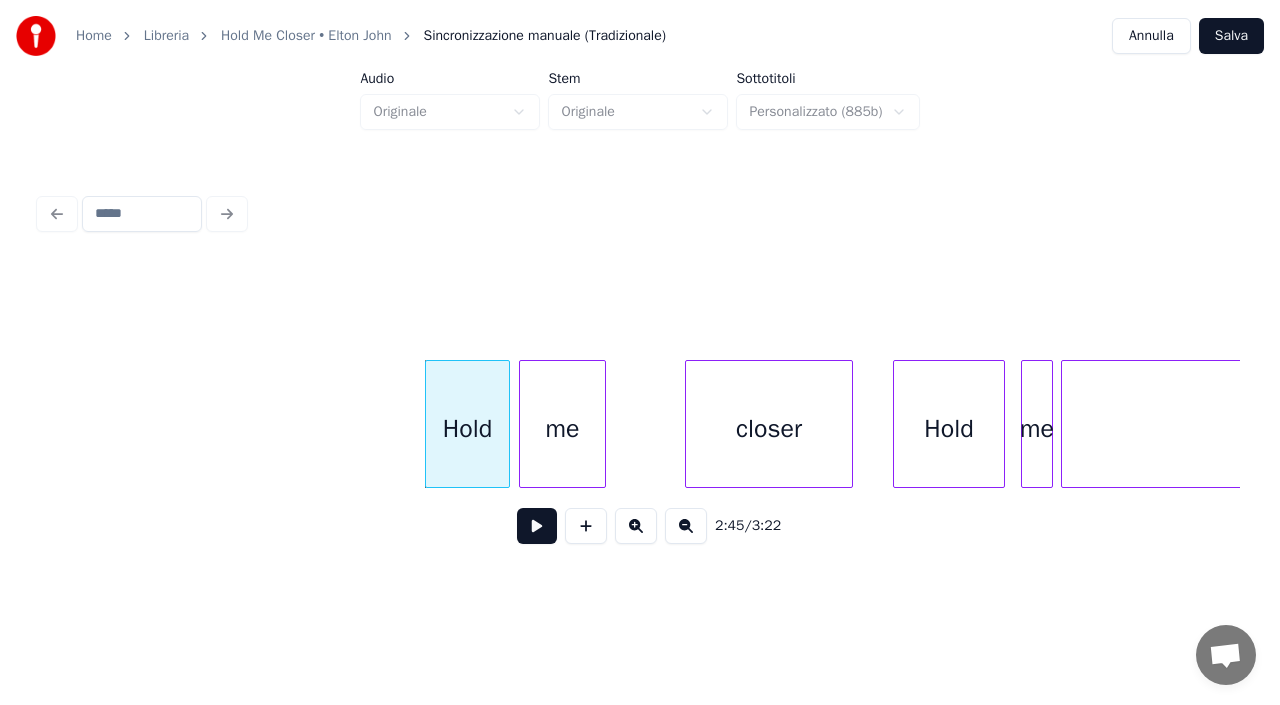click on "Hold me closer Hold me closer," at bounding box center [-25142, 424] 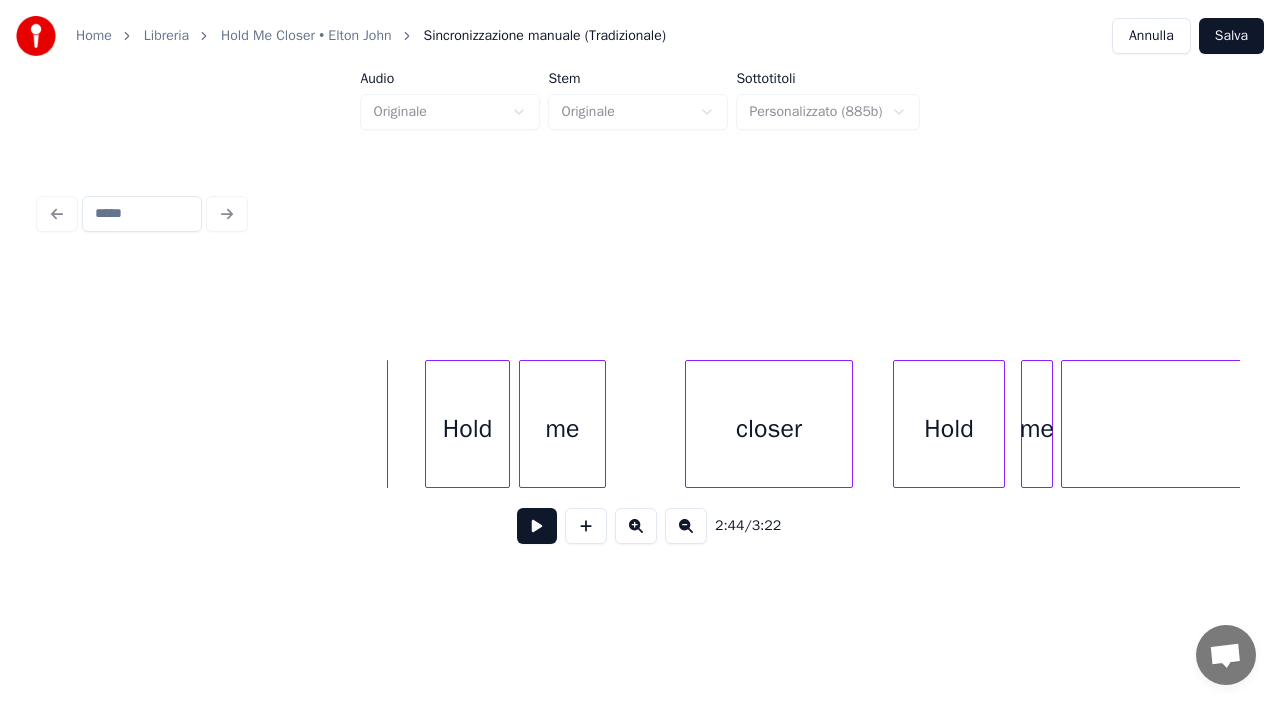 click at bounding box center (537, 526) 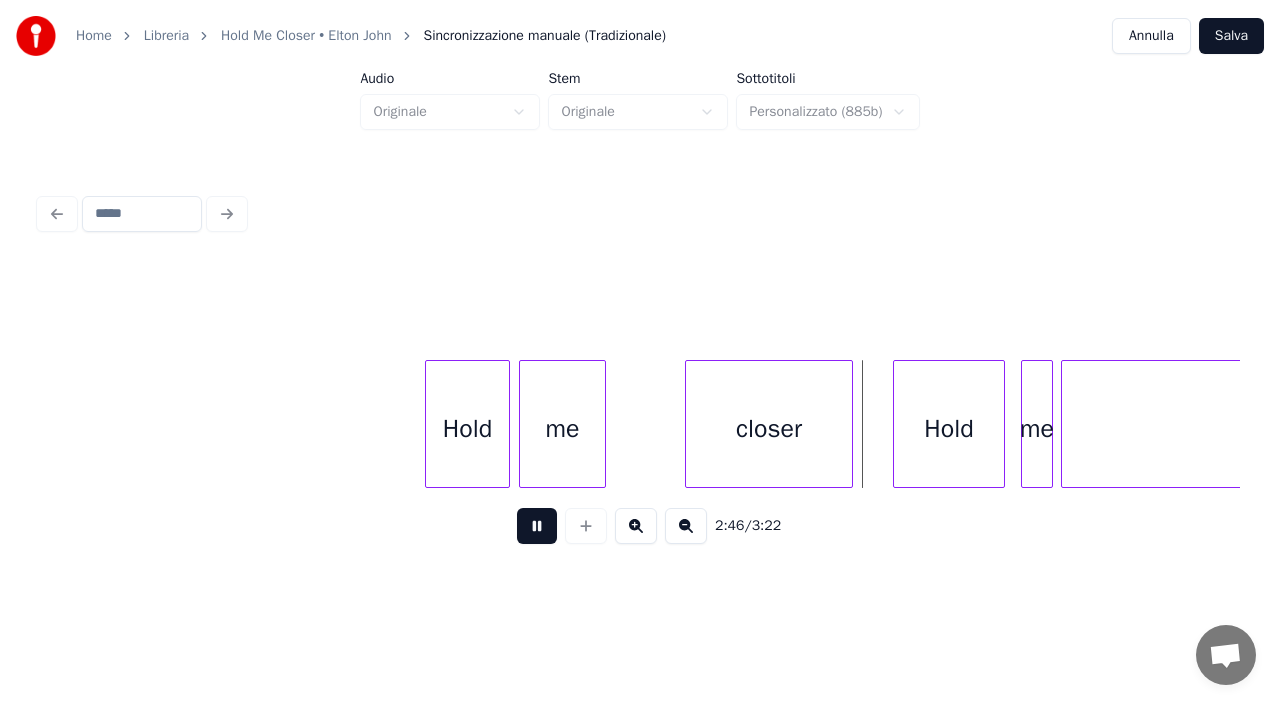click at bounding box center [537, 526] 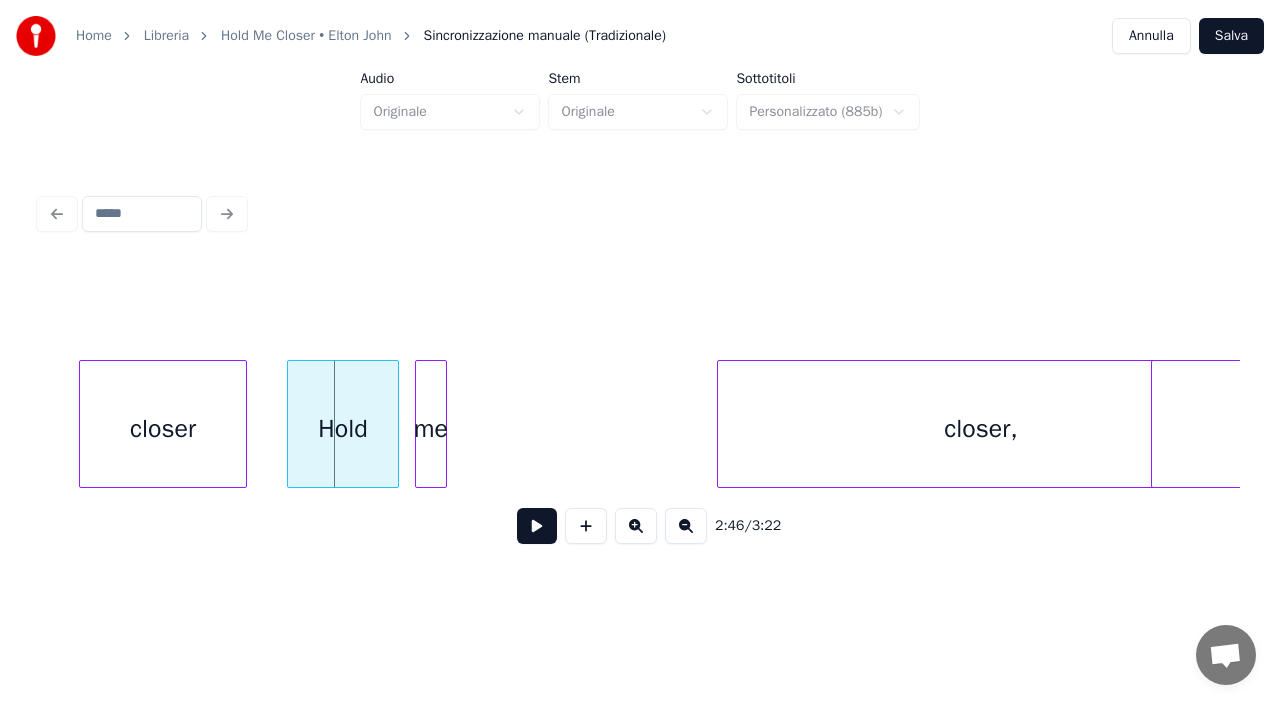 scroll, scrollTop: 0, scrollLeft: 66252, axis: horizontal 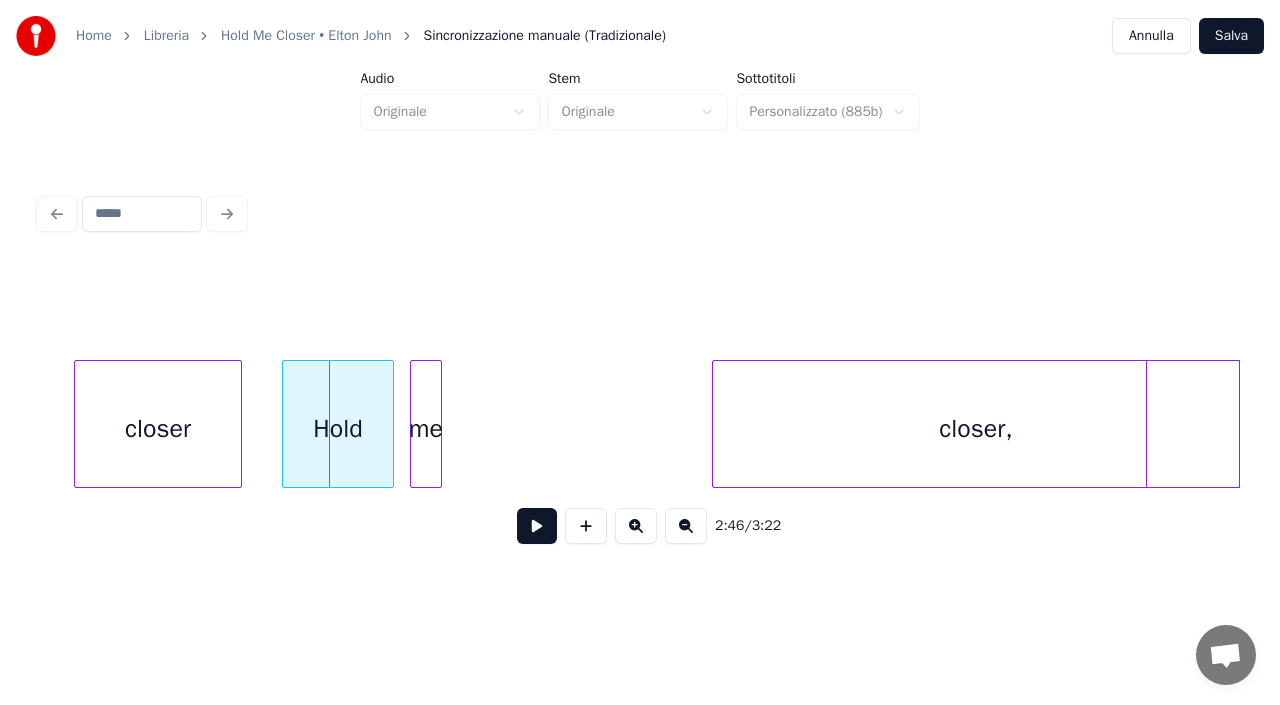 click on "closer," at bounding box center (976, 429) 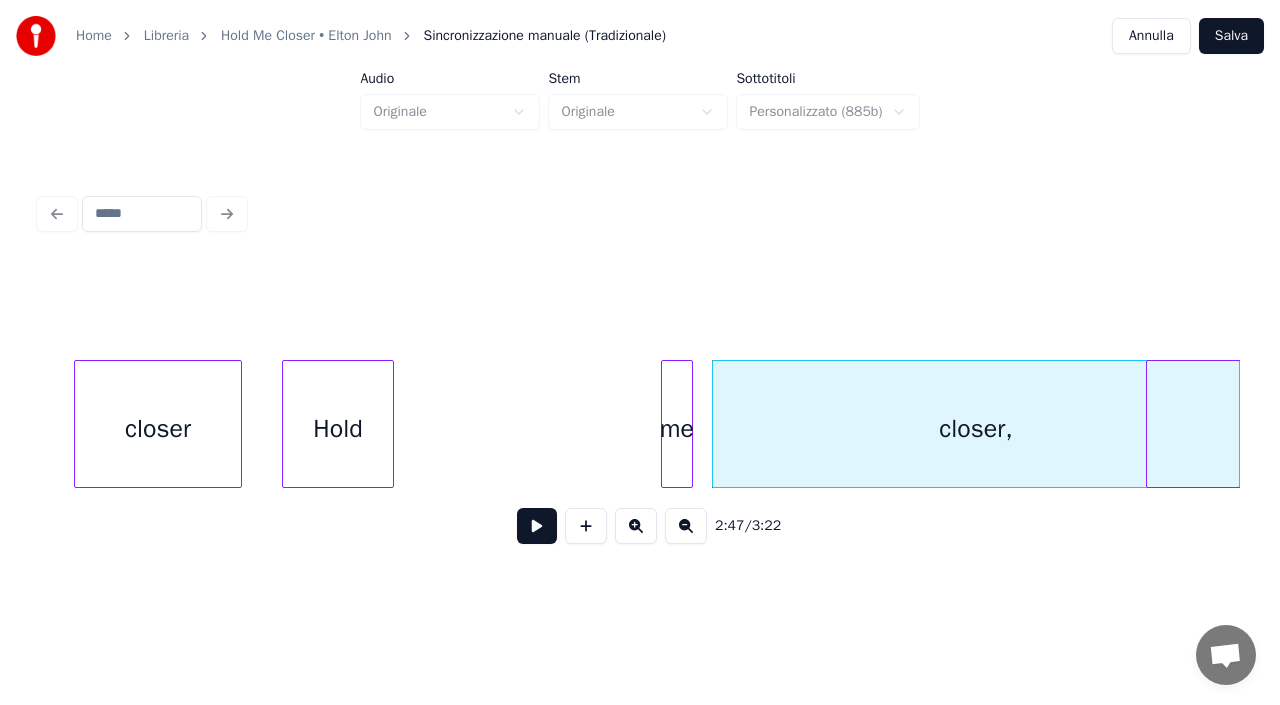 click on "me" at bounding box center [677, 429] 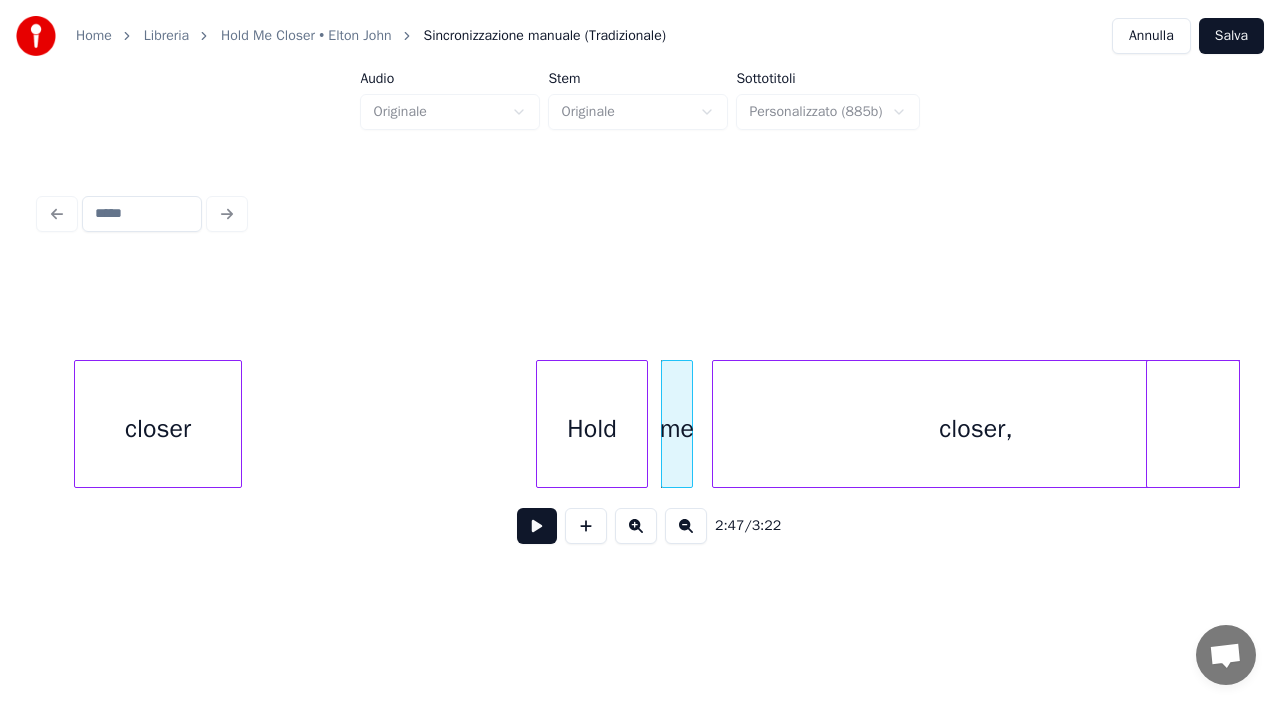click on "Hold" at bounding box center (592, 429) 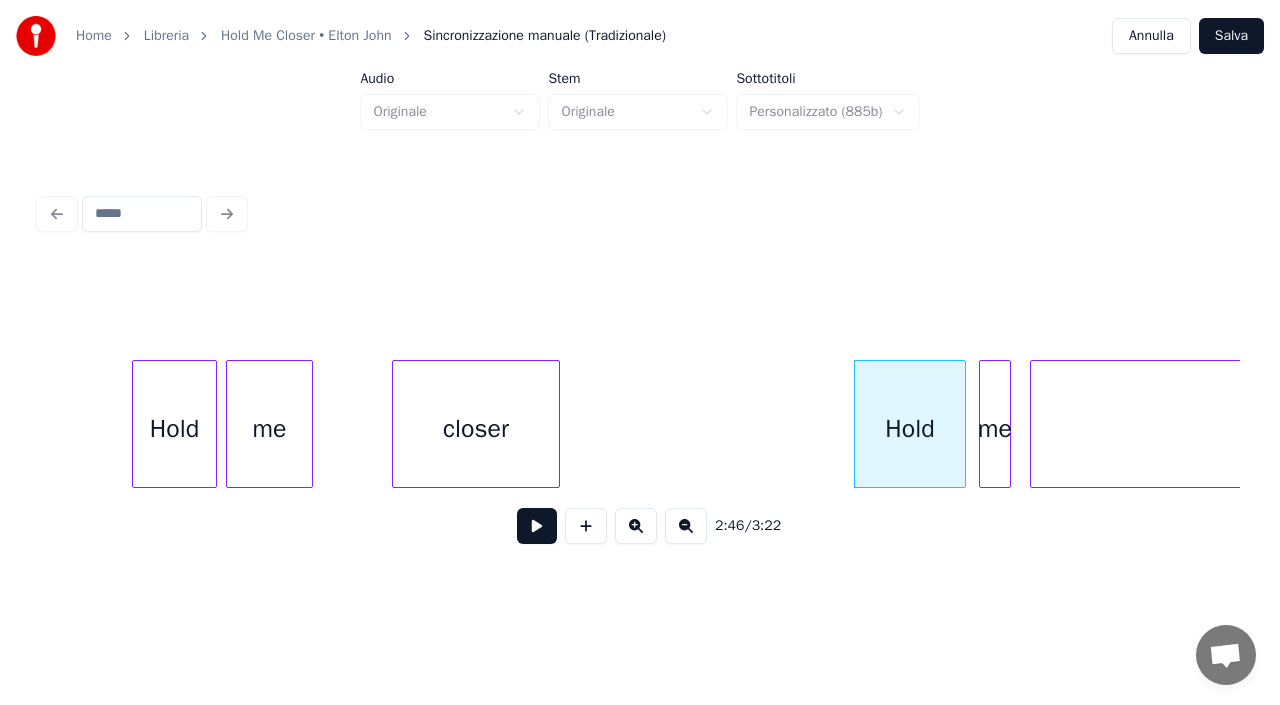 scroll, scrollTop: 0, scrollLeft: 65932, axis: horizontal 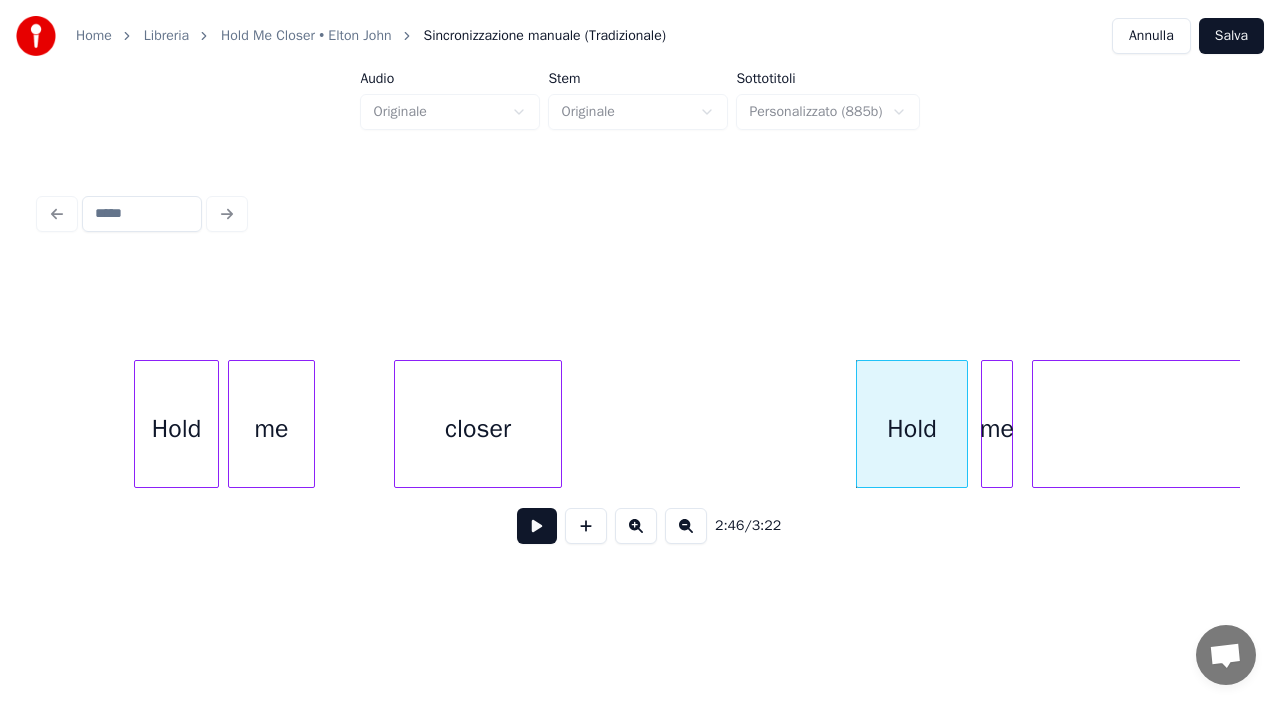 click on "closer Hold me closer, me Hold" at bounding box center [-25433, 424] 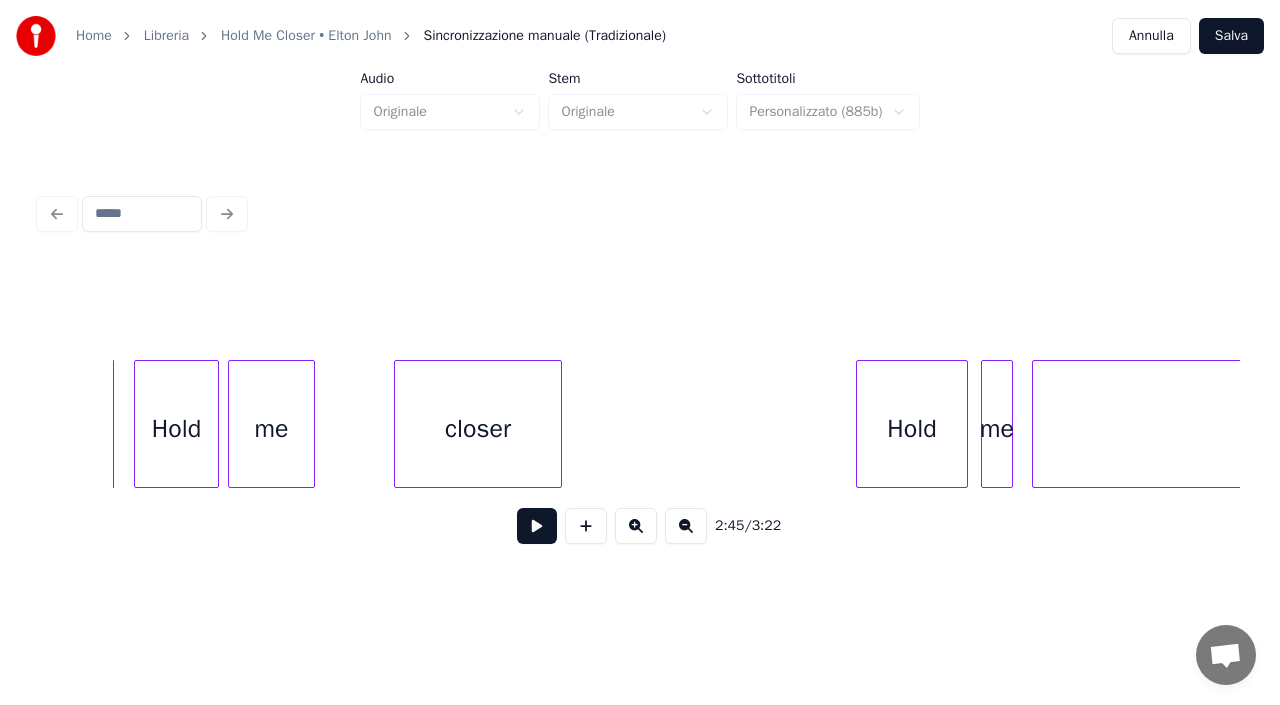 click at bounding box center [537, 526] 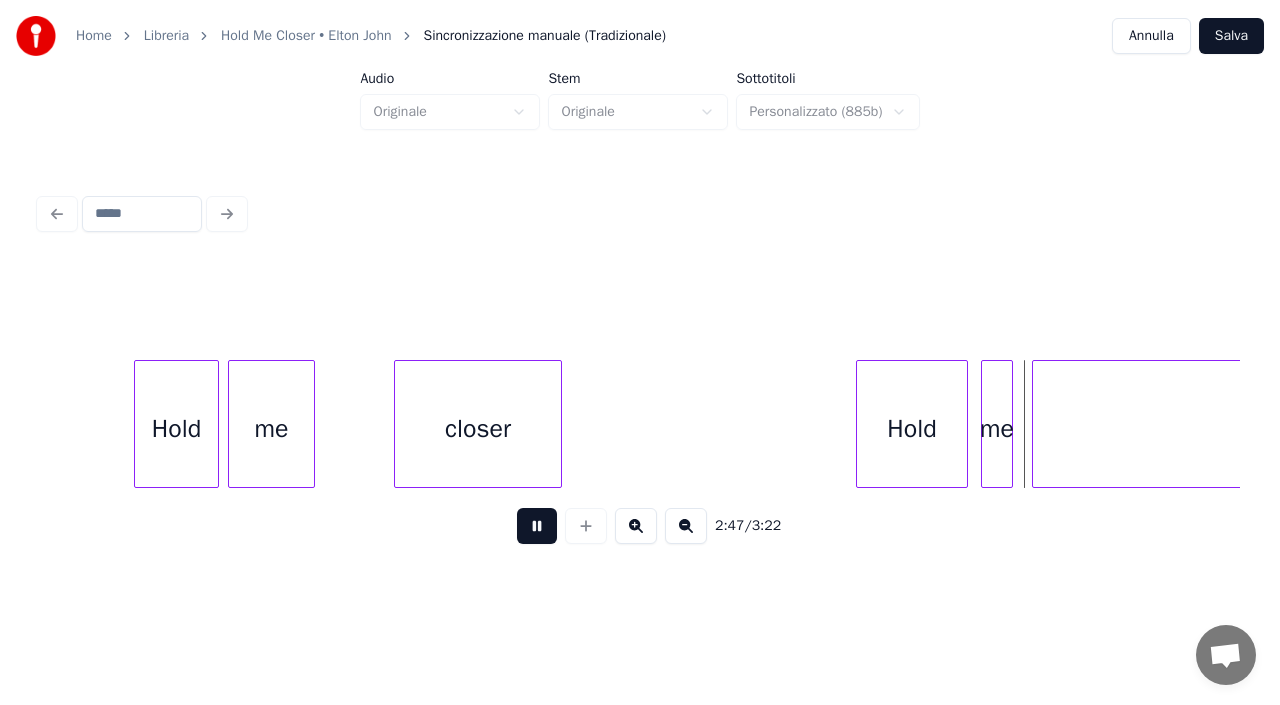 click at bounding box center (537, 526) 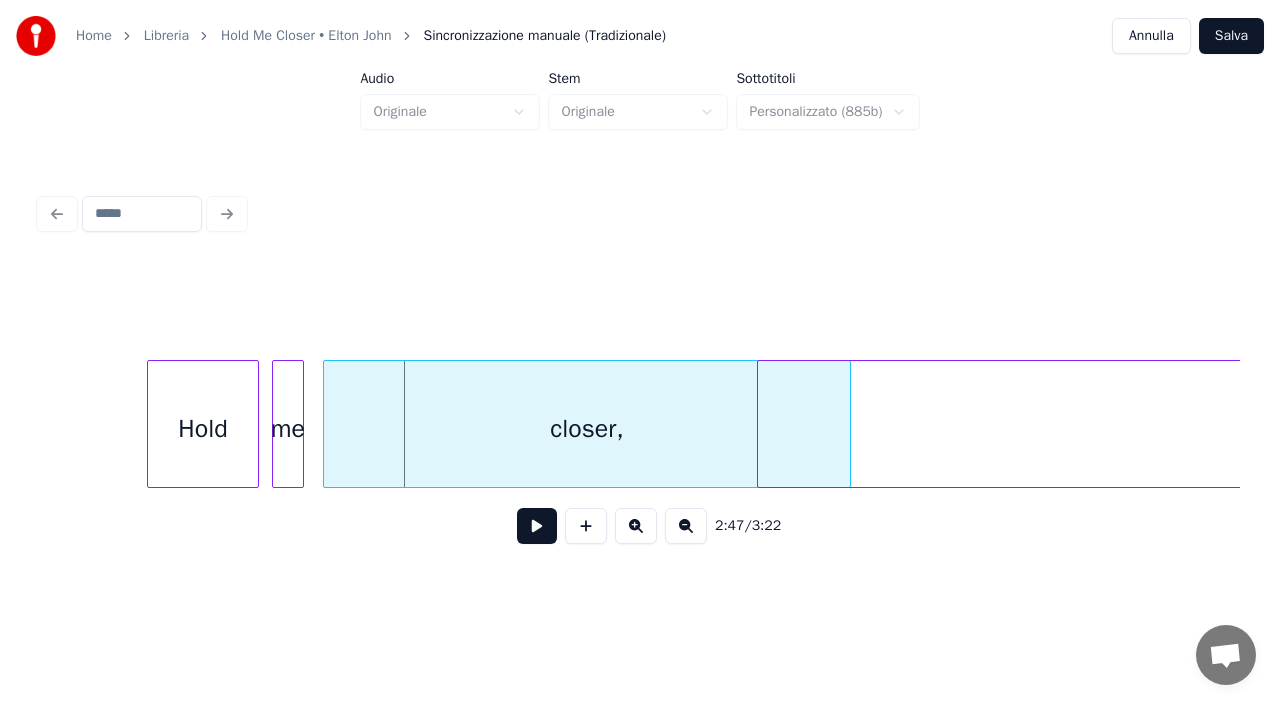 scroll, scrollTop: 0, scrollLeft: 66692, axis: horizontal 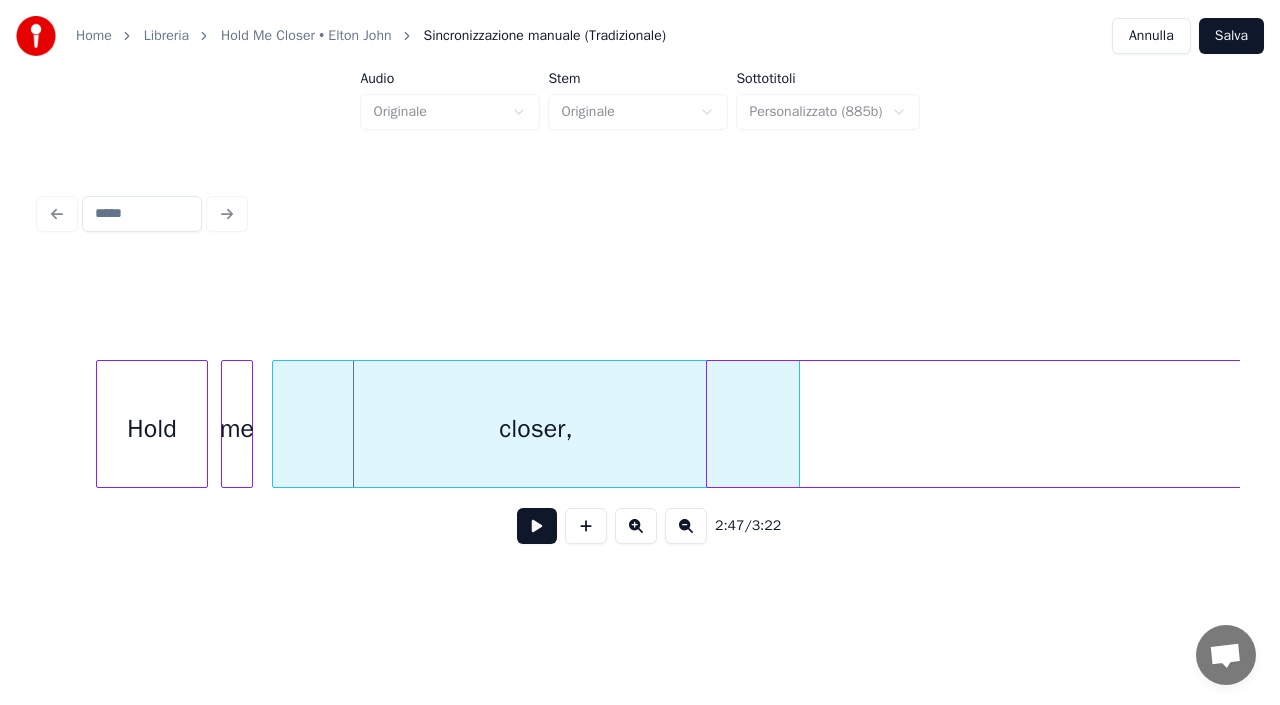 click on "Hold" at bounding box center (2018, 429) 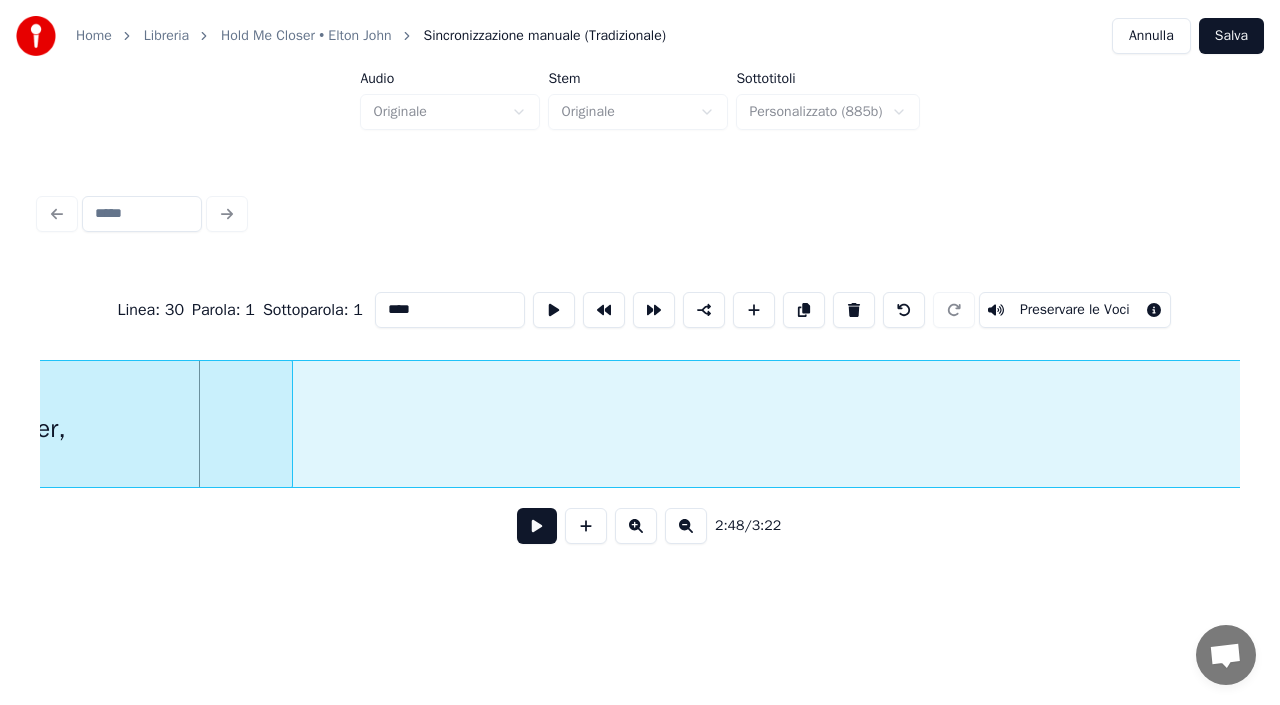 scroll, scrollTop: 0, scrollLeft: 67184, axis: horizontal 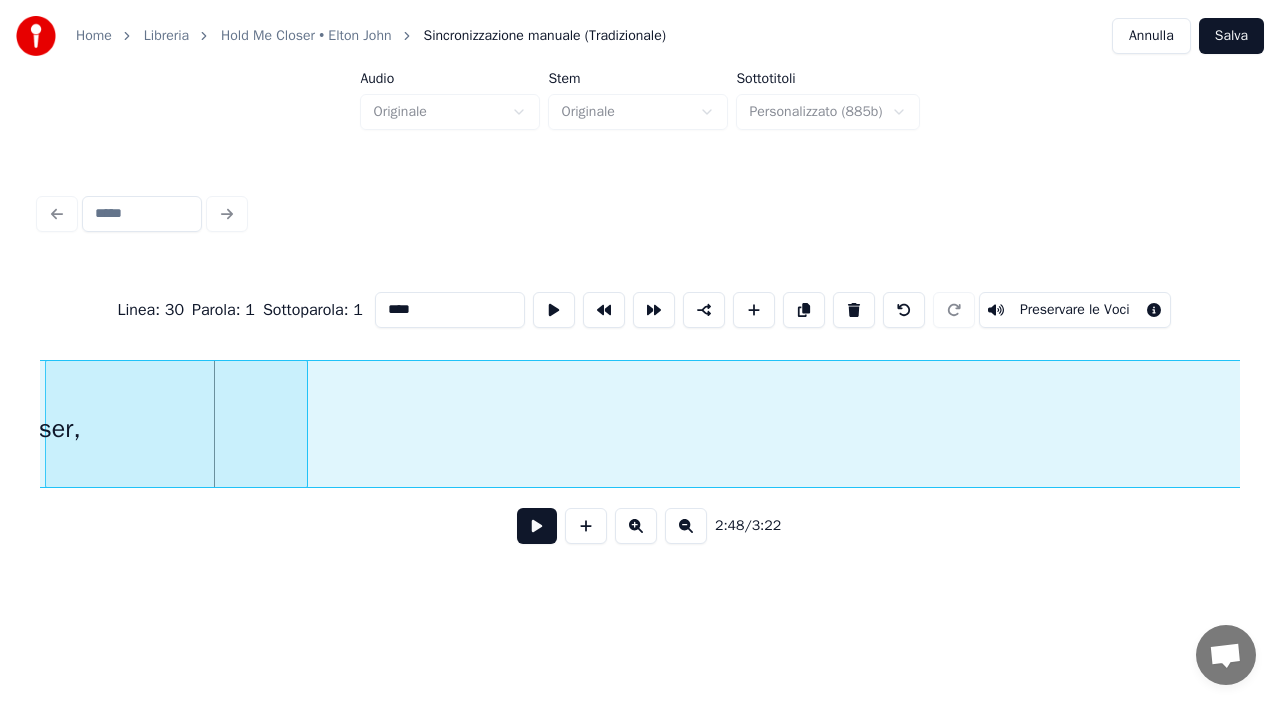 click on "Hold" at bounding box center (1357, 429) 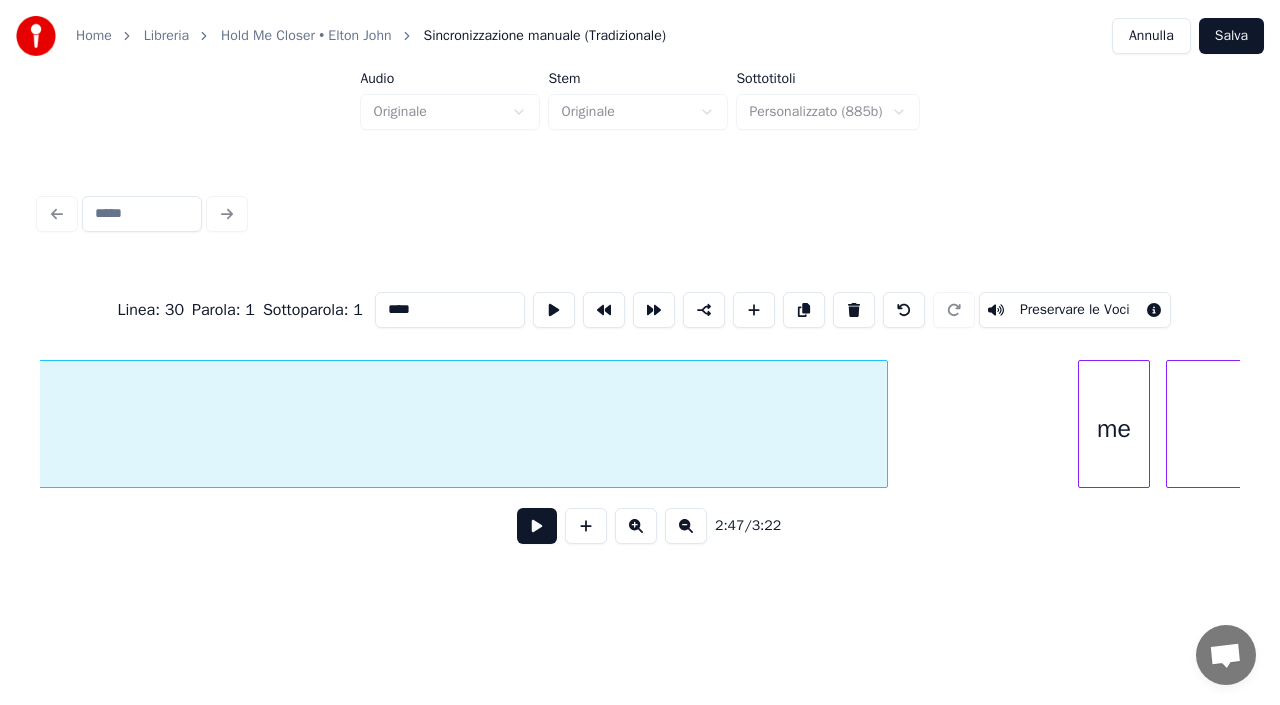 scroll, scrollTop: 0, scrollLeft: 69104, axis: horizontal 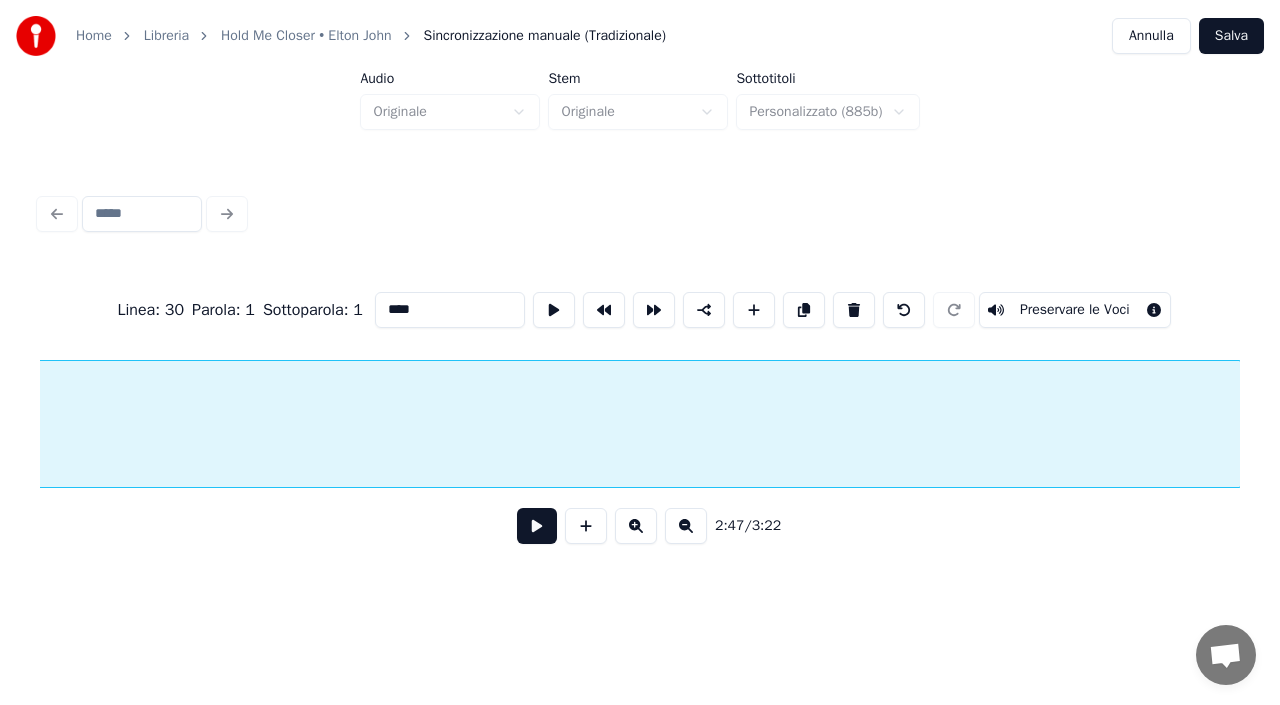 click on "Hold" at bounding box center (-71, 429) 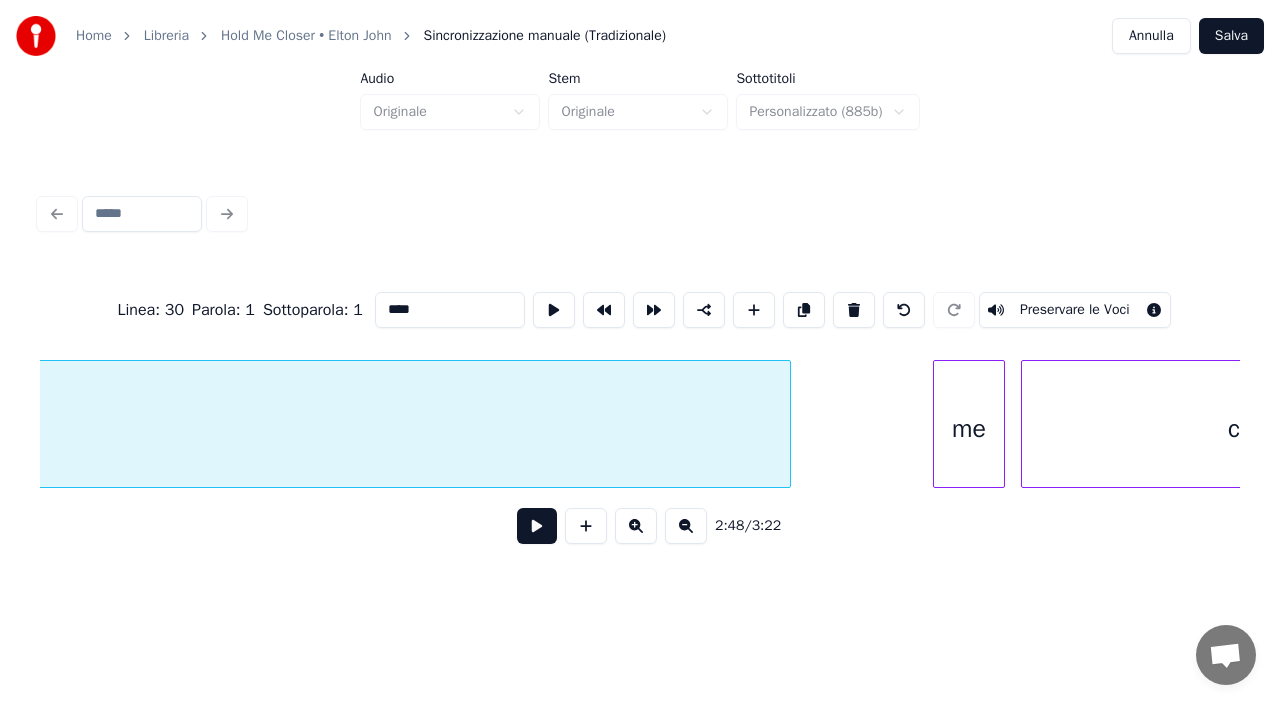 scroll, scrollTop: 0, scrollLeft: 69152, axis: horizontal 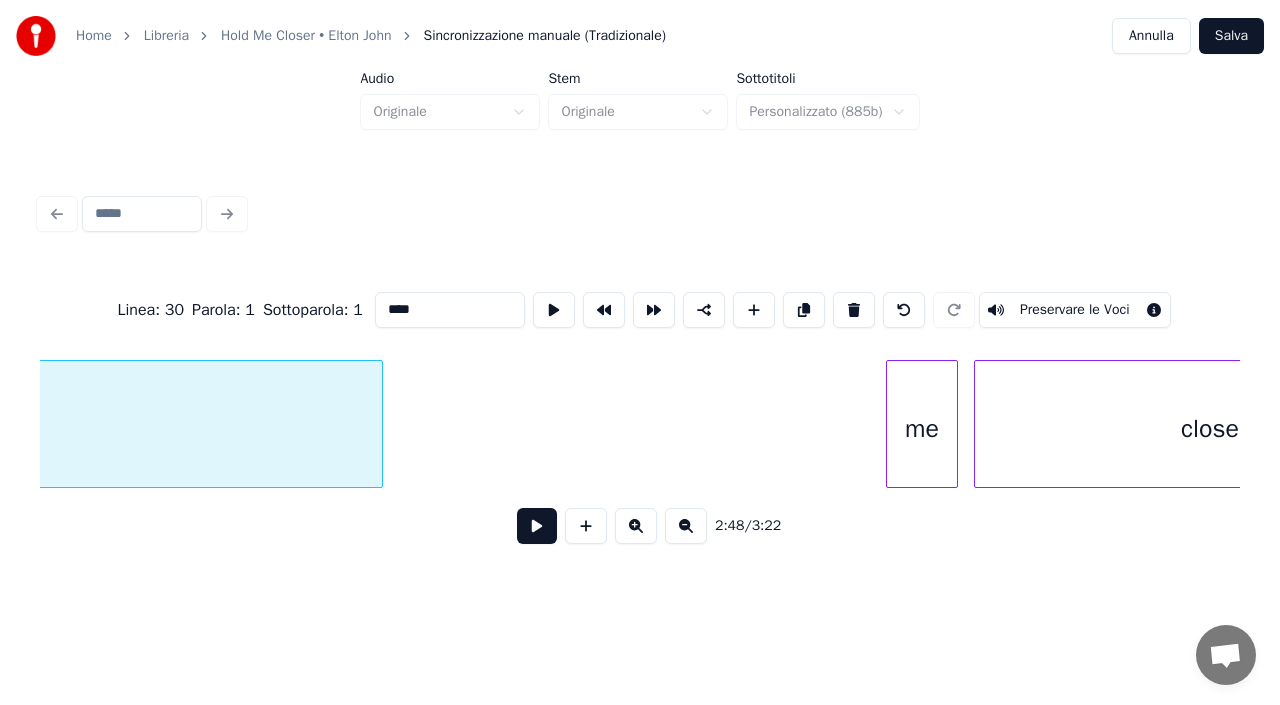 click at bounding box center [379, 424] 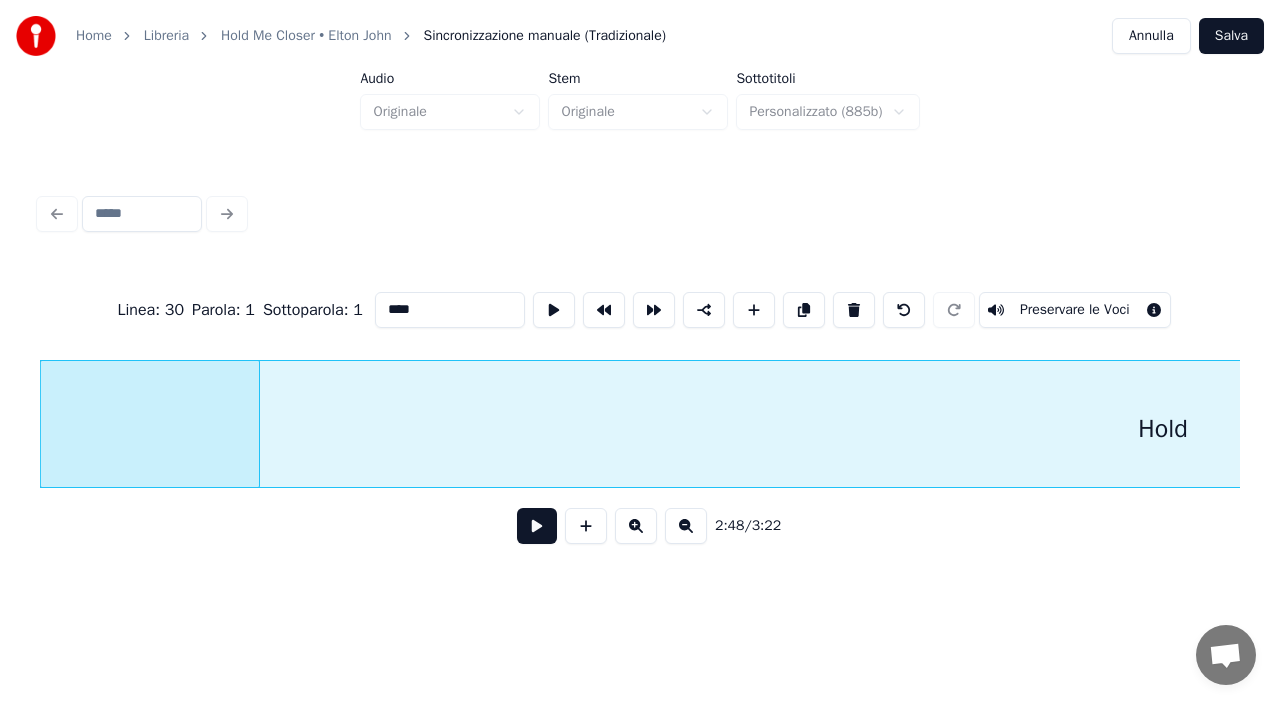 click on "closer," at bounding box center [-4, 429] 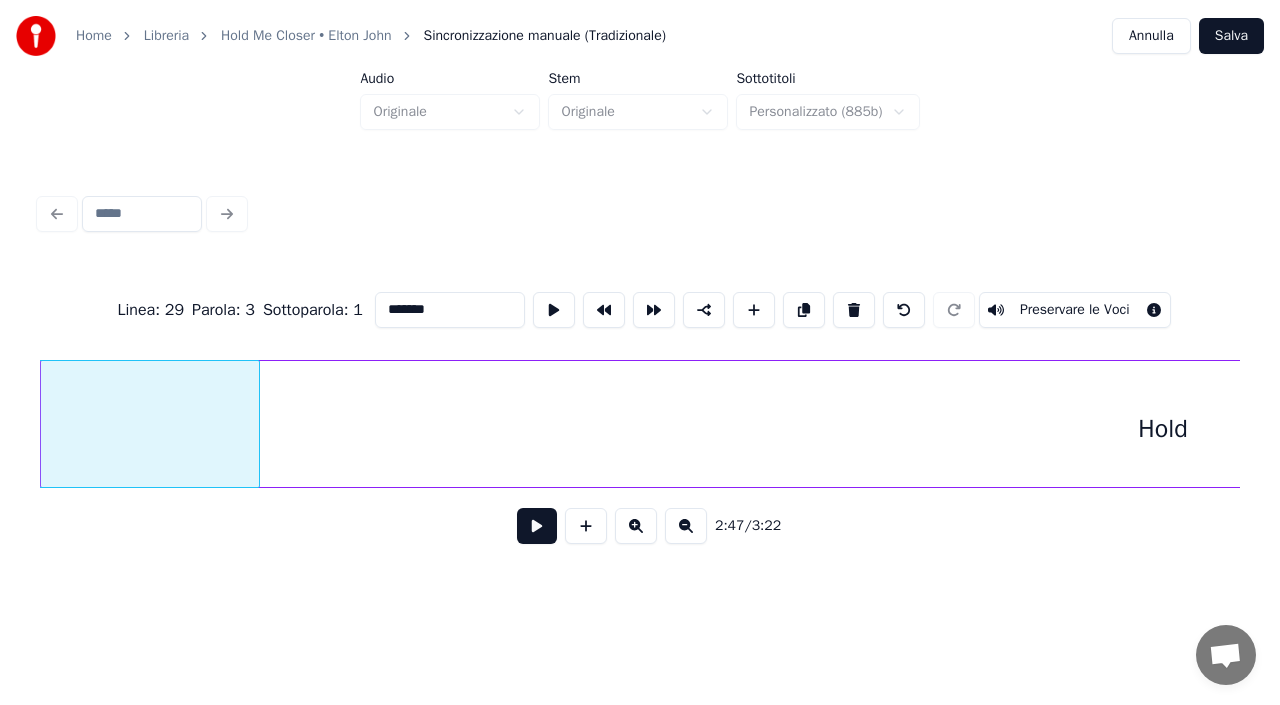 scroll, scrollTop: 0, scrollLeft: 66924, axis: horizontal 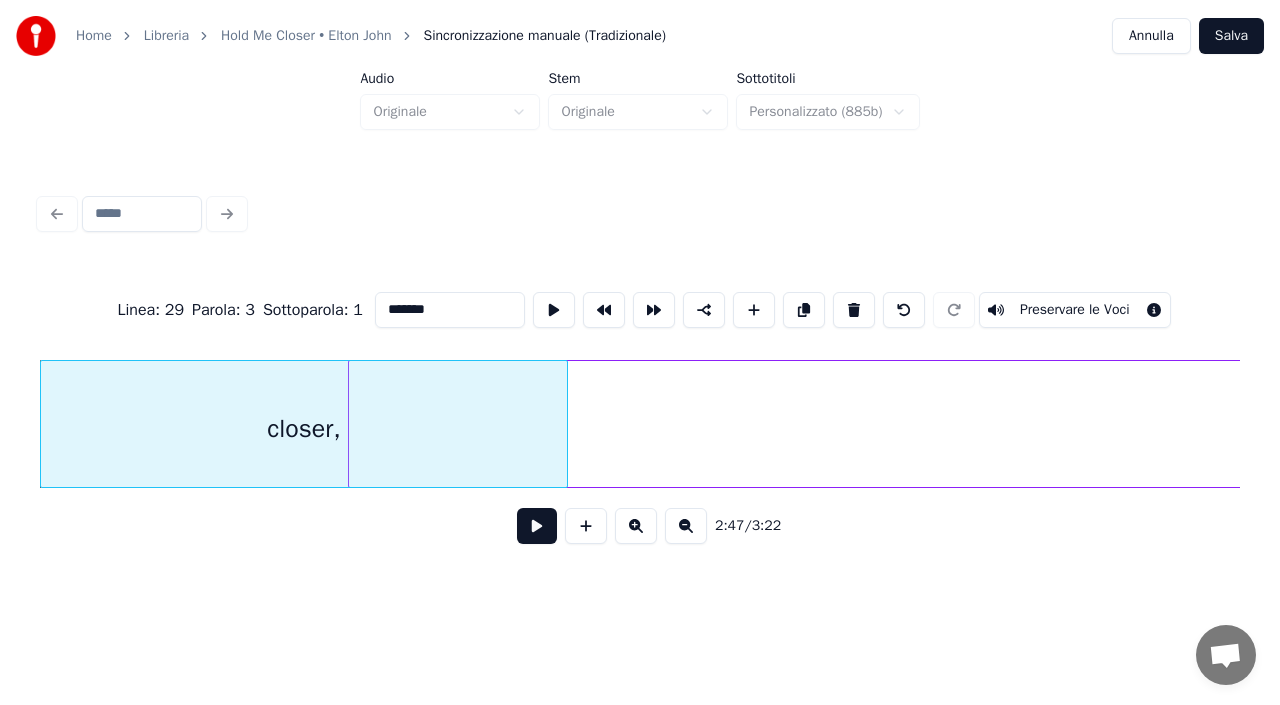 click on "Hold" at bounding box center [1471, 429] 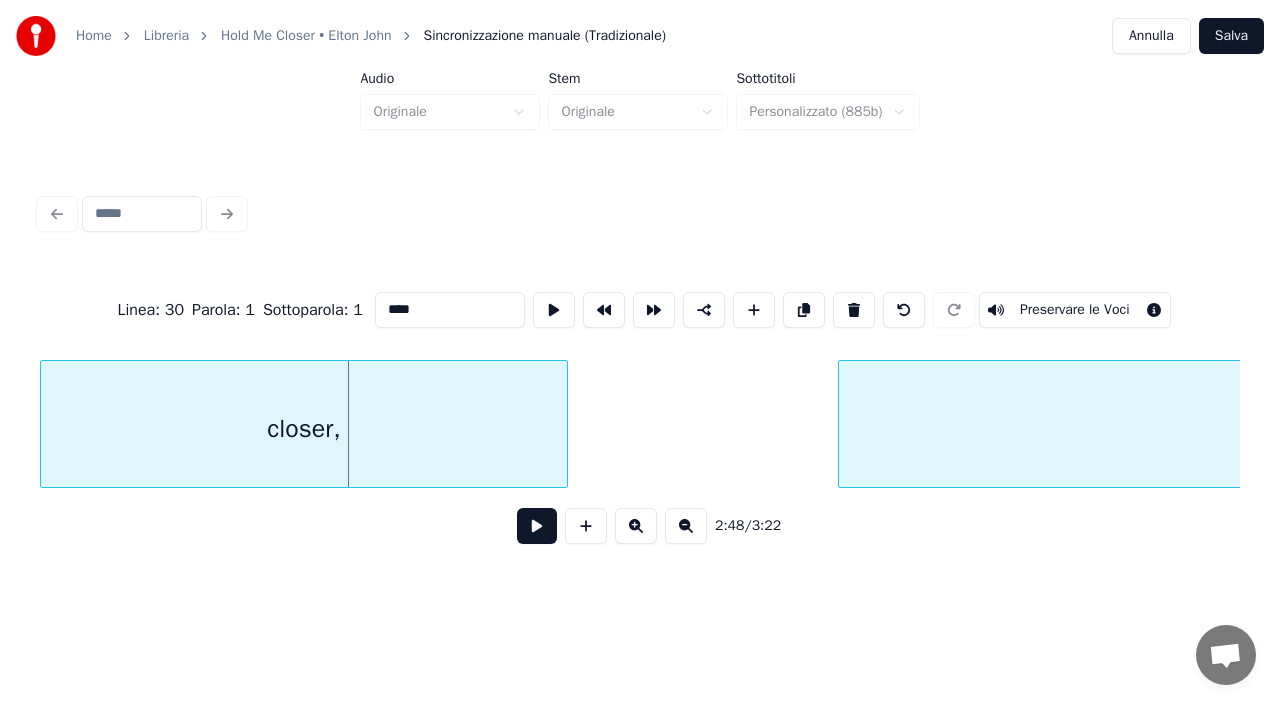 click at bounding box center (842, 424) 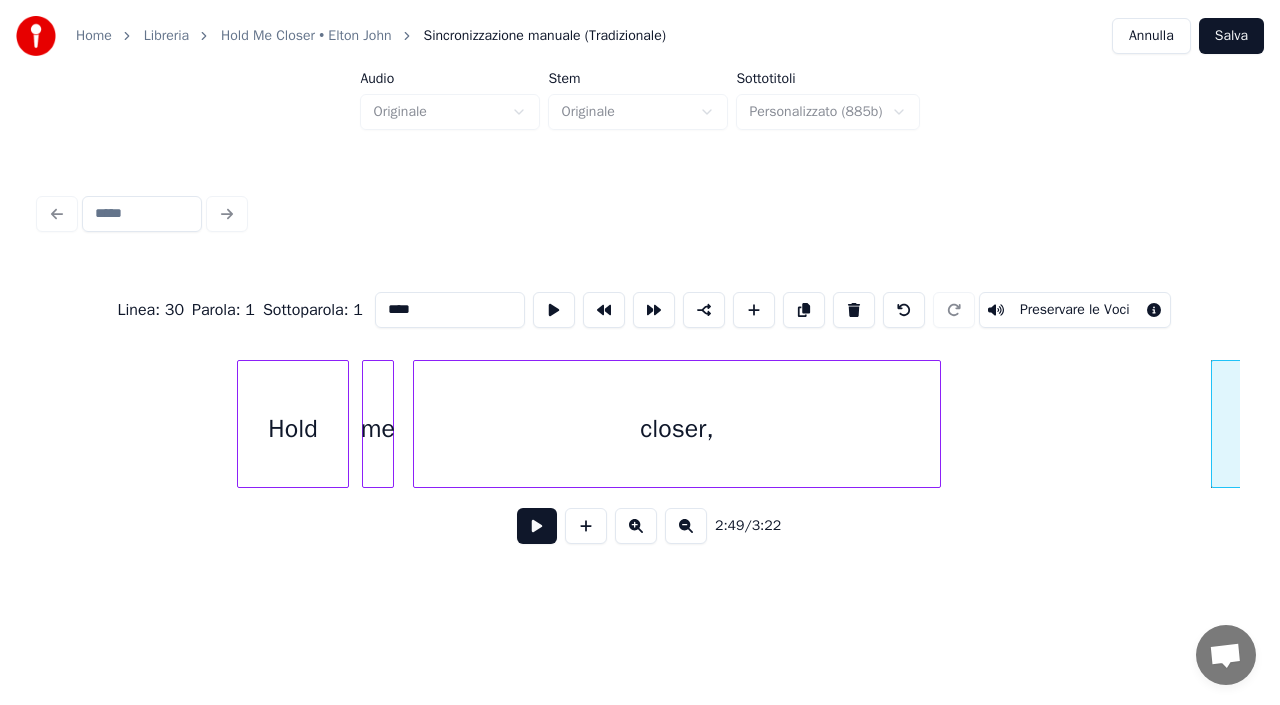 scroll, scrollTop: 0, scrollLeft: 66444, axis: horizontal 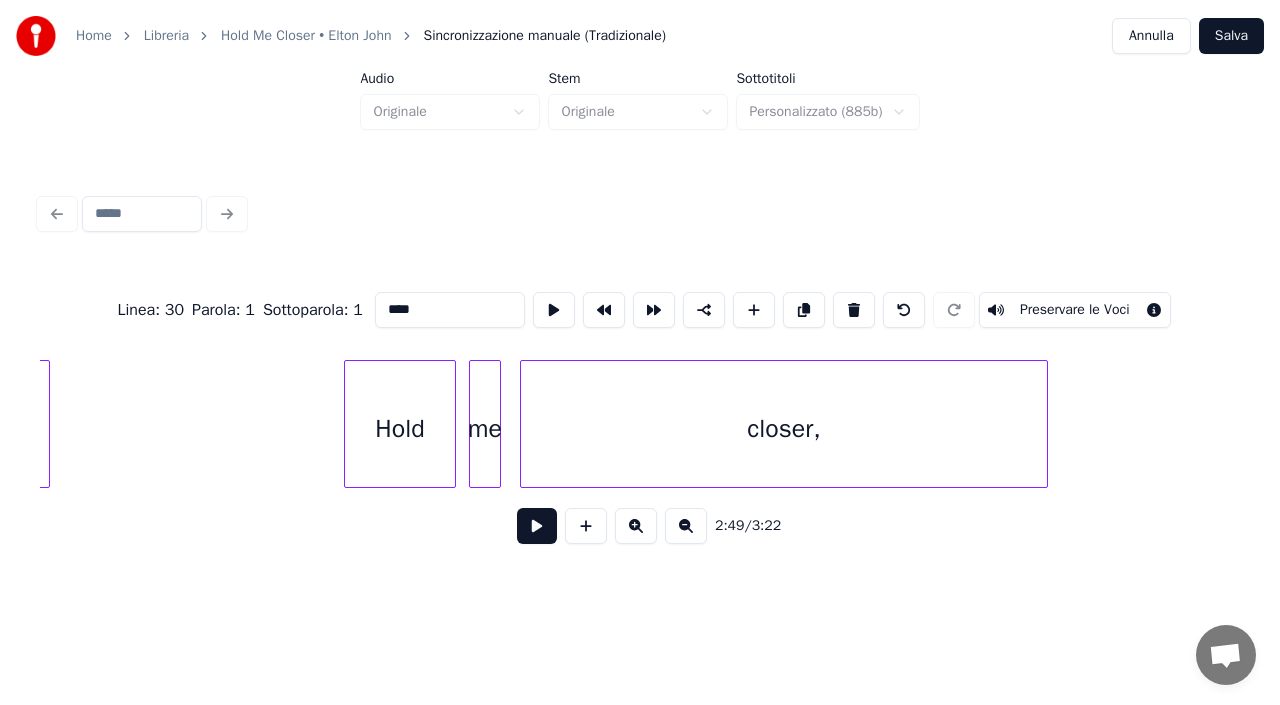 click on "closer, me Hold closer" at bounding box center (-25945, 424) 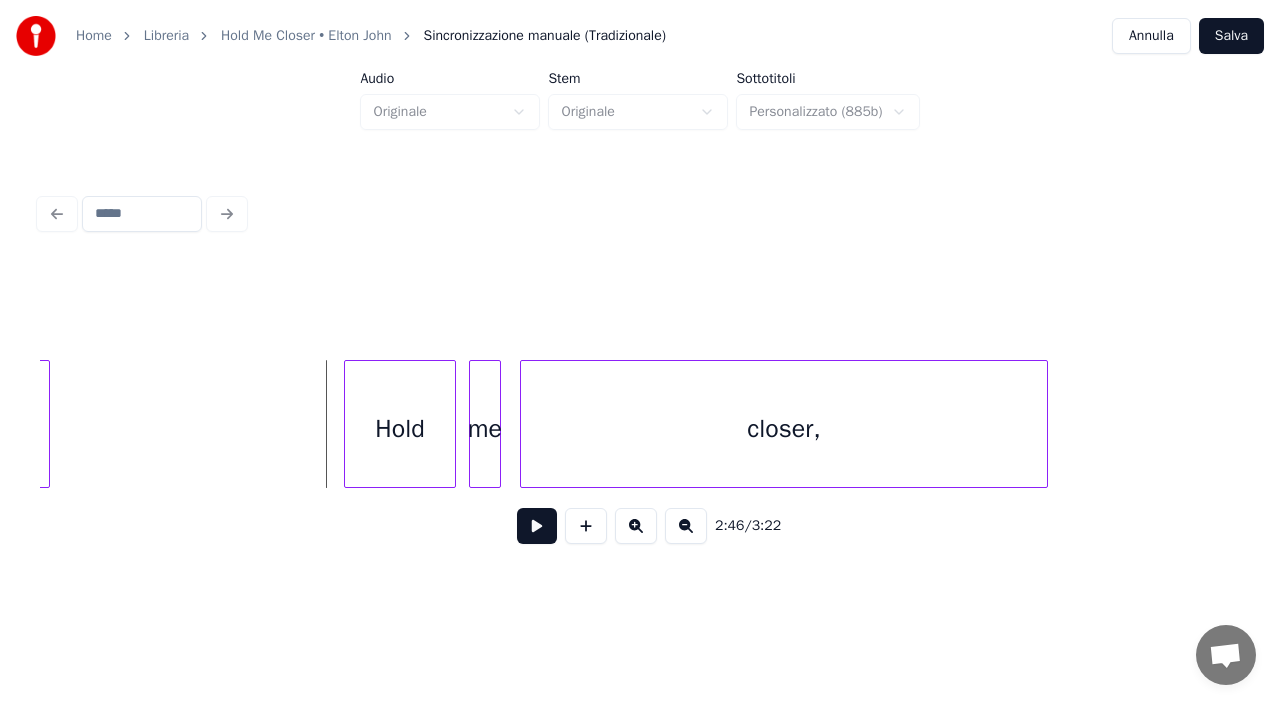 click at bounding box center [537, 526] 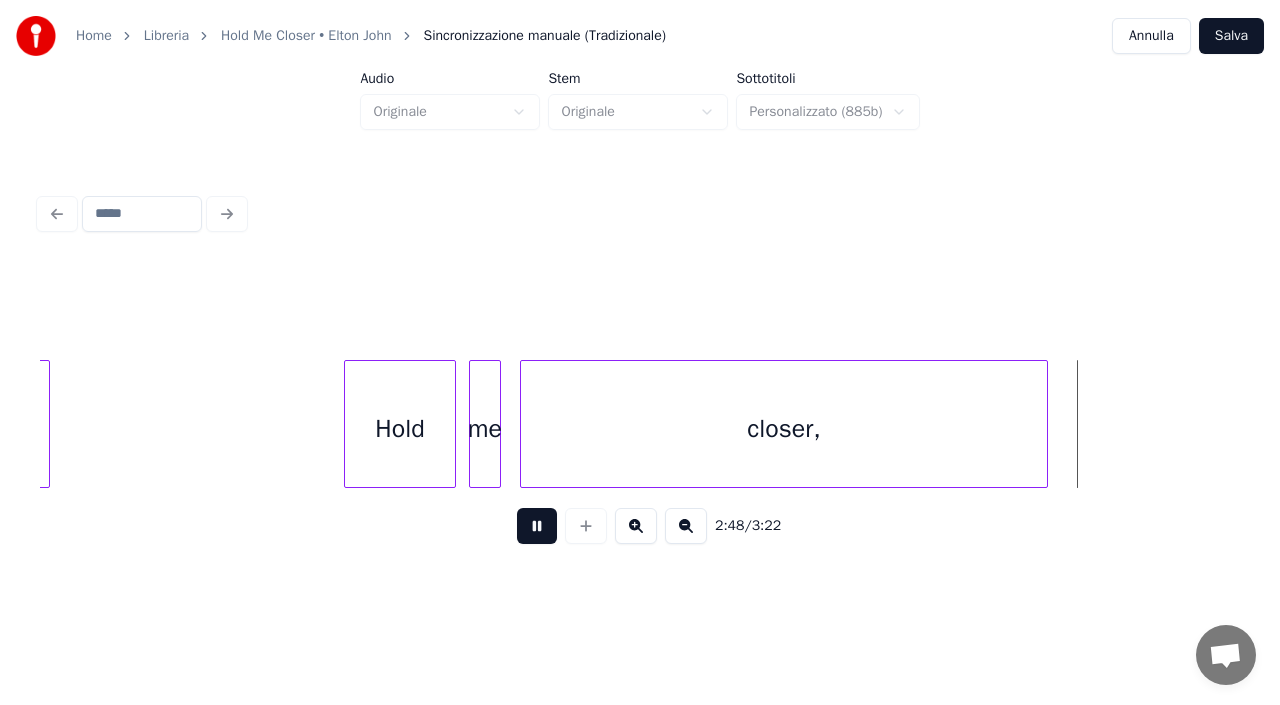 click at bounding box center (537, 526) 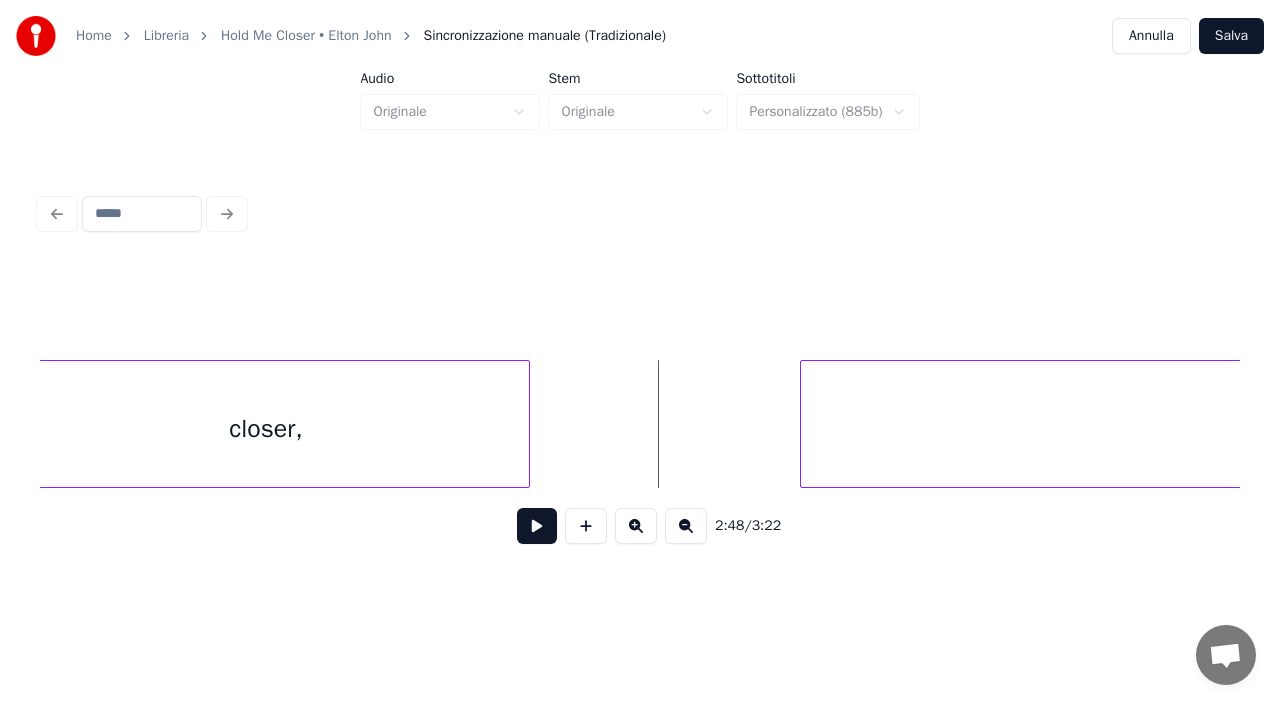 scroll, scrollTop: 0, scrollLeft: 66964, axis: horizontal 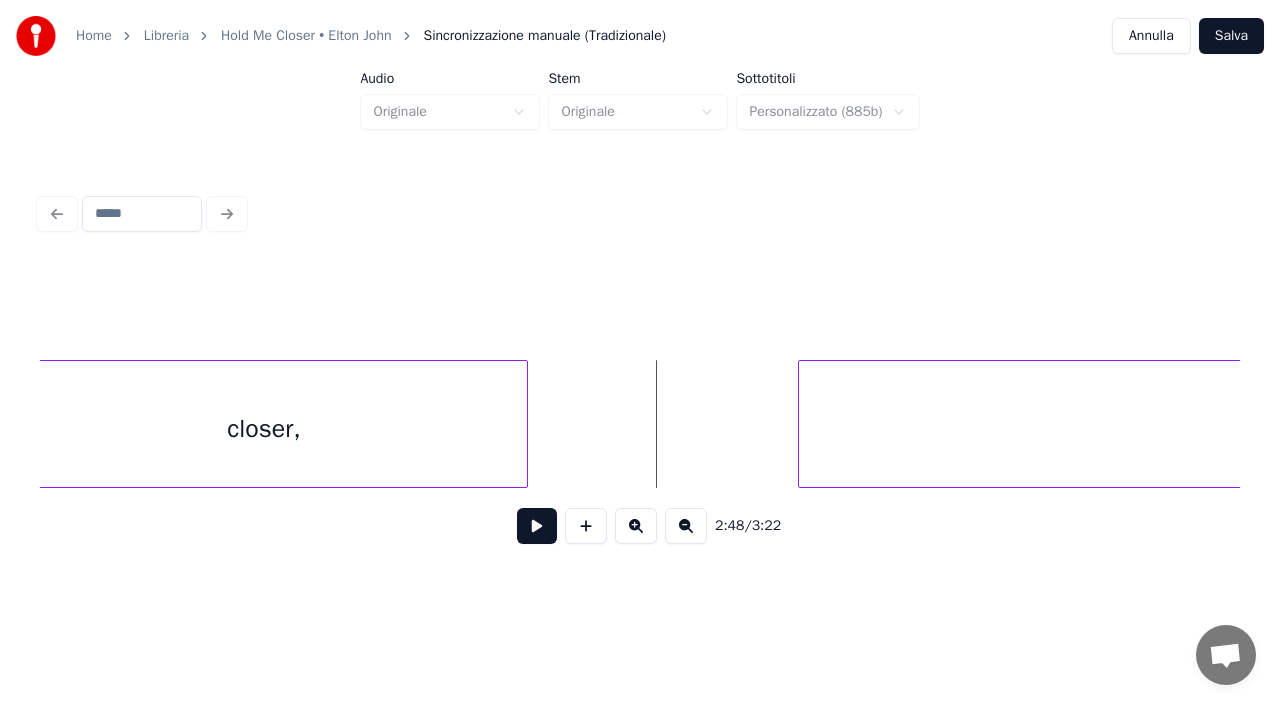 click on "Hold" at bounding box center (1676, 429) 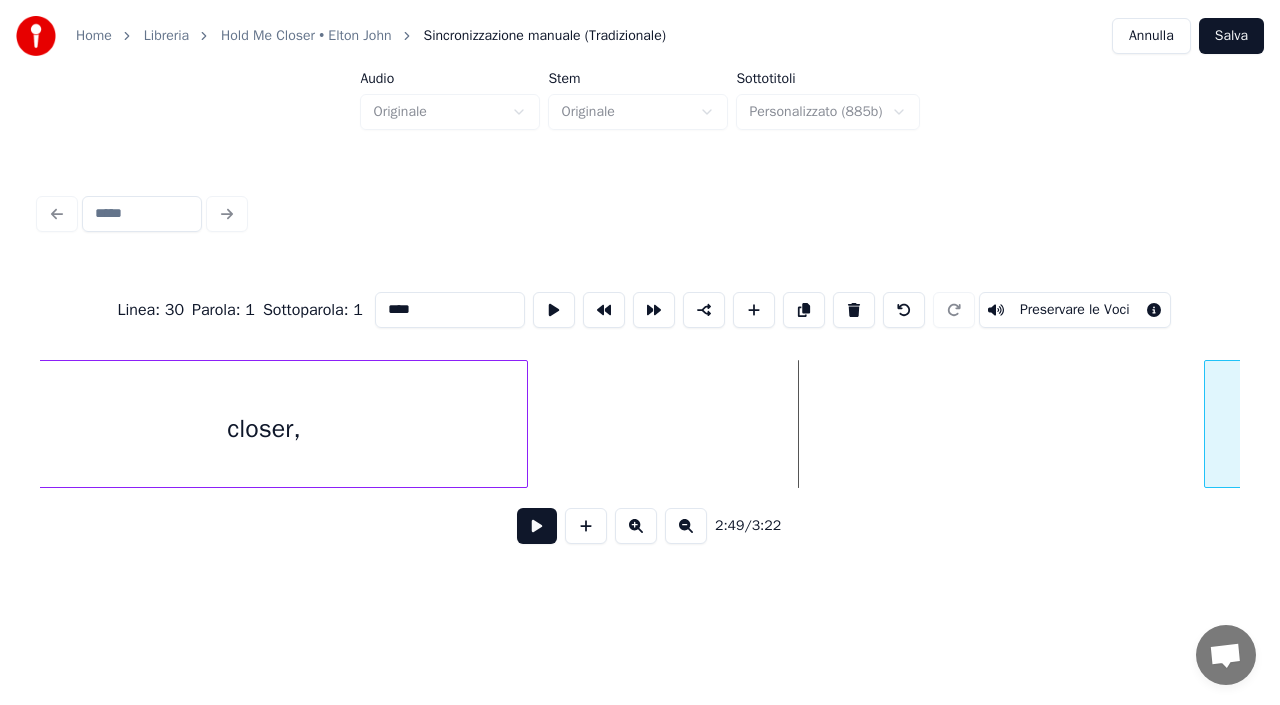click at bounding box center (1208, 424) 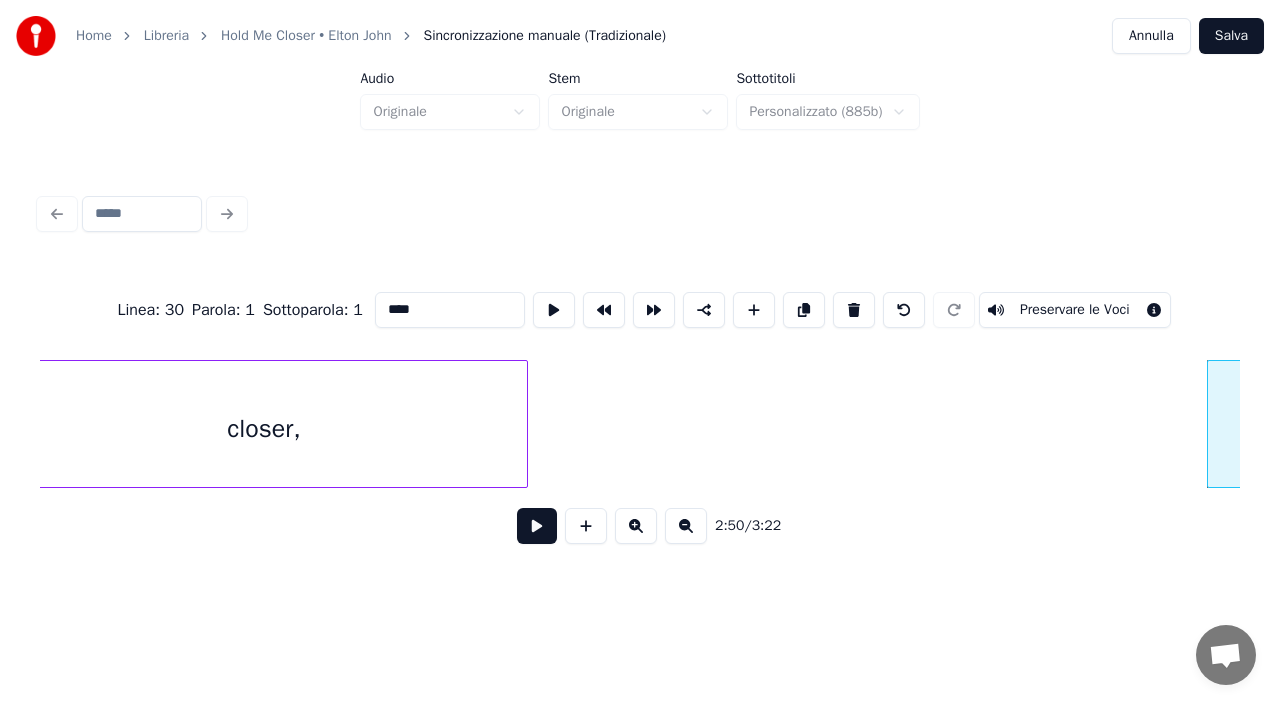 scroll, scrollTop: 0, scrollLeft: 66933, axis: horizontal 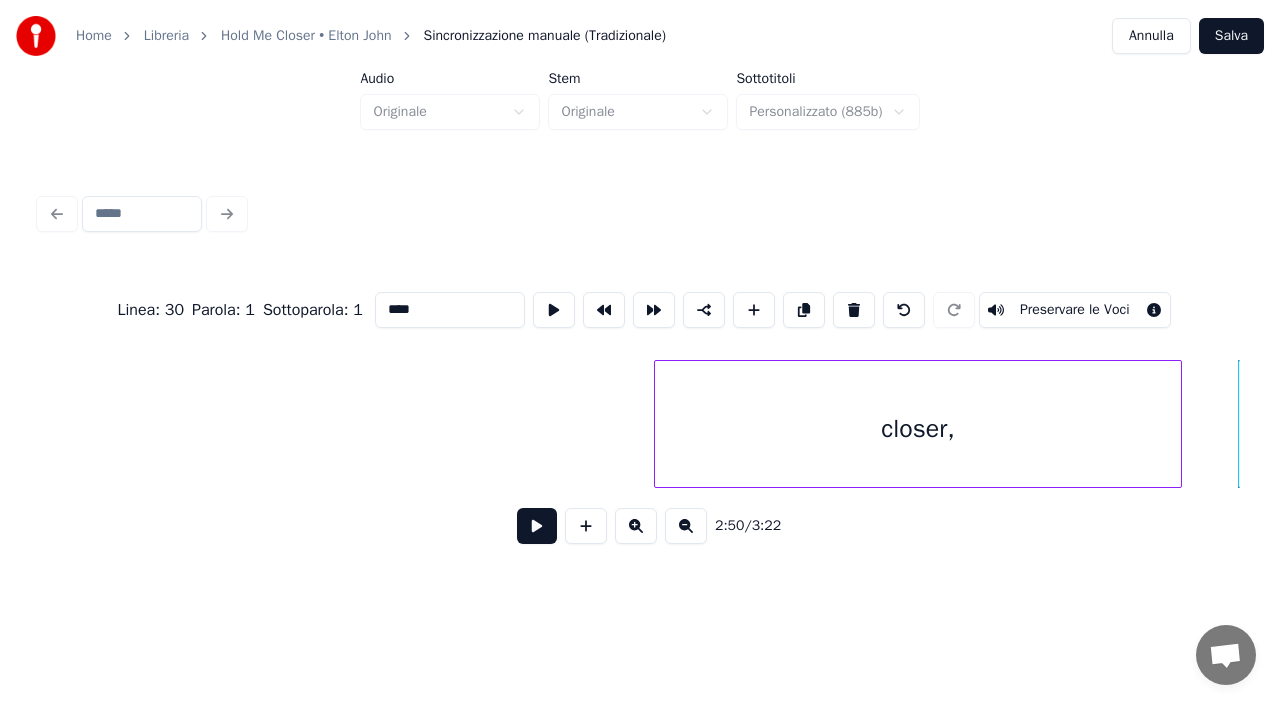 click on "closer," at bounding box center [918, 429] 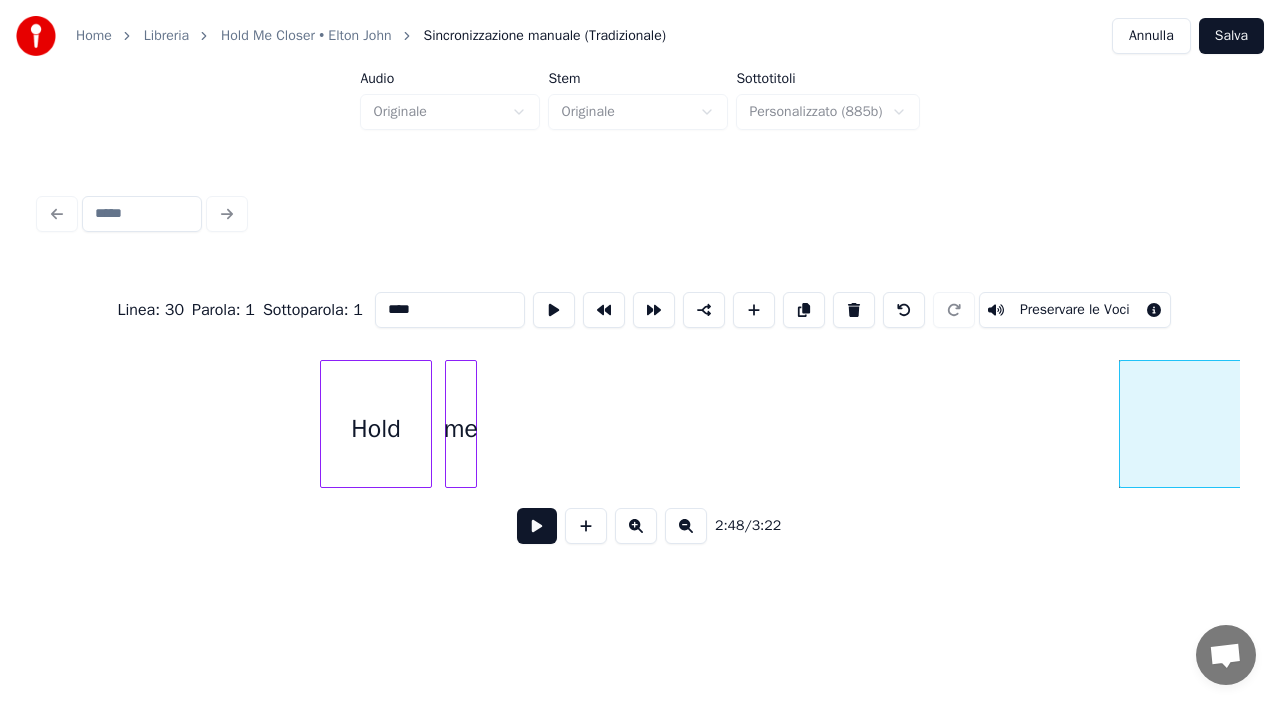 scroll, scrollTop: 0, scrollLeft: 66453, axis: horizontal 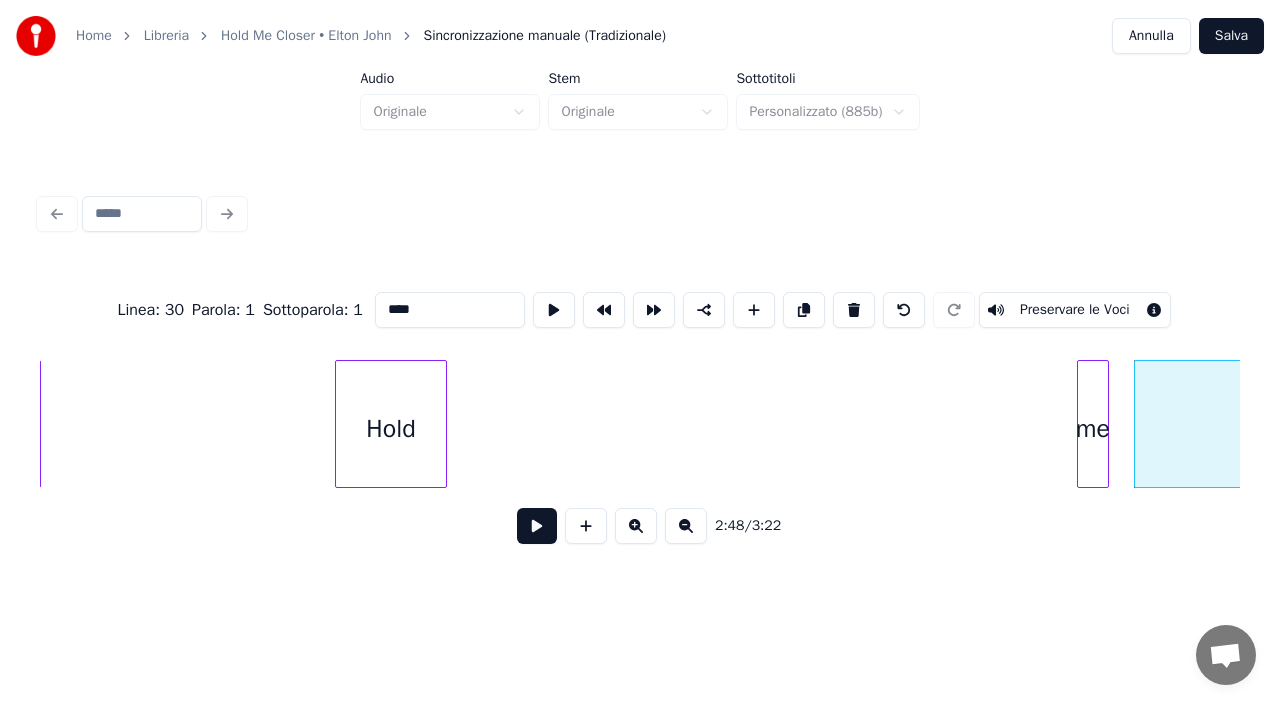 click on "me" at bounding box center (1093, 429) 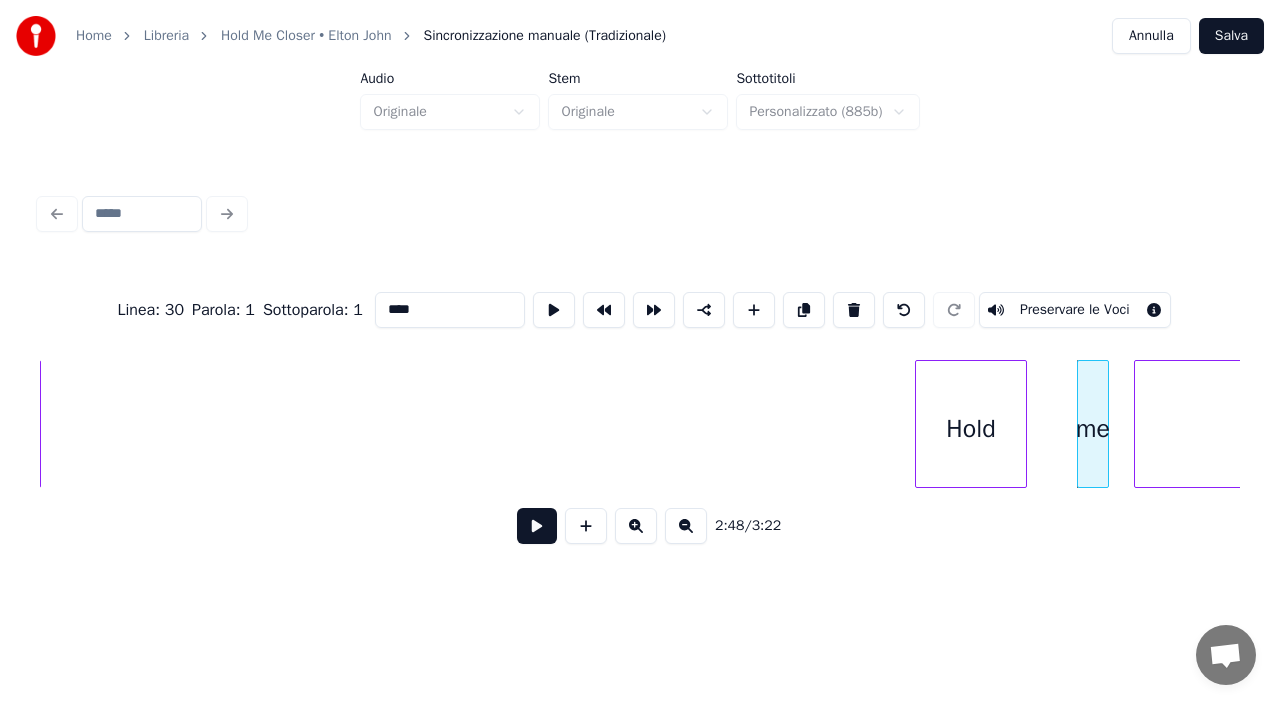 click on "Hold" at bounding box center [971, 429] 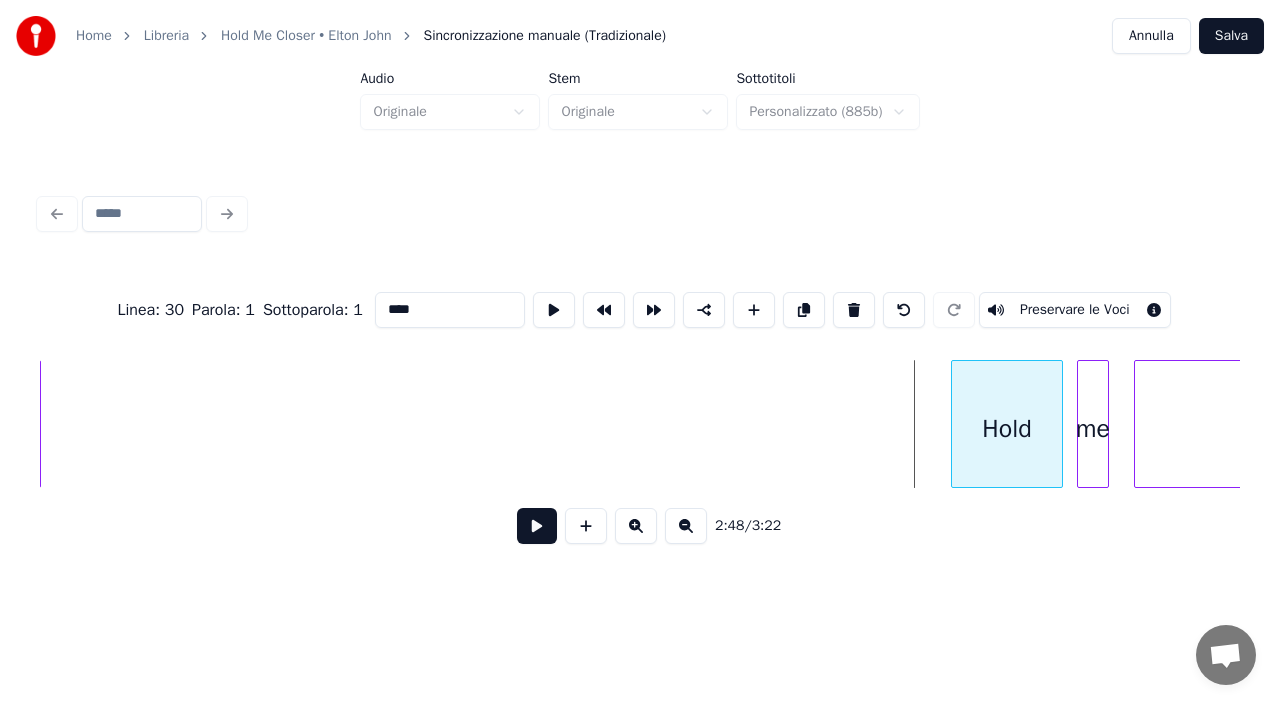 click on "Hold" at bounding box center [1007, 429] 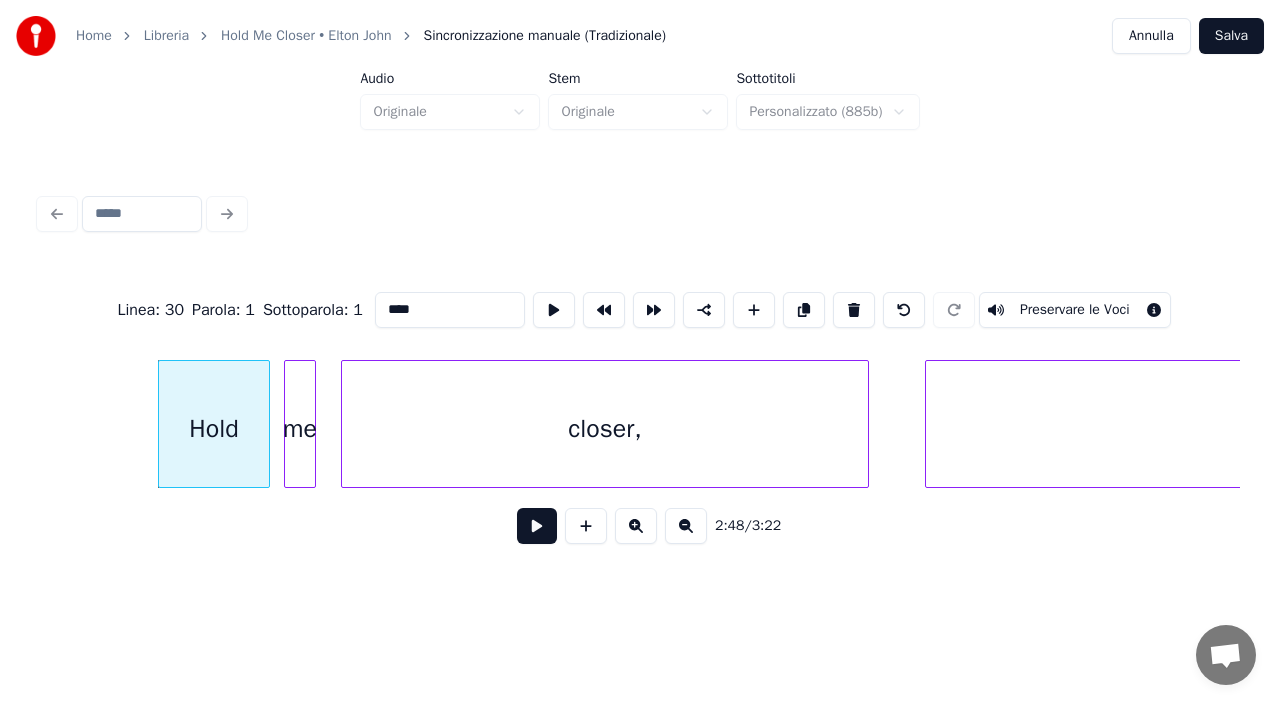 scroll, scrollTop: 0, scrollLeft: 67253, axis: horizontal 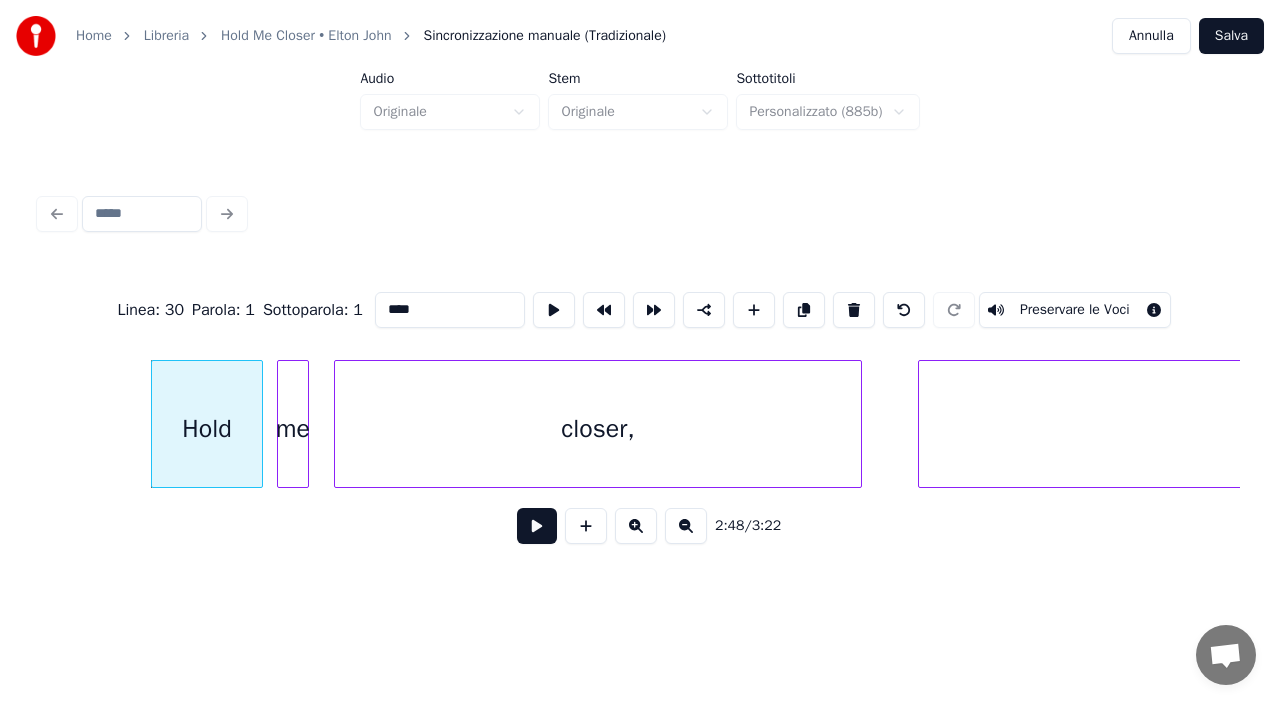 click on "closer," at bounding box center (598, 429) 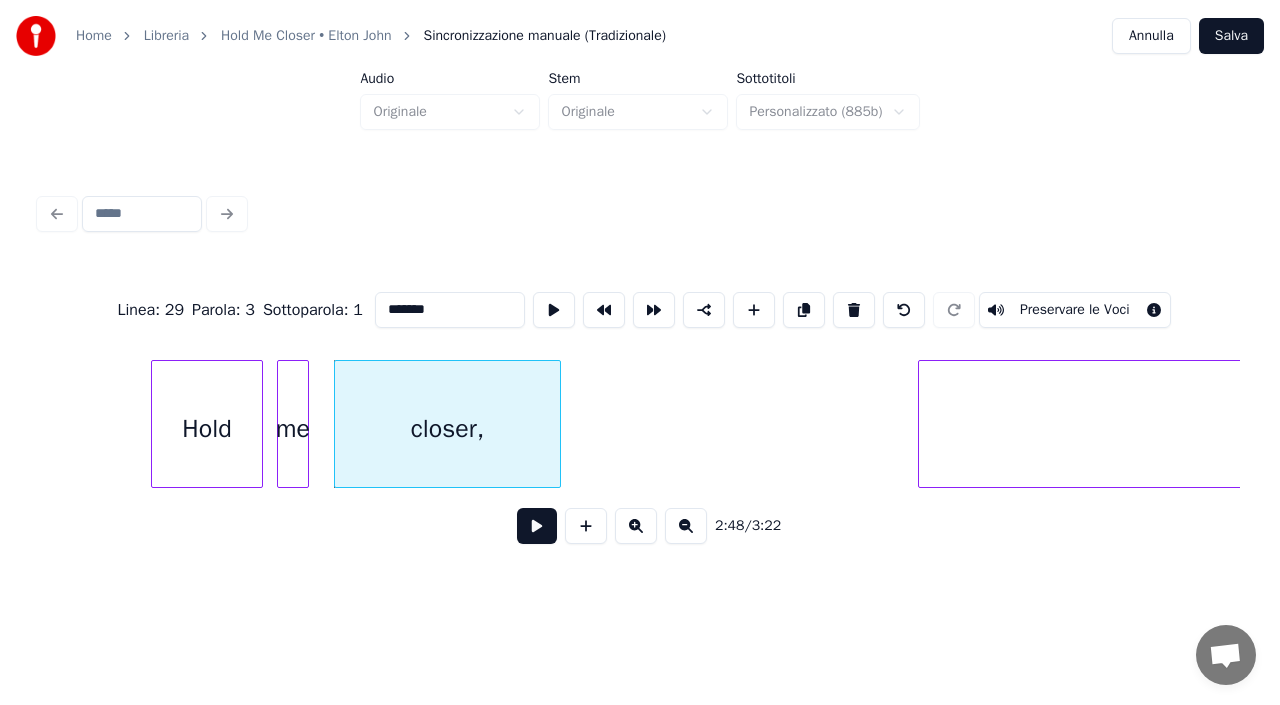 click at bounding box center [557, 424] 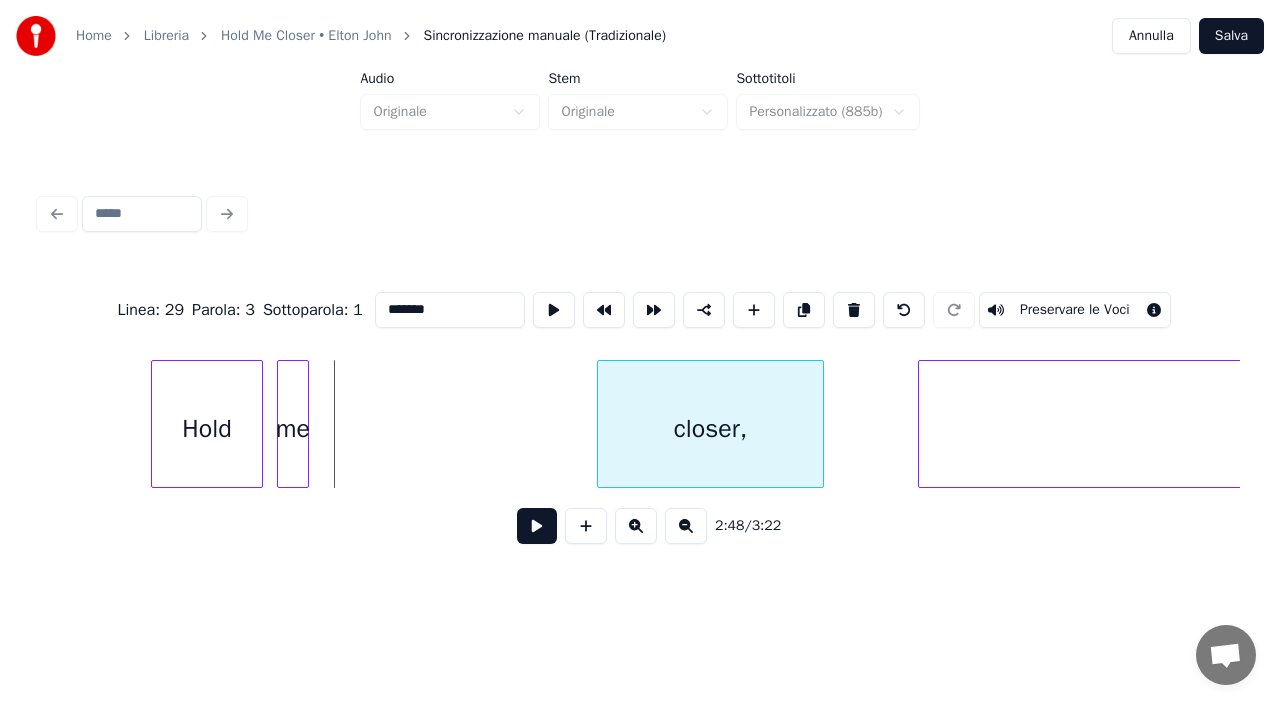click on "closer," at bounding box center [710, 429] 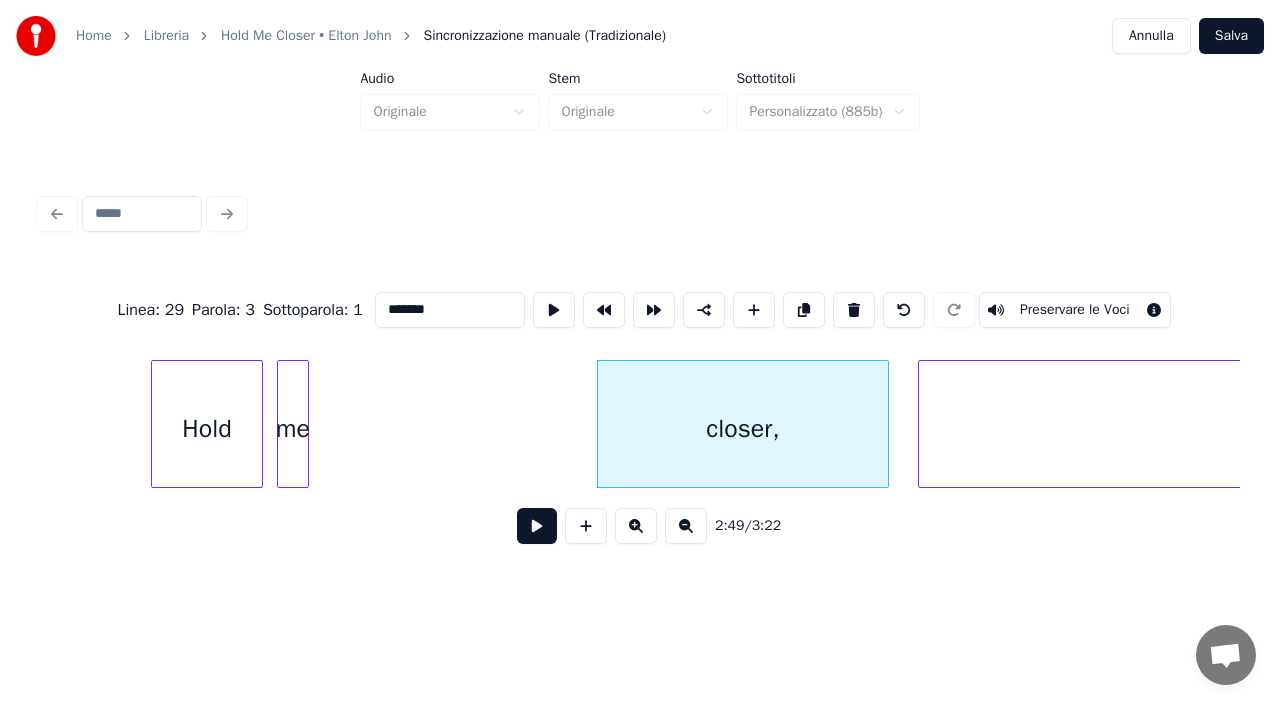 click at bounding box center [885, 424] 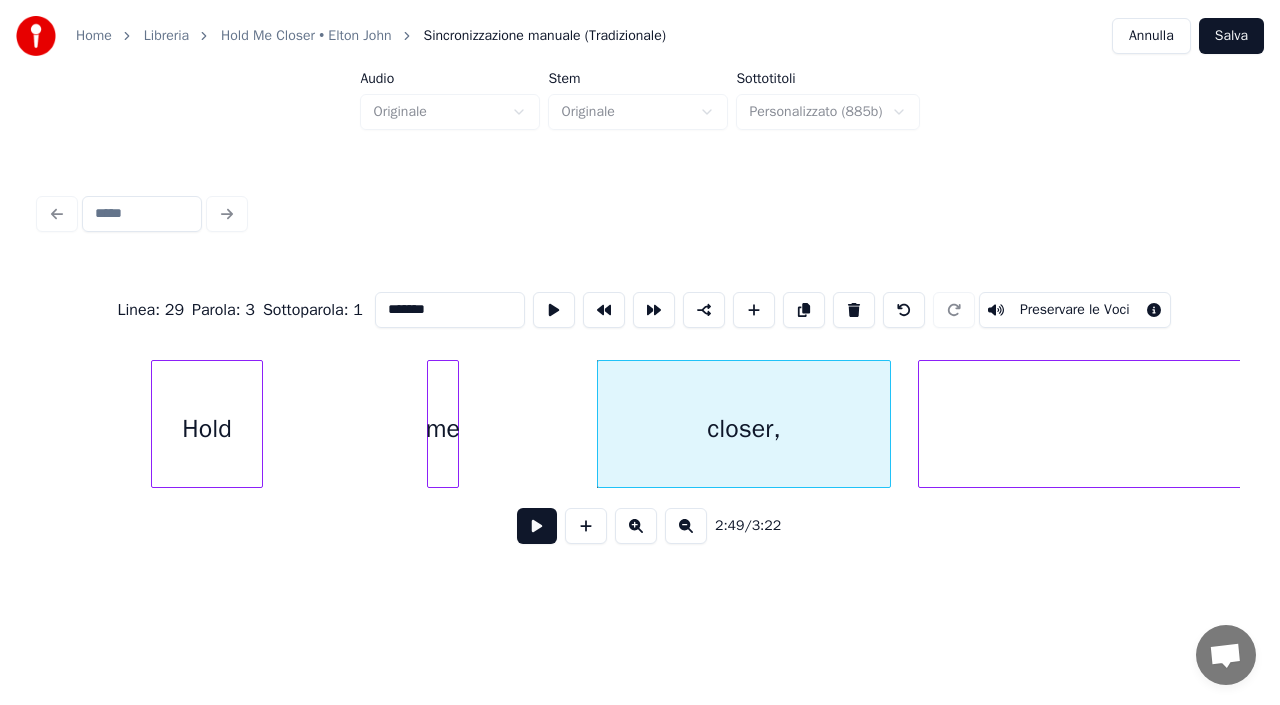 click on "me" at bounding box center [443, 429] 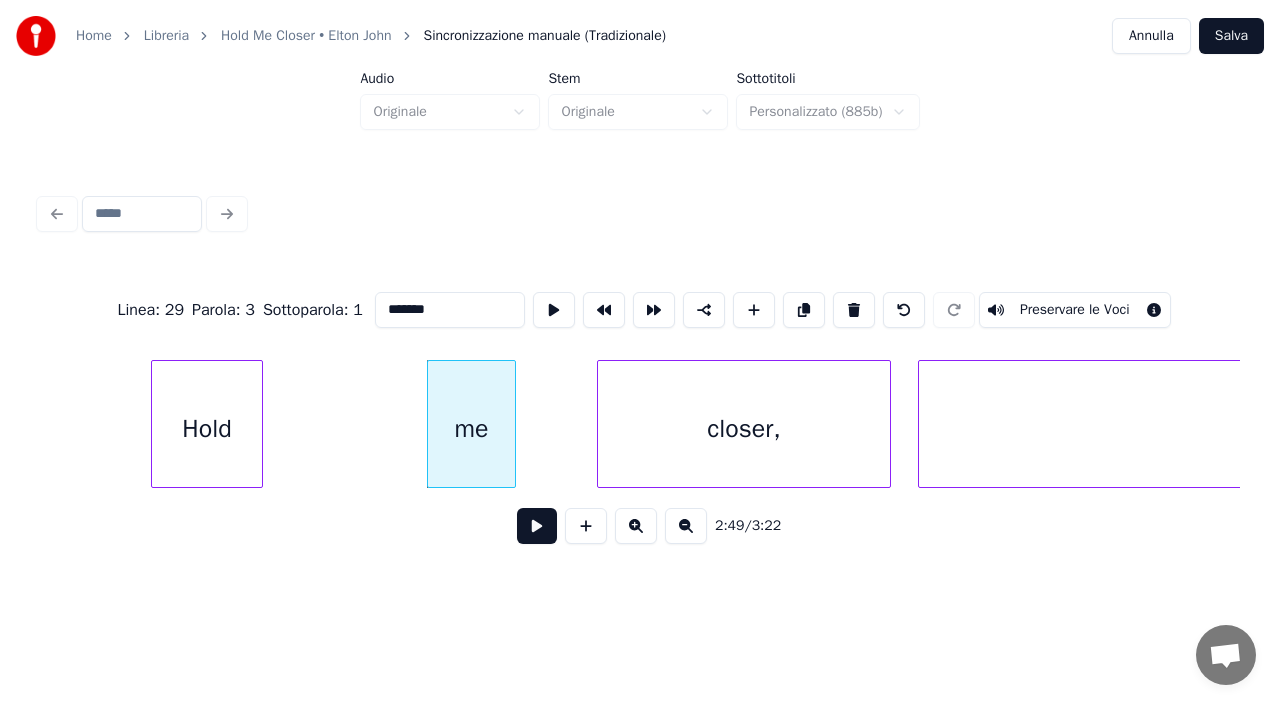 click at bounding box center (512, 424) 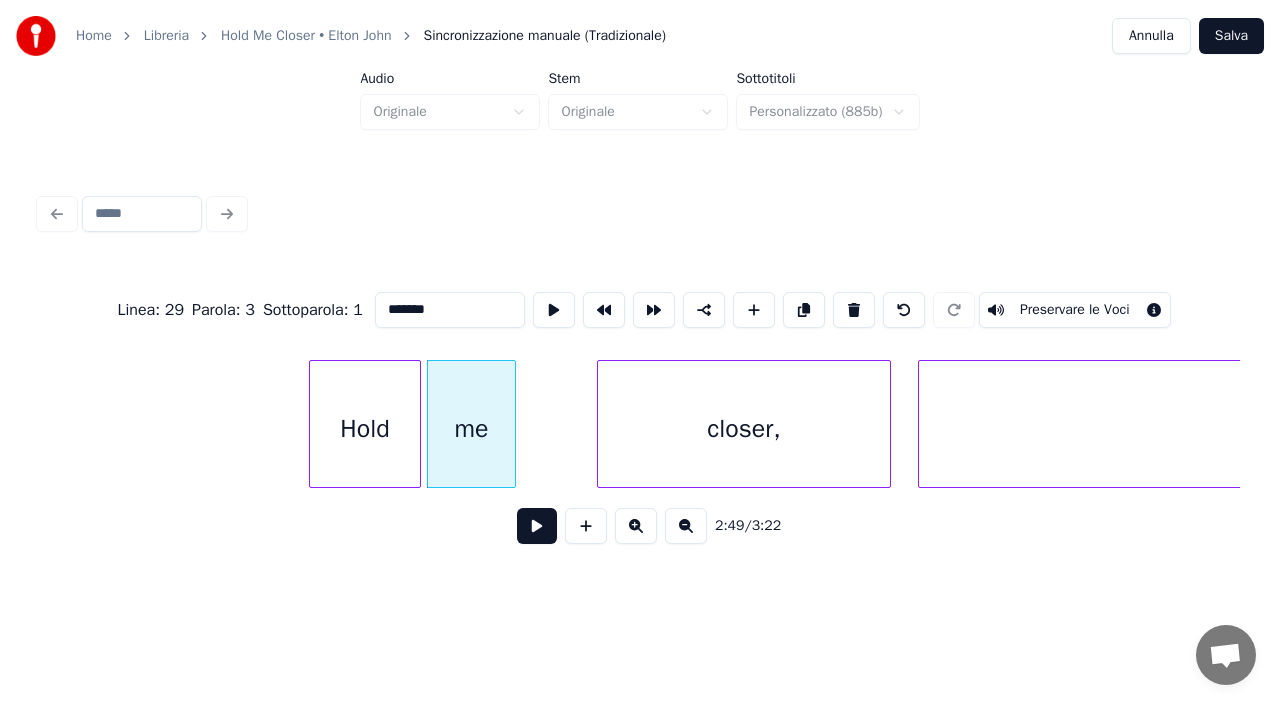 click on "Hold" at bounding box center [365, 429] 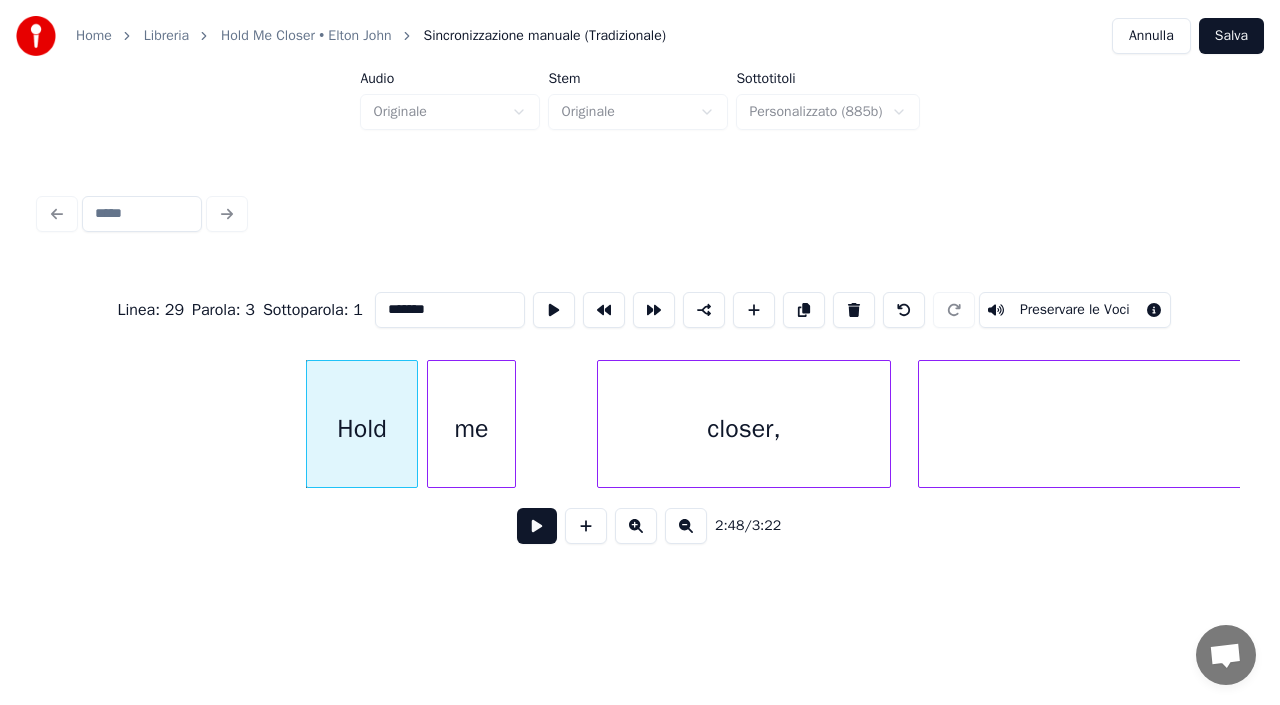 click on "closer, me Hold Hold" at bounding box center [-26754, 424] 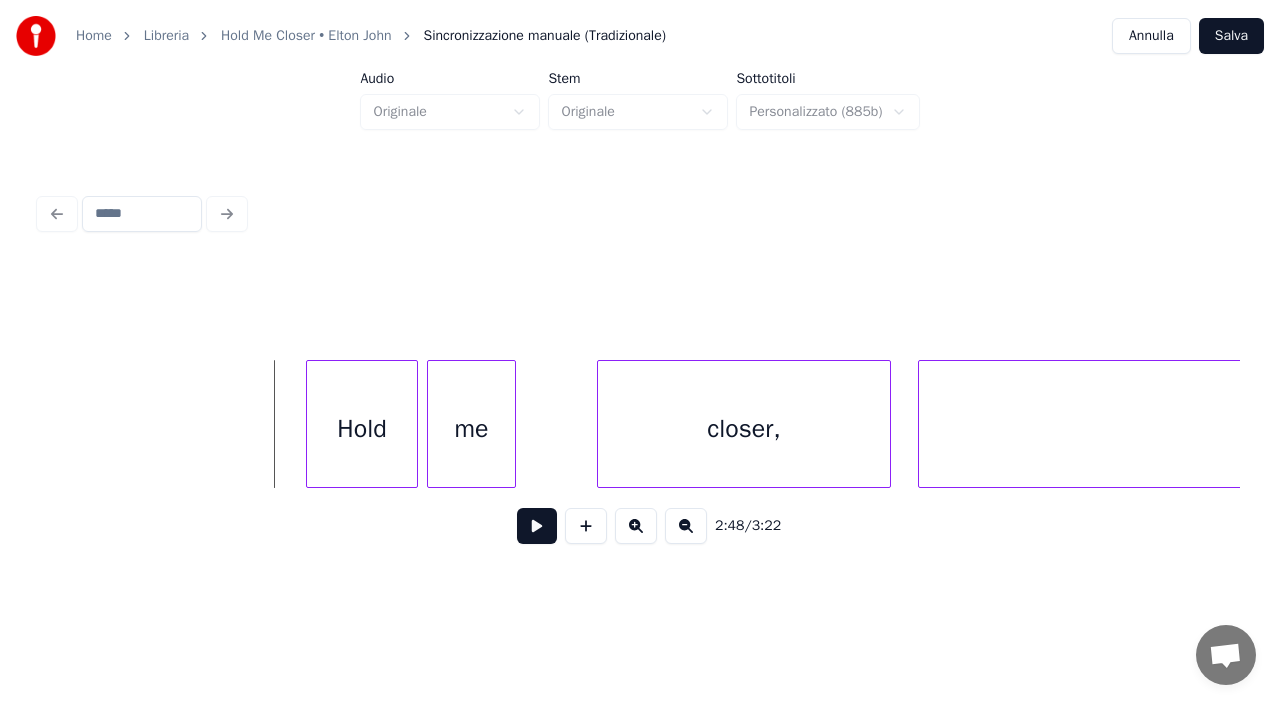 click at bounding box center (537, 526) 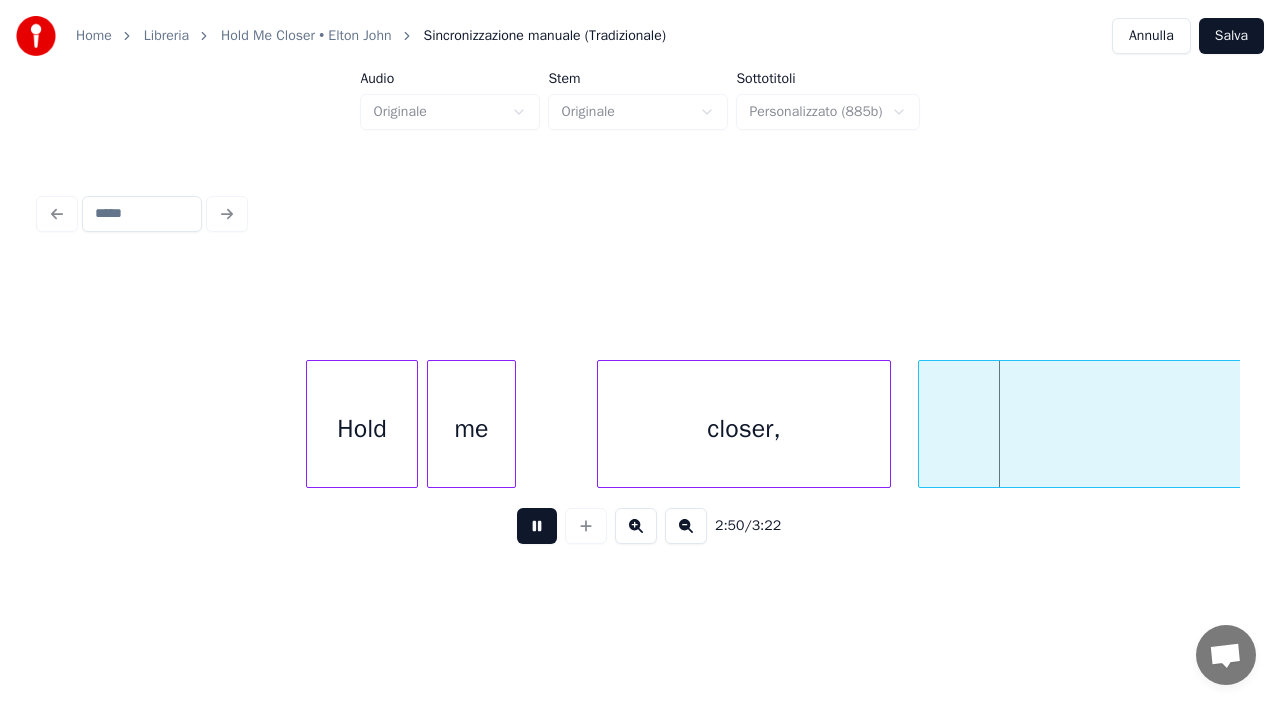 click at bounding box center (537, 526) 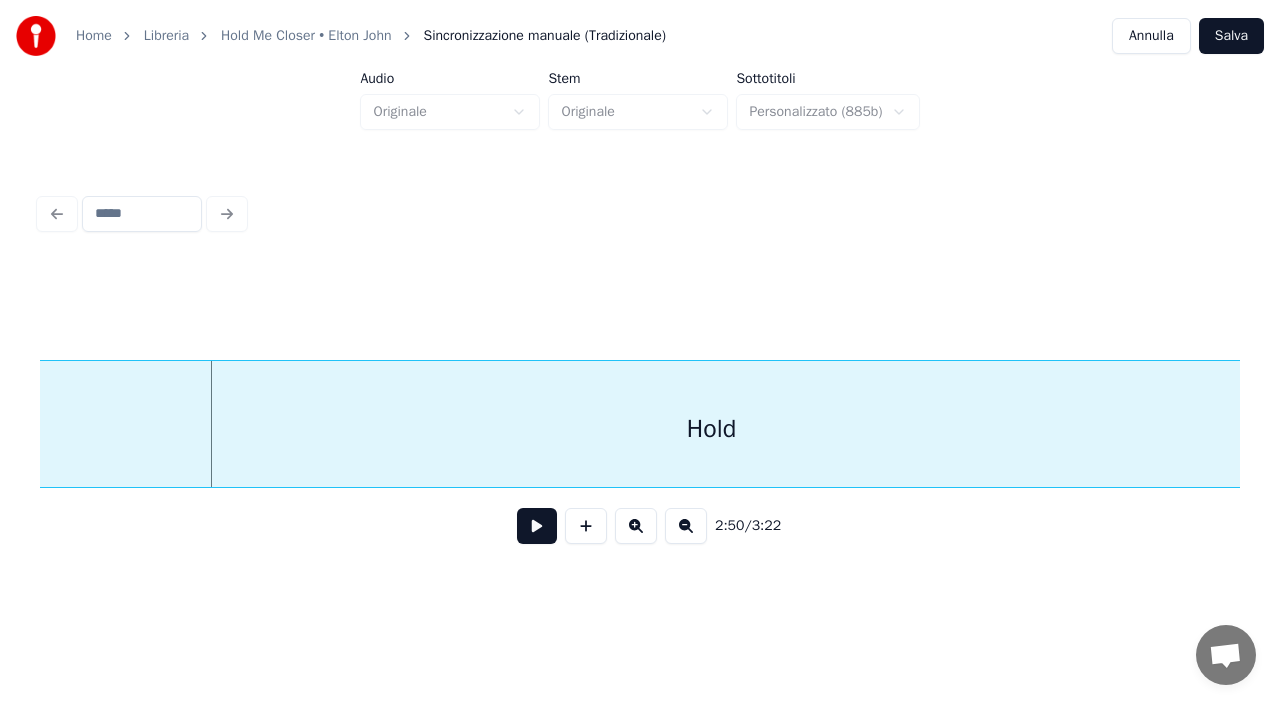 click on "Hold" at bounding box center (711, 429) 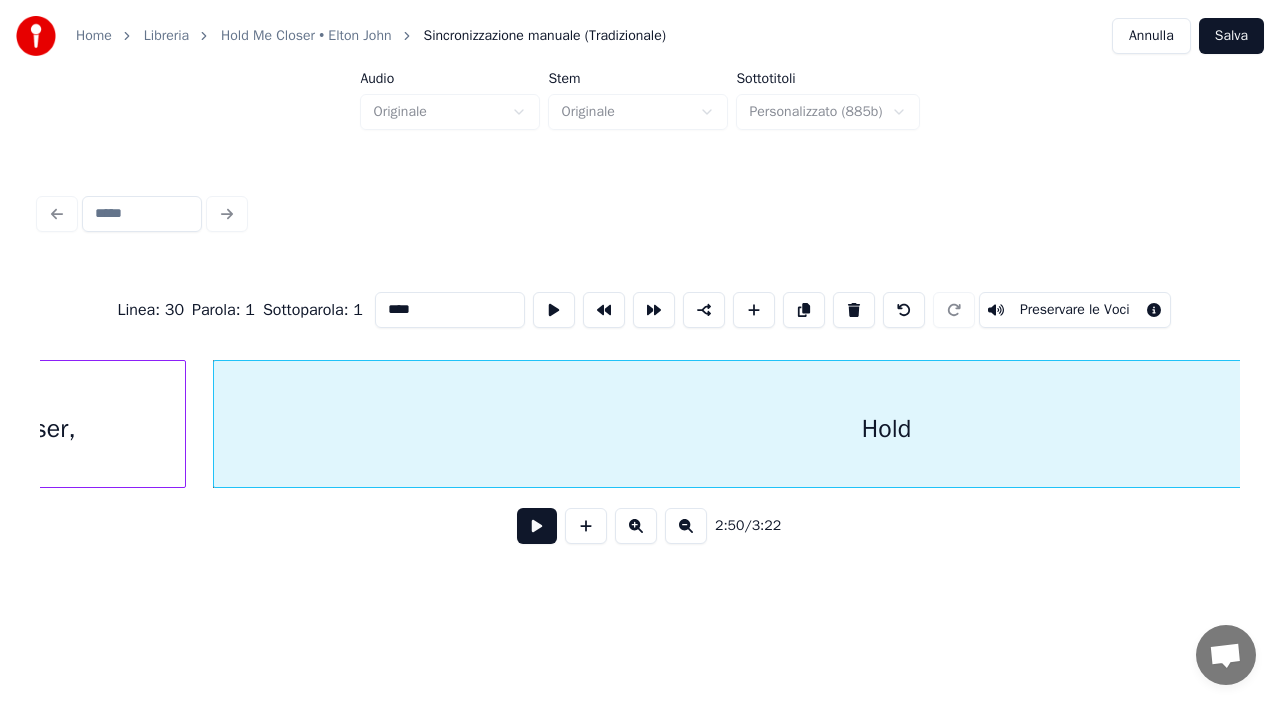 scroll, scrollTop: 0, scrollLeft: 67931, axis: horizontal 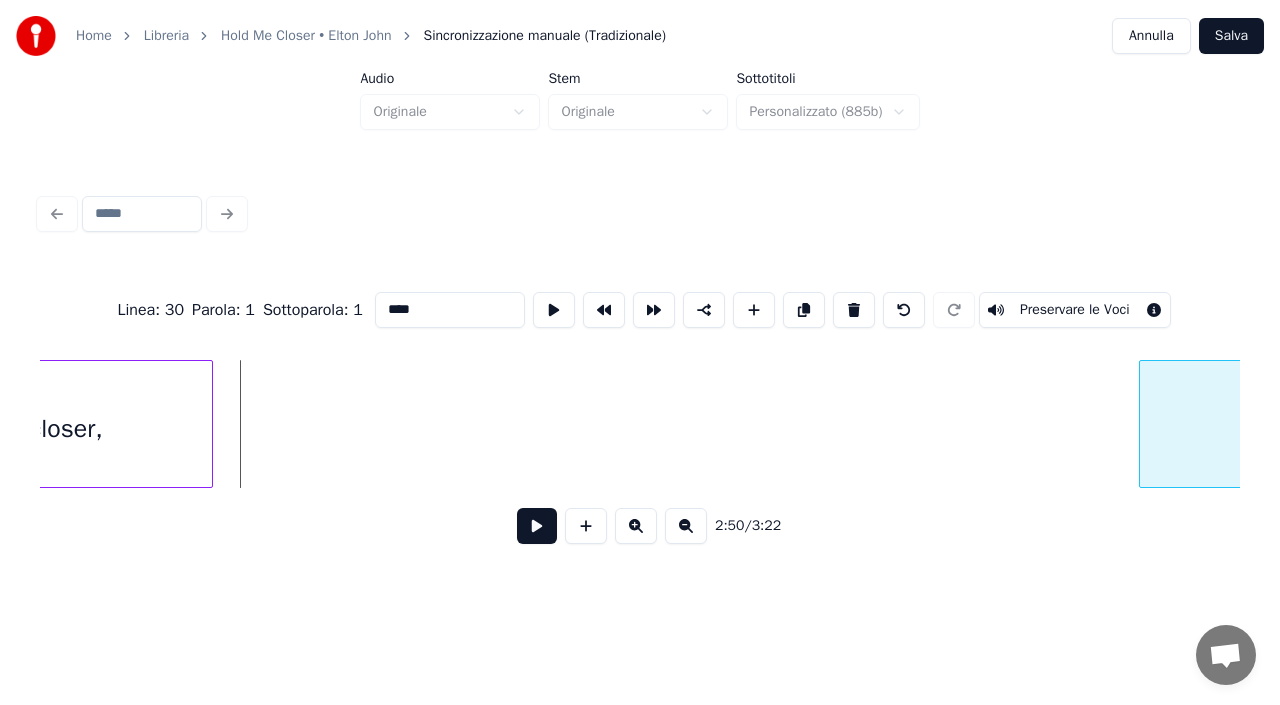 click at bounding box center (1143, 424) 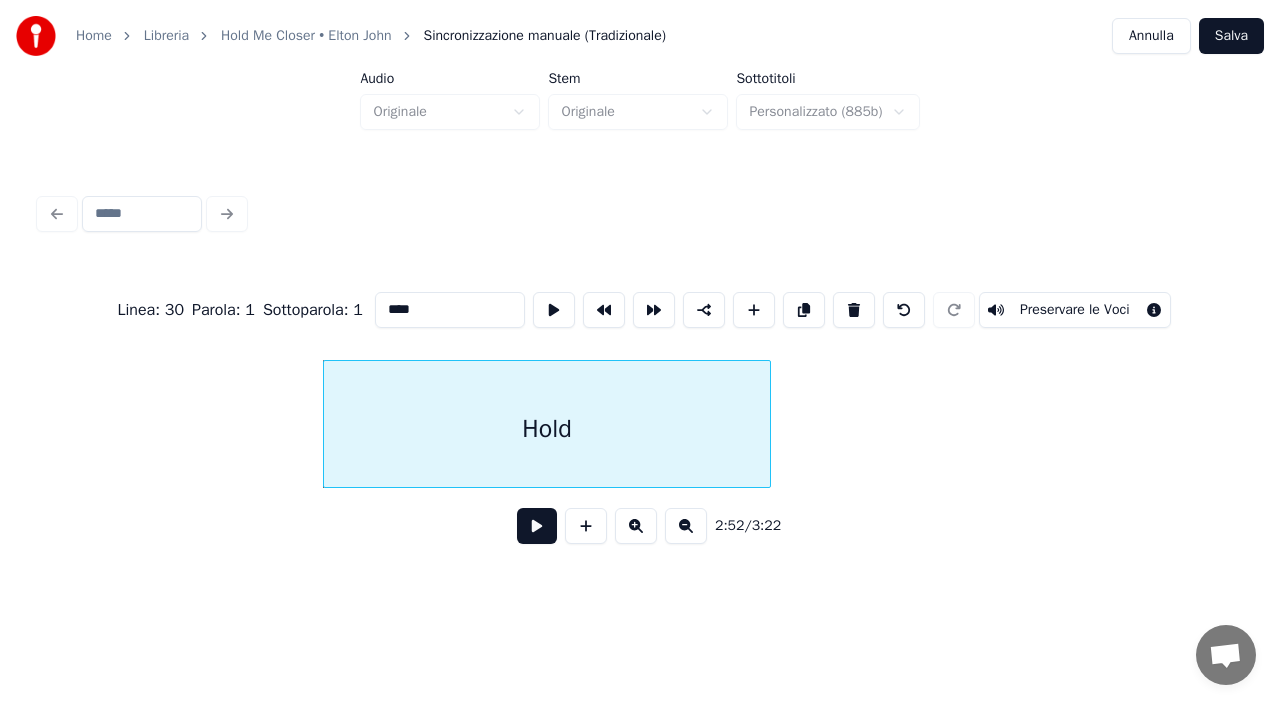 scroll, scrollTop: 0, scrollLeft: 68771, axis: horizontal 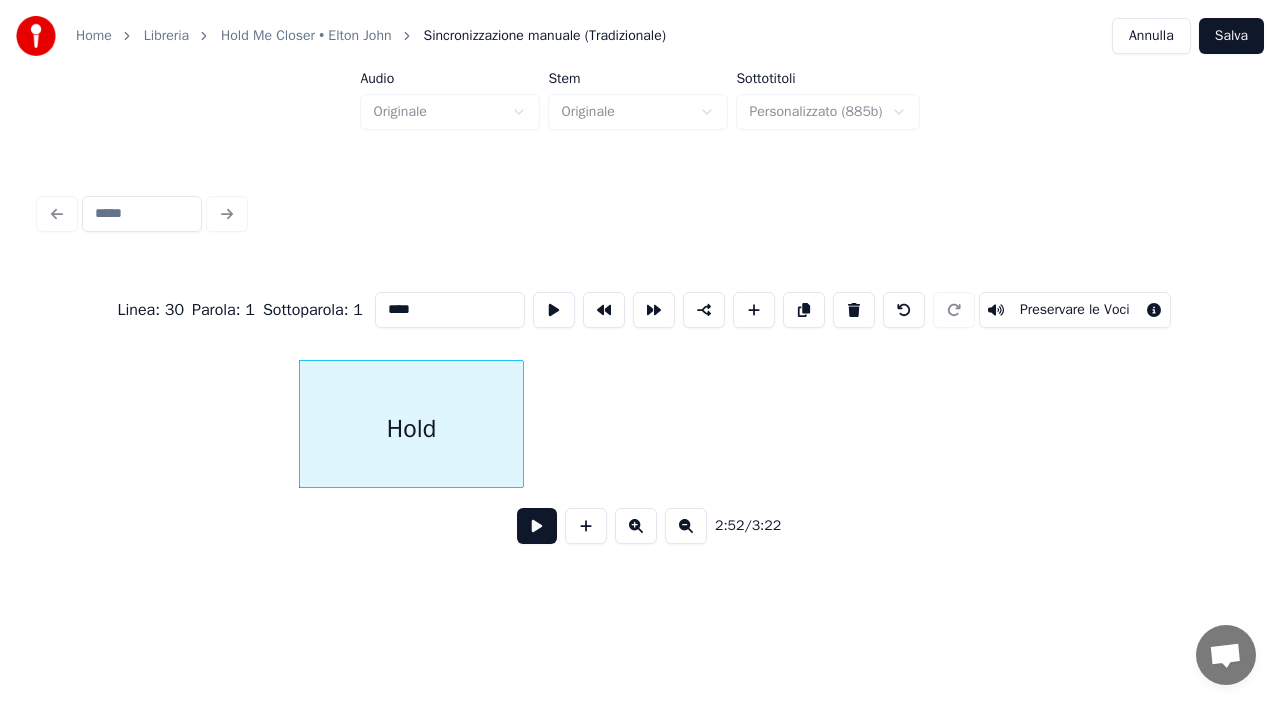 click at bounding box center [520, 424] 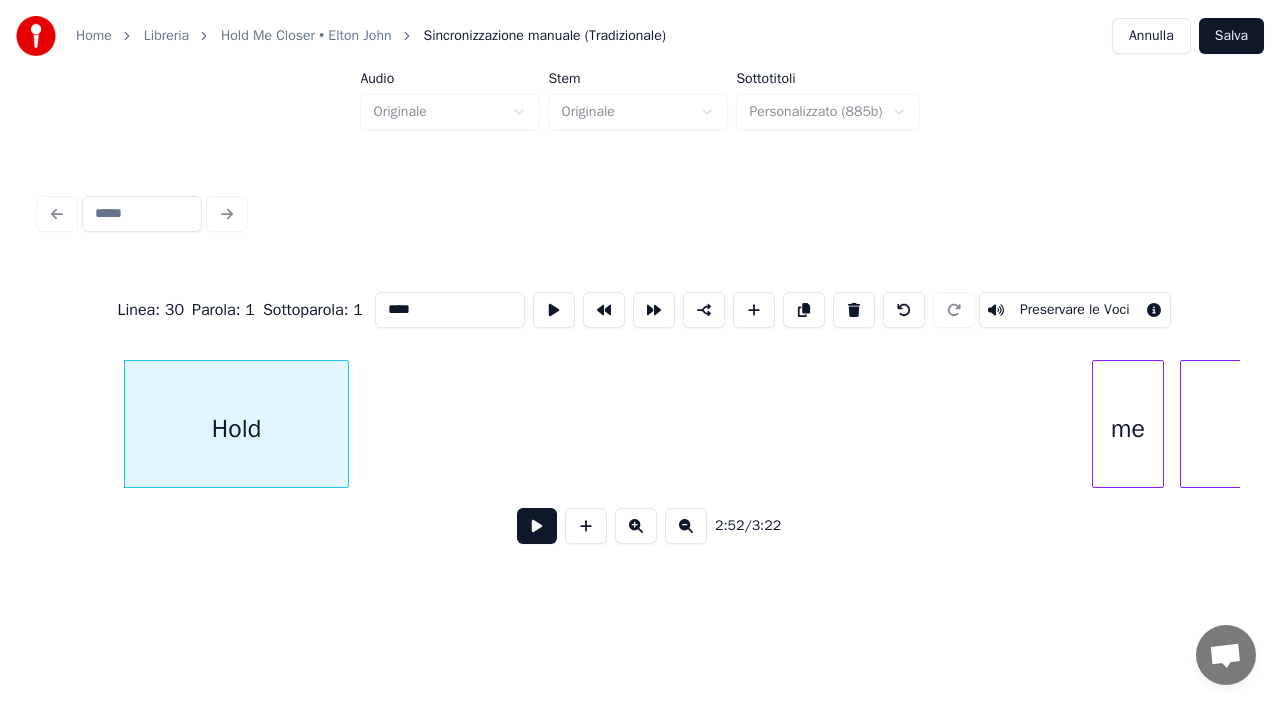 scroll, scrollTop: 0, scrollLeft: 69091, axis: horizontal 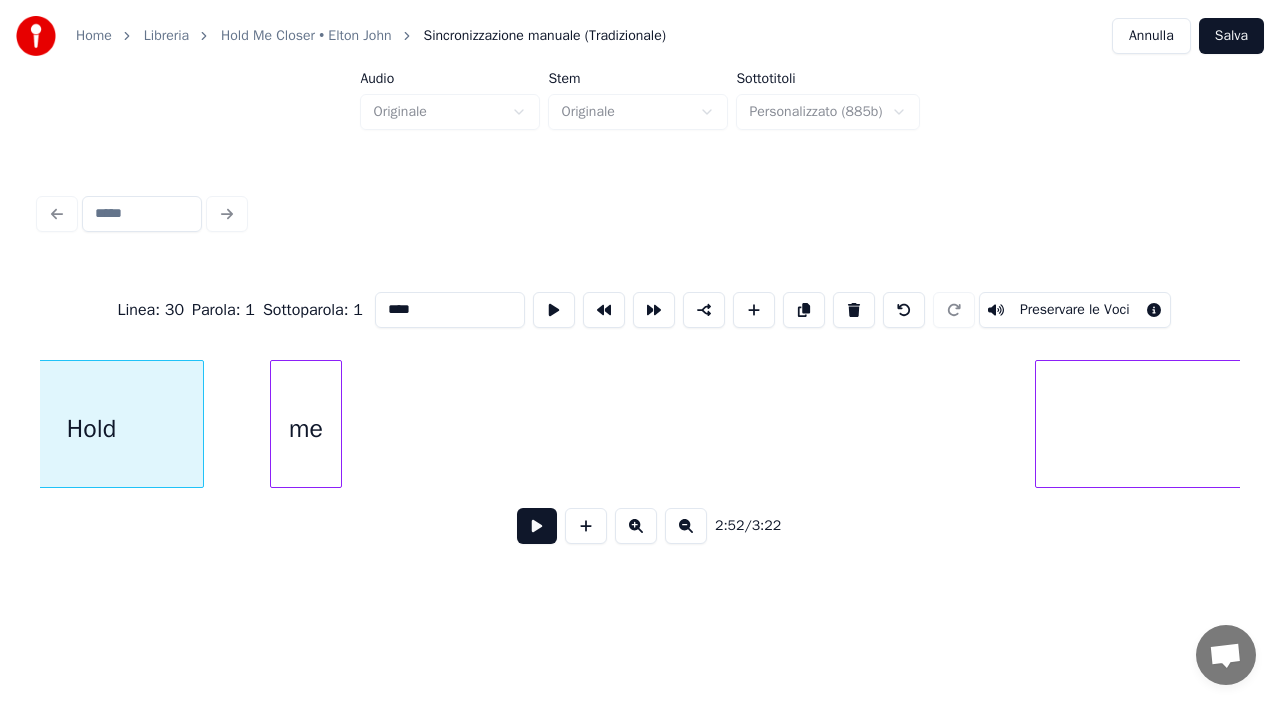 click on "me" at bounding box center [306, 429] 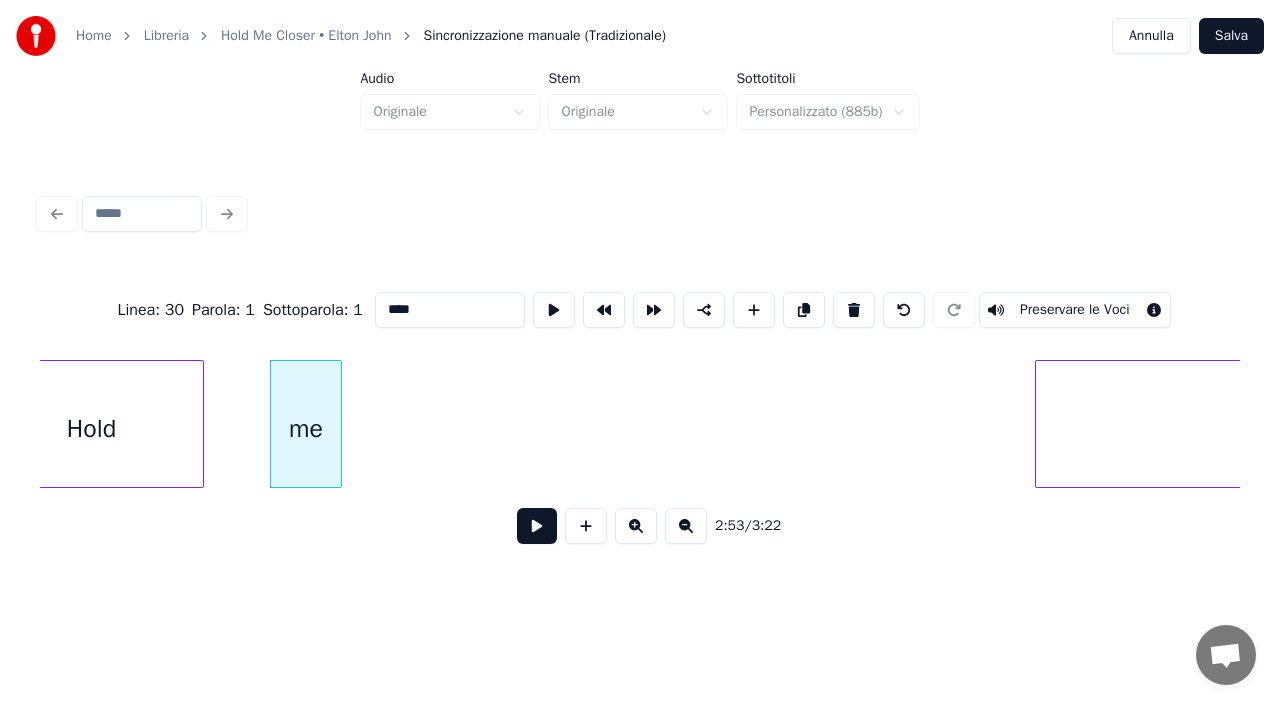 click on "me" at bounding box center (306, 424) 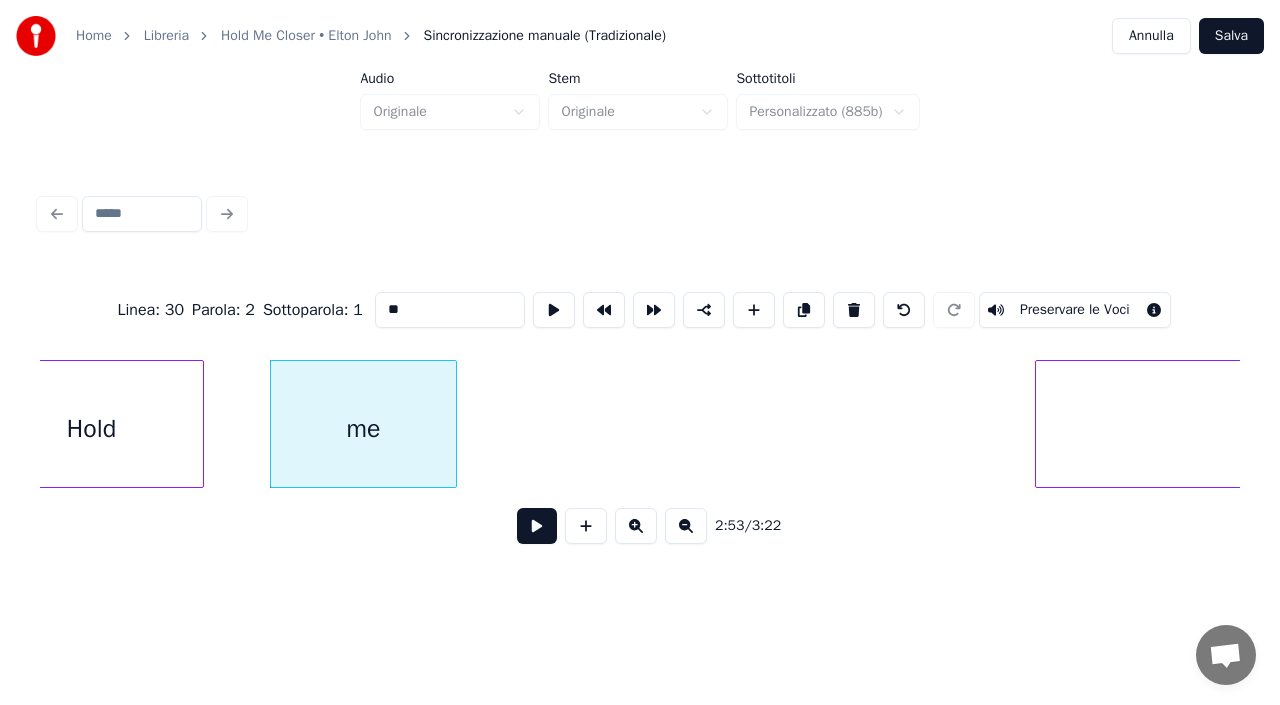 click at bounding box center [453, 424] 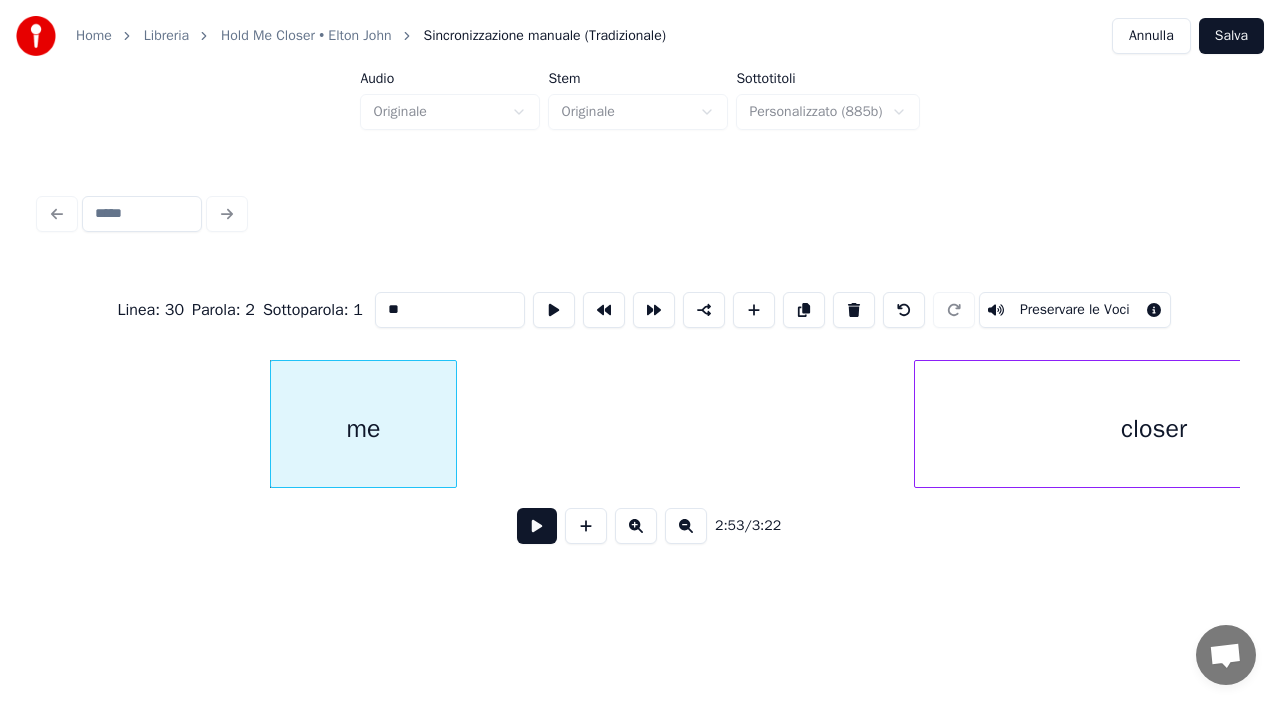 scroll, scrollTop: 0, scrollLeft: 69347, axis: horizontal 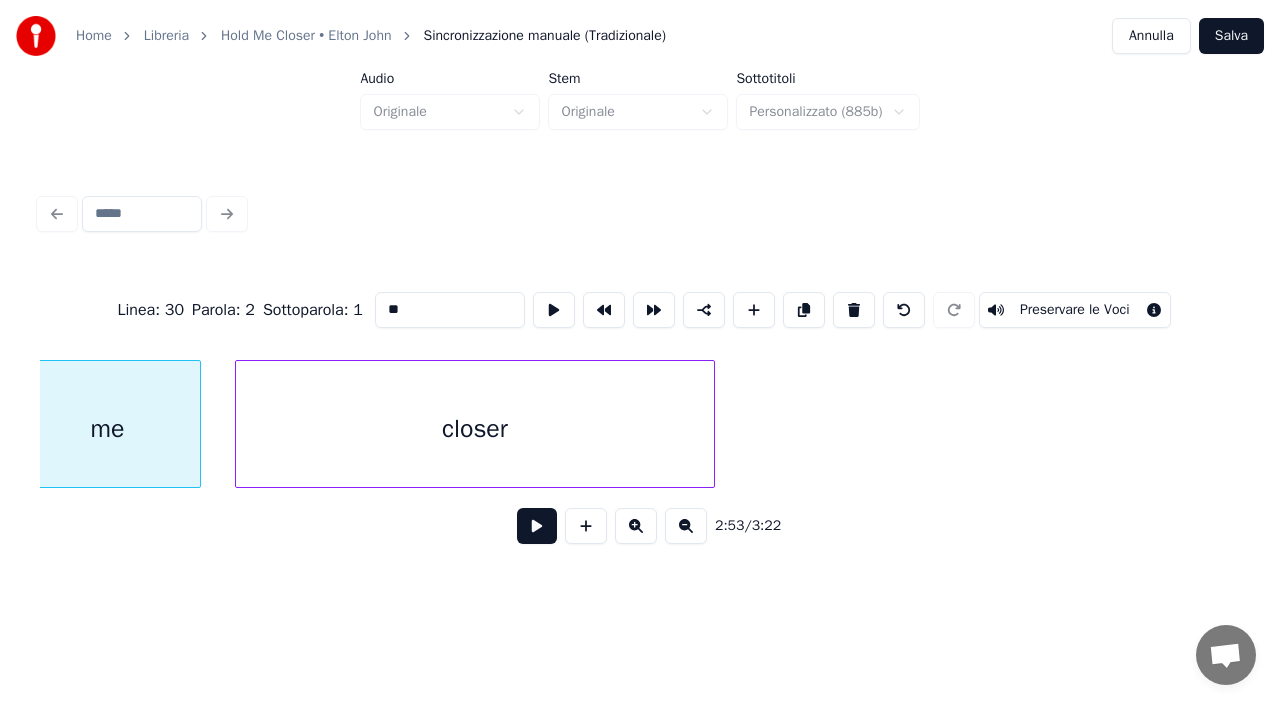 click on "closer" at bounding box center (475, 429) 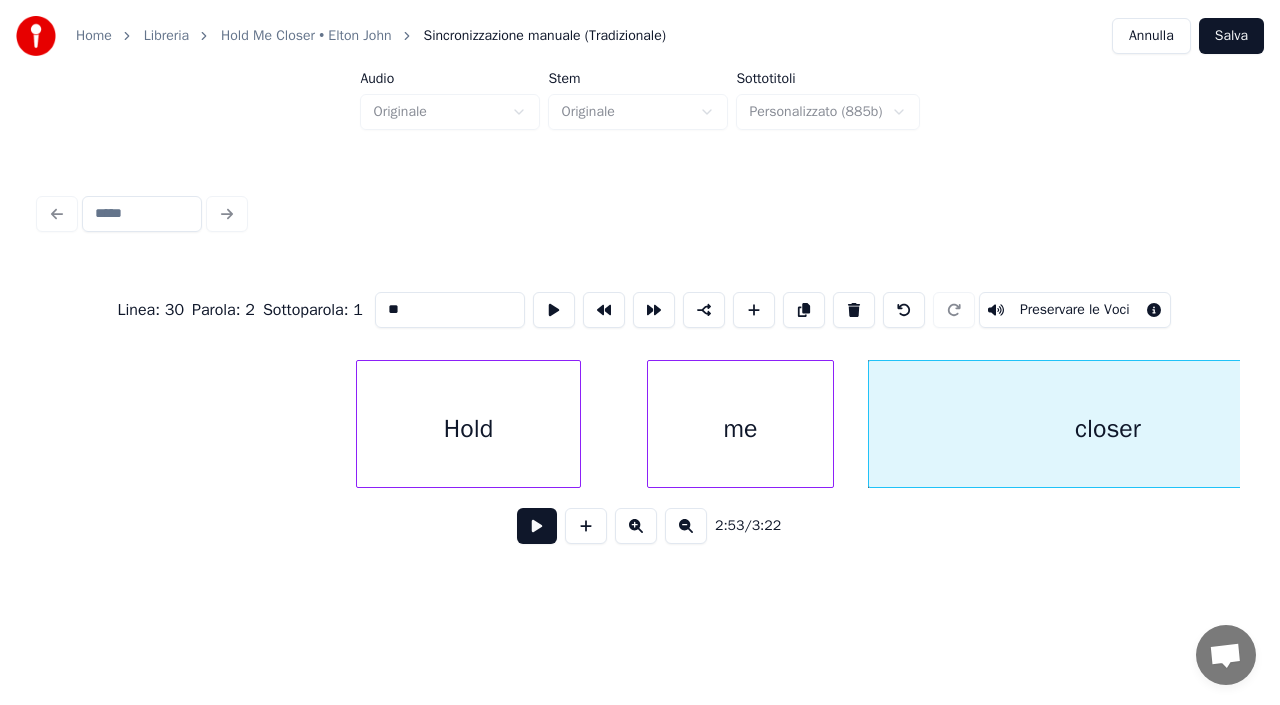 scroll, scrollTop: 0, scrollLeft: 68667, axis: horizontal 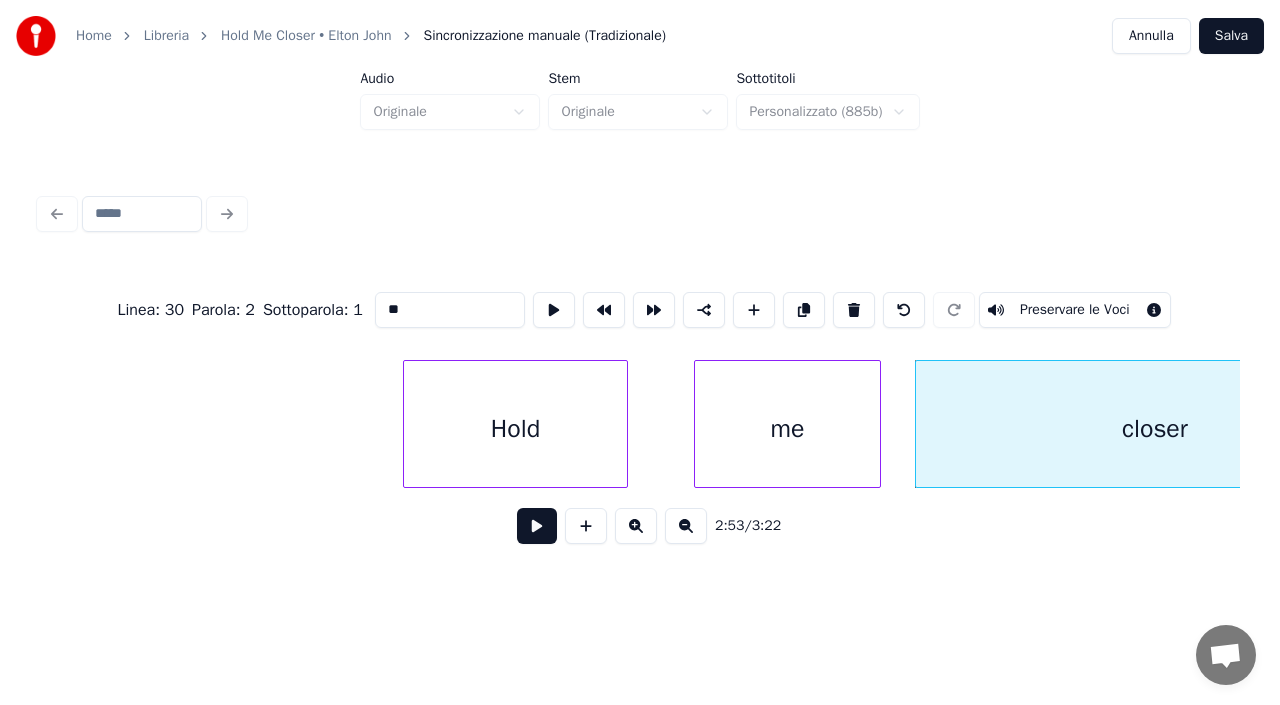 click on "me closer Hold" at bounding box center [-28168, 424] 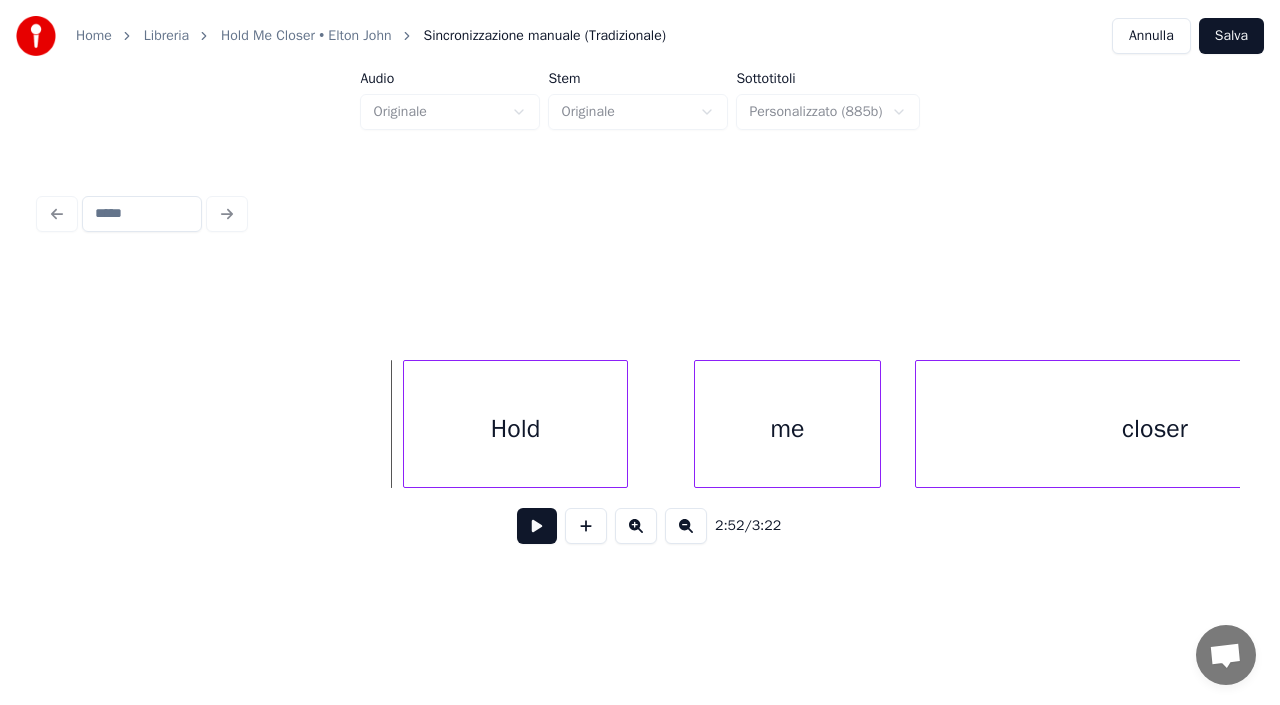 click at bounding box center (537, 526) 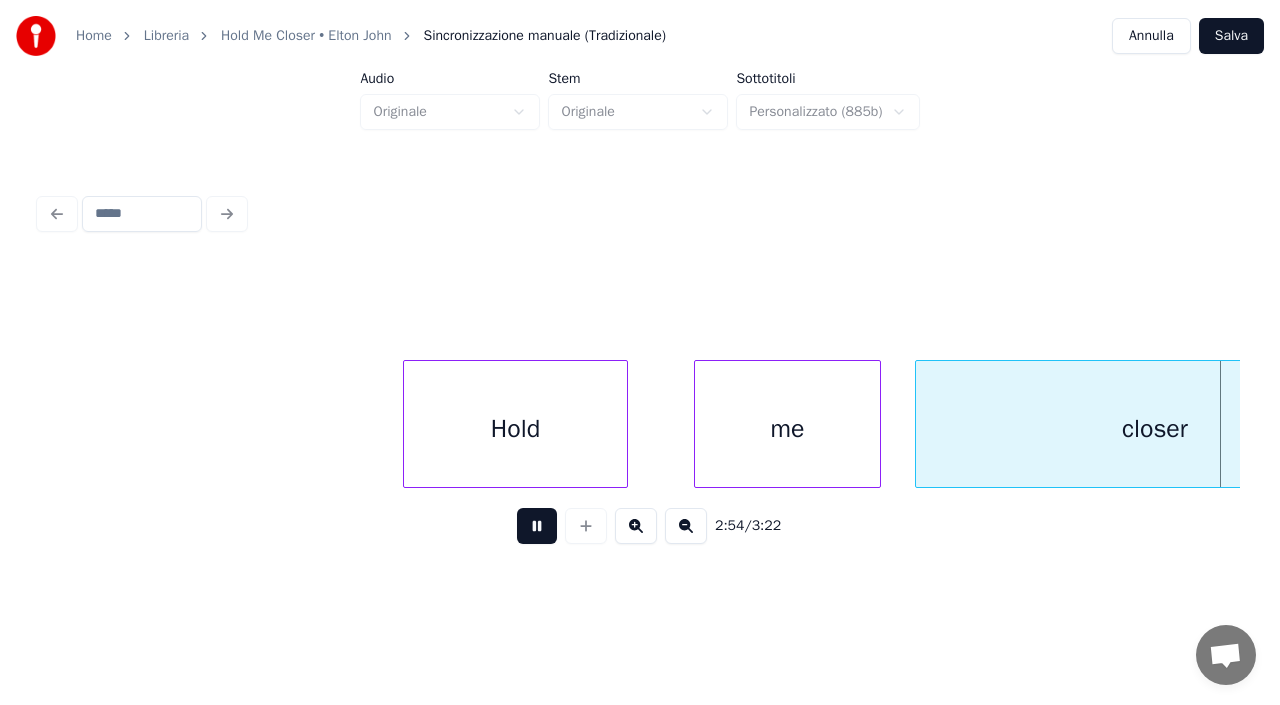 scroll, scrollTop: 0, scrollLeft: 69867, axis: horizontal 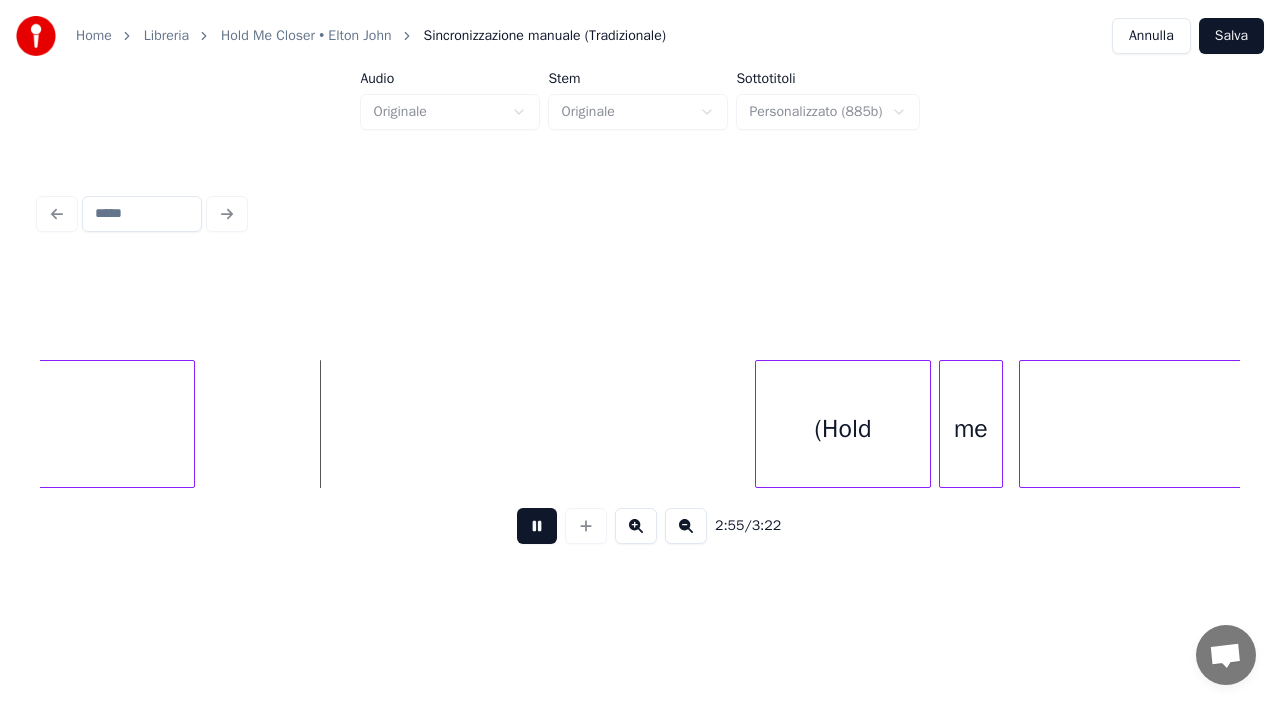 click at bounding box center [537, 526] 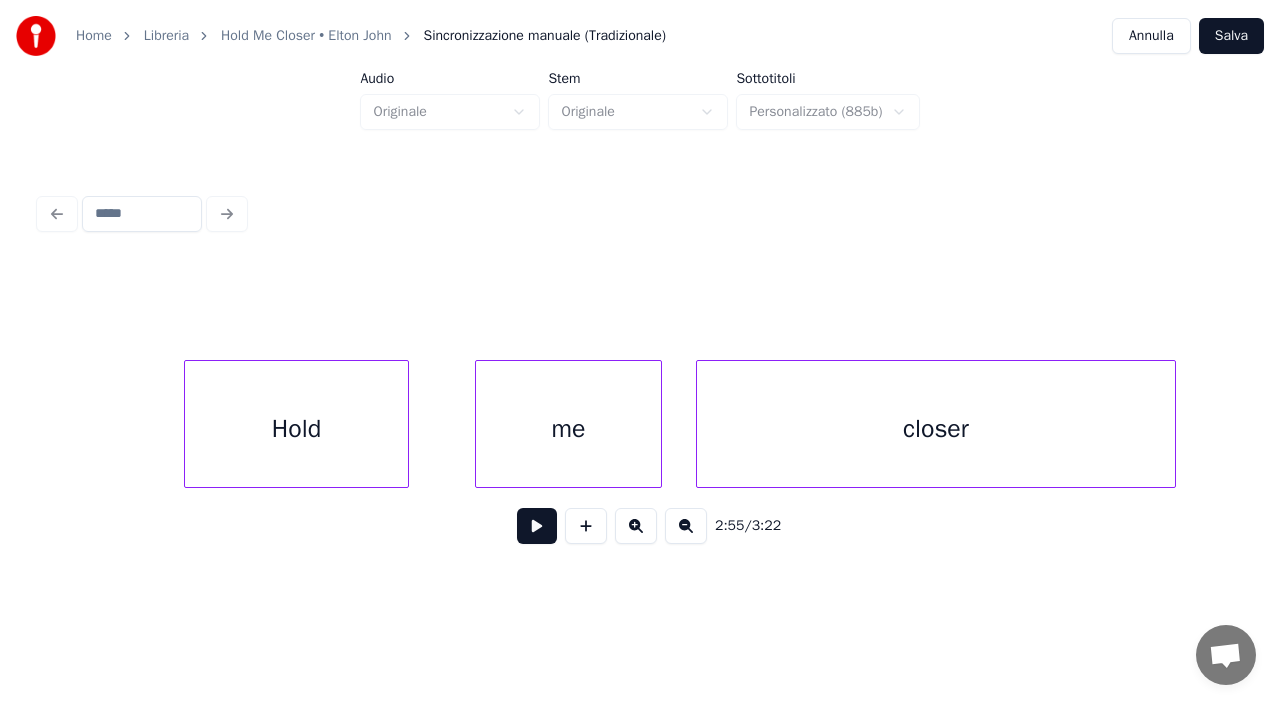 scroll, scrollTop: 0, scrollLeft: 68867, axis: horizontal 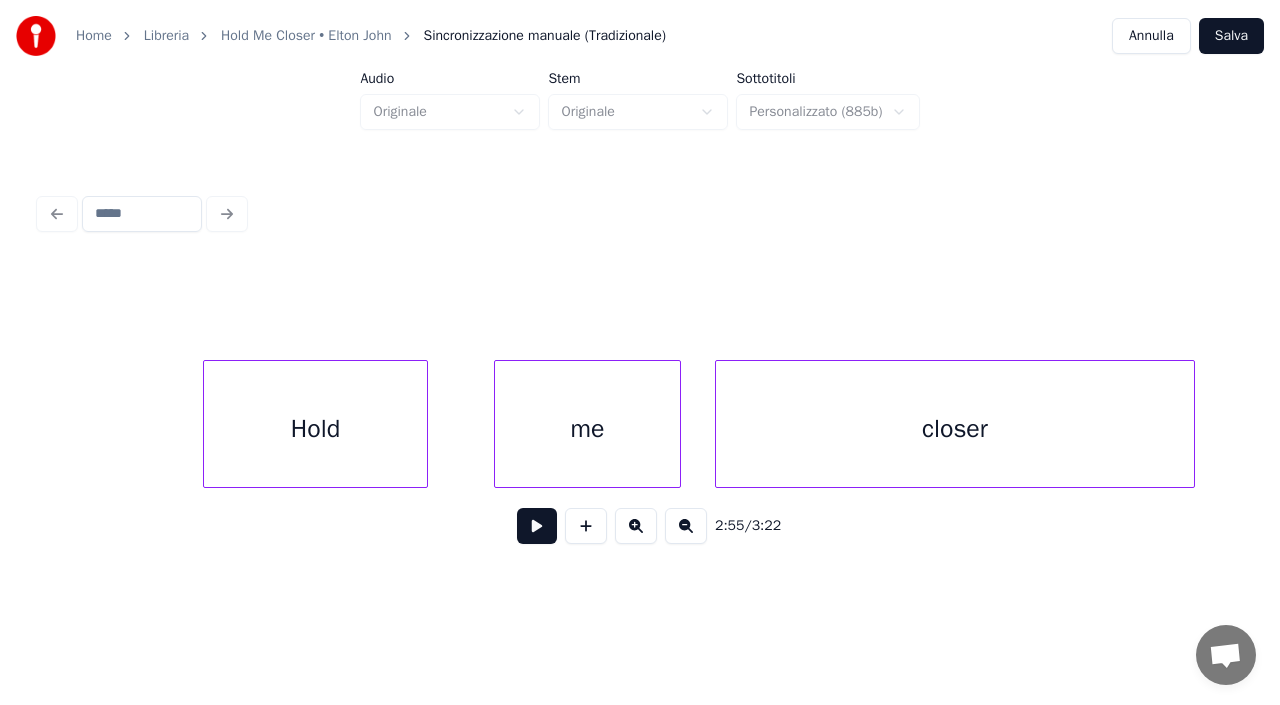 click on "closer me Hold" at bounding box center (-28368, 424) 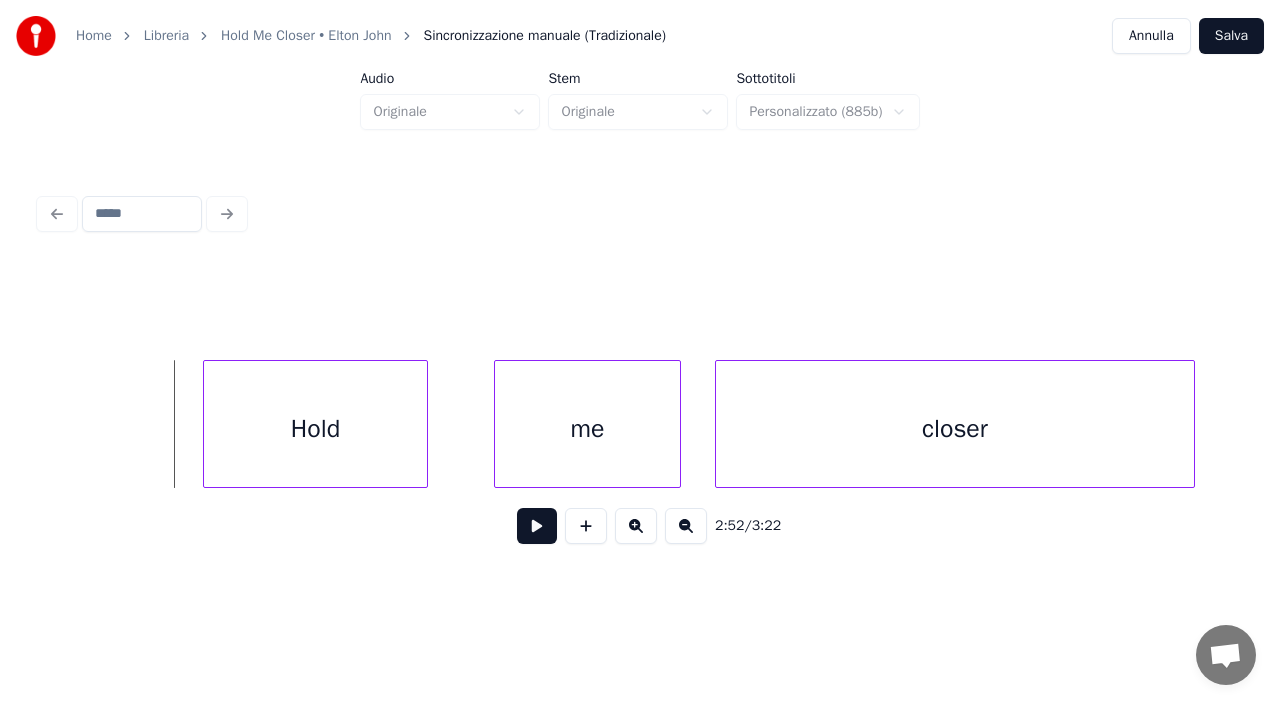 click at bounding box center [537, 526] 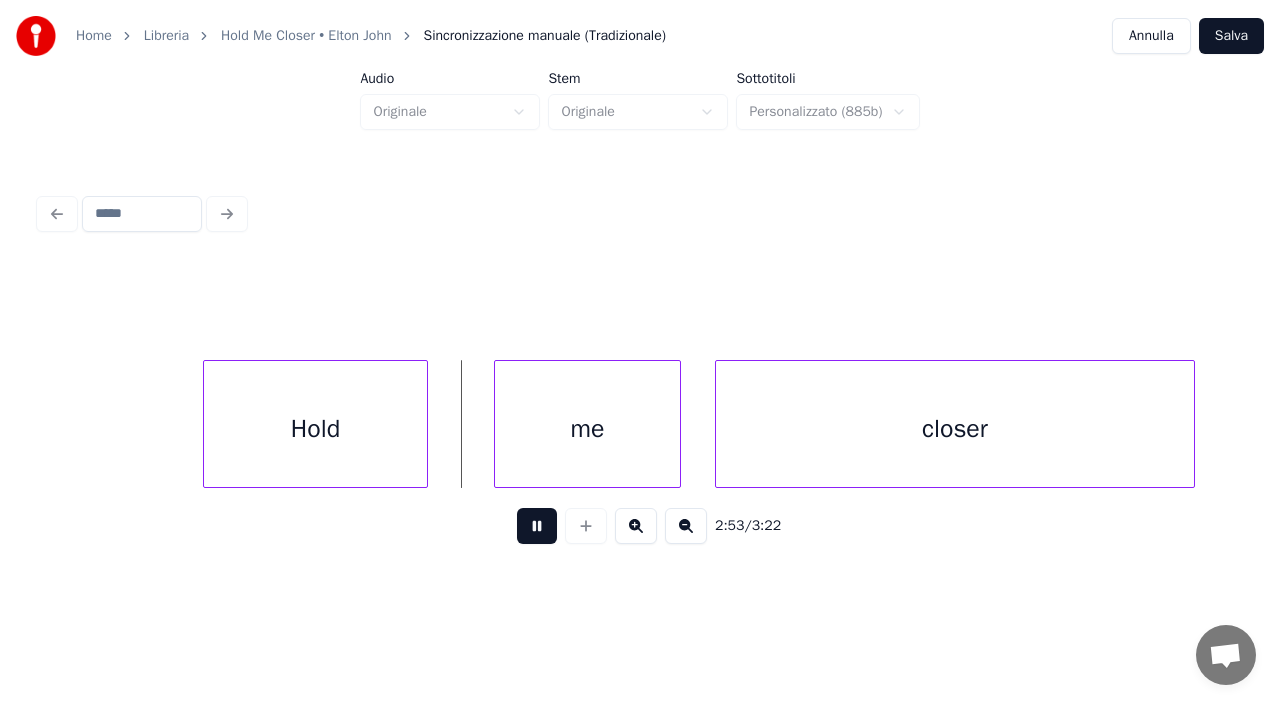 click at bounding box center [537, 526] 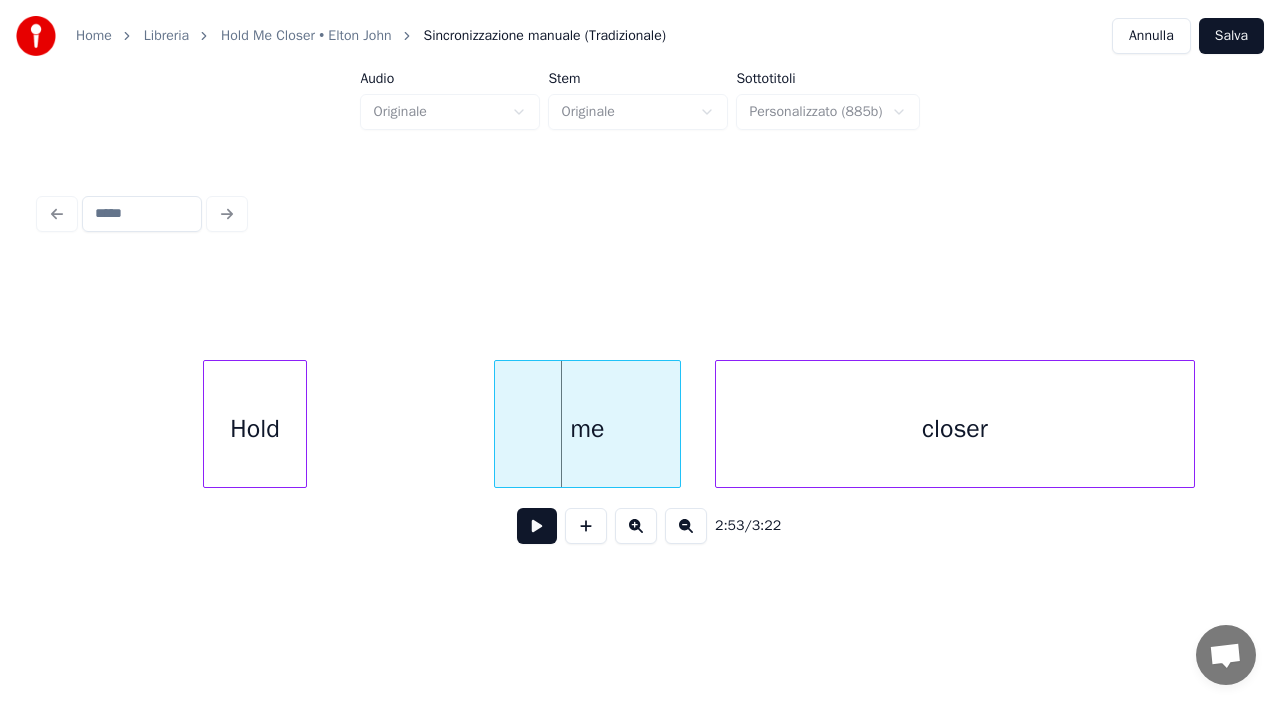 click at bounding box center [303, 424] 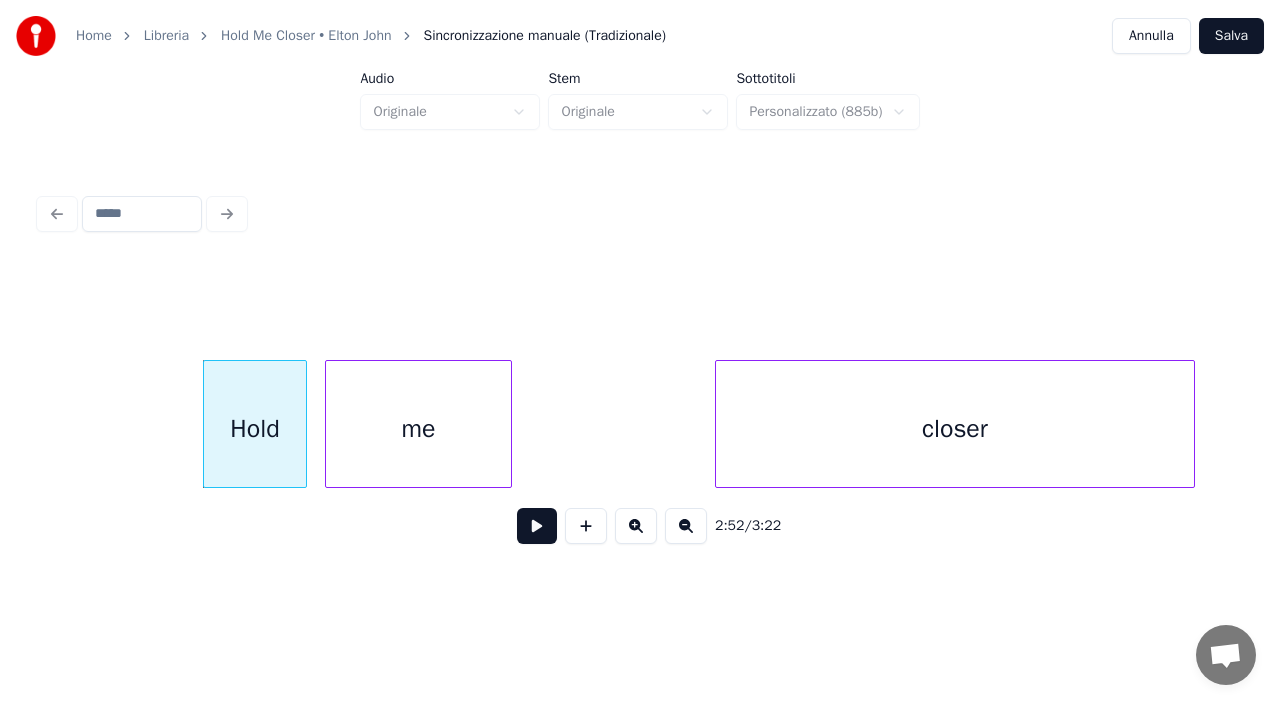 click on "me" at bounding box center (418, 429) 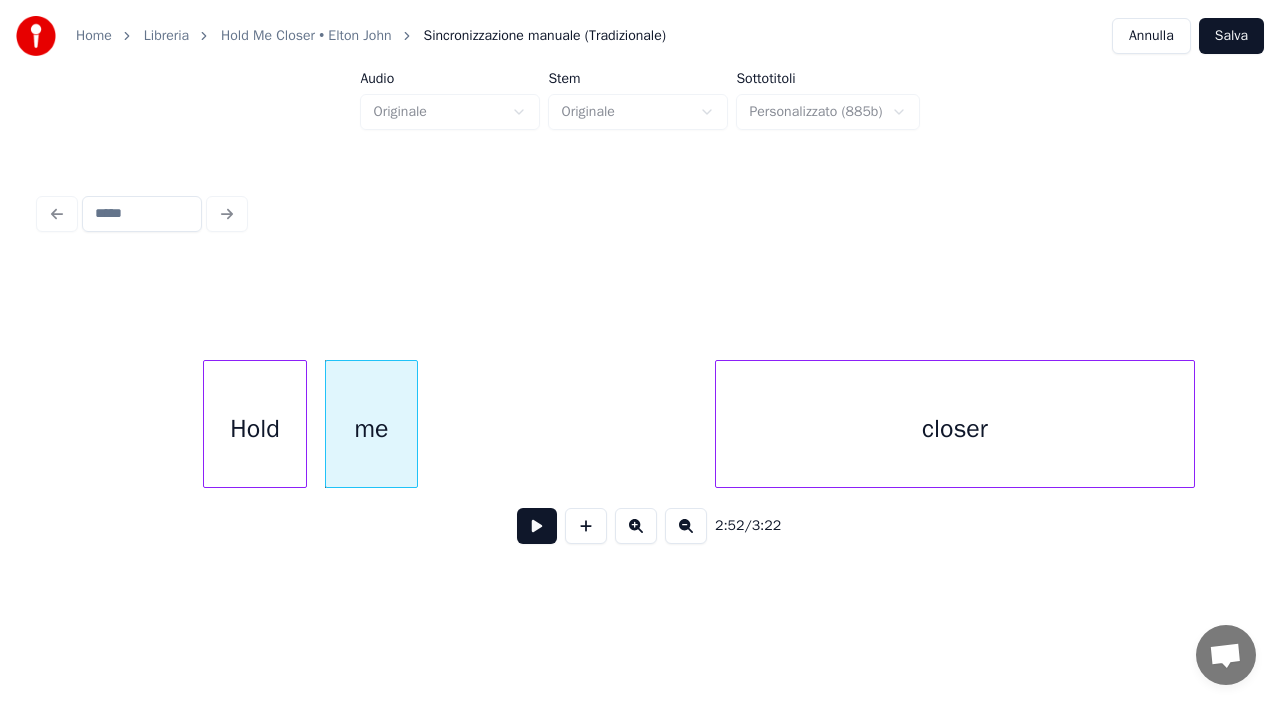 click at bounding box center [414, 424] 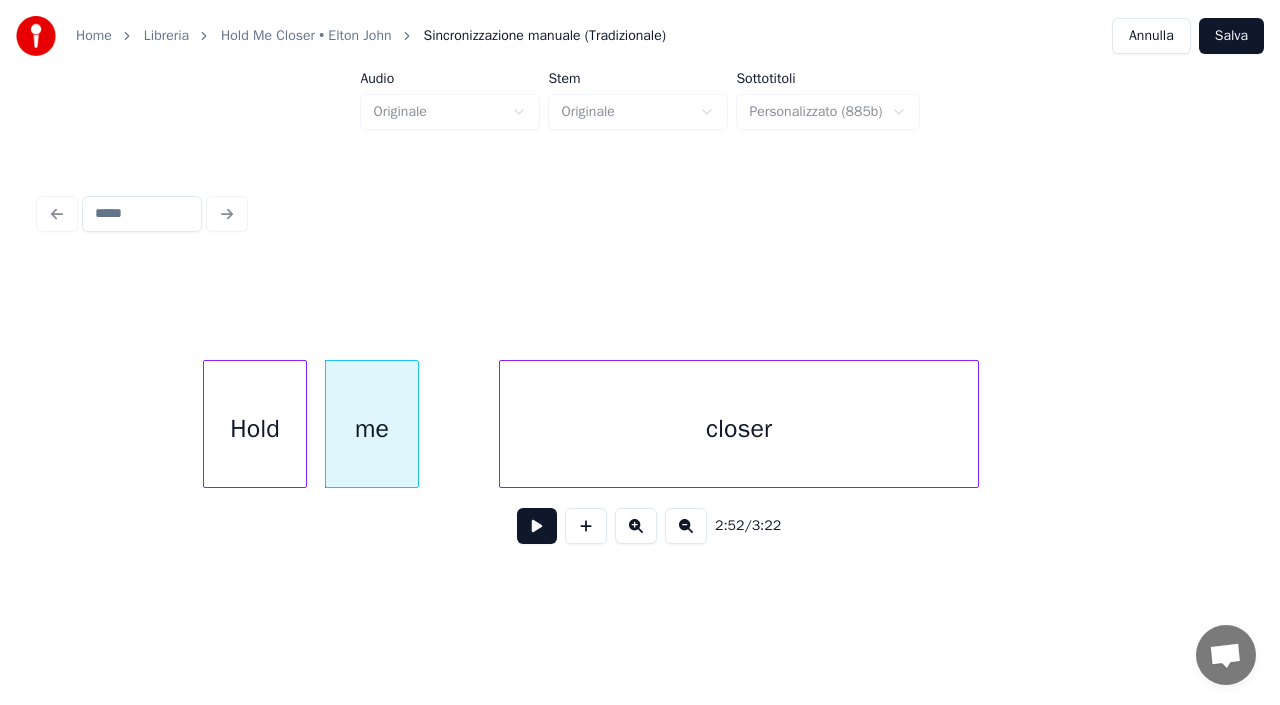 click on "closer" at bounding box center (739, 429) 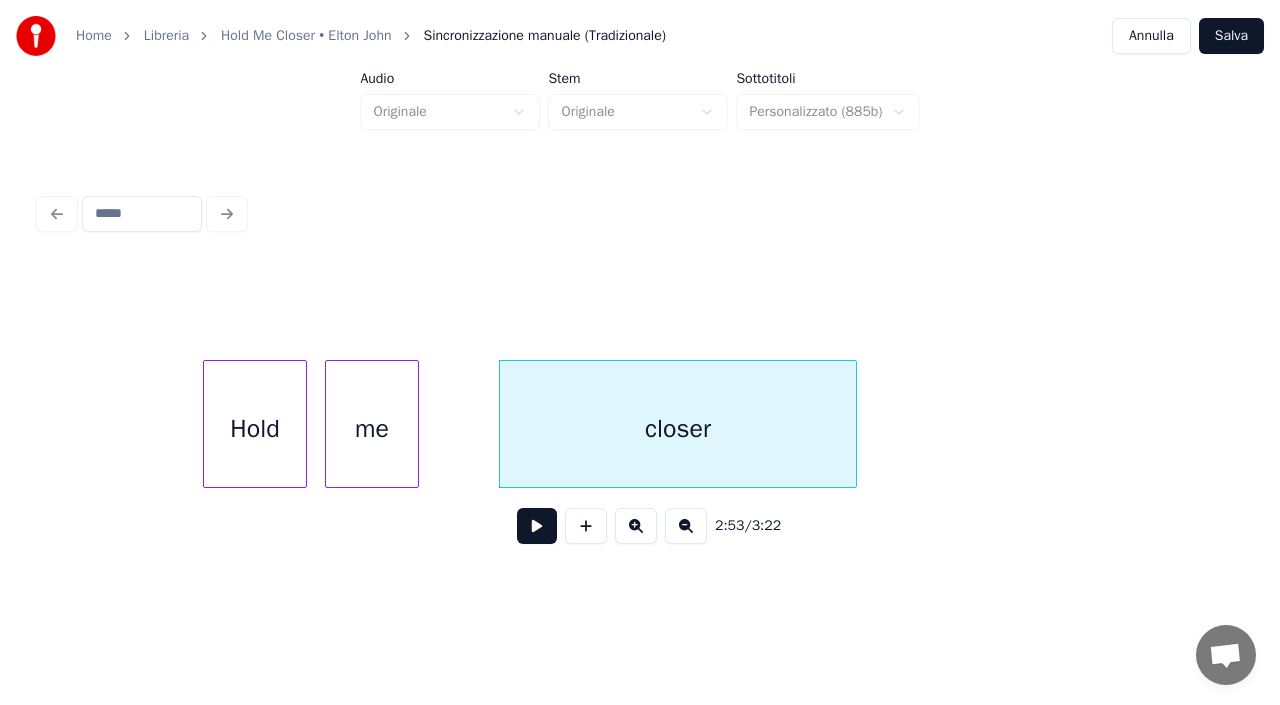click at bounding box center [853, 424] 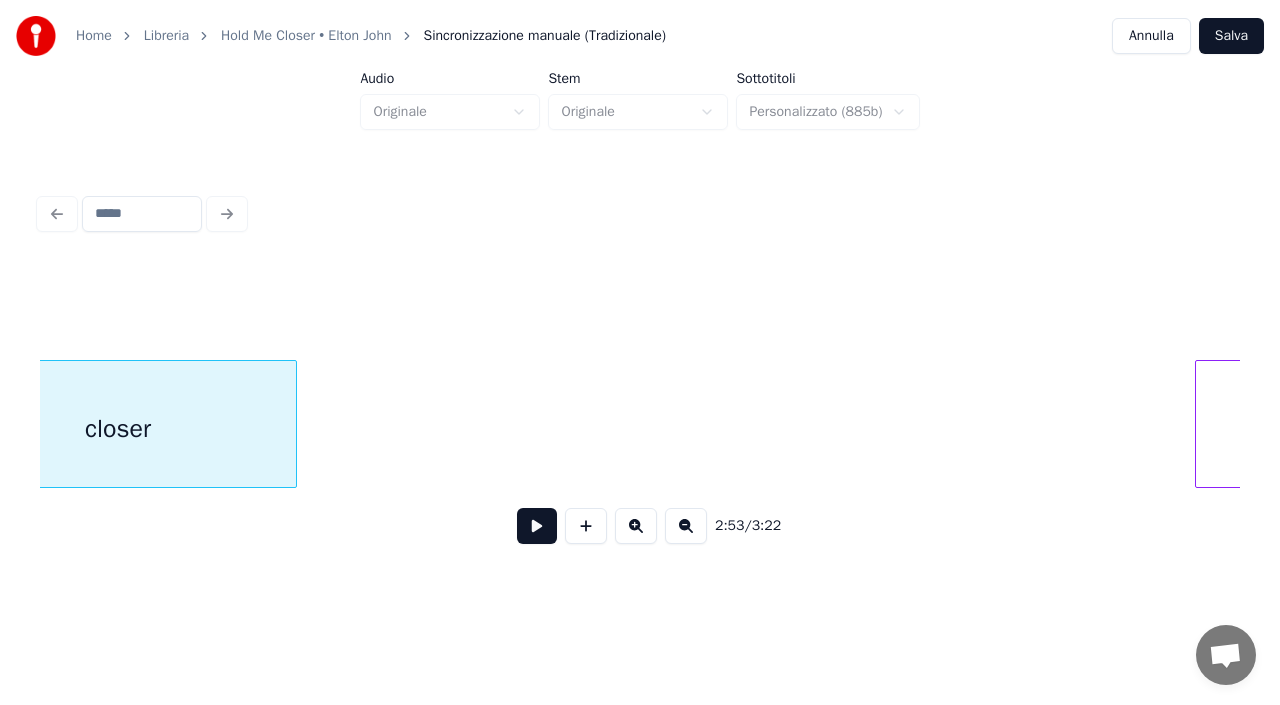 scroll, scrollTop: 0, scrollLeft: 69547, axis: horizontal 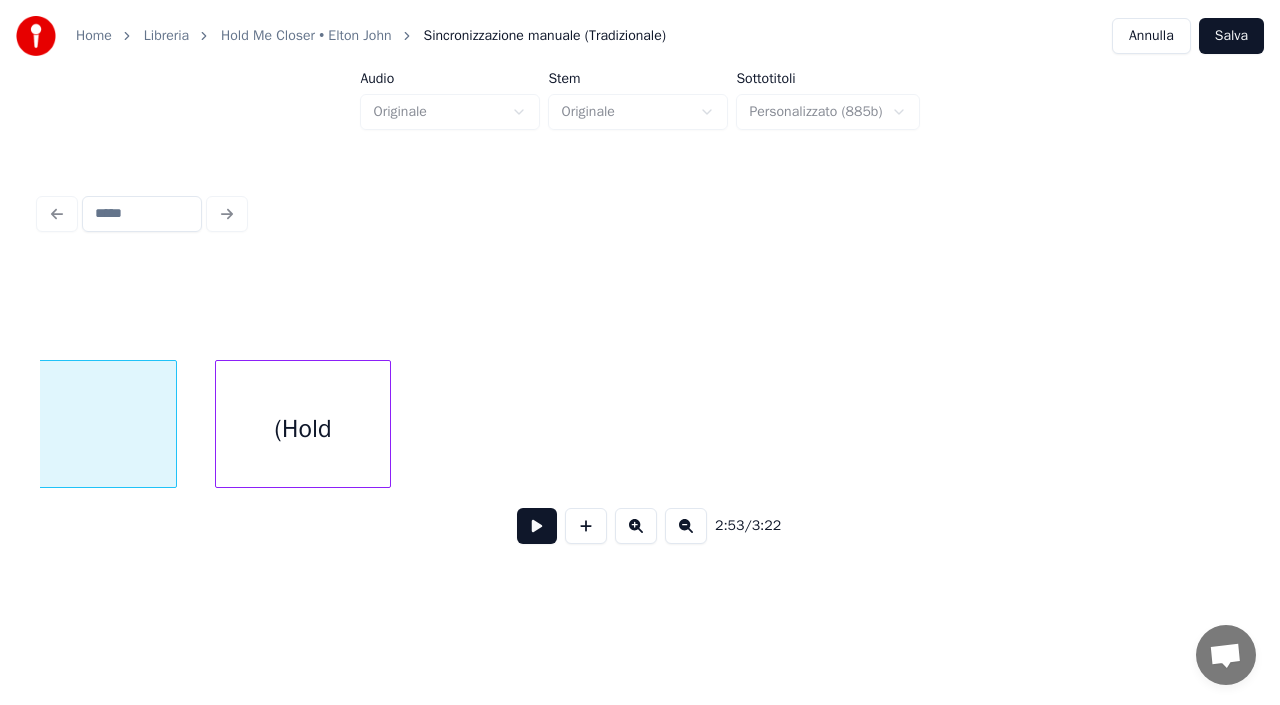 click on "(Hold" at bounding box center [303, 429] 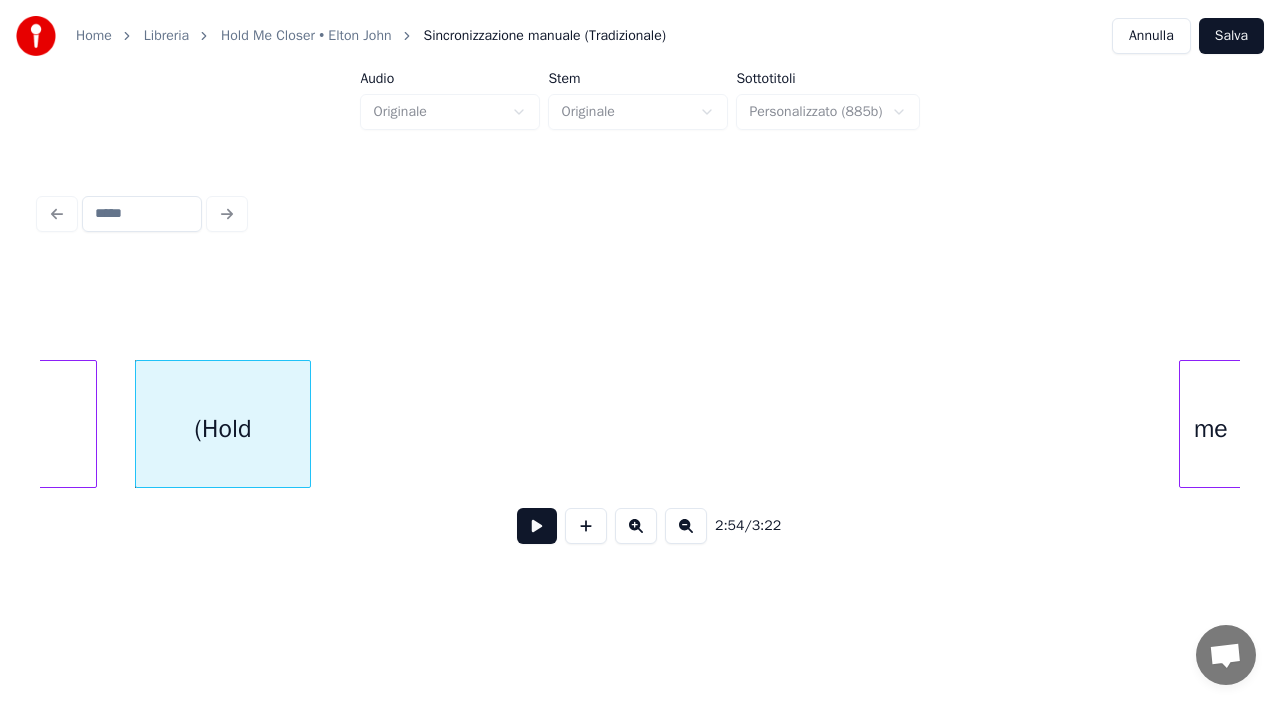 scroll, scrollTop: 0, scrollLeft: 69667, axis: horizontal 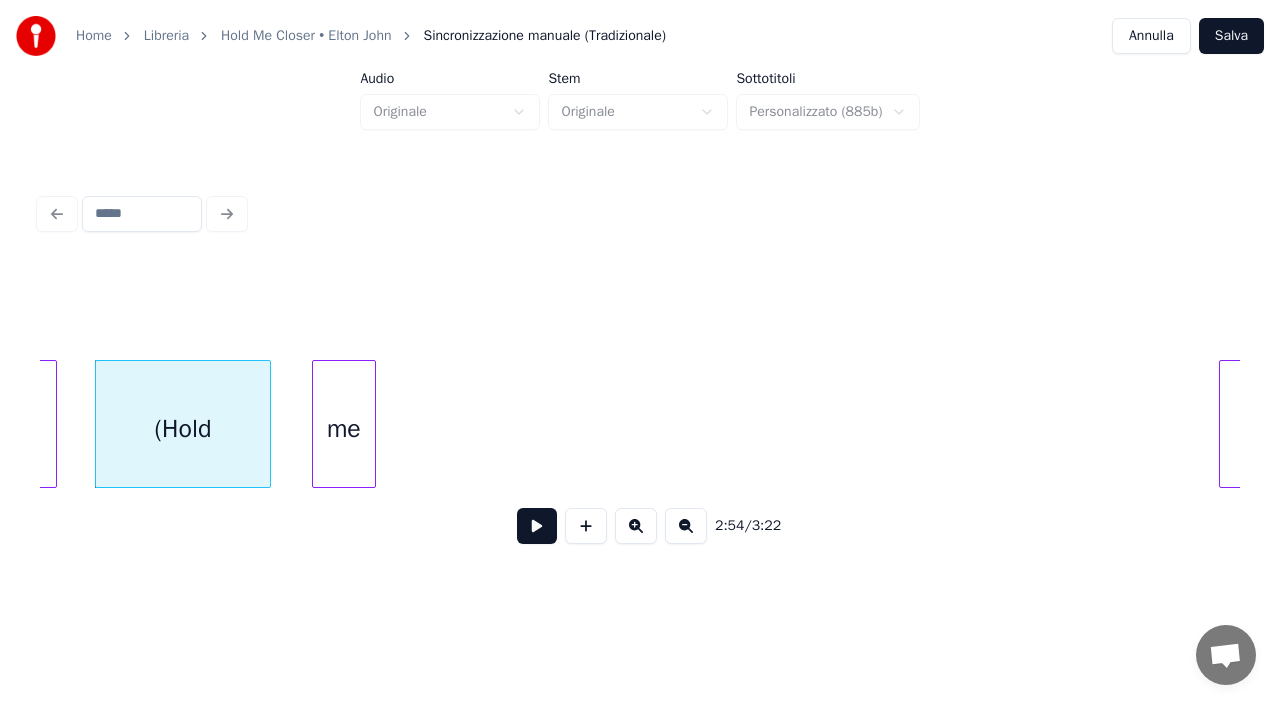 click on "me" at bounding box center (344, 429) 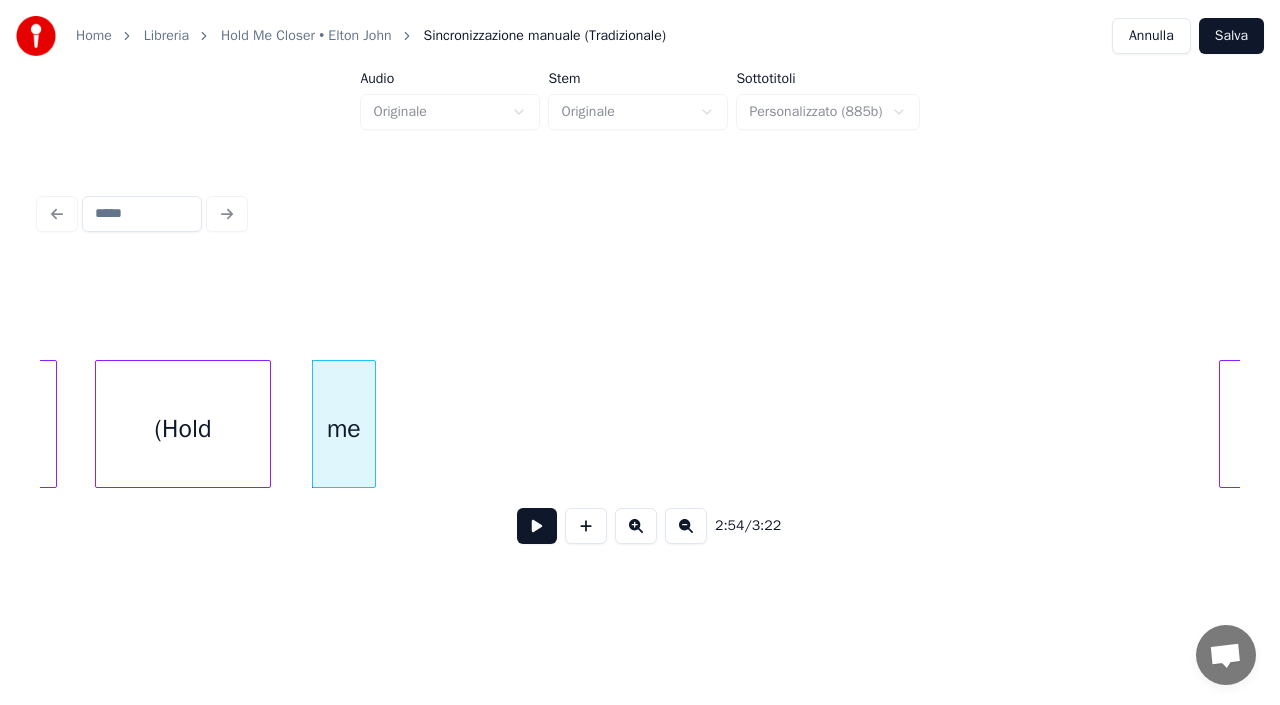 scroll, scrollTop: 0, scrollLeft: 70177, axis: horizontal 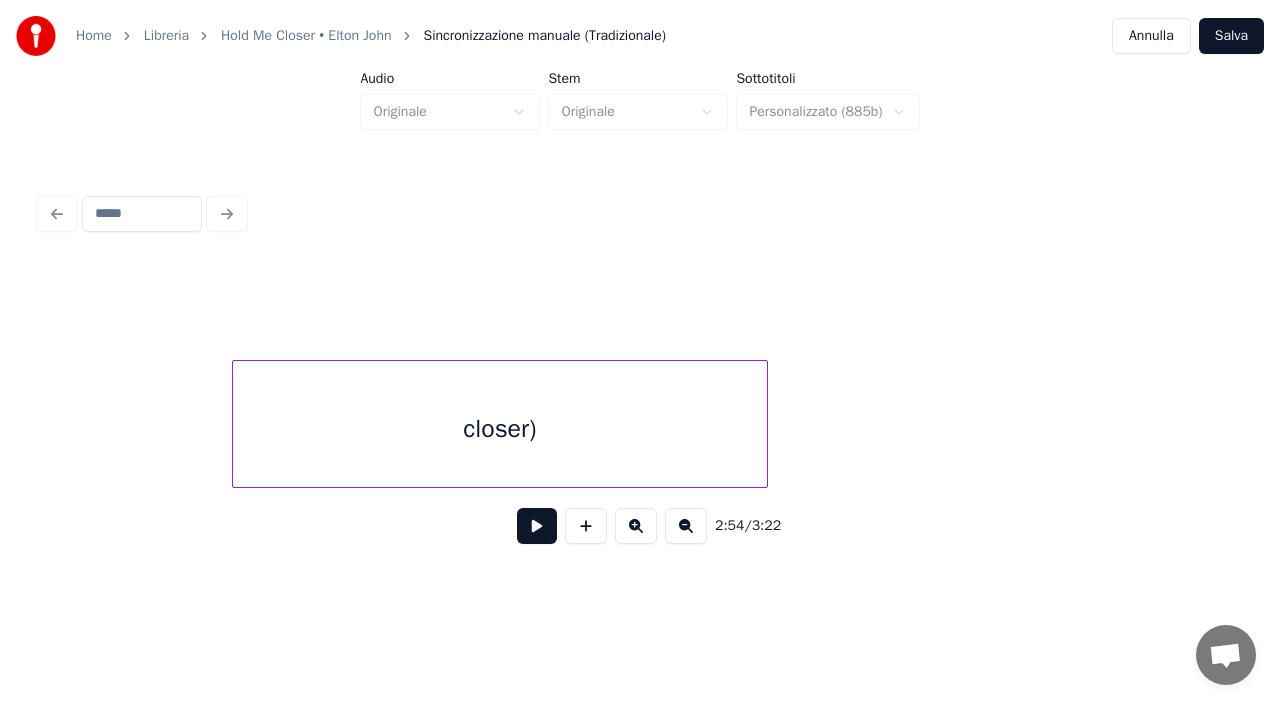 click on "closer)" at bounding box center (500, 429) 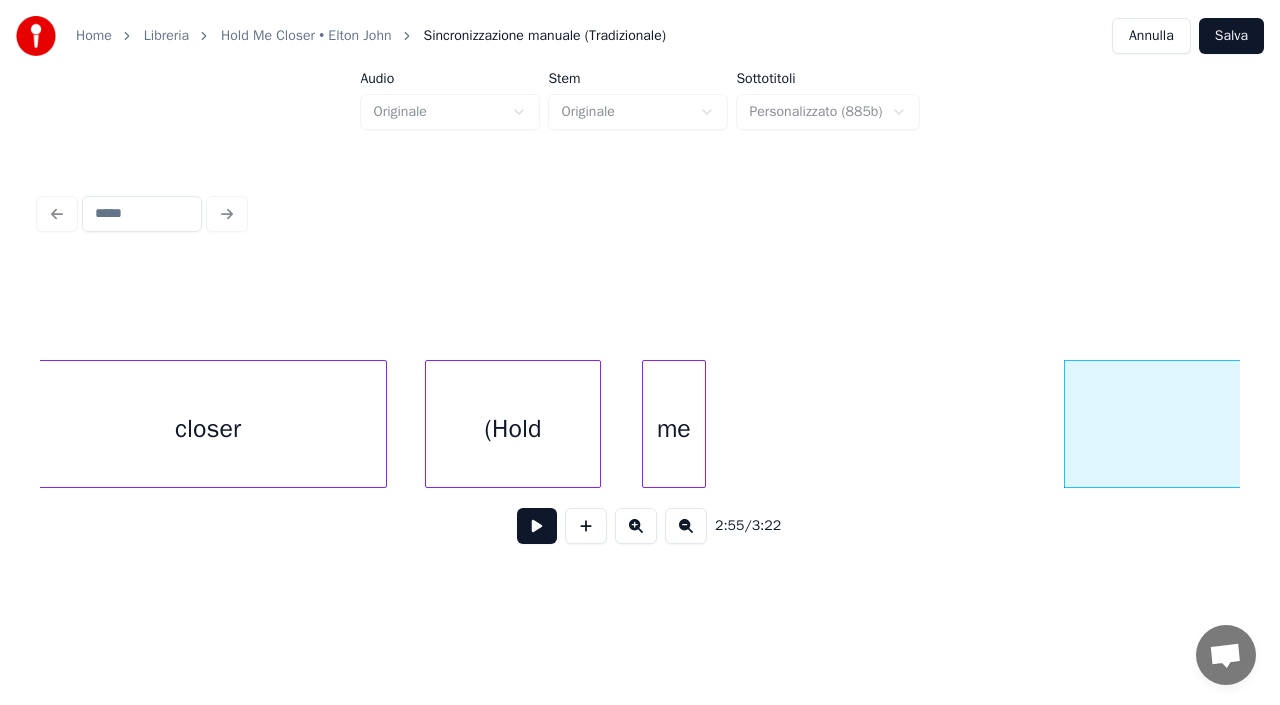 scroll, scrollTop: 0, scrollLeft: 69692, axis: horizontal 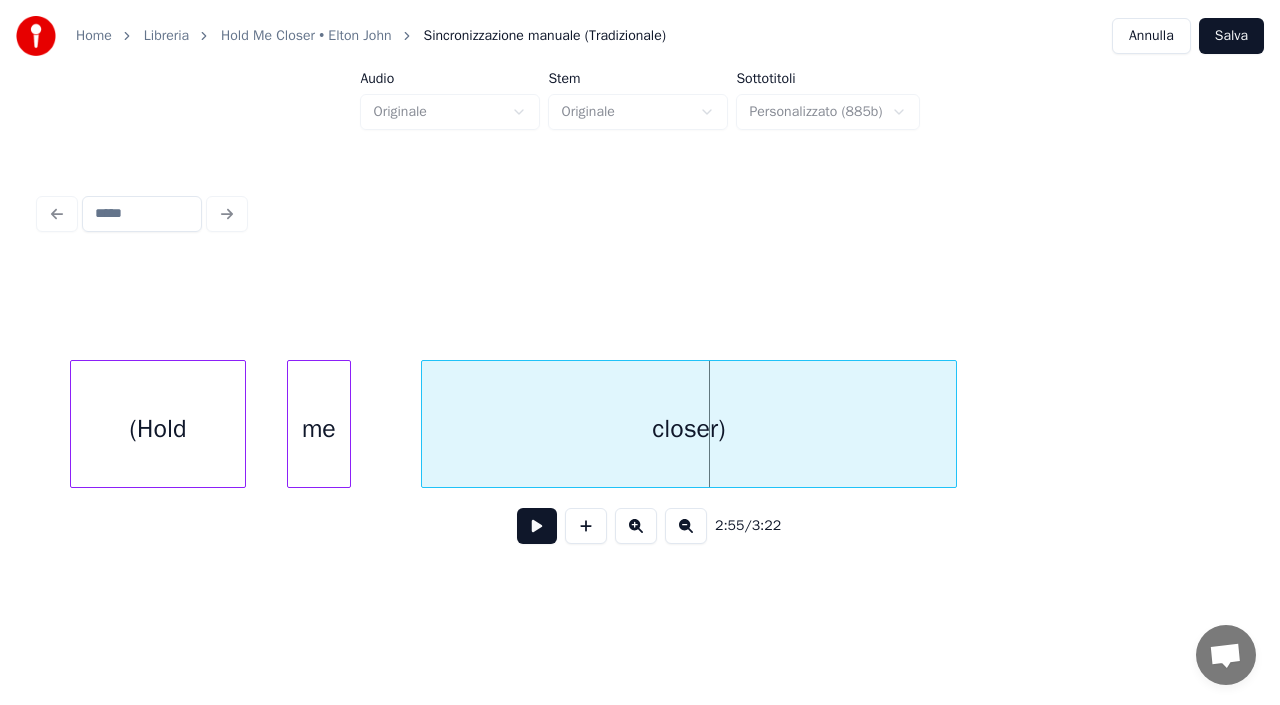 click on "closer)" at bounding box center (689, 429) 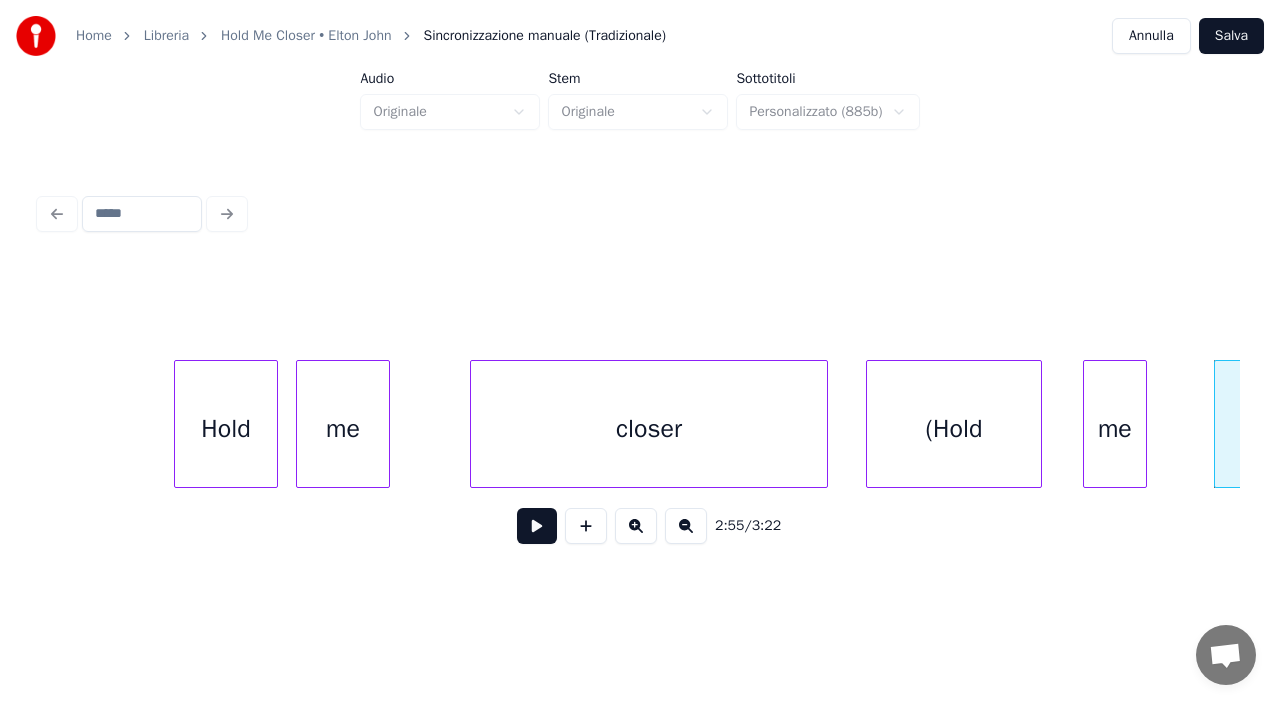 scroll, scrollTop: 0, scrollLeft: 68892, axis: horizontal 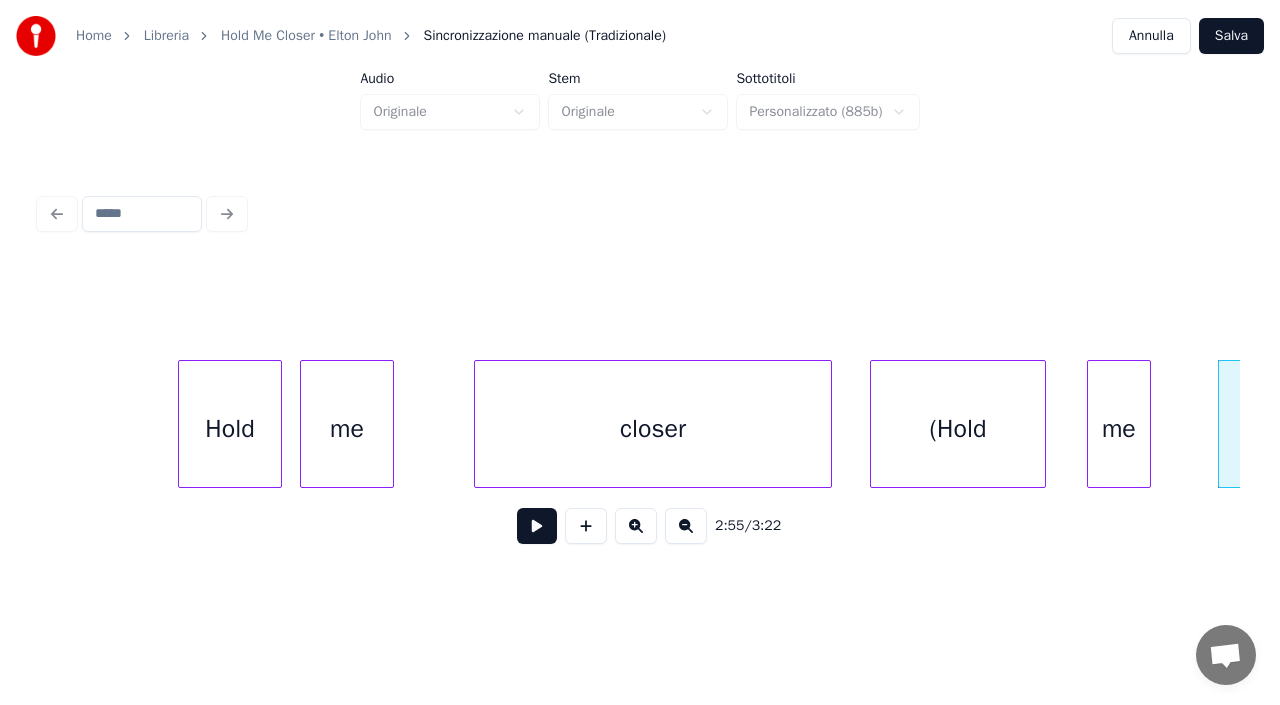 click on "closer) me (Hold closer me Hold" at bounding box center [-28393, 424] 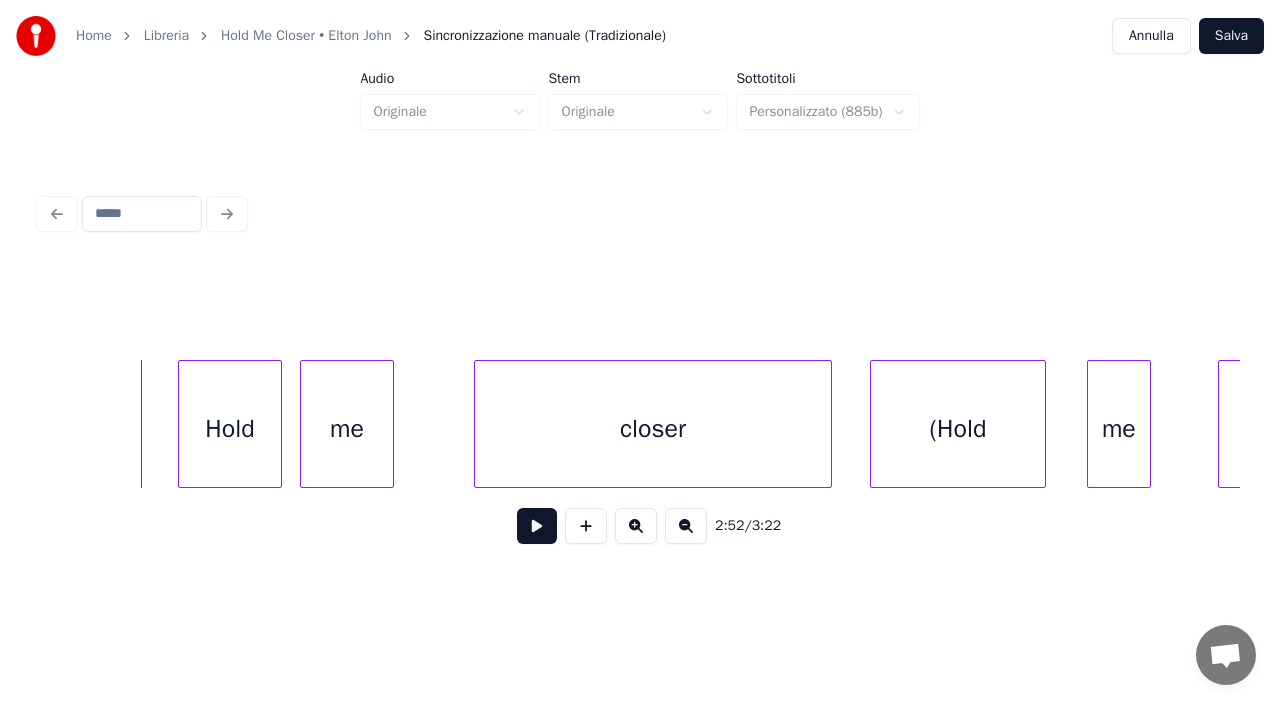 click at bounding box center (537, 526) 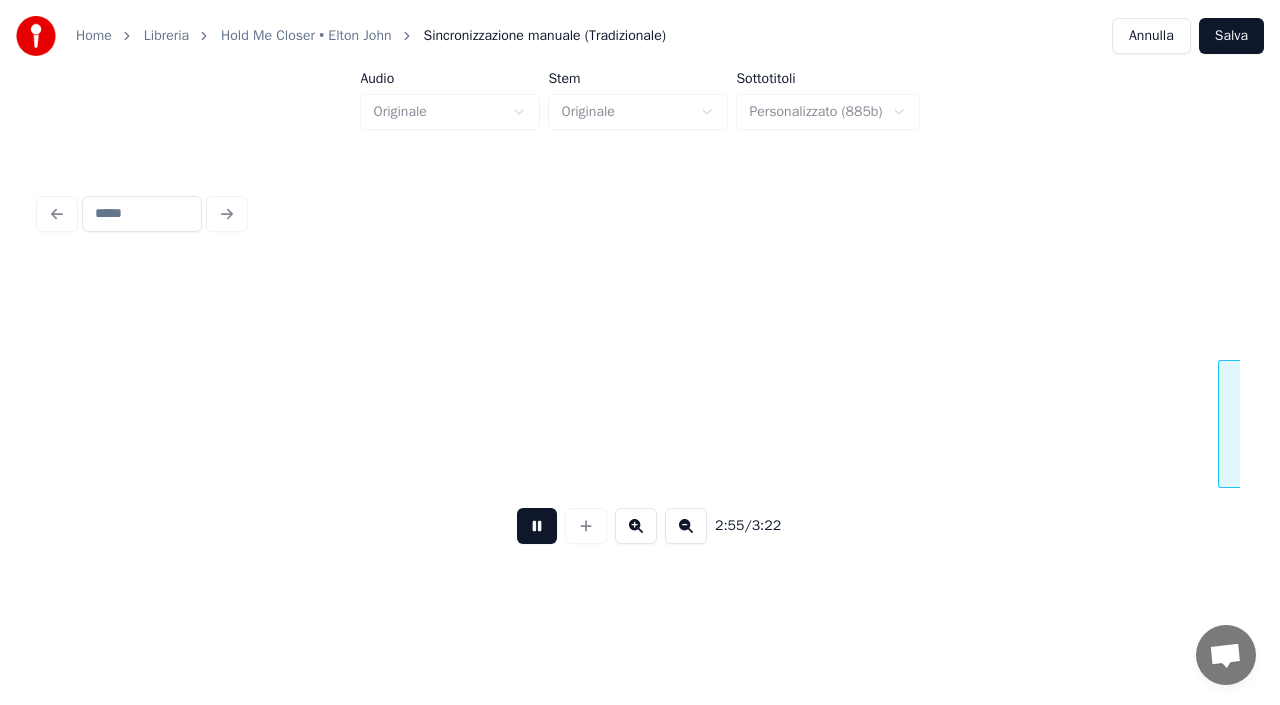scroll, scrollTop: 0, scrollLeft: 70096, axis: horizontal 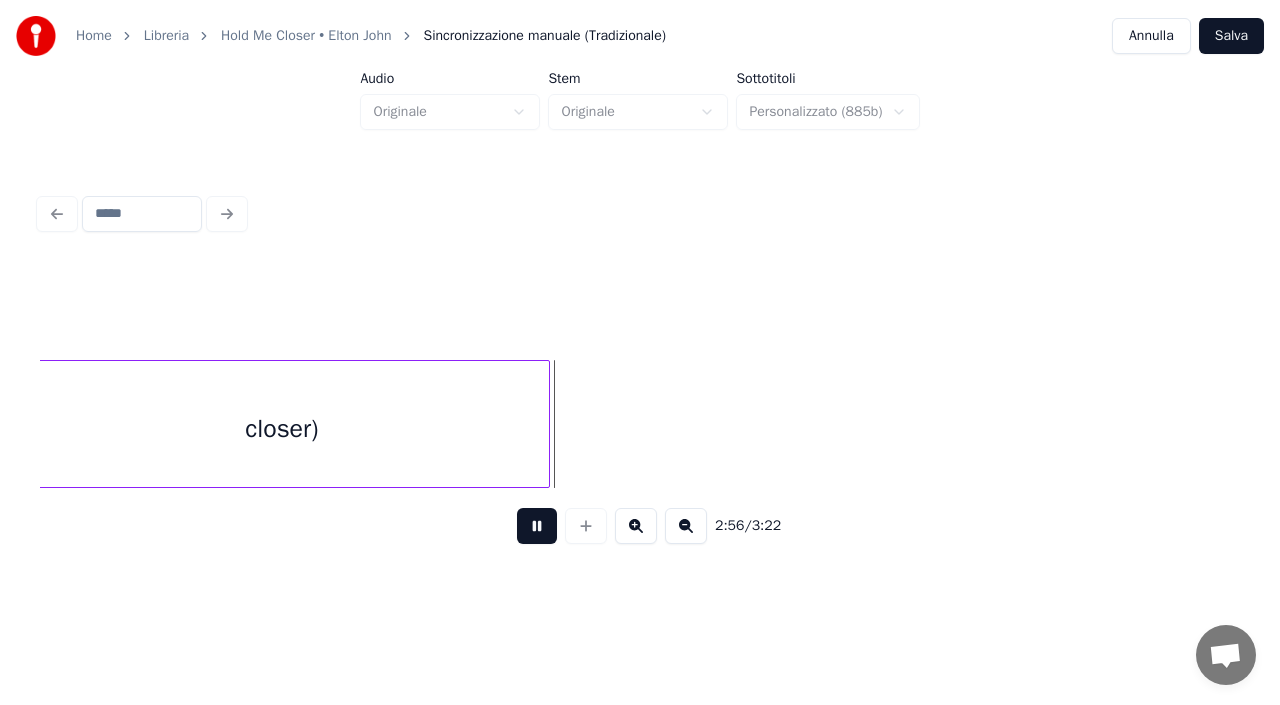 click at bounding box center (537, 526) 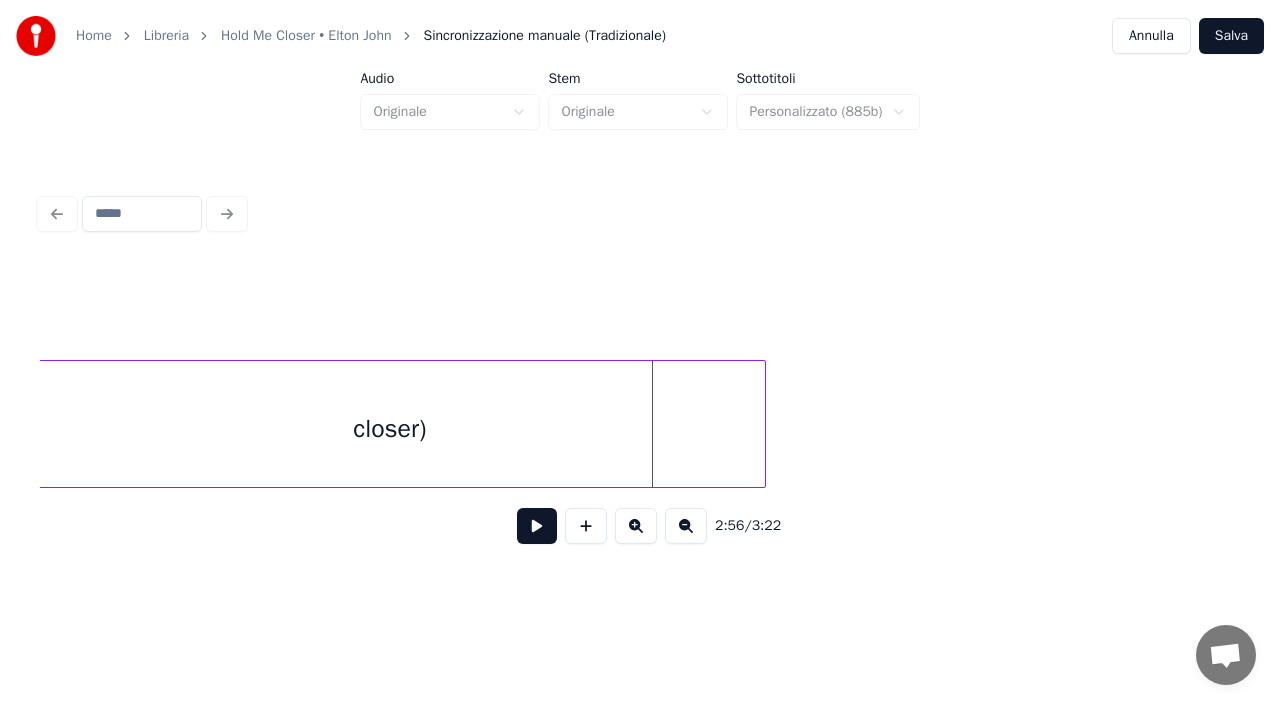 click at bounding box center [762, 424] 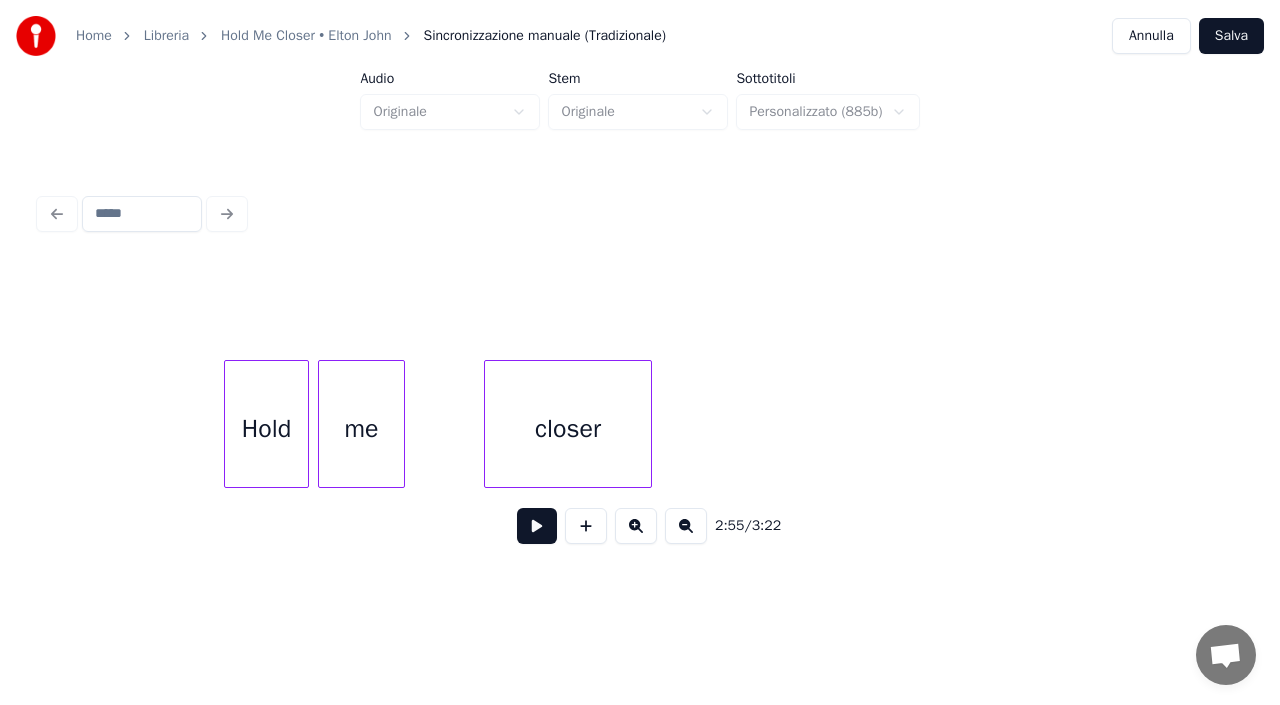 scroll, scrollTop: 0, scrollLeft: 65960, axis: horizontal 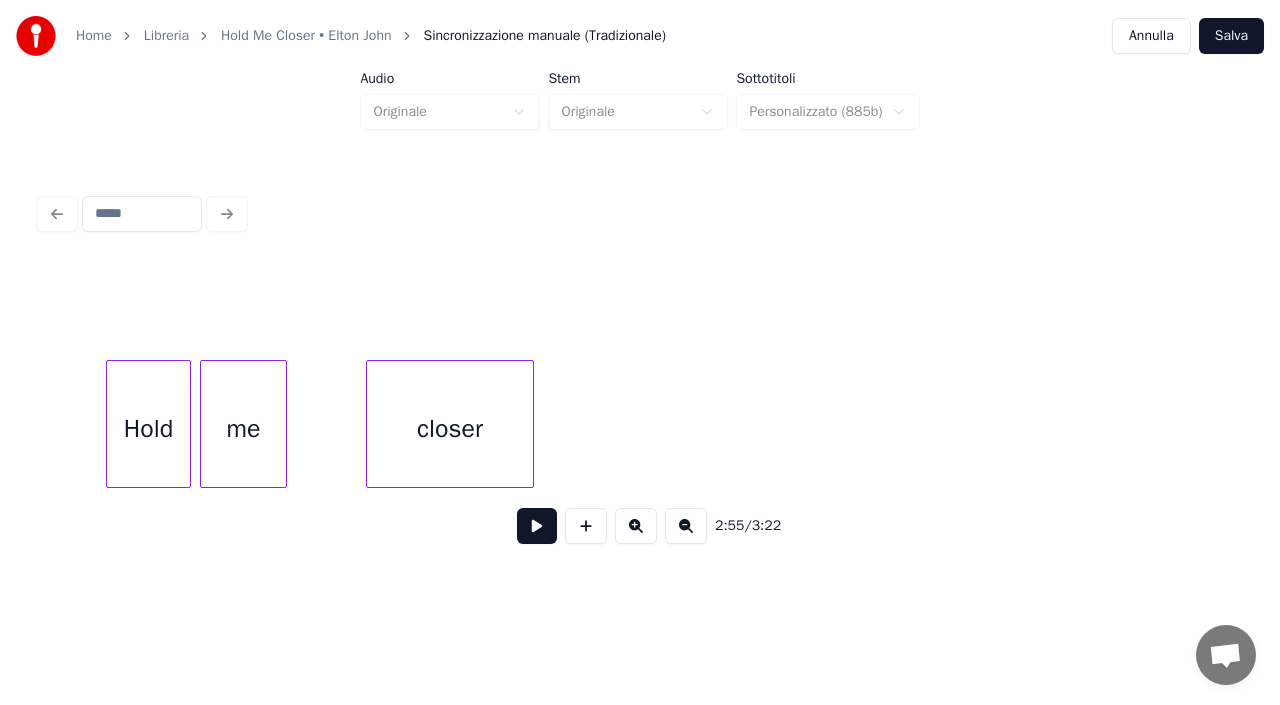 click on "Hold me closer" at bounding box center [-25461, 424] 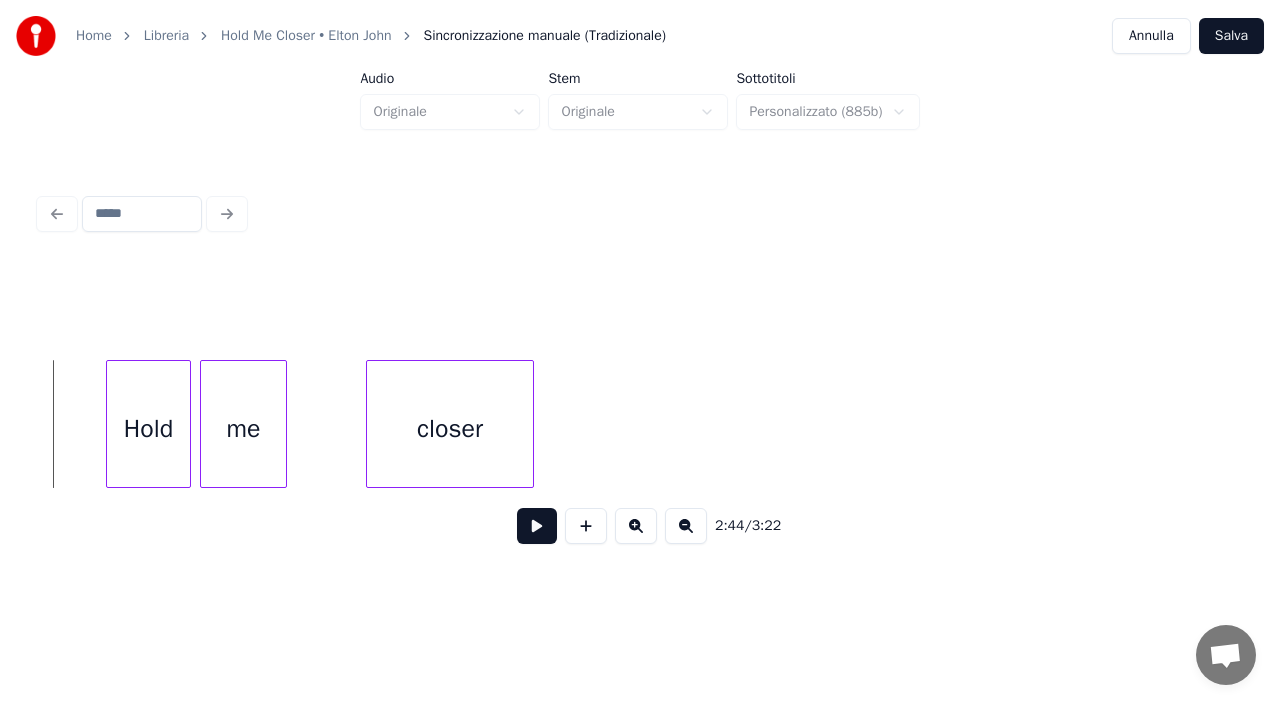 click at bounding box center [537, 526] 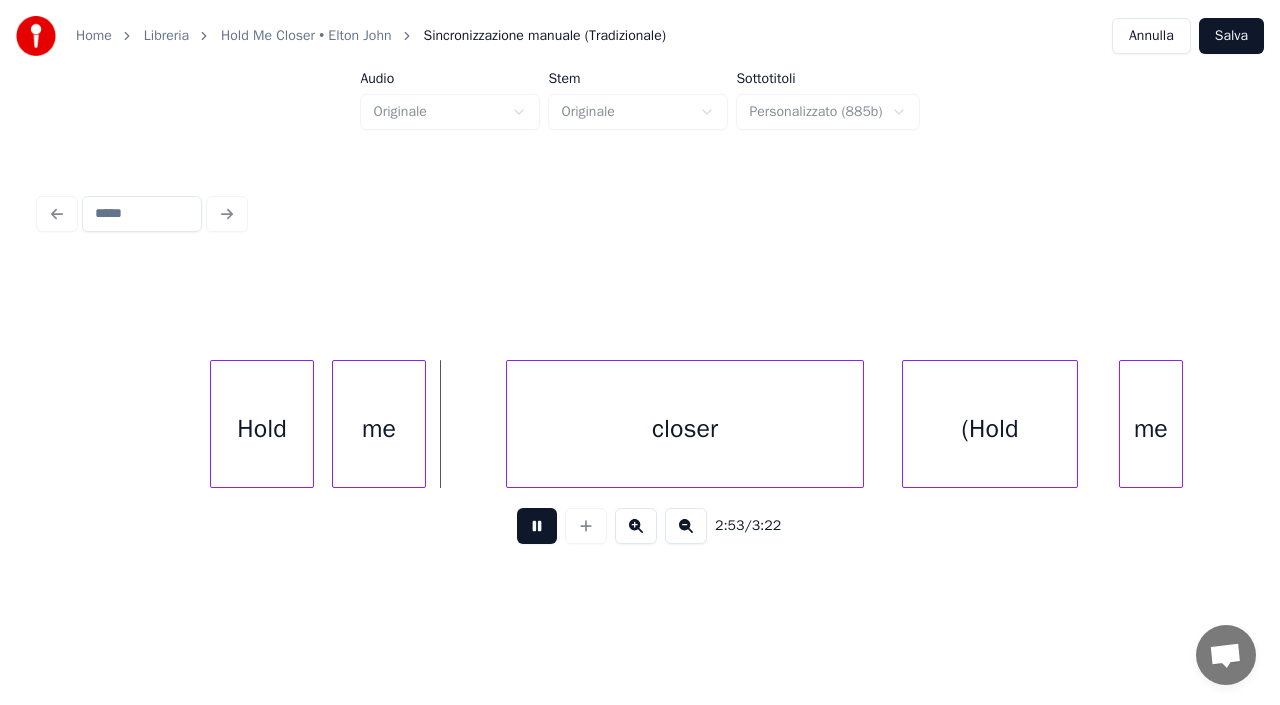 scroll, scrollTop: 0, scrollLeft: 68993, axis: horizontal 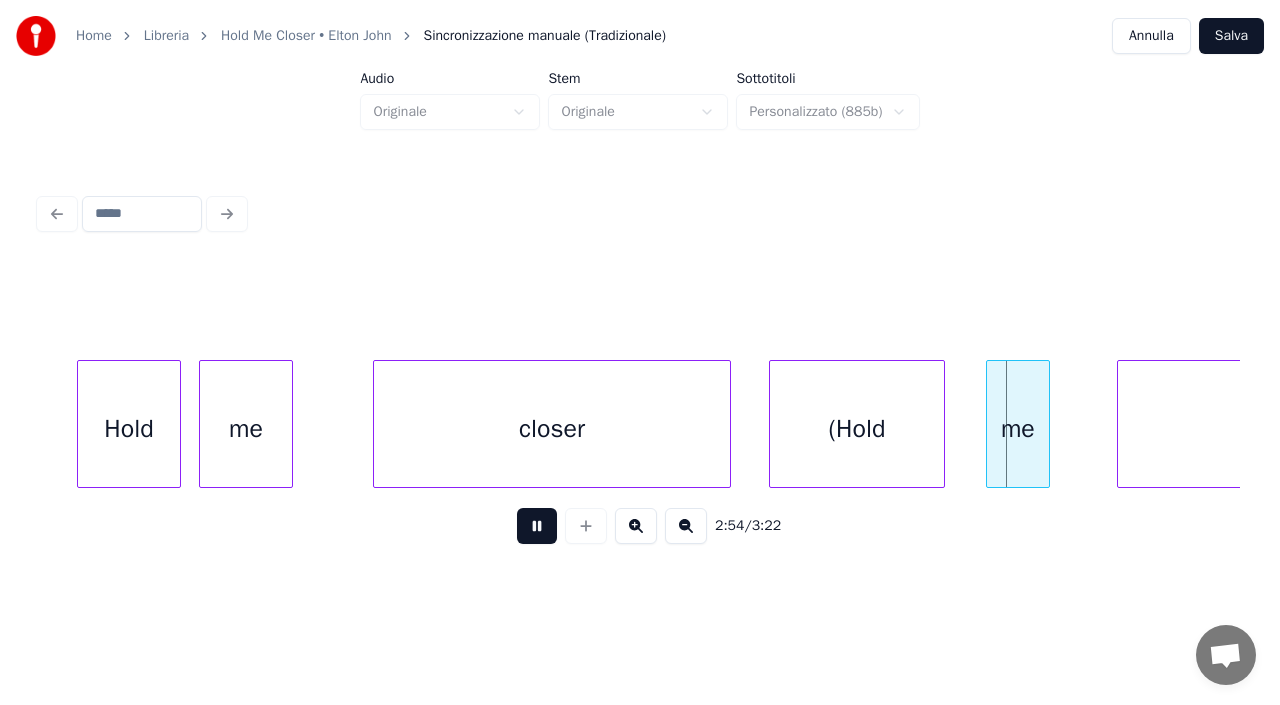 click at bounding box center (537, 526) 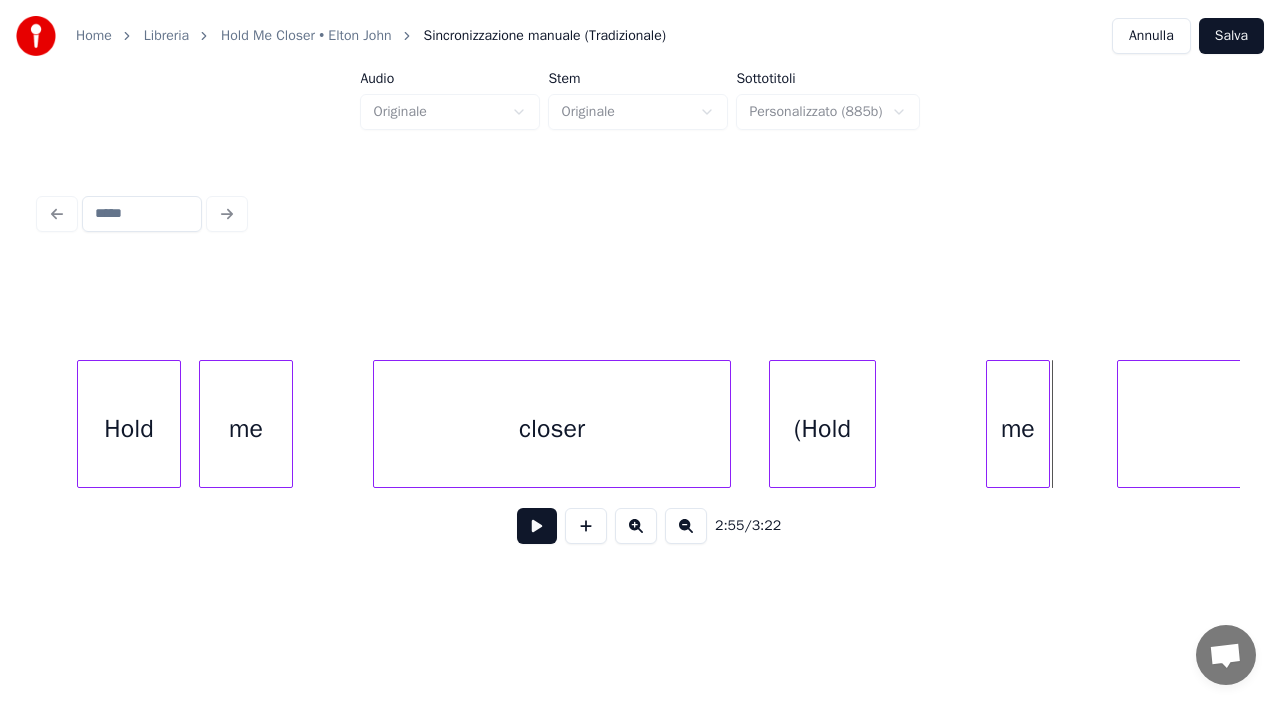 click at bounding box center (872, 424) 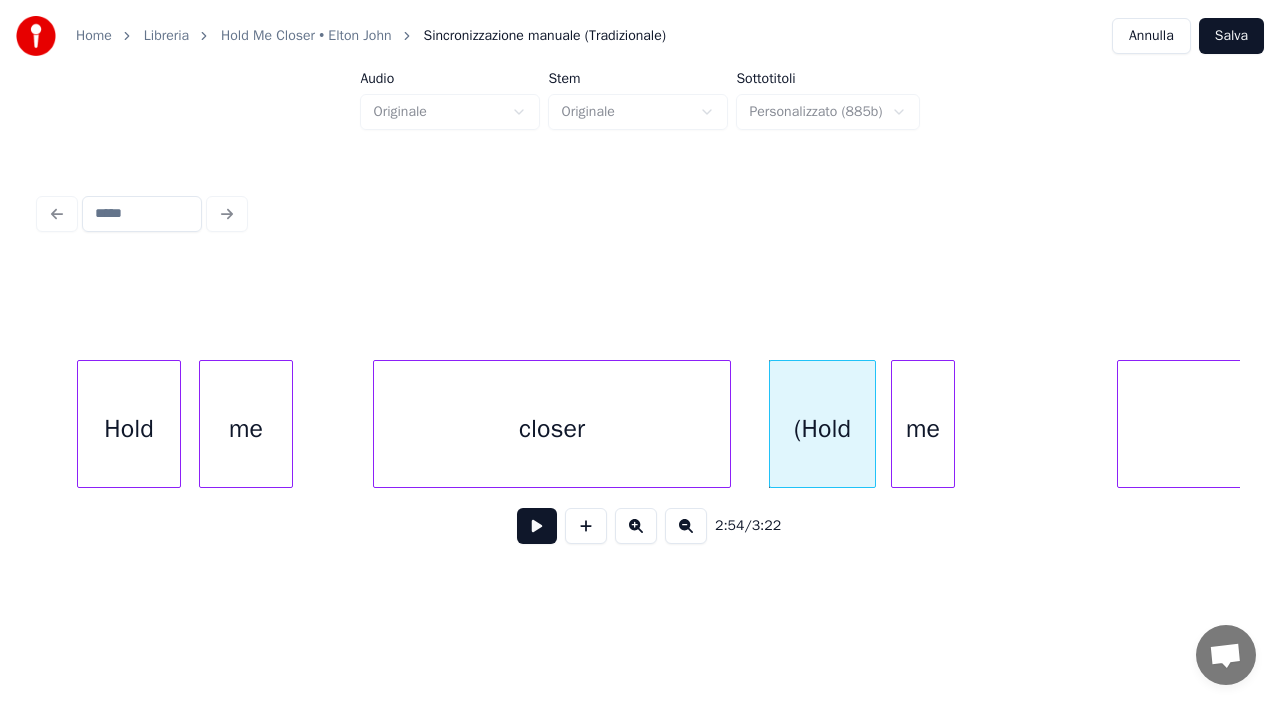 click on "me" at bounding box center (923, 429) 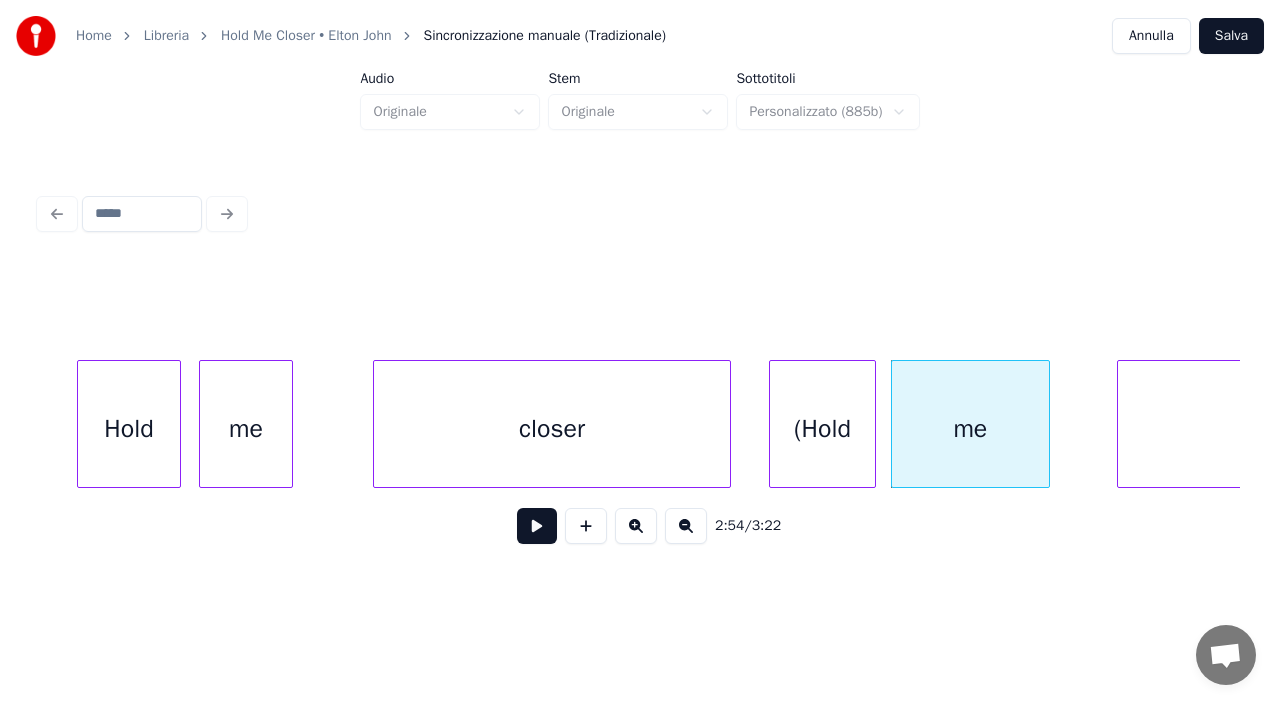 click at bounding box center (1046, 424) 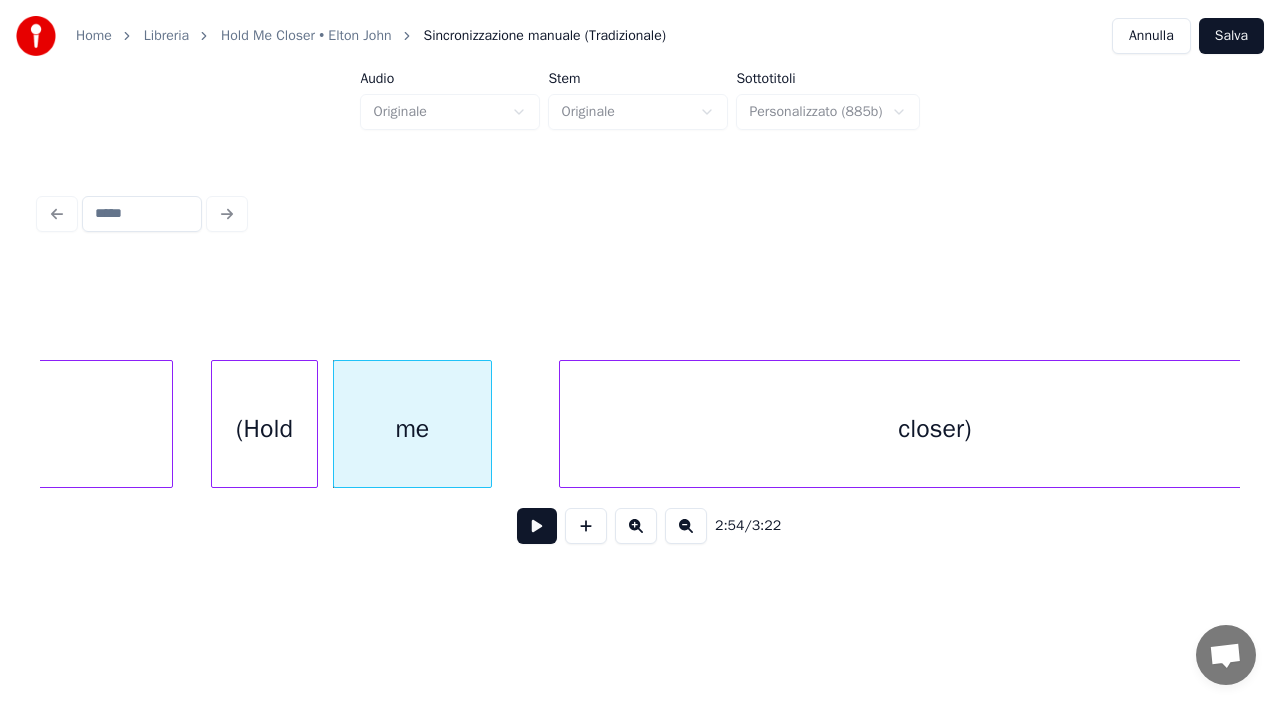scroll, scrollTop: 0, scrollLeft: 69633, axis: horizontal 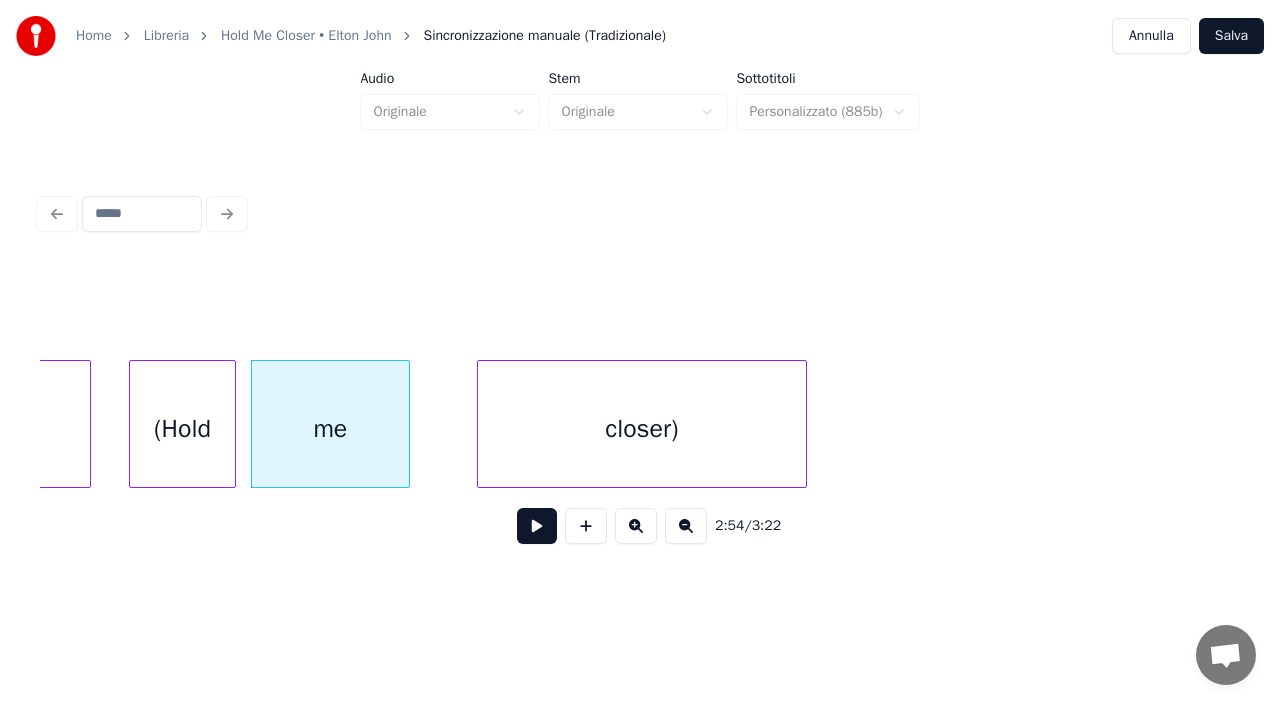 click at bounding box center (803, 424) 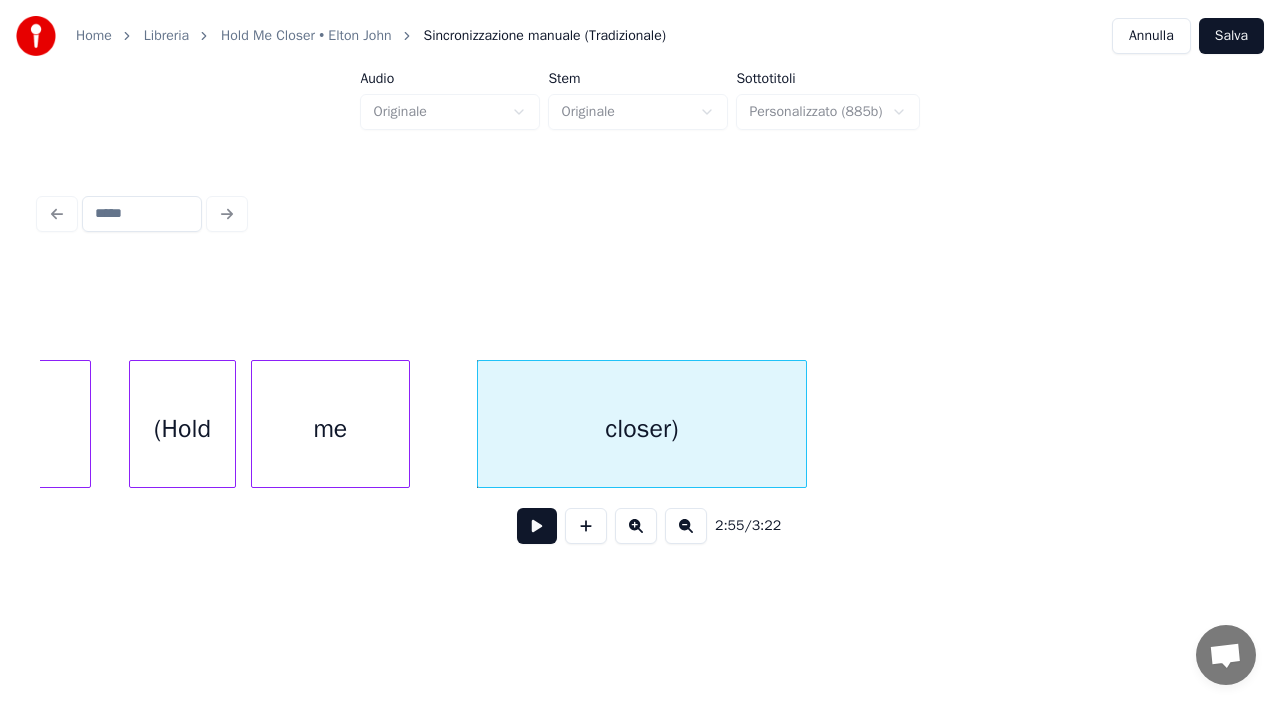 click on "closer (Hold me closer)" at bounding box center [-29134, 424] 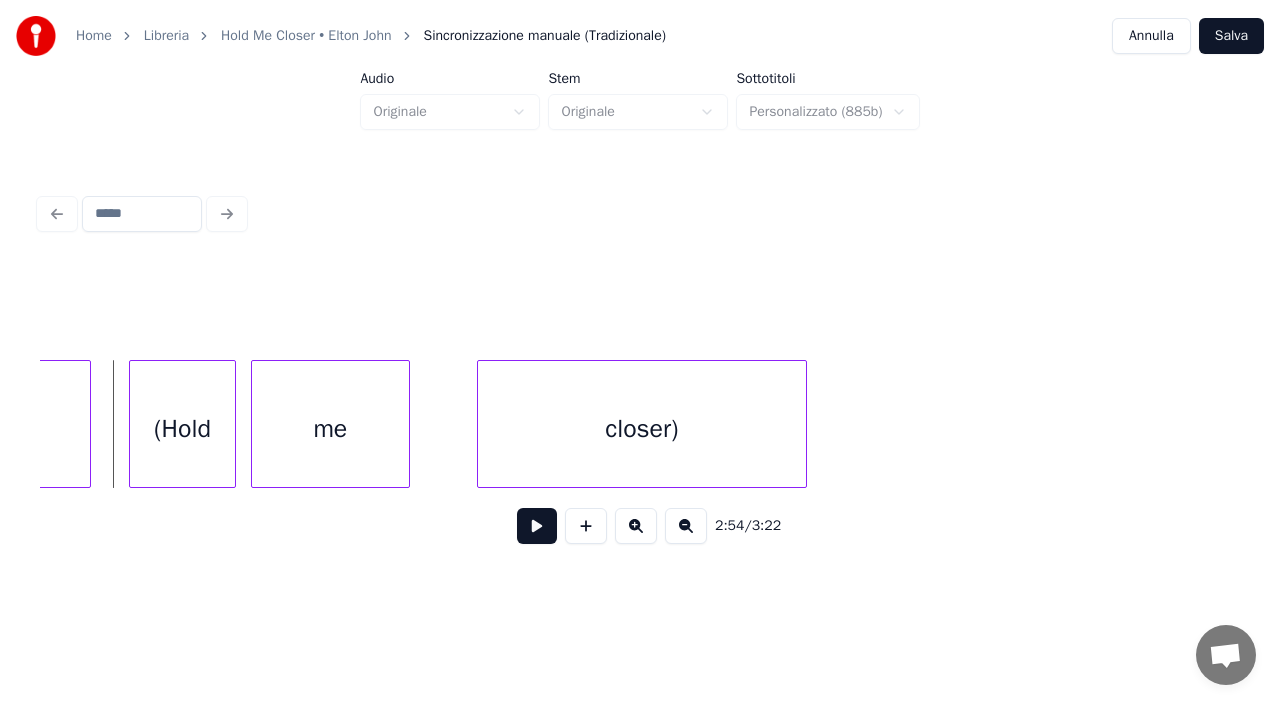 click at bounding box center [537, 526] 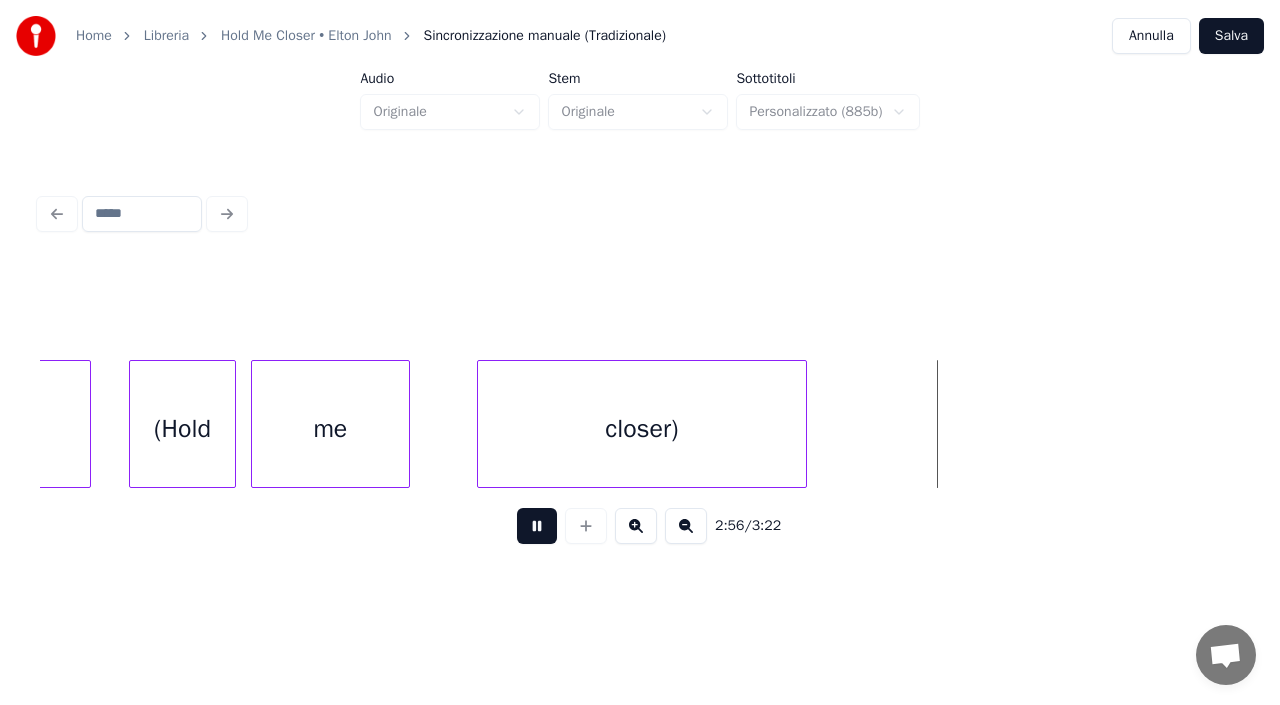 click at bounding box center (537, 526) 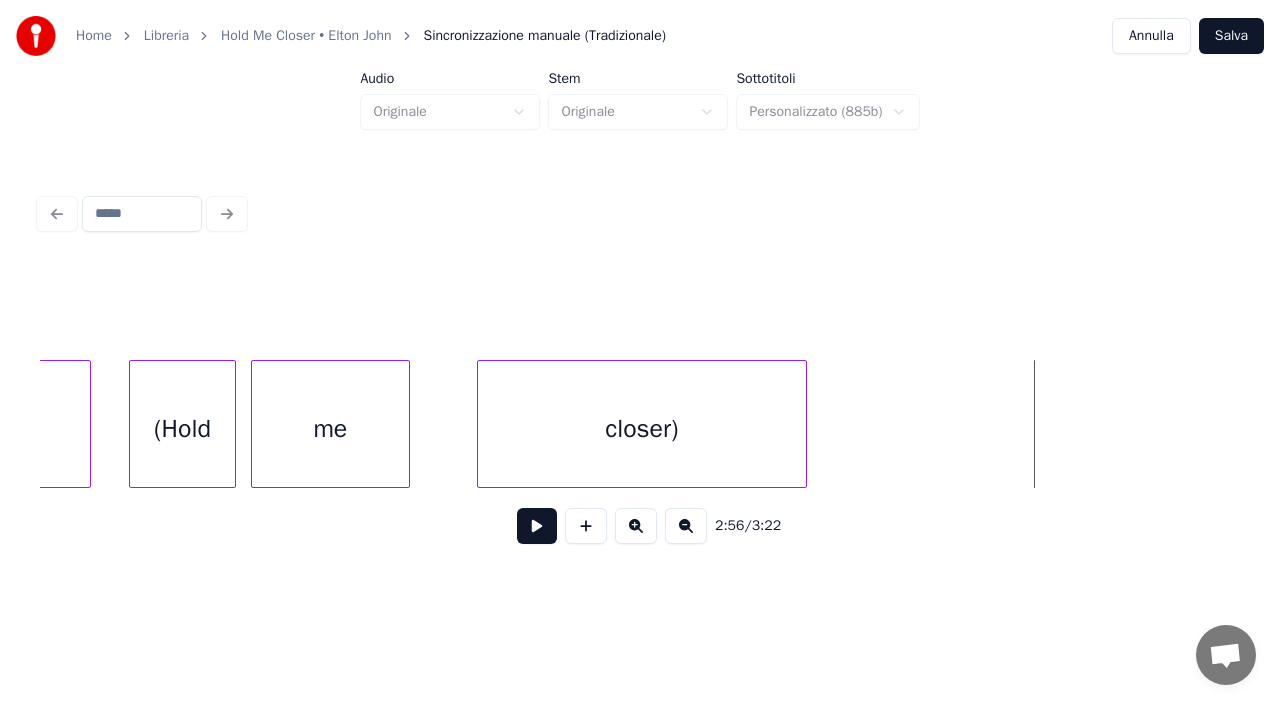 click on "closer (Hold me closer)" at bounding box center [-29134, 424] 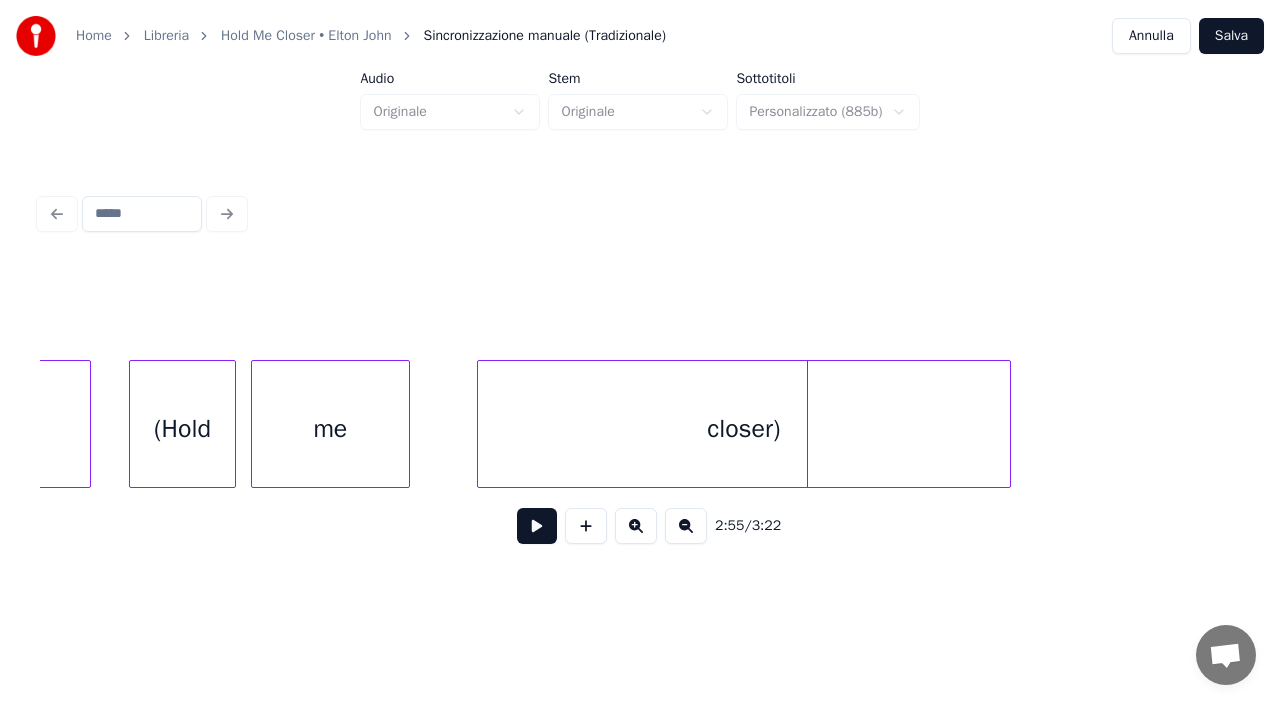 click at bounding box center (1007, 424) 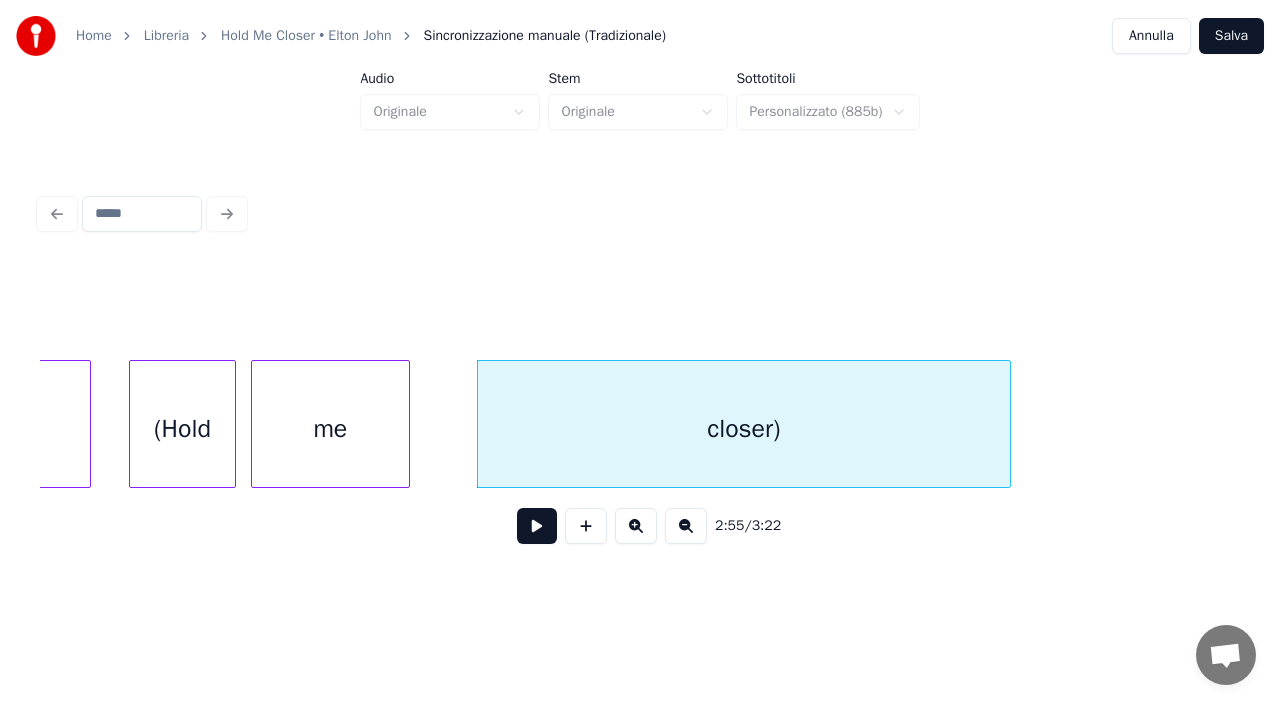 click on "closer (Hold me closer)" at bounding box center [-29134, 424] 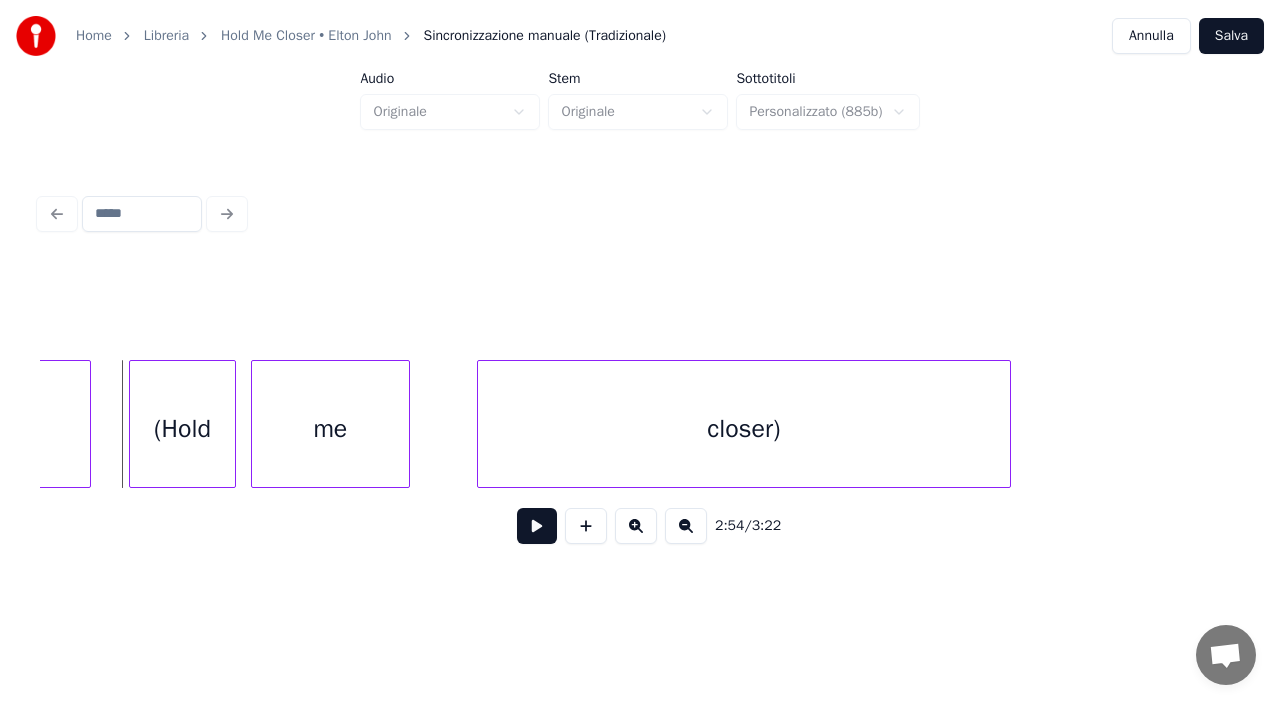 click at bounding box center (537, 526) 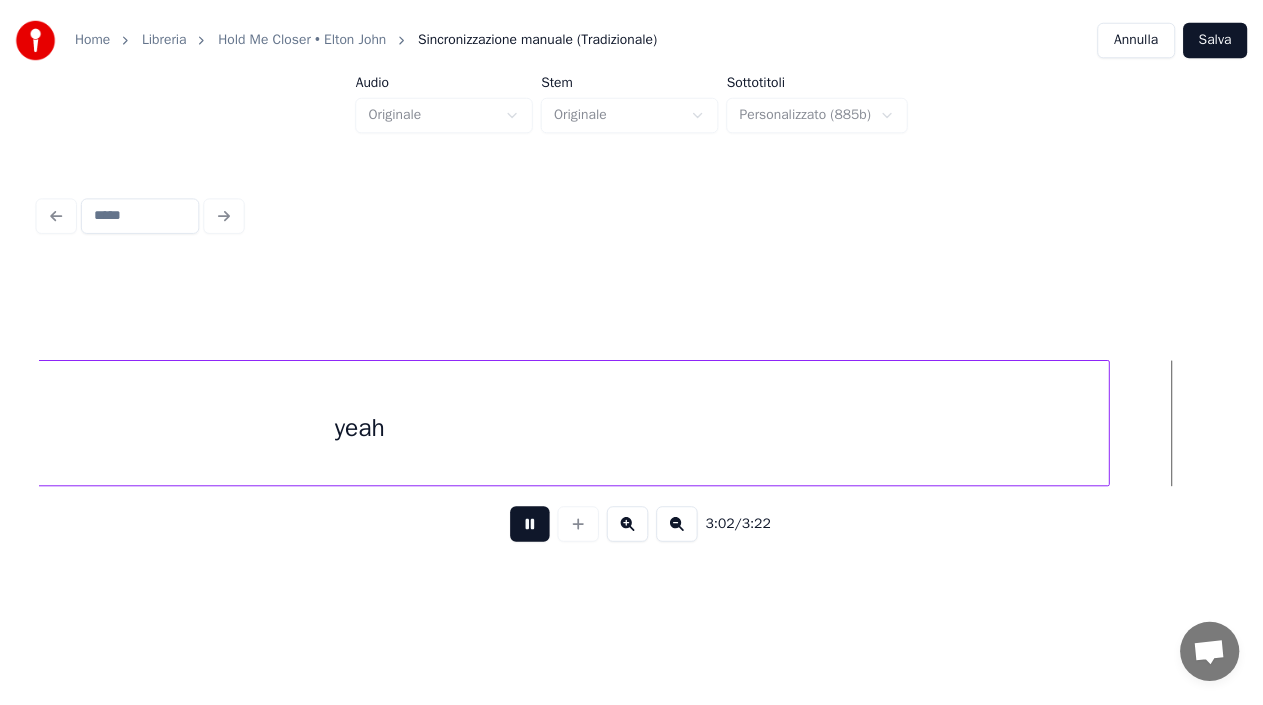 scroll, scrollTop: 0, scrollLeft: 73241, axis: horizontal 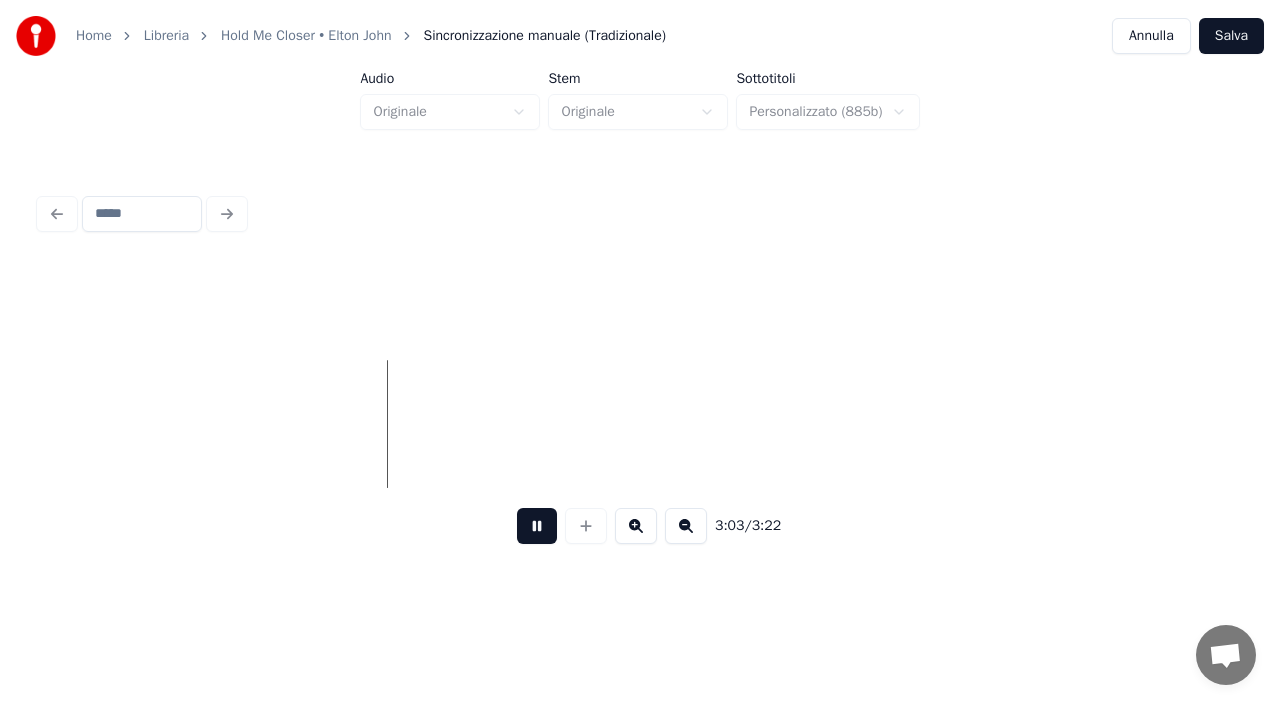 click at bounding box center (537, 526) 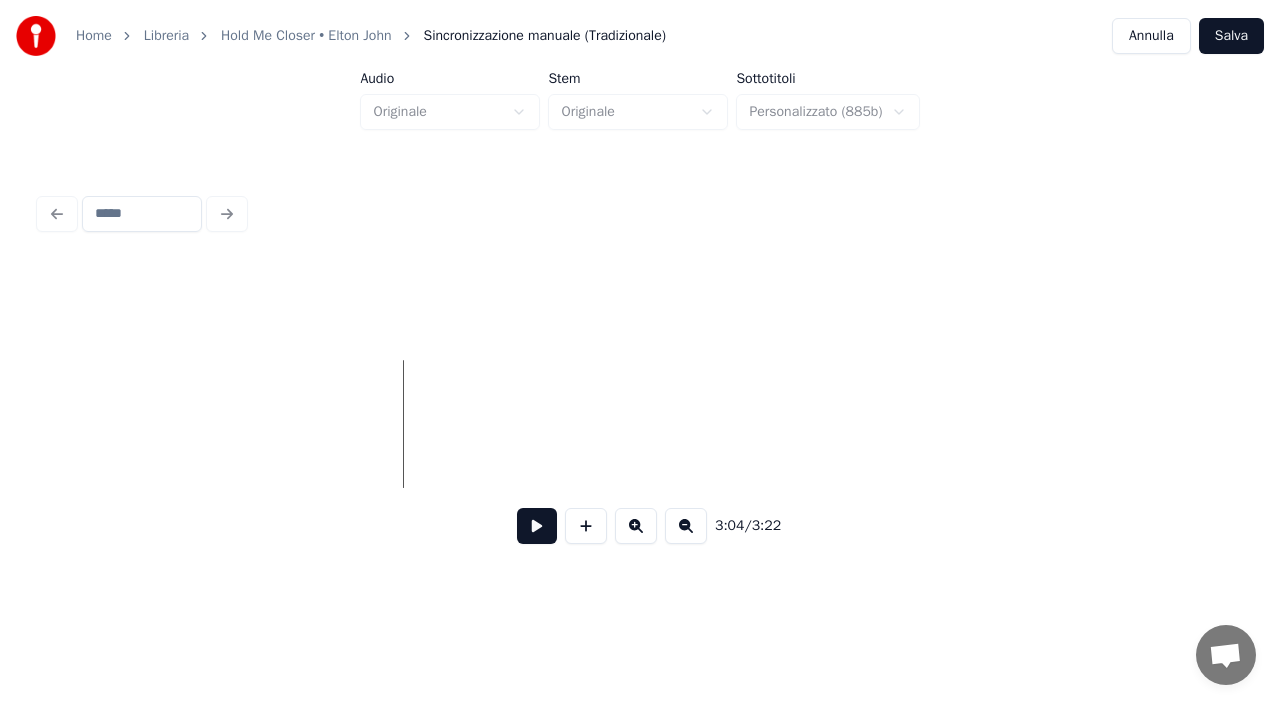 click on "Salva" at bounding box center [1231, 36] 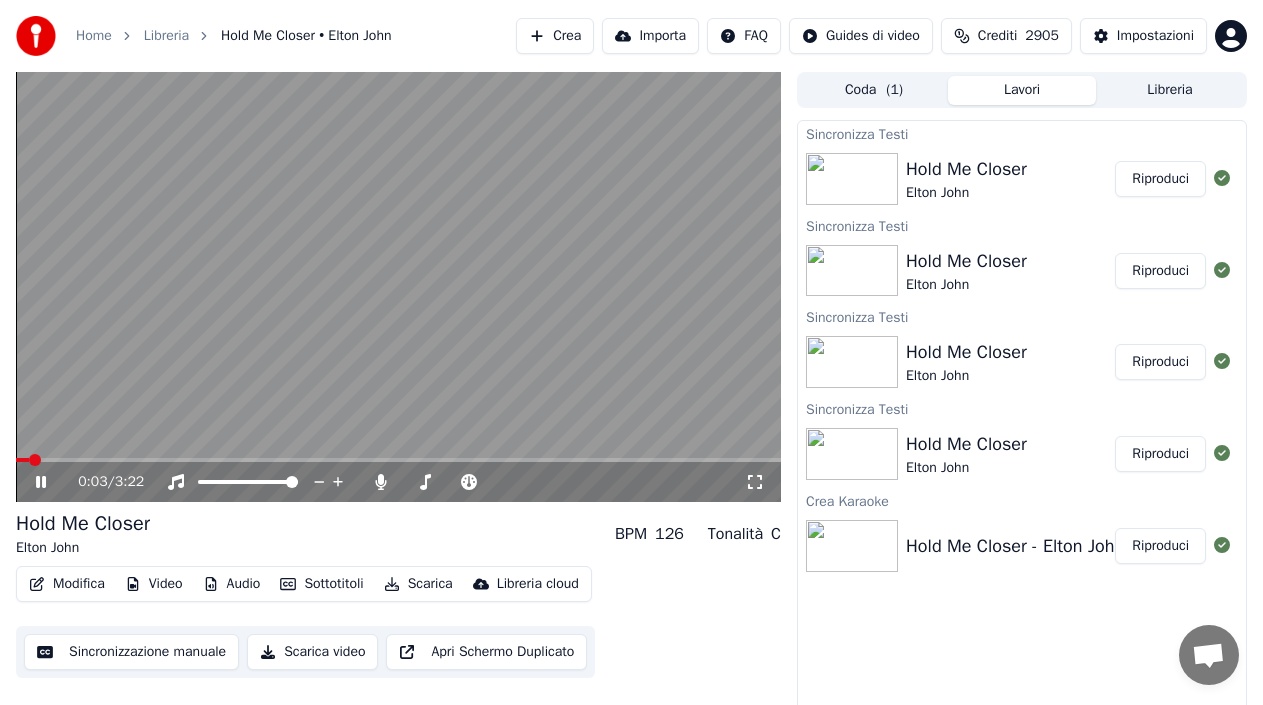 click 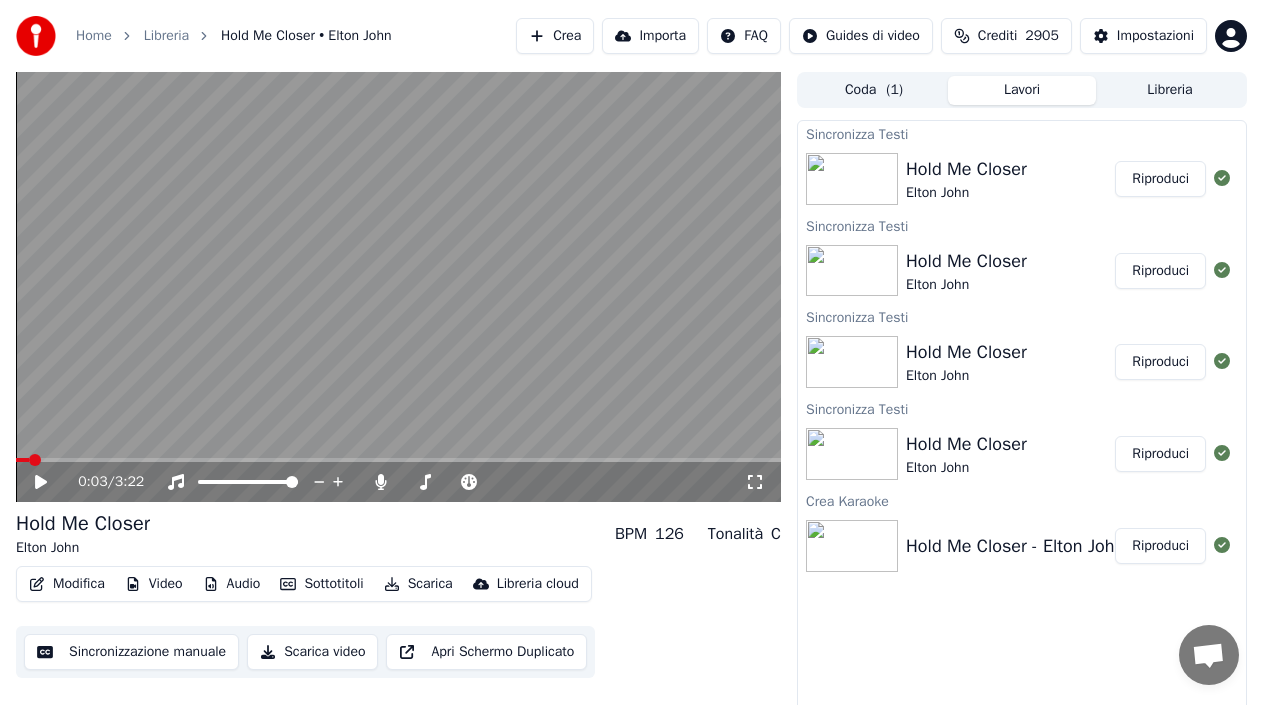 click on "Riproduci" at bounding box center (1160, 179) 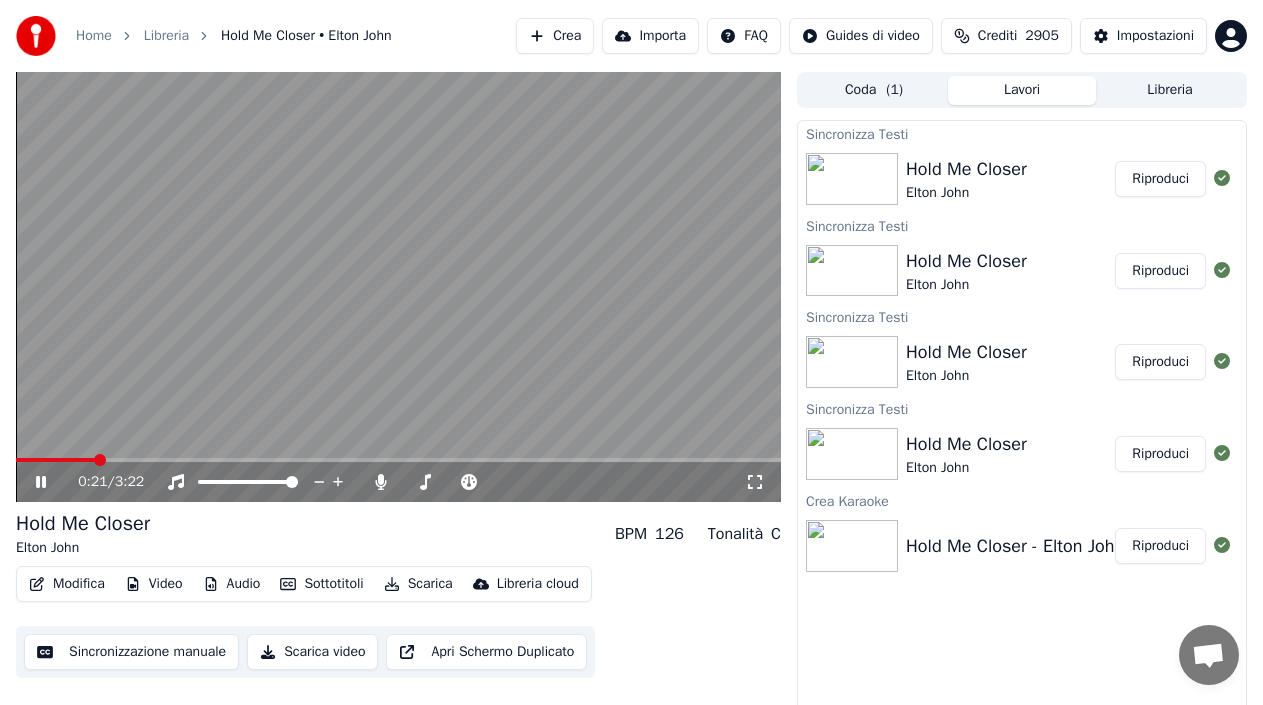 click 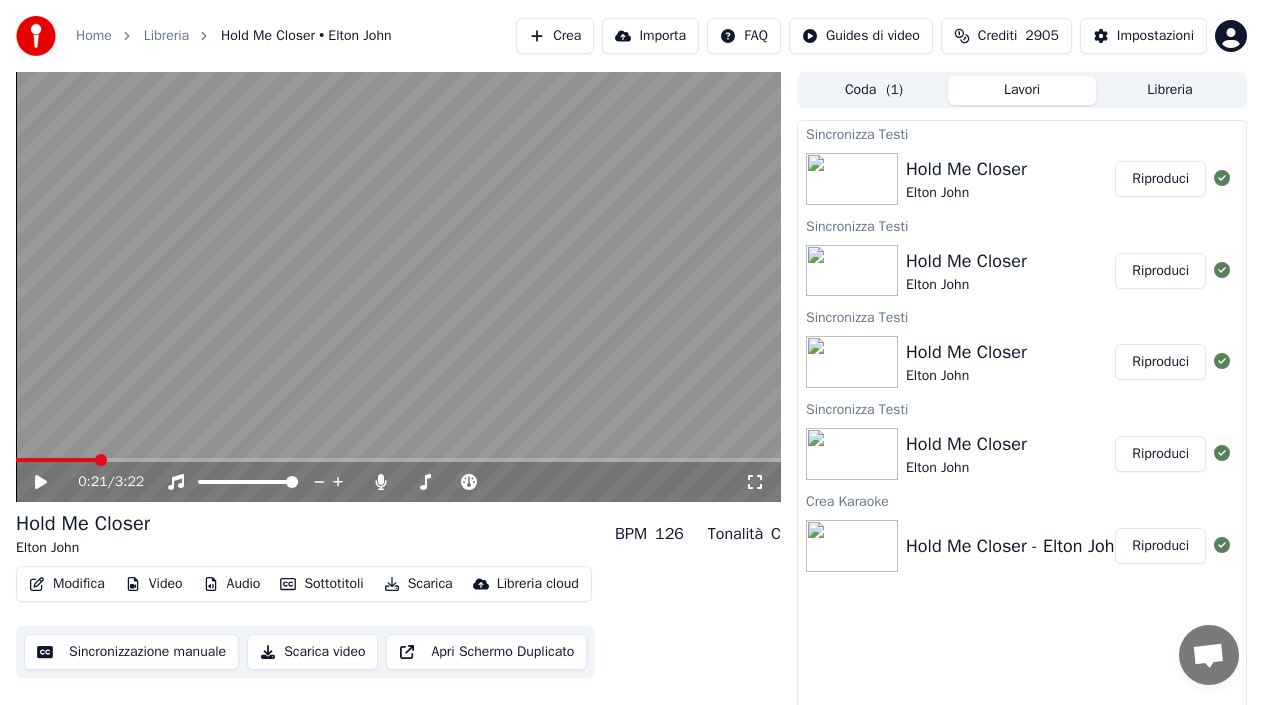 click at bounding box center [398, 287] 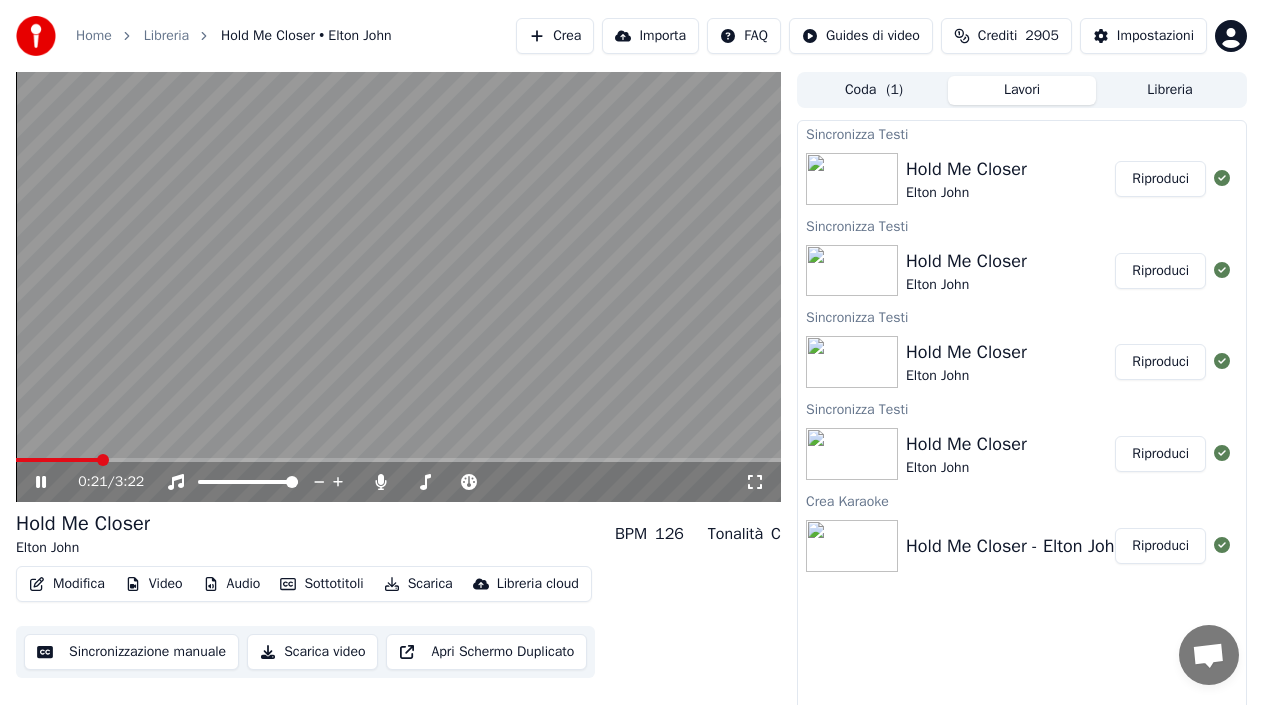 click at bounding box center (398, 460) 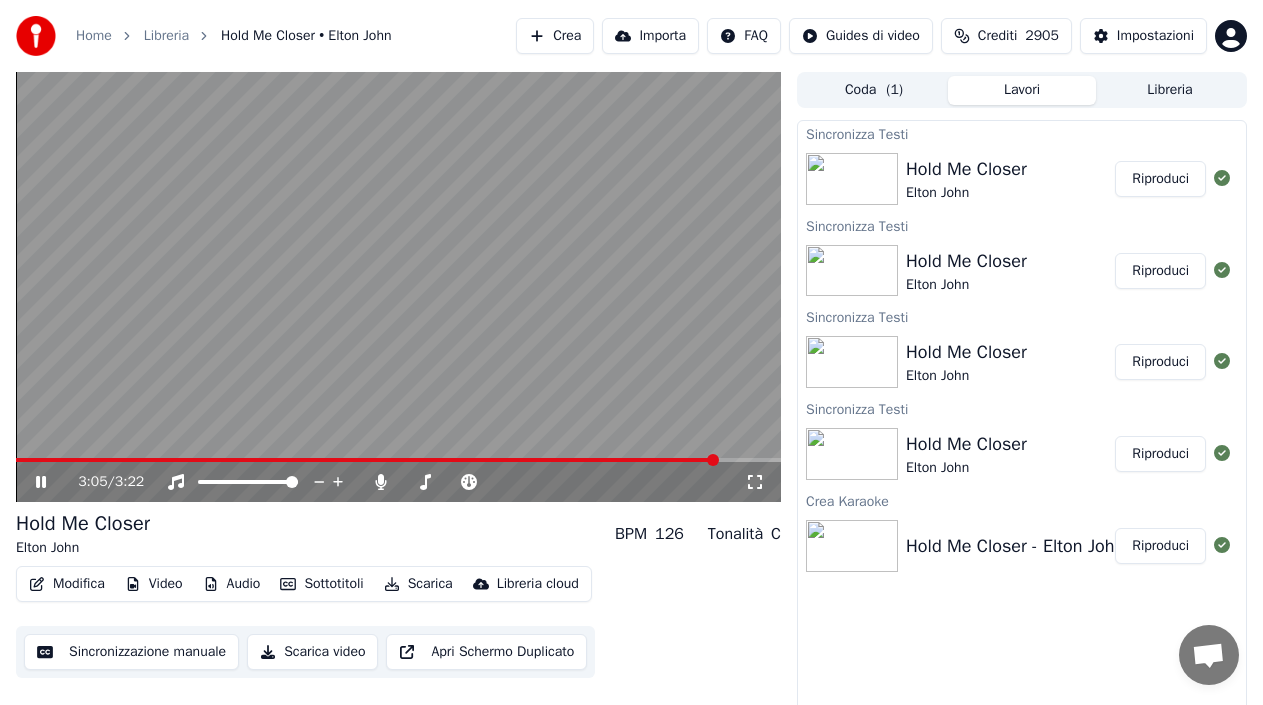 click 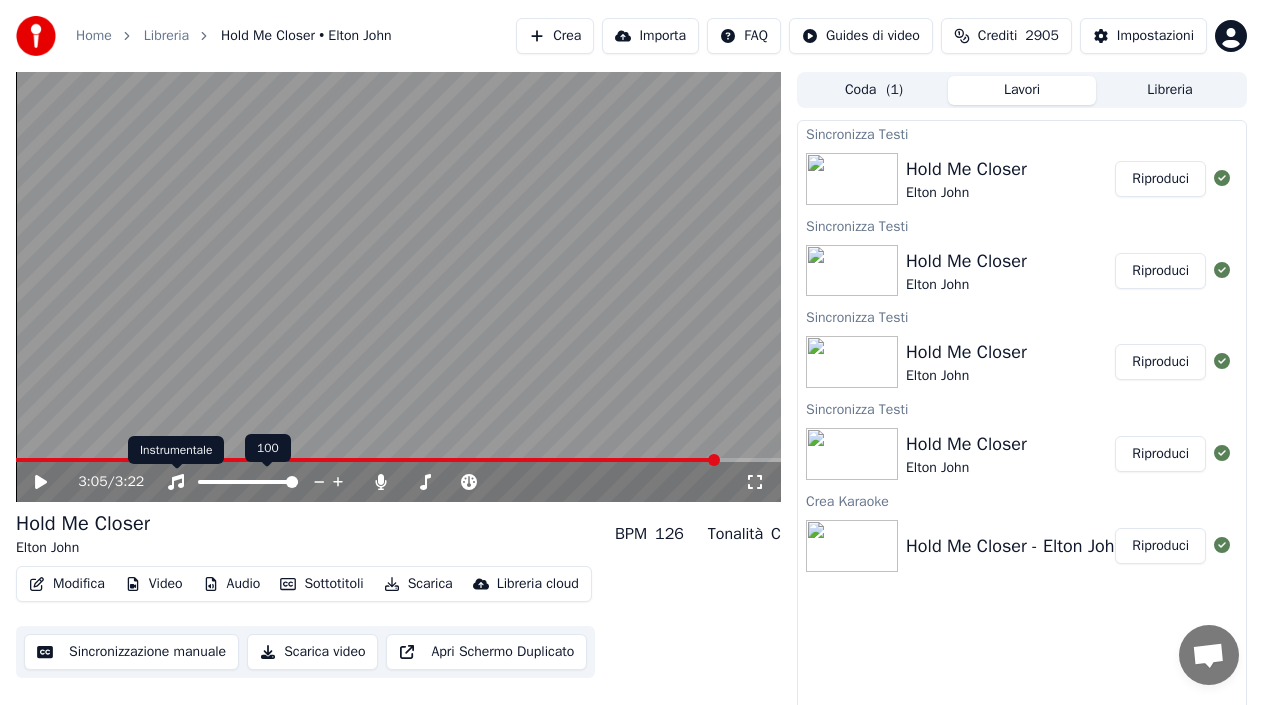 click 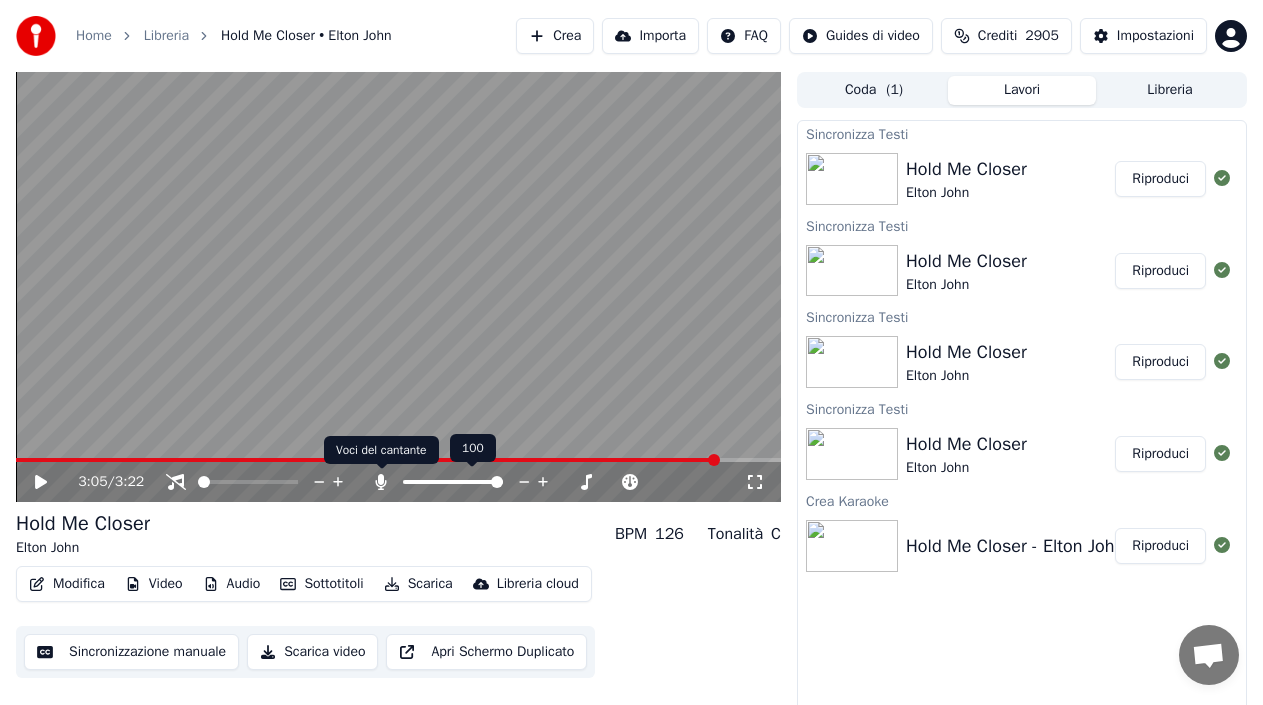 click 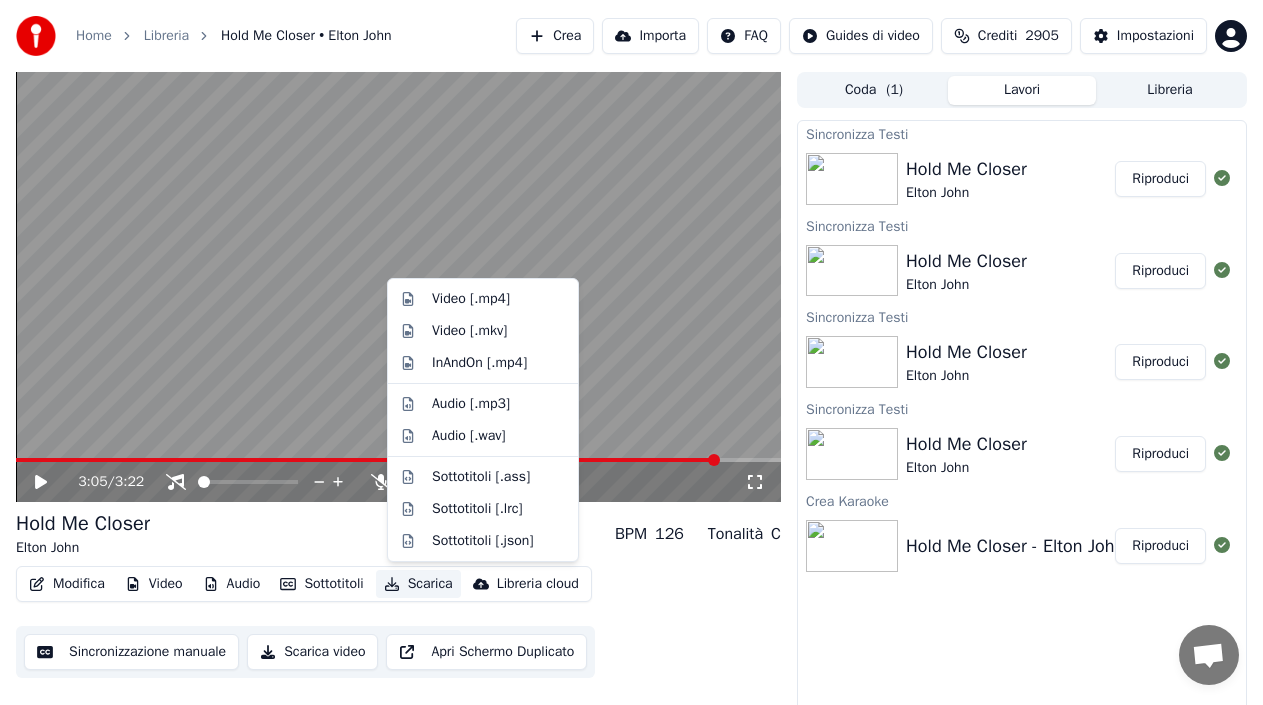 click on "Scarica" at bounding box center [418, 584] 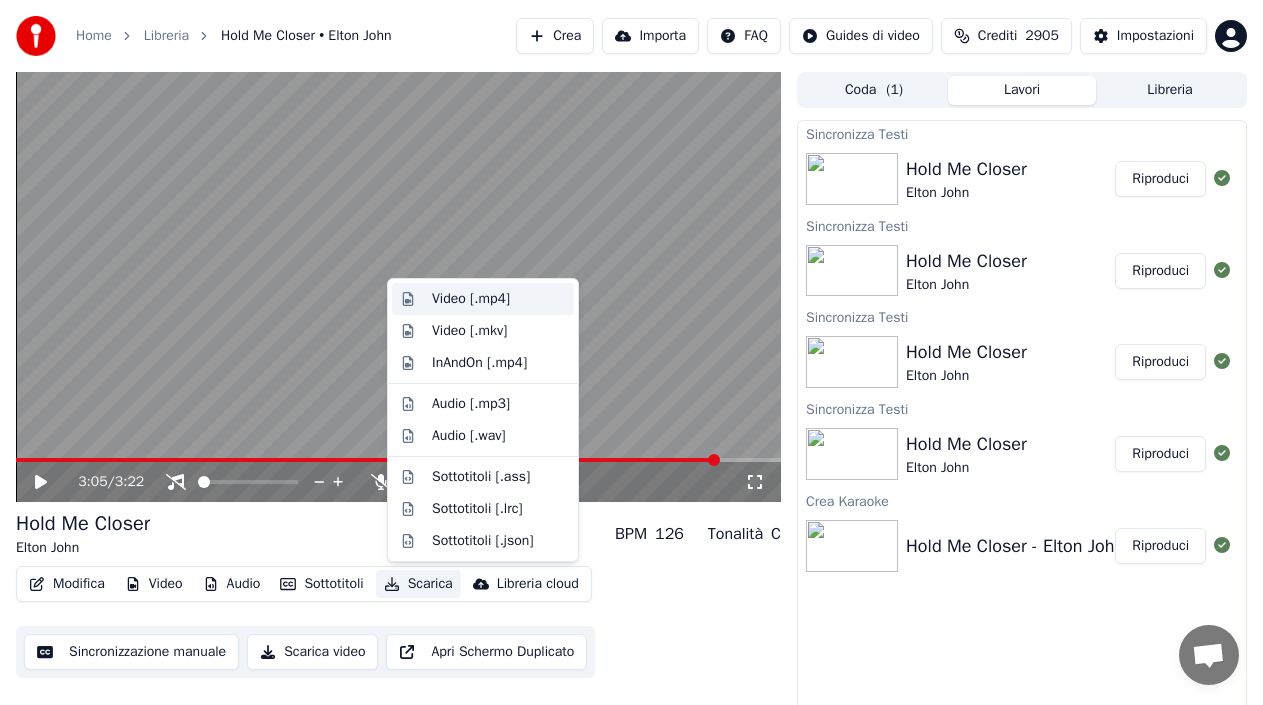 click on "Video [.mp4]" at bounding box center (471, 299) 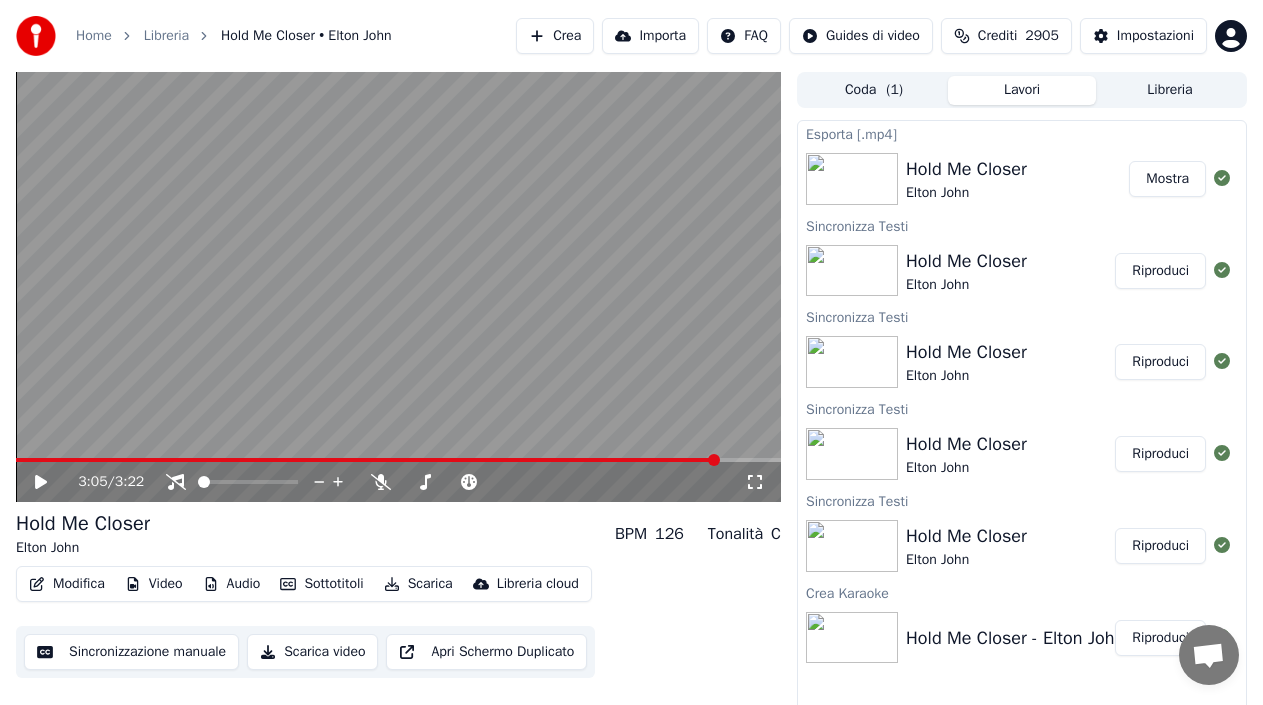 click on "Mostra" at bounding box center [1167, 179] 